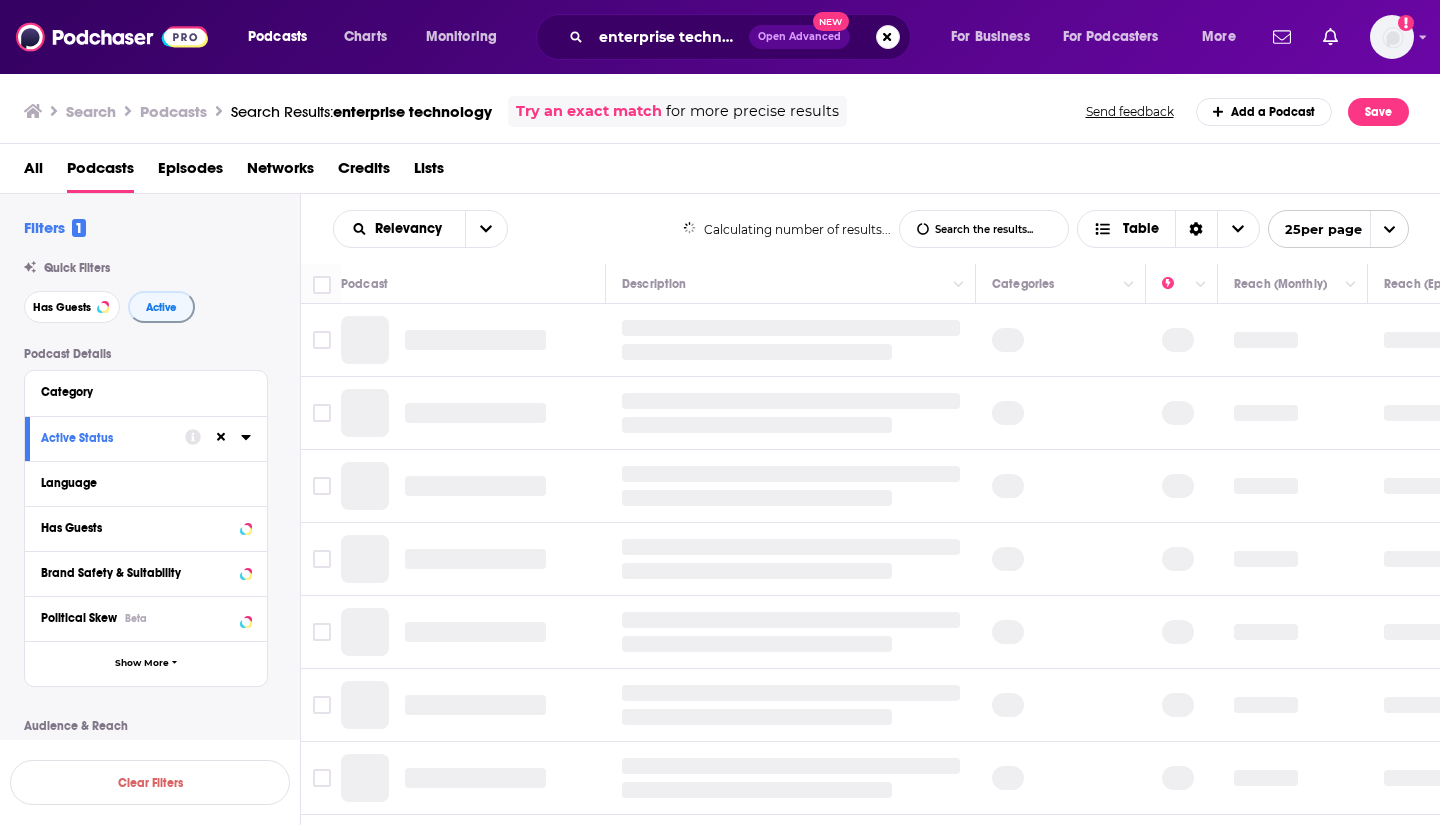 scroll, scrollTop: 0, scrollLeft: 0, axis: both 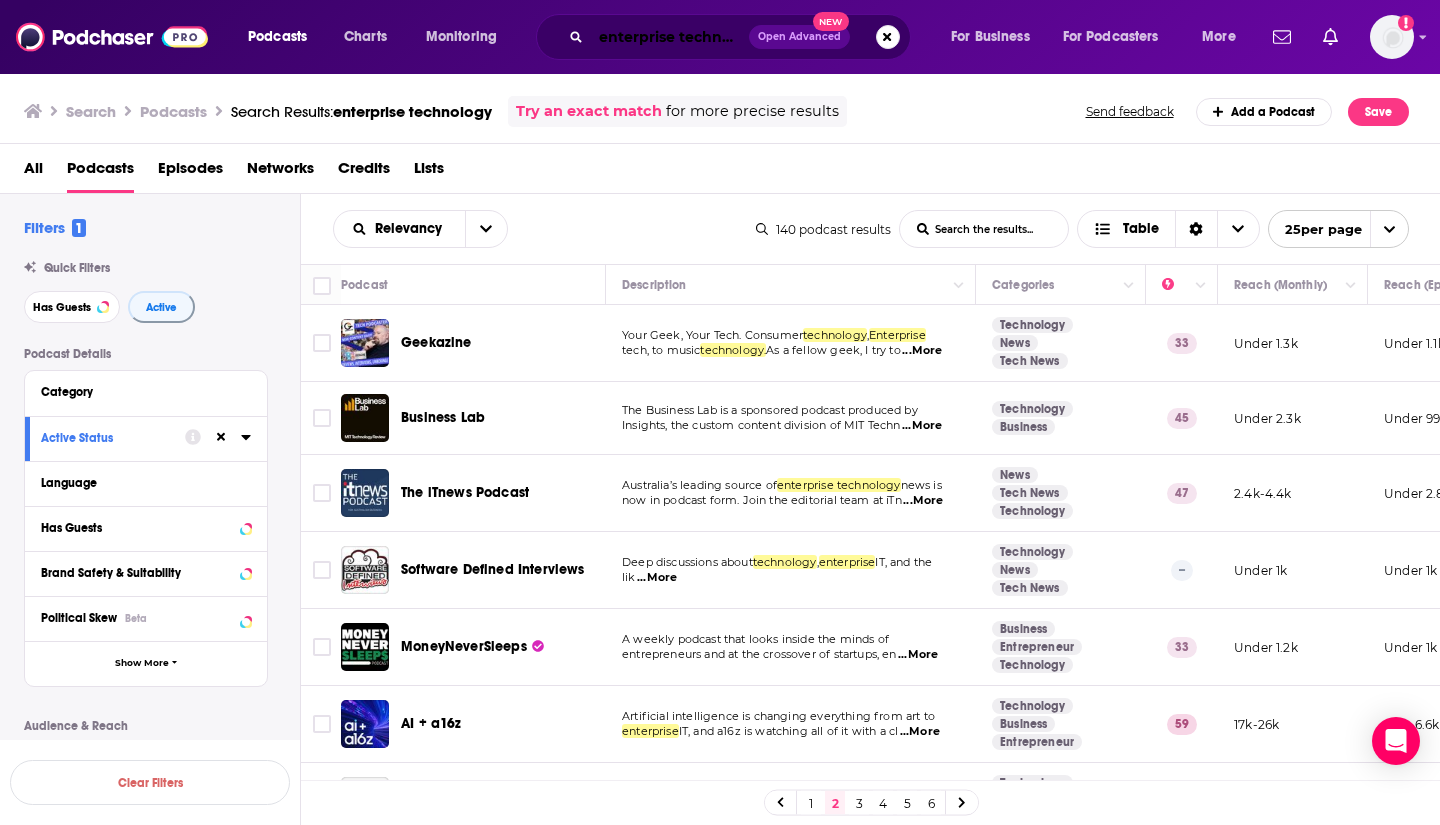 click on "enterprise technology" at bounding box center (670, 37) 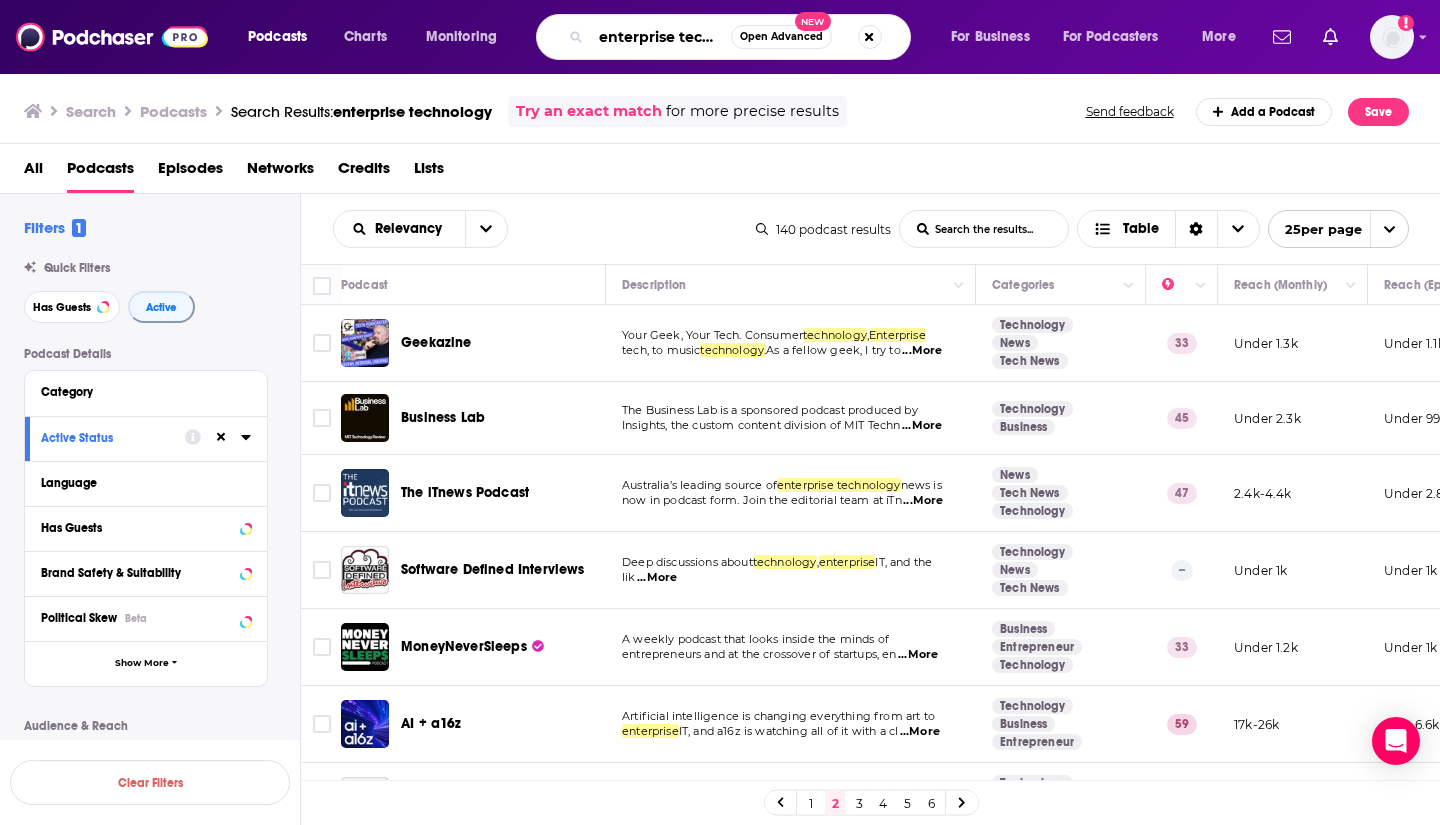 click on "enterprise technology" at bounding box center [661, 37] 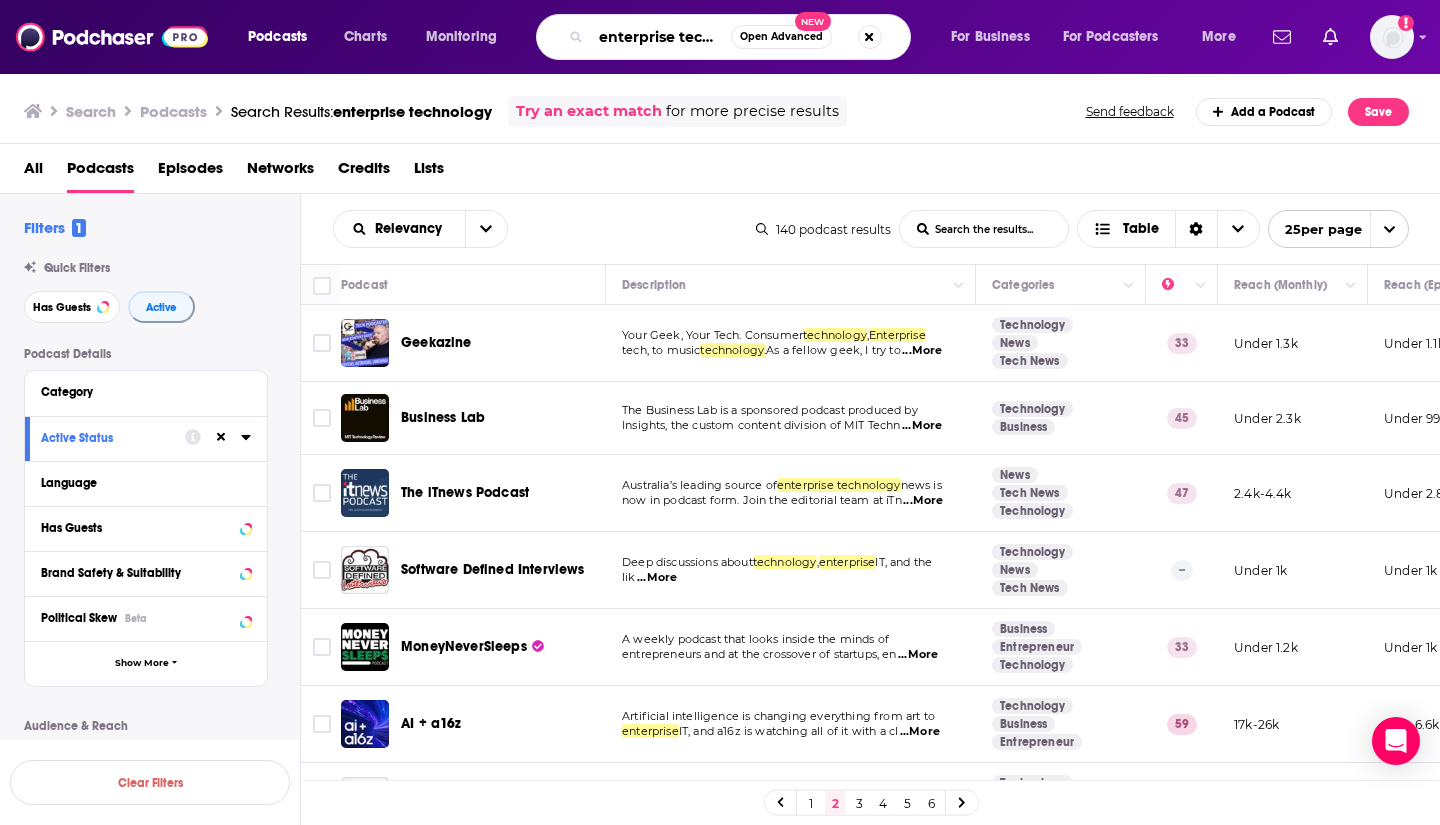 scroll, scrollTop: 0, scrollLeft: 0, axis: both 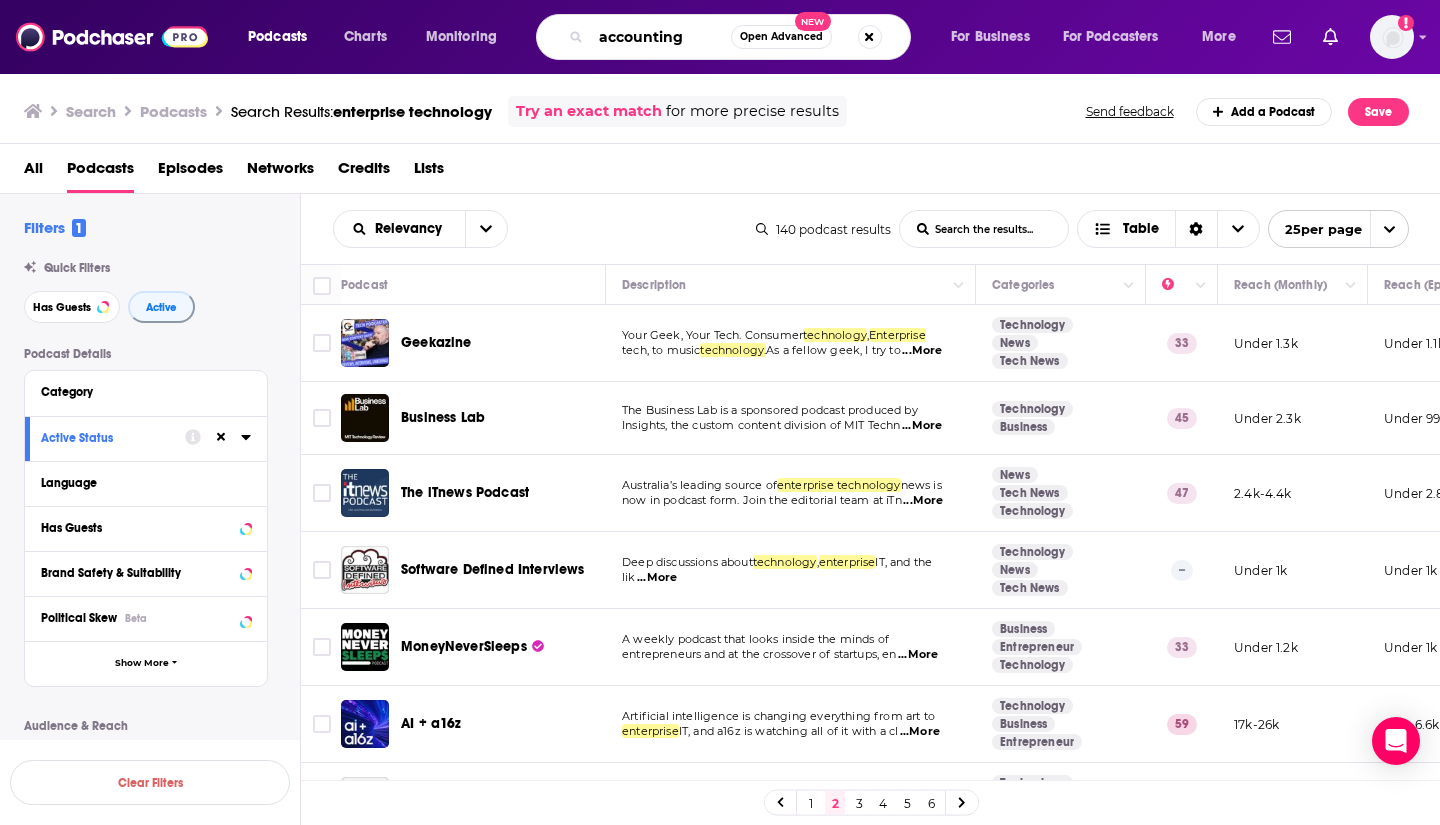 type on "accounting" 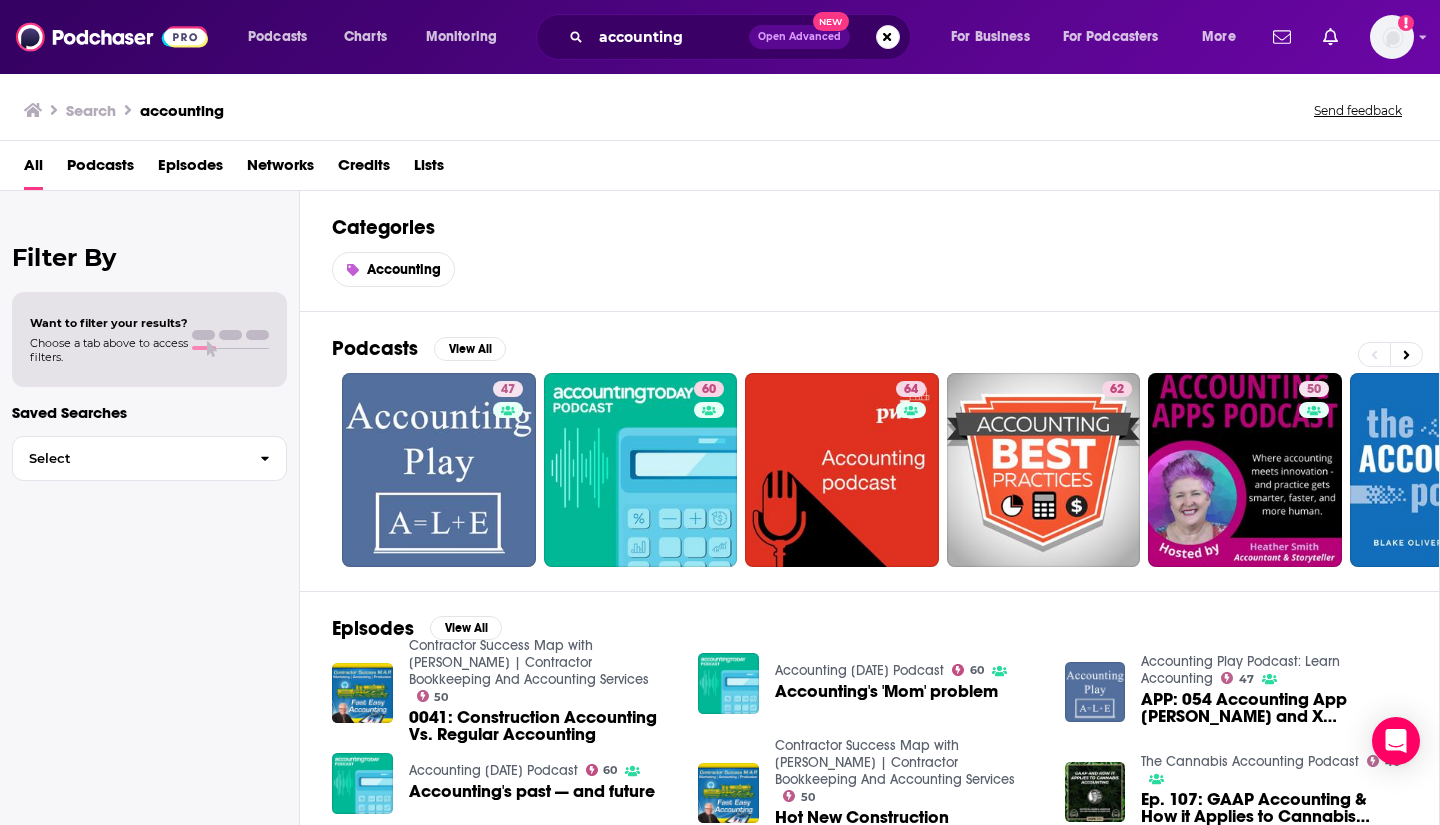 click on "Podcasts" at bounding box center [375, 348] 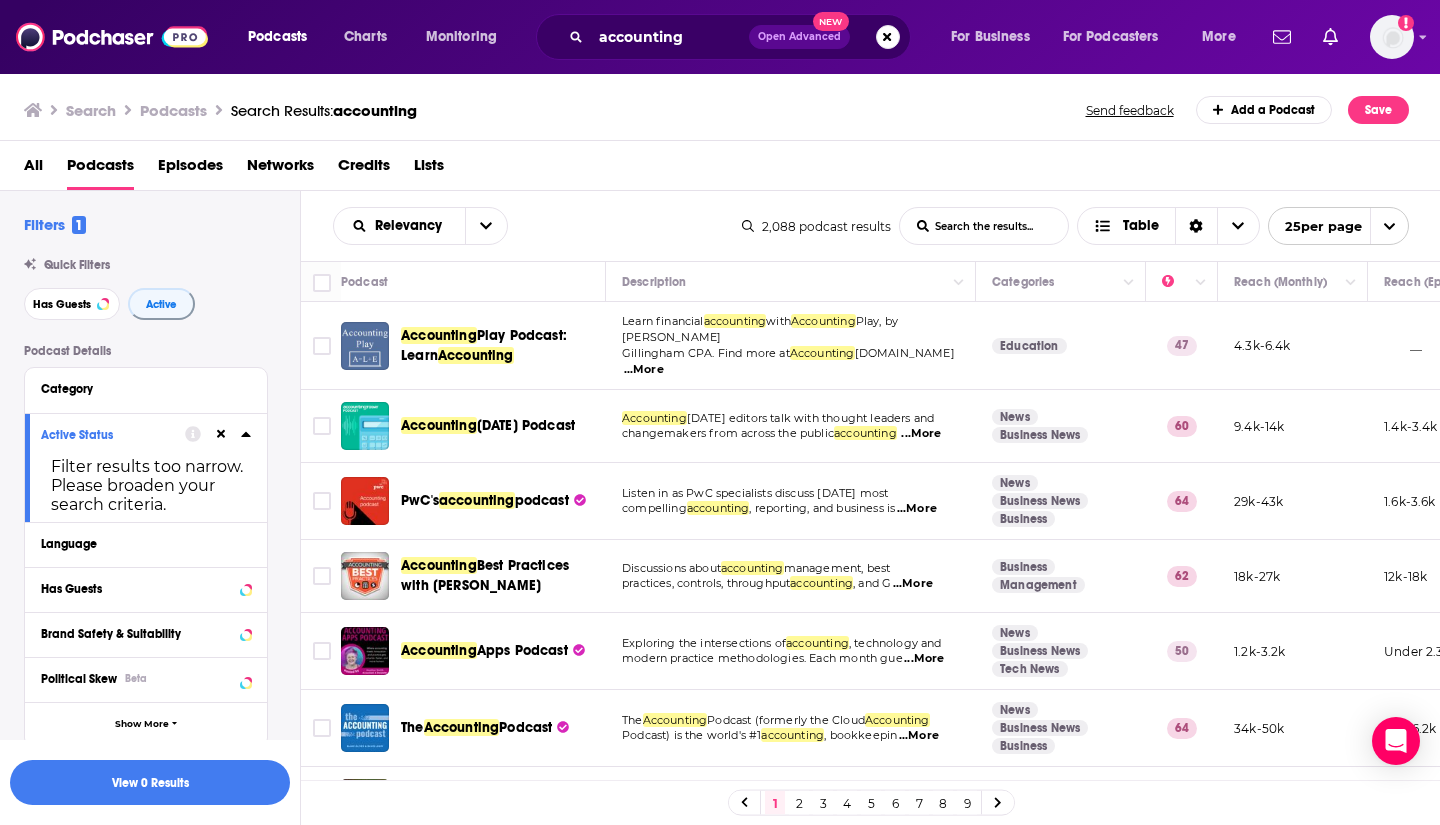 click on "Has Guests" at bounding box center (139, 589) 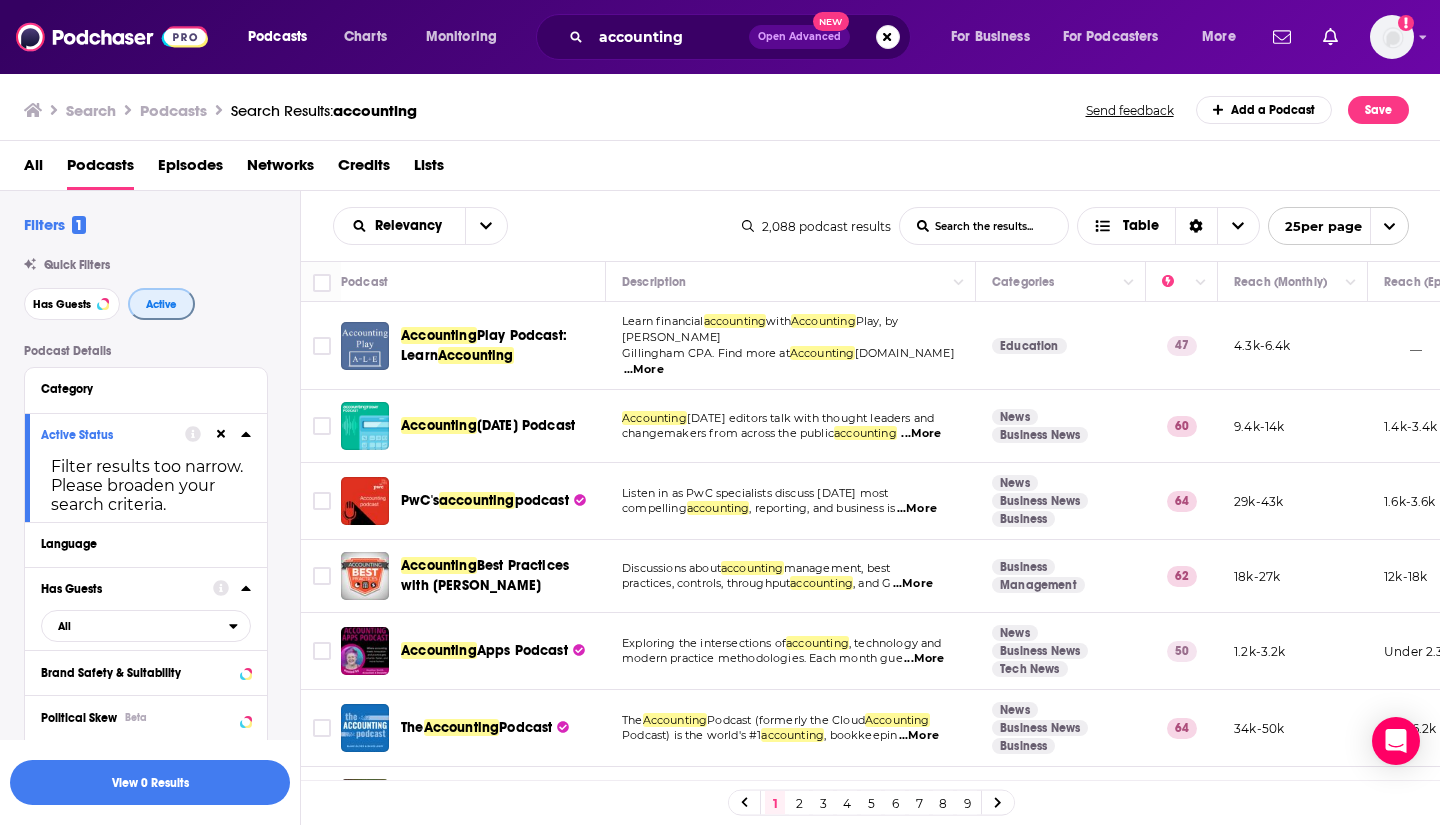 click on "Active" at bounding box center (161, 304) 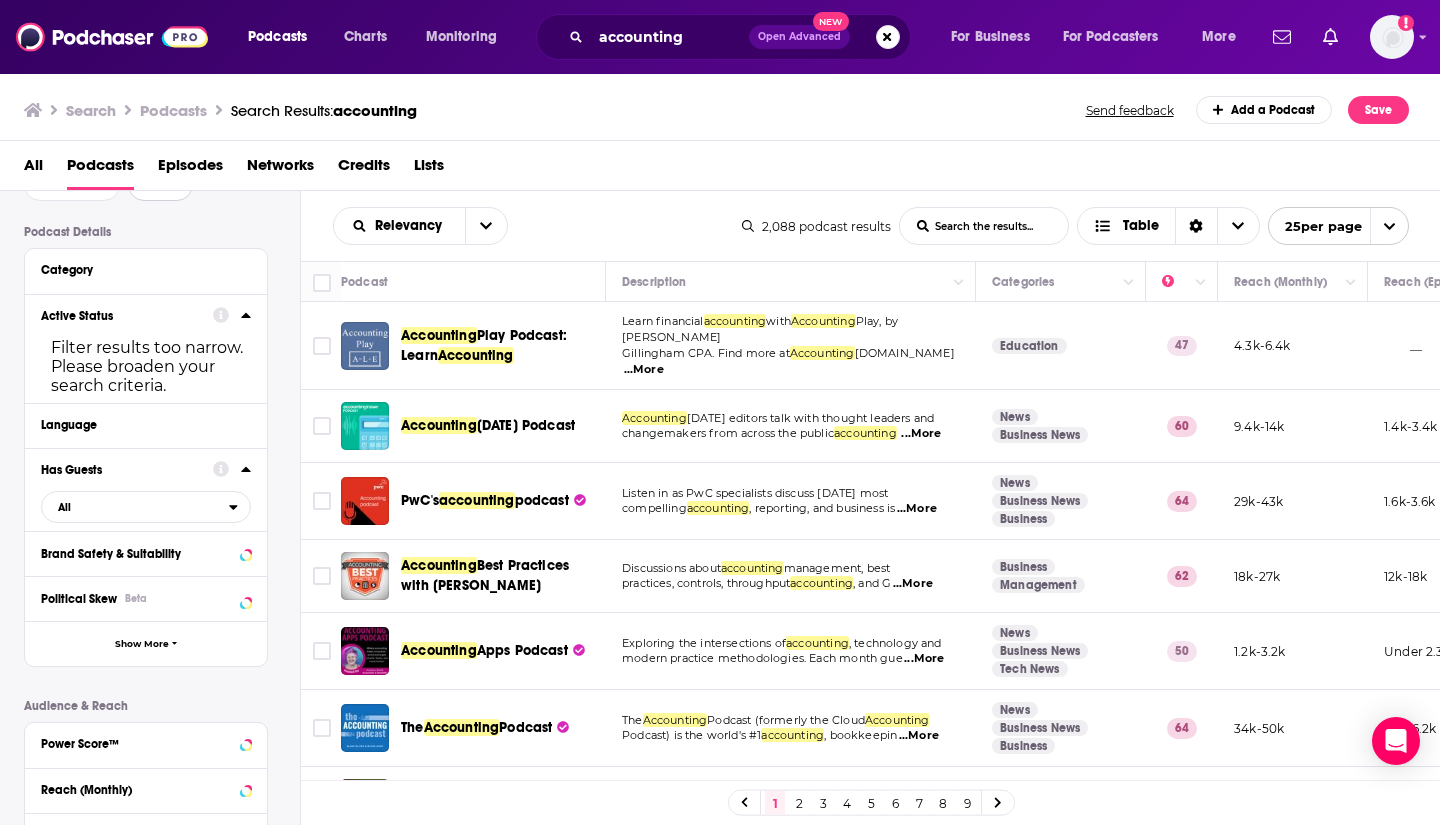 scroll, scrollTop: 124, scrollLeft: 0, axis: vertical 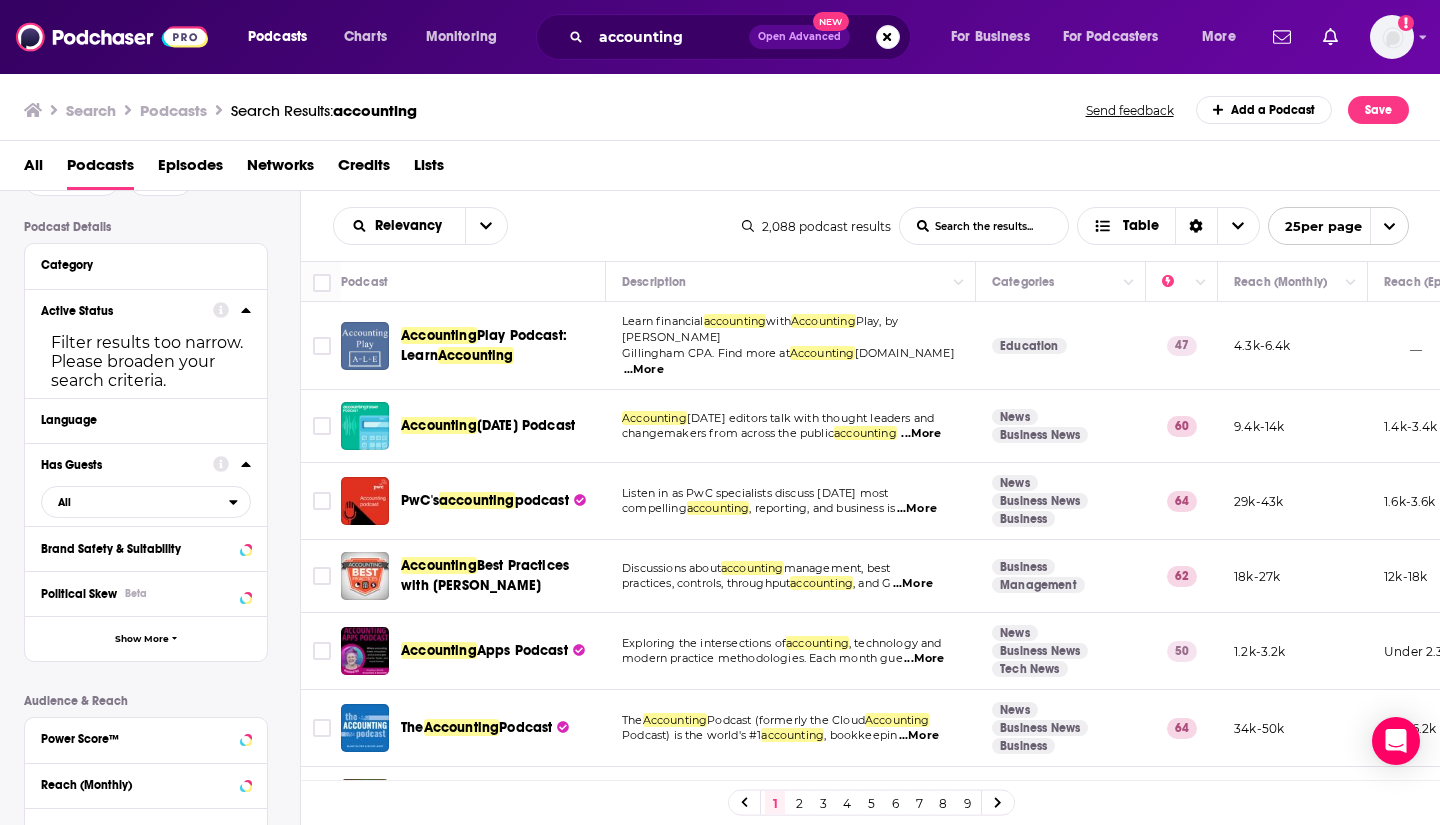 click on "Language" at bounding box center [139, 420] 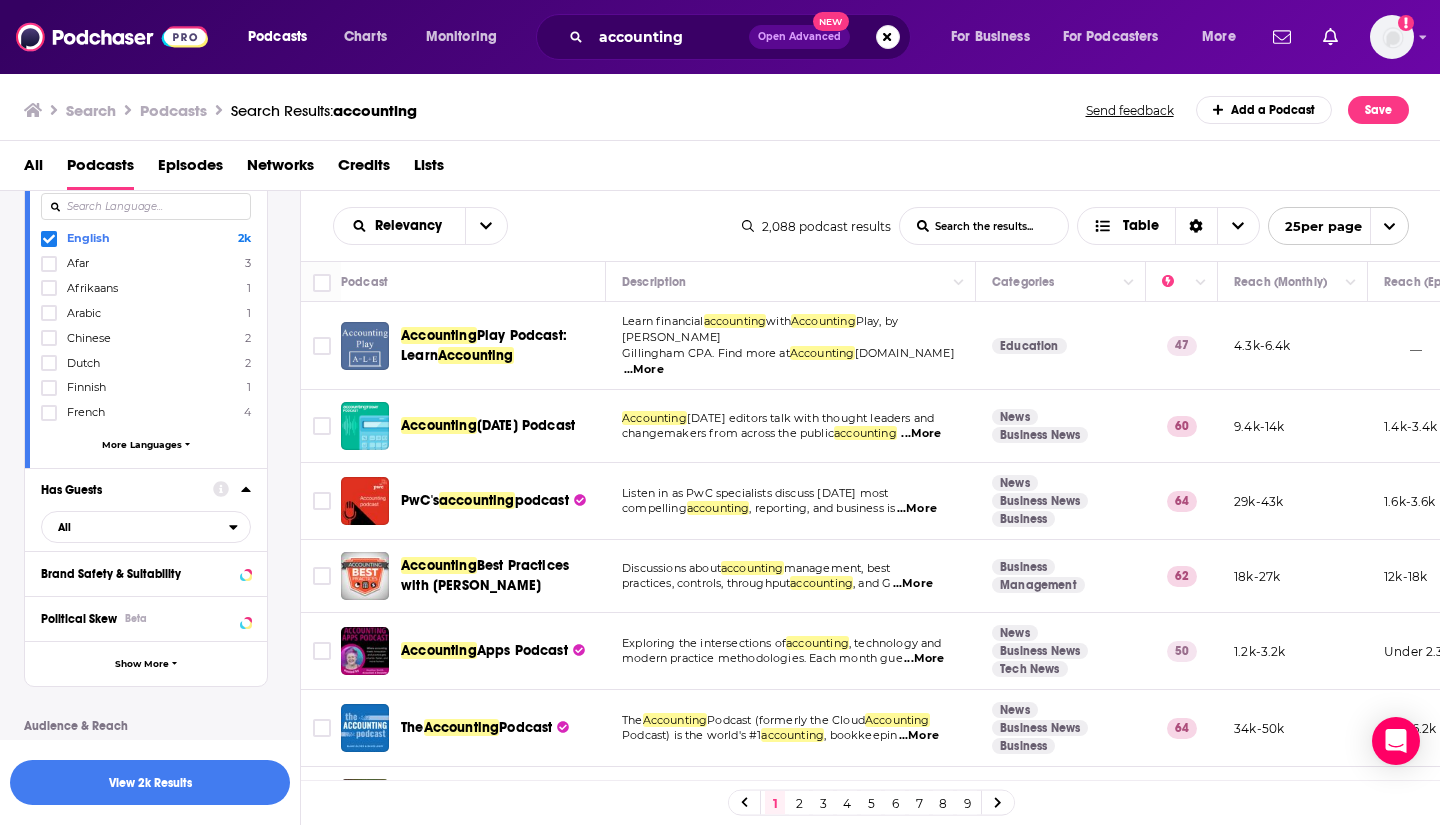 scroll, scrollTop: 372, scrollLeft: 0, axis: vertical 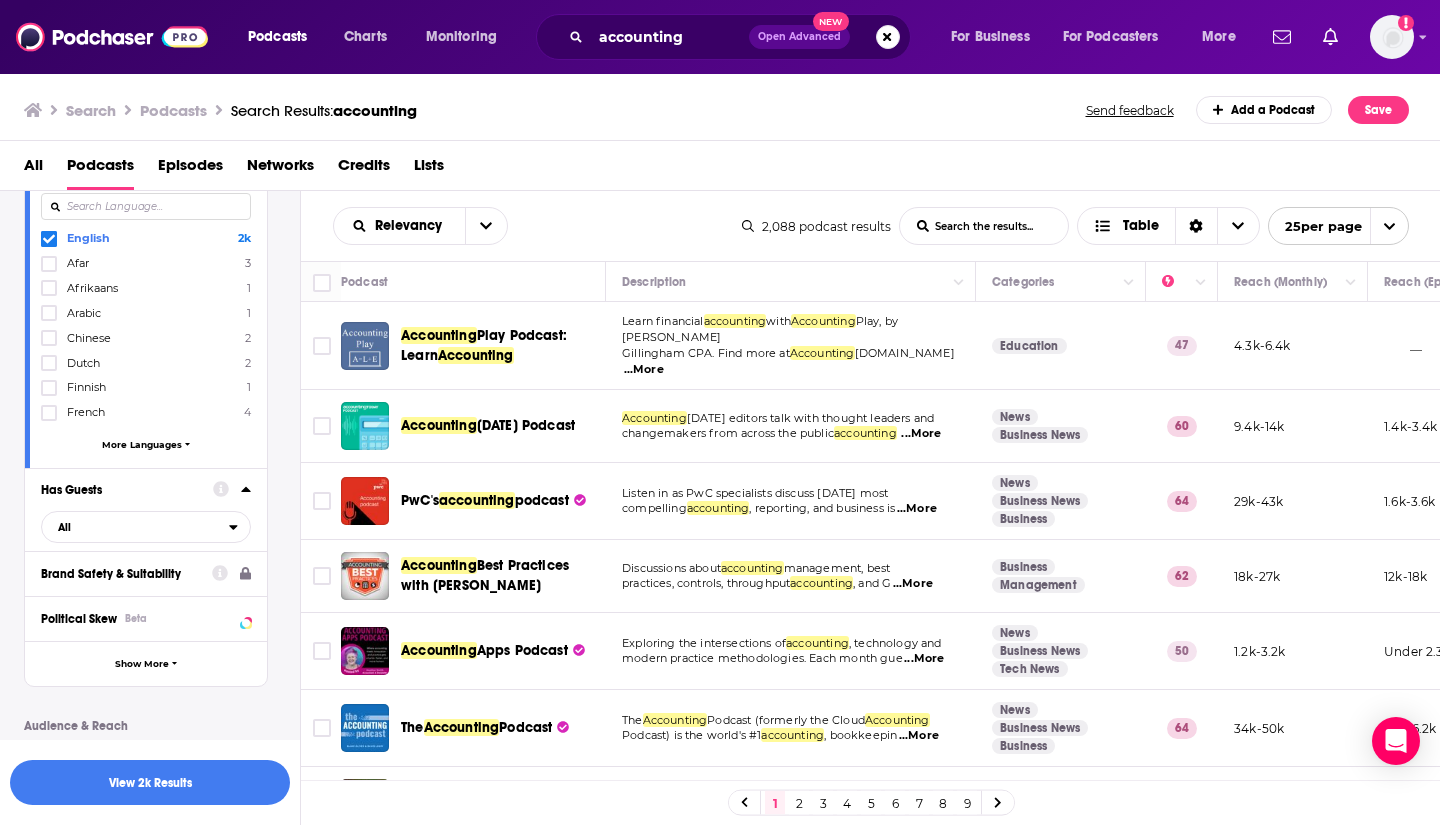 click 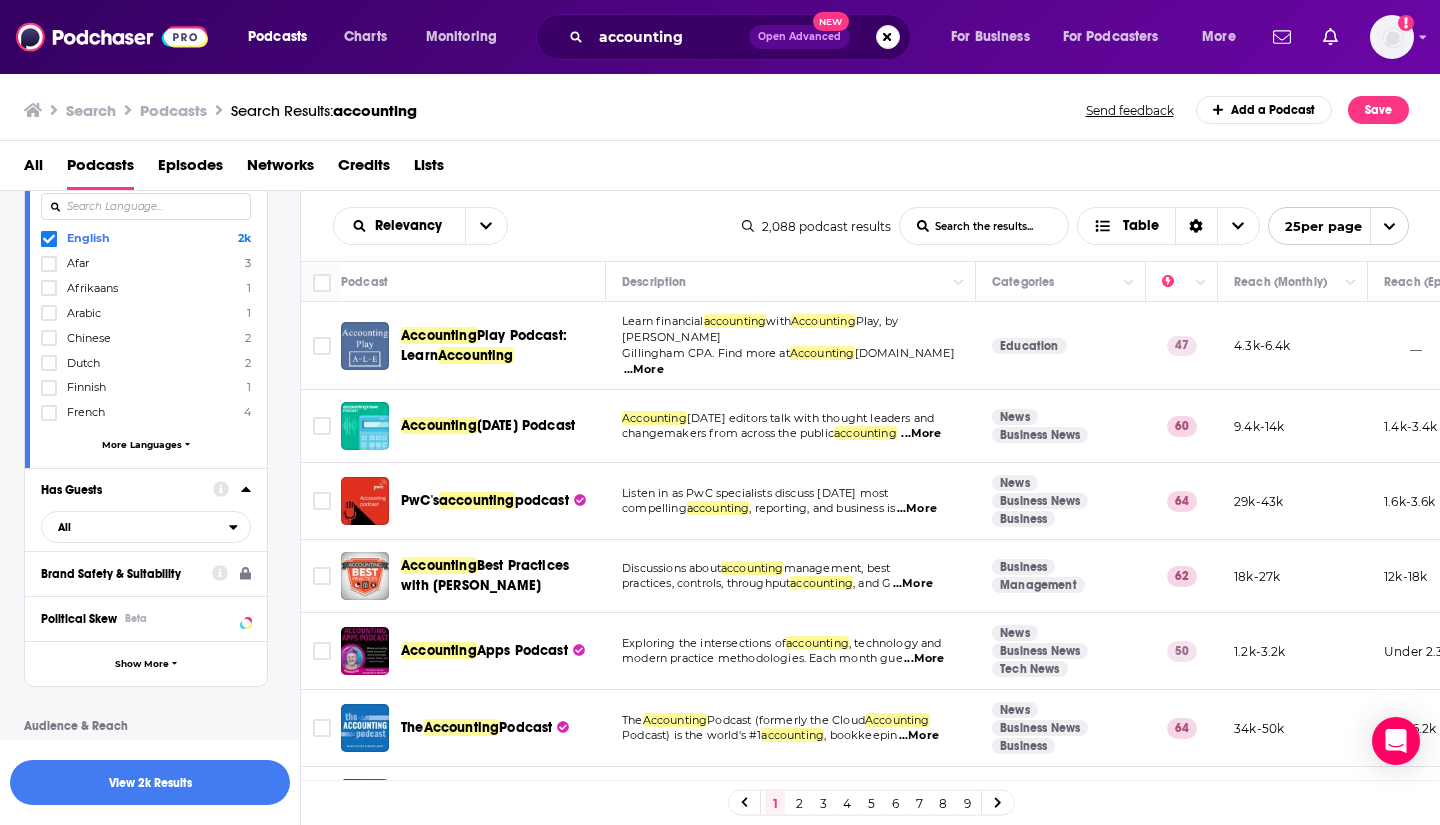 click 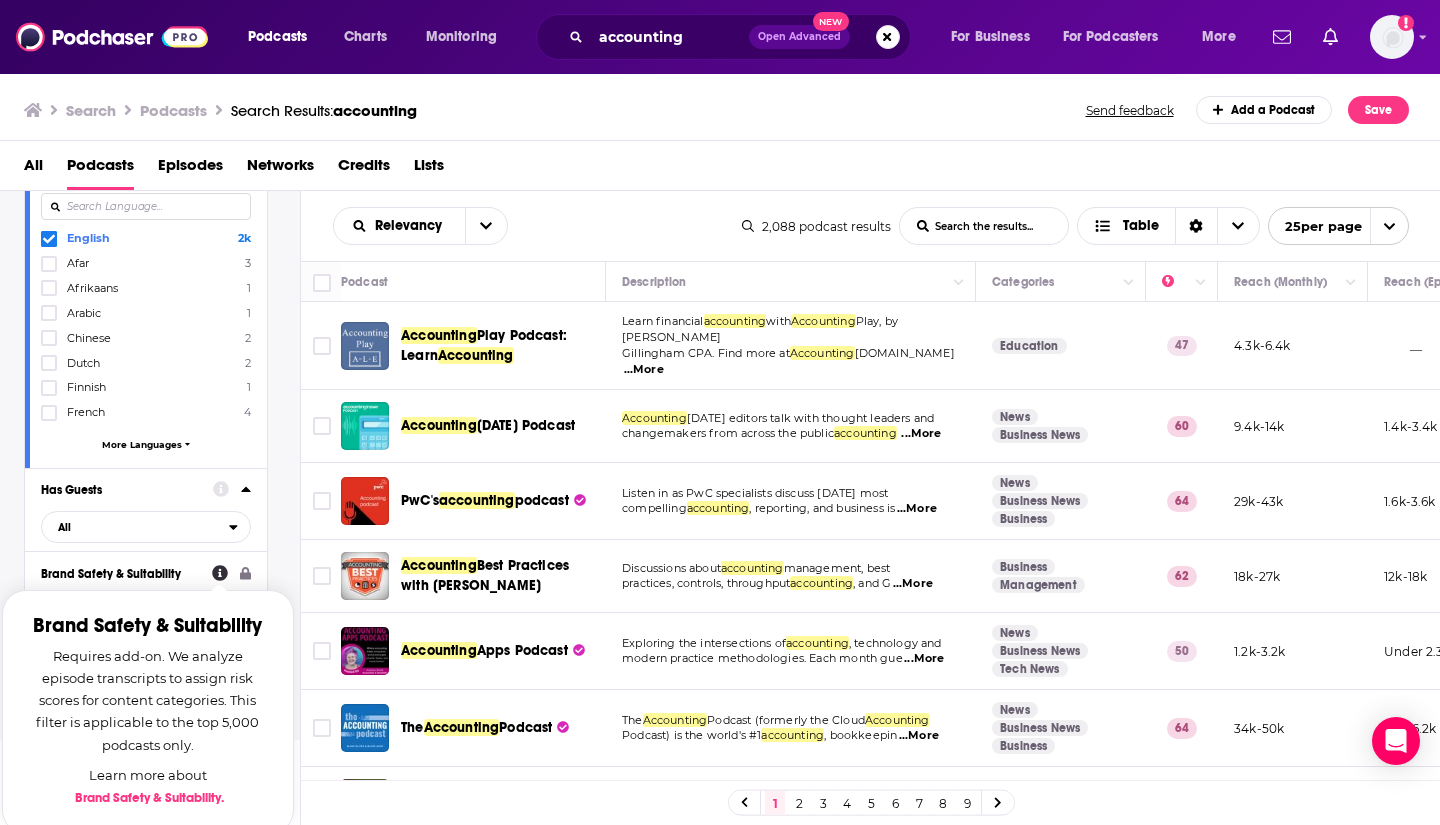 click on "Category Active Status Filter results too narrow. Please broaden your search criteria. Language English 2k Afar 3 Afrikaans 1 Arabic 1 Chinese 2 Dutch 2 Finnish 1 French 4 More Languages Has Guests All Brand Safety & Suitability Brand Safety & Suitability Requires add-on. We analyze episode transcripts to assign risk scores for content categories. This filter is applicable to the top 5,000 podcasts only. Learn more about Brand Safety & Suitability . Political Skew Beta Show More" at bounding box center [146, 341] 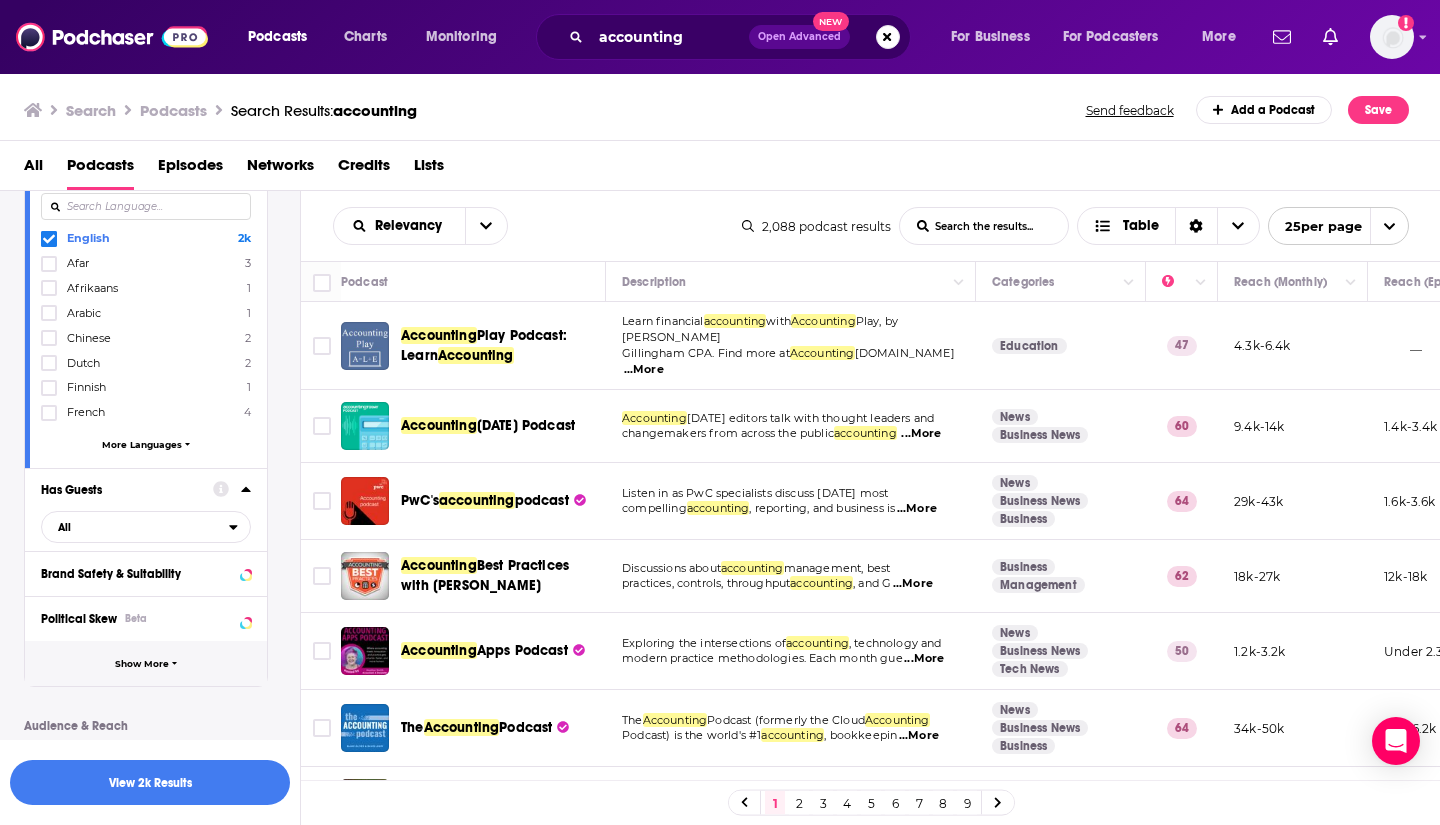 click on "Show More" at bounding box center (146, 663) 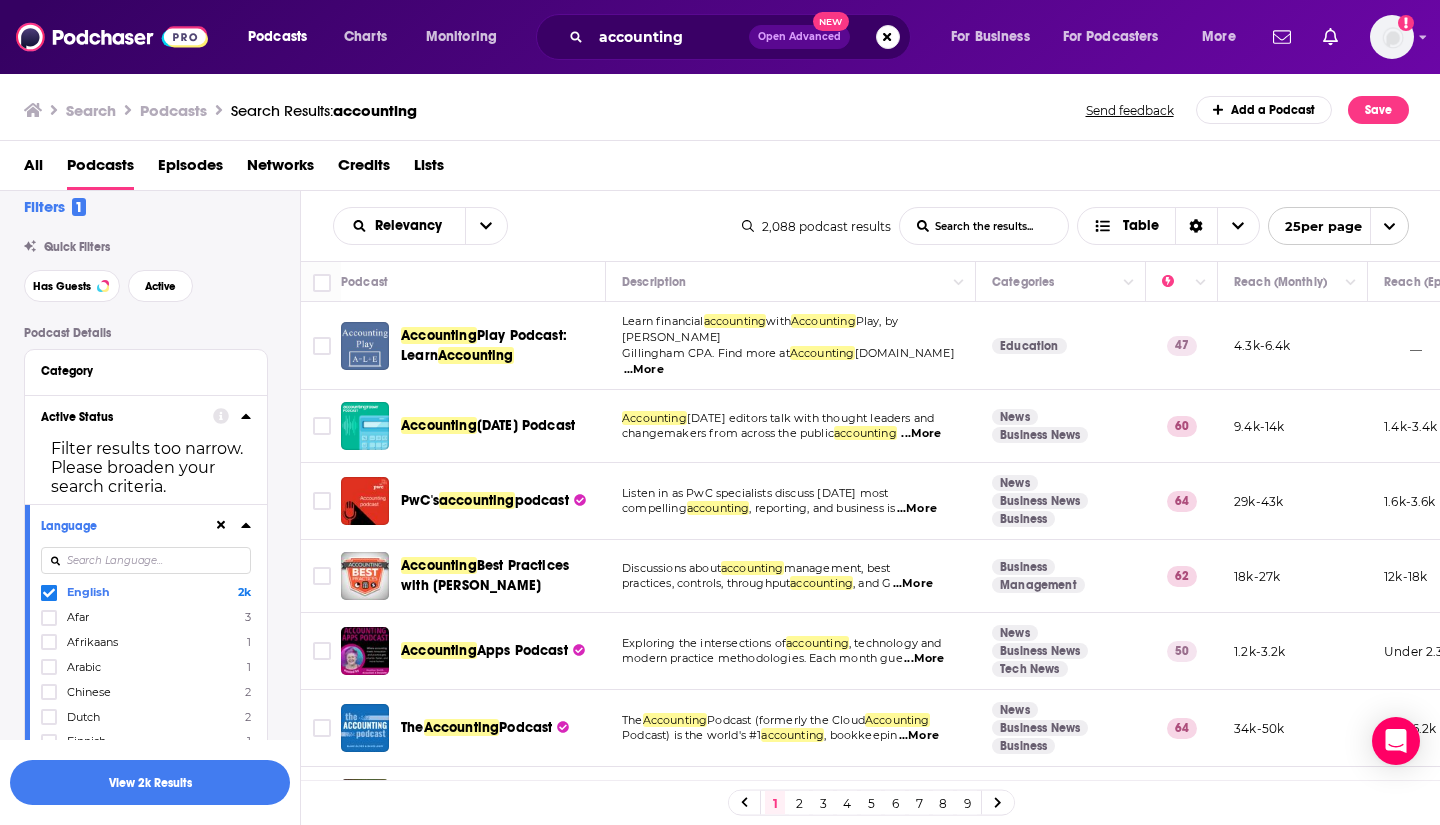scroll, scrollTop: 11, scrollLeft: 0, axis: vertical 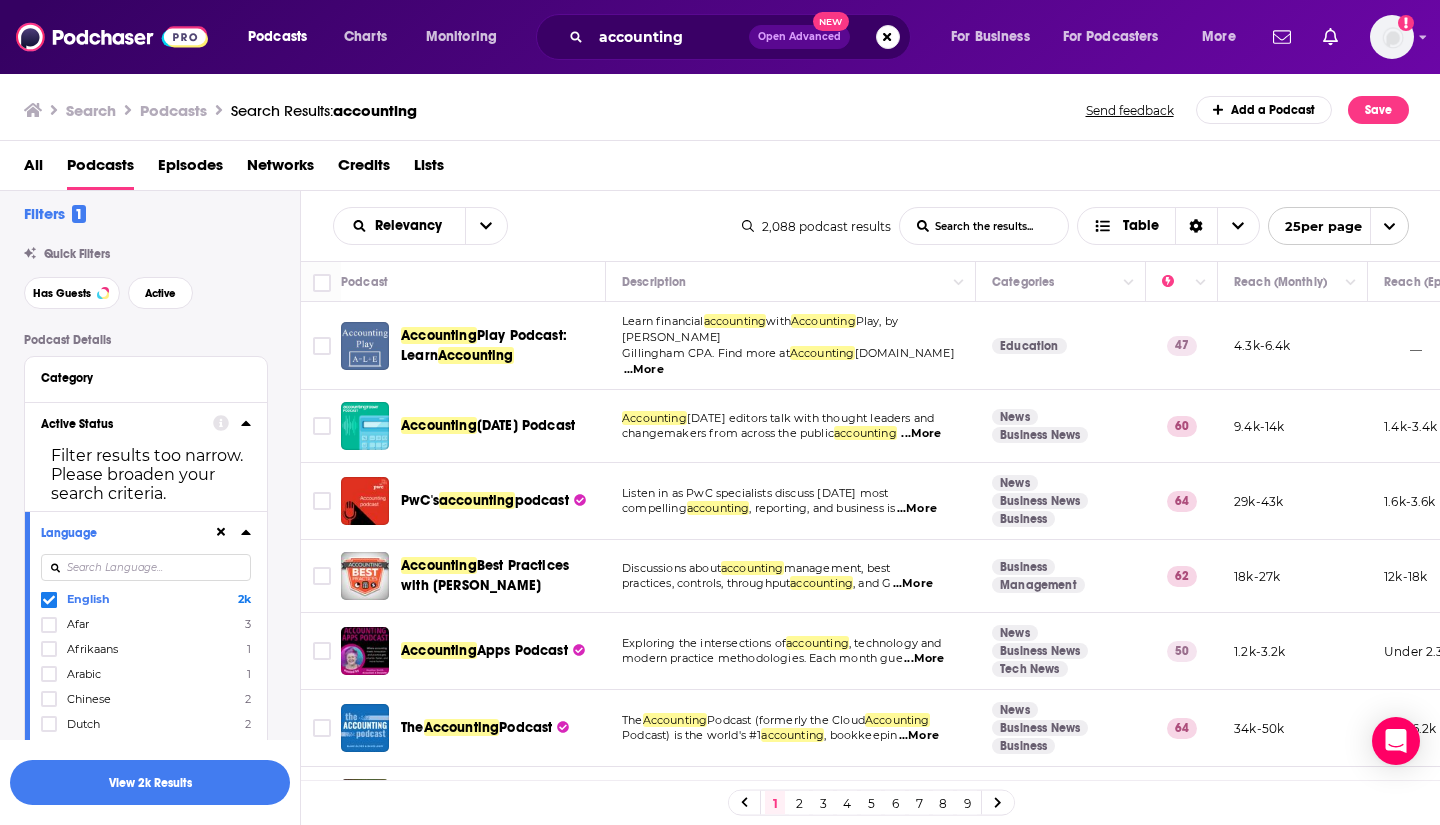click on "Has Guests Active" at bounding box center (162, 293) 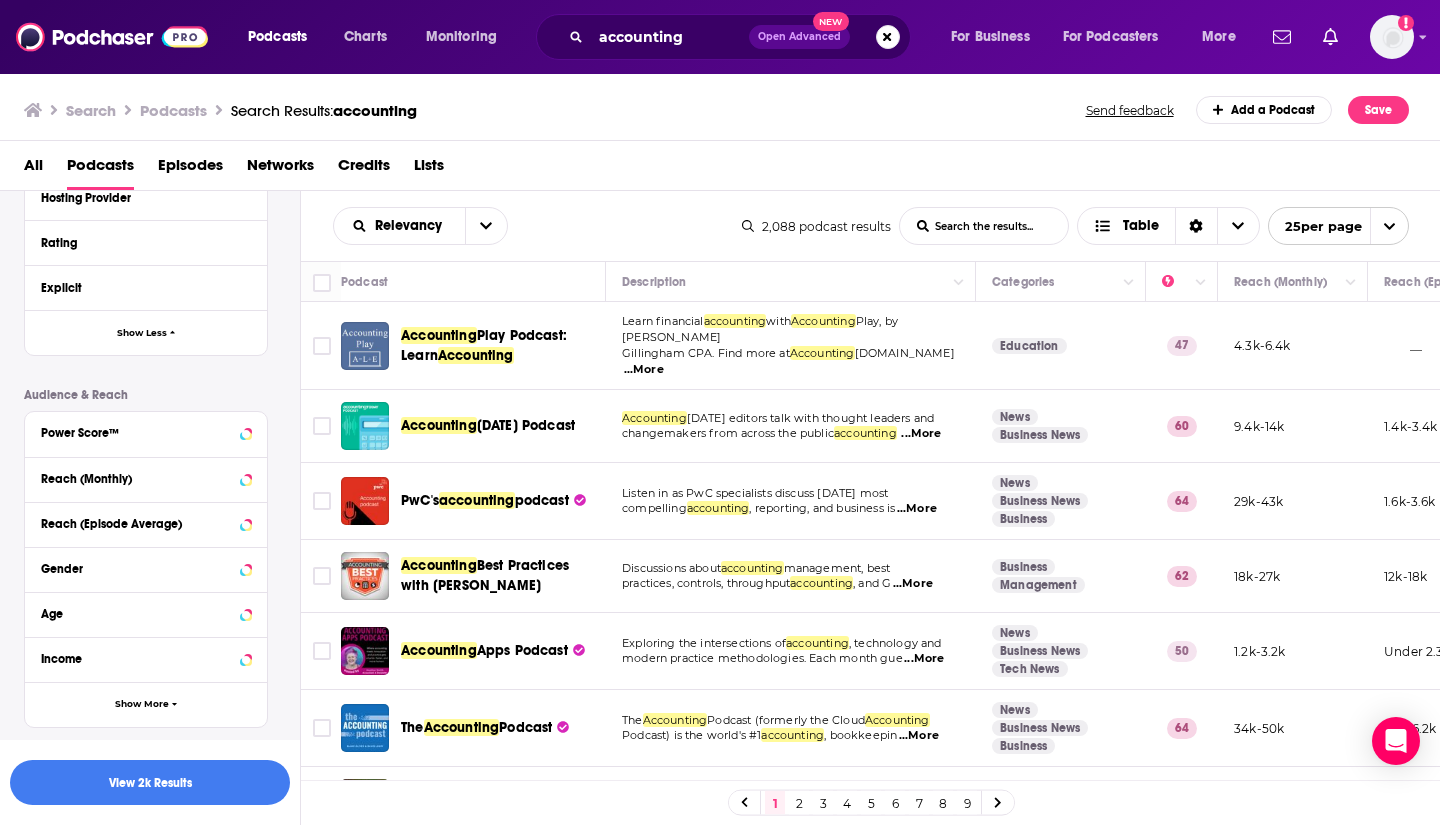 scroll, scrollTop: 1168, scrollLeft: 0, axis: vertical 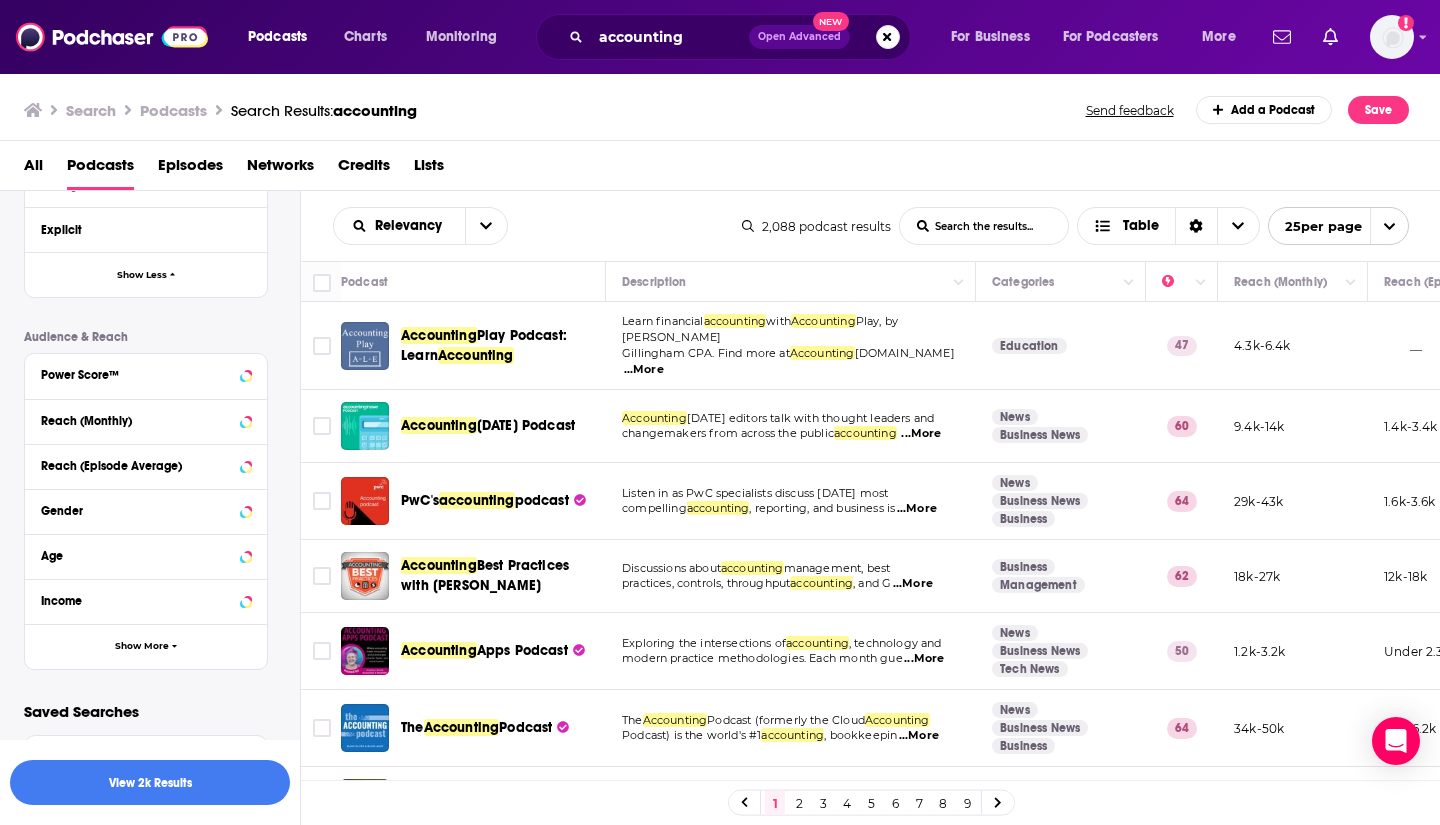 click on "Power Score™" at bounding box center (139, 375) 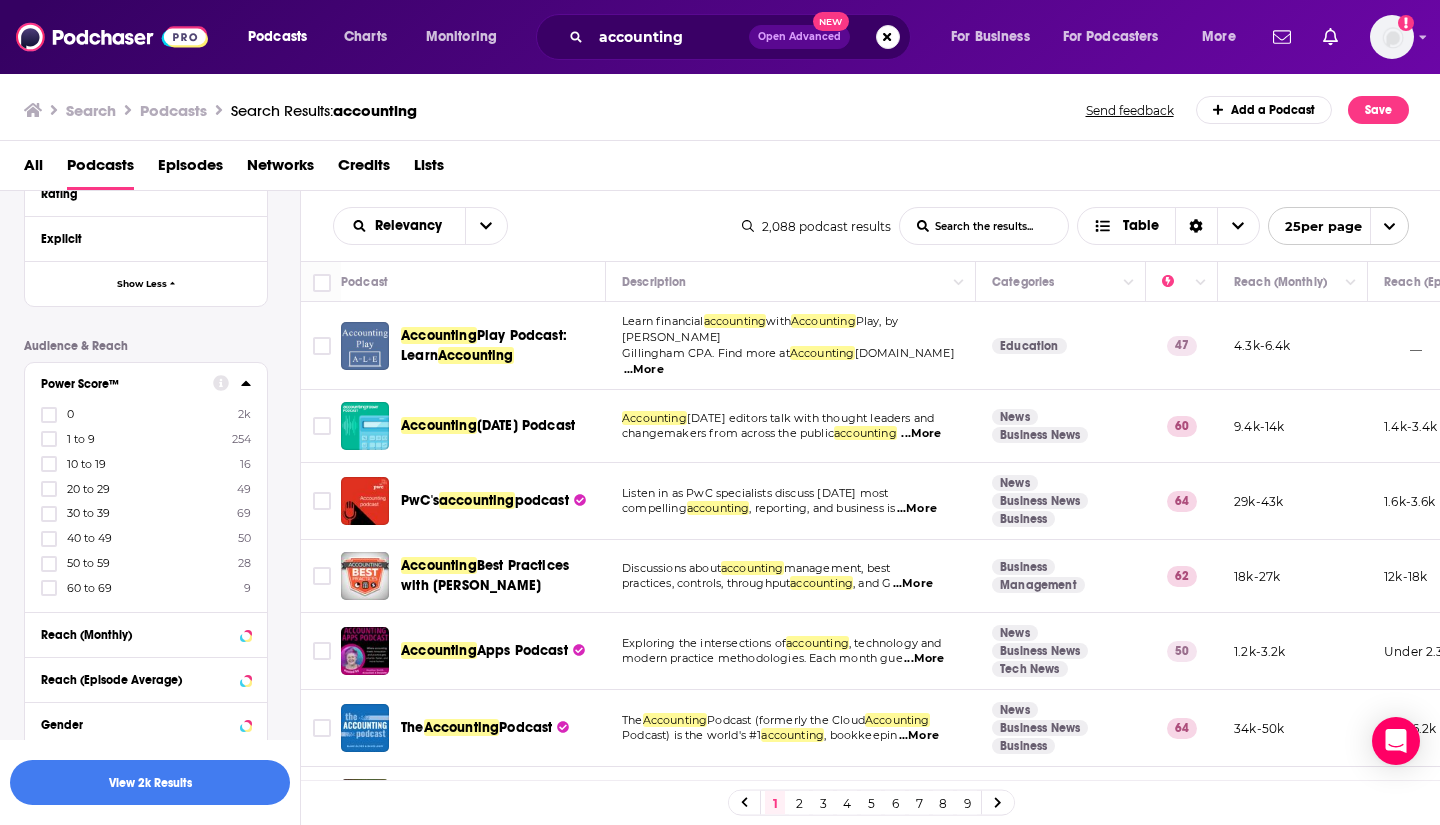 scroll, scrollTop: 1168, scrollLeft: 0, axis: vertical 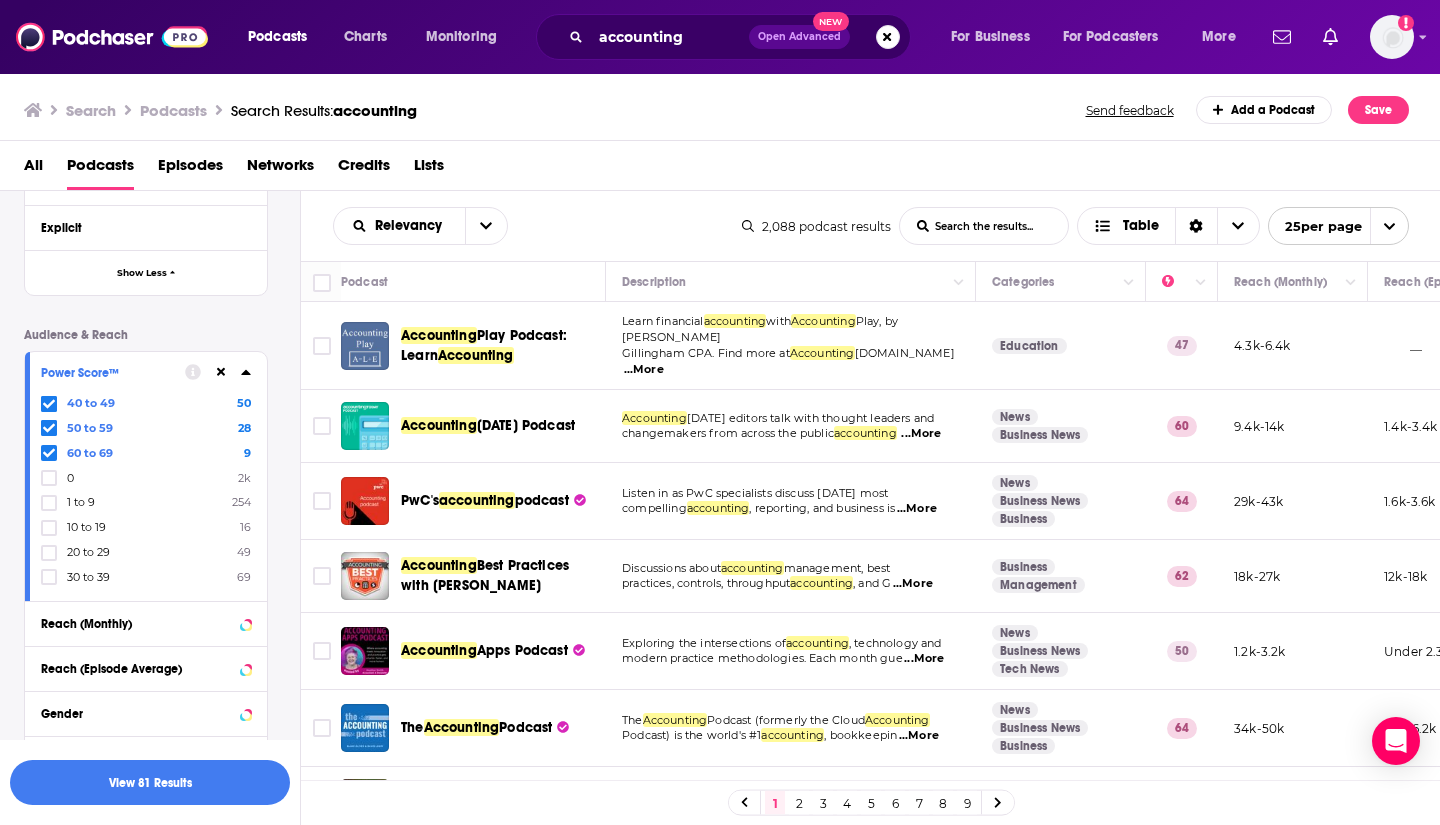 click 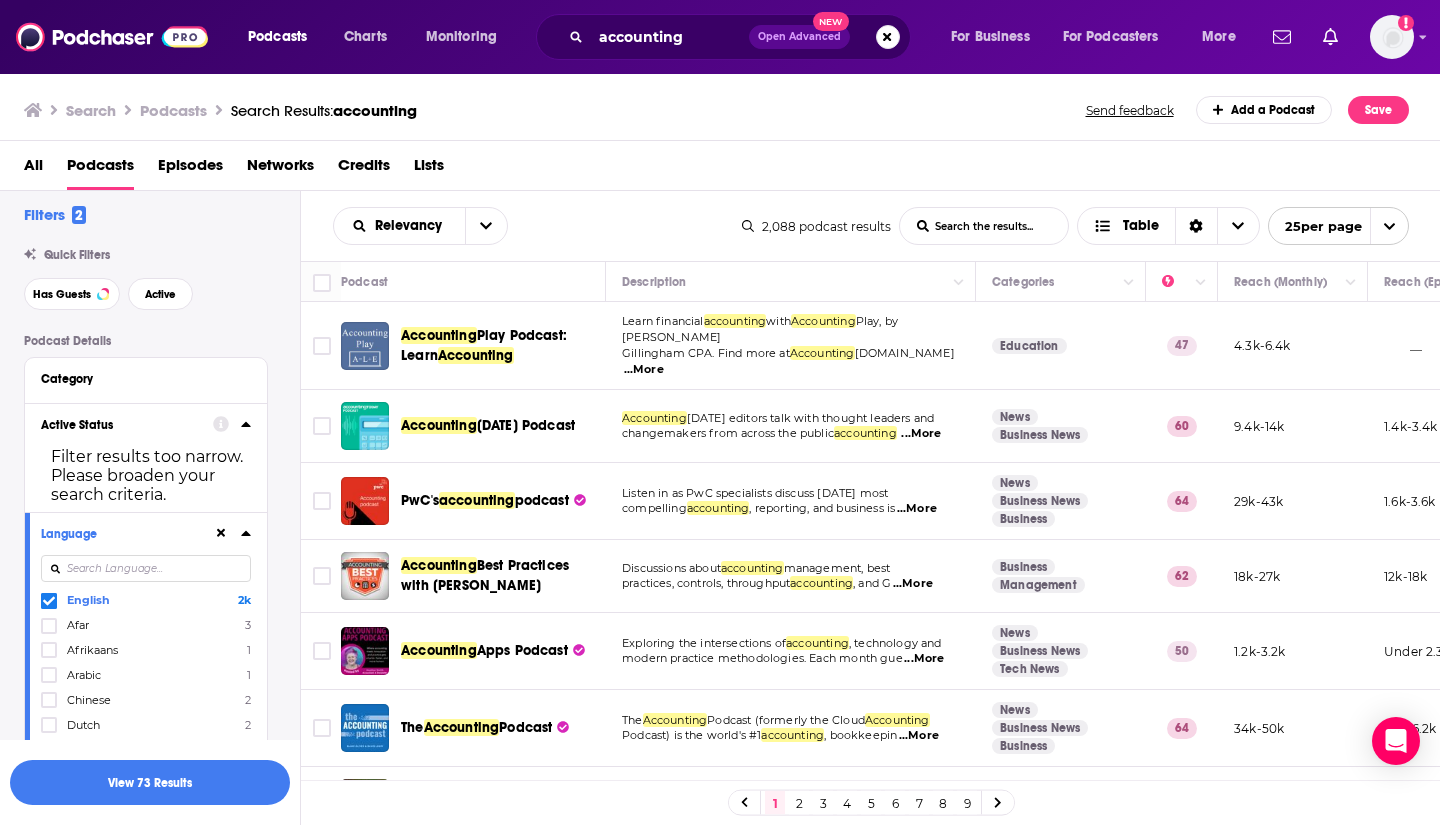 scroll, scrollTop: 0, scrollLeft: 0, axis: both 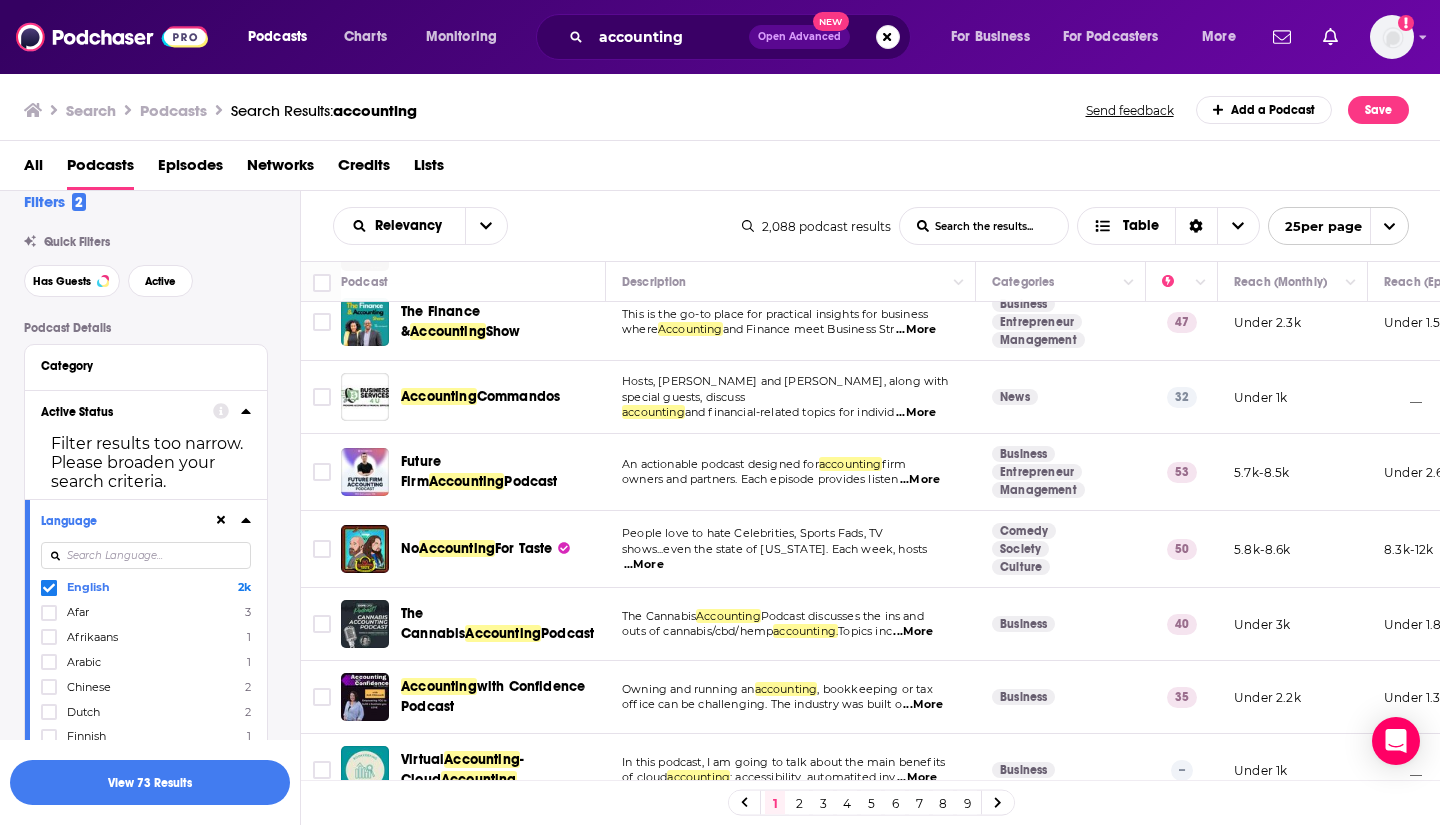 click on "Category" at bounding box center [139, 366] 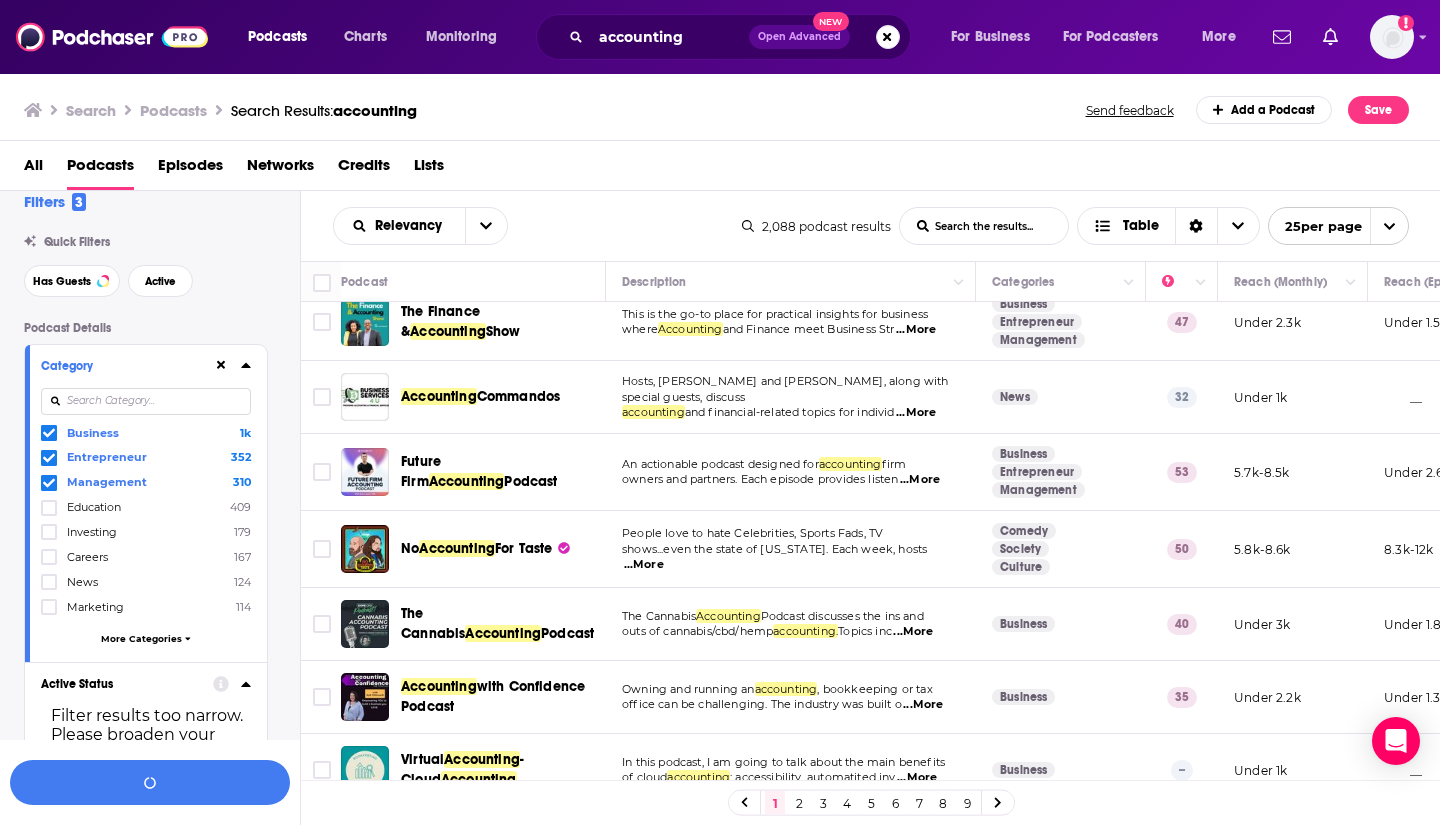 click on "Quick Filters" at bounding box center [162, 242] 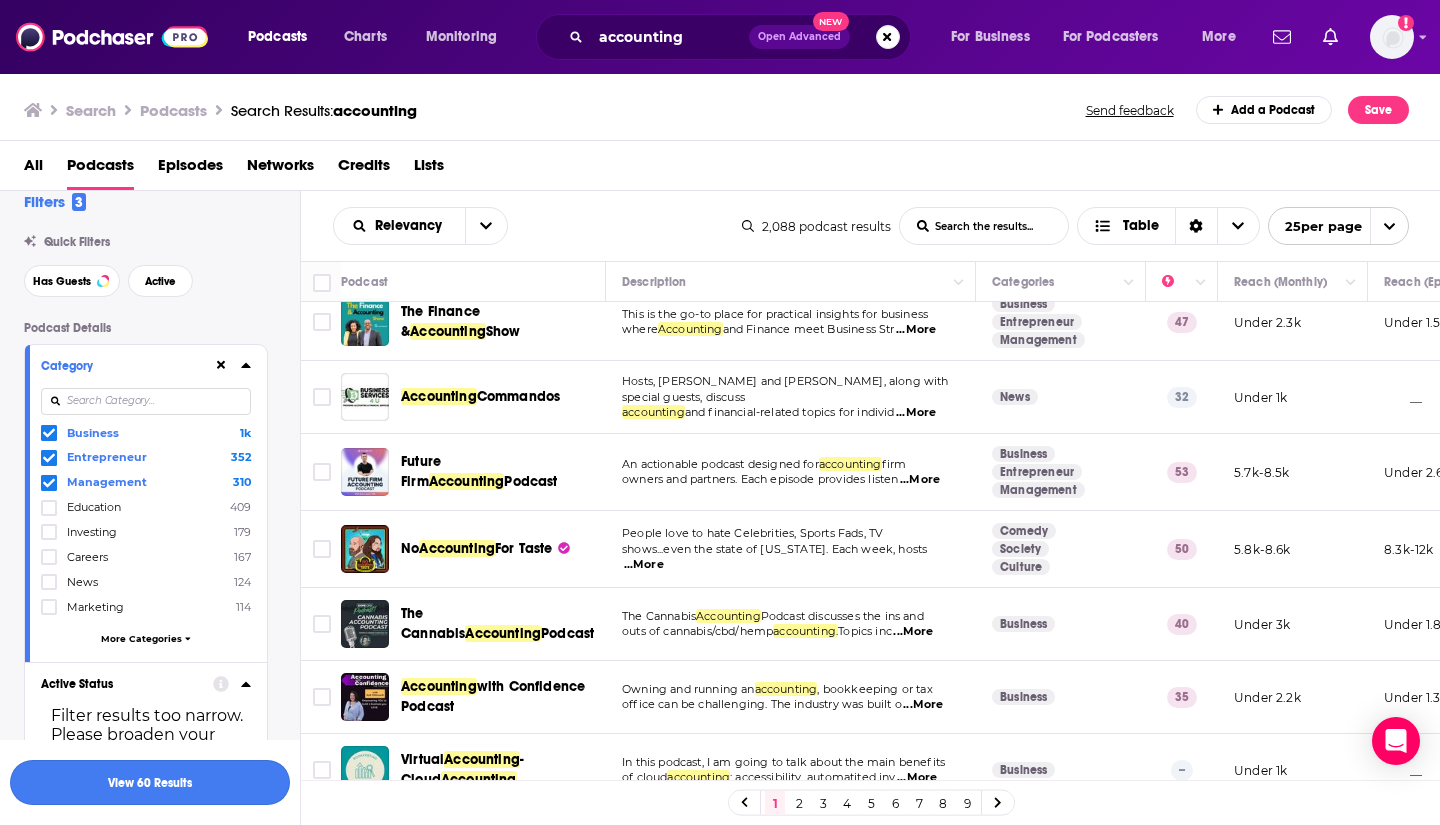 click on "View 60 Results" at bounding box center (150, 782) 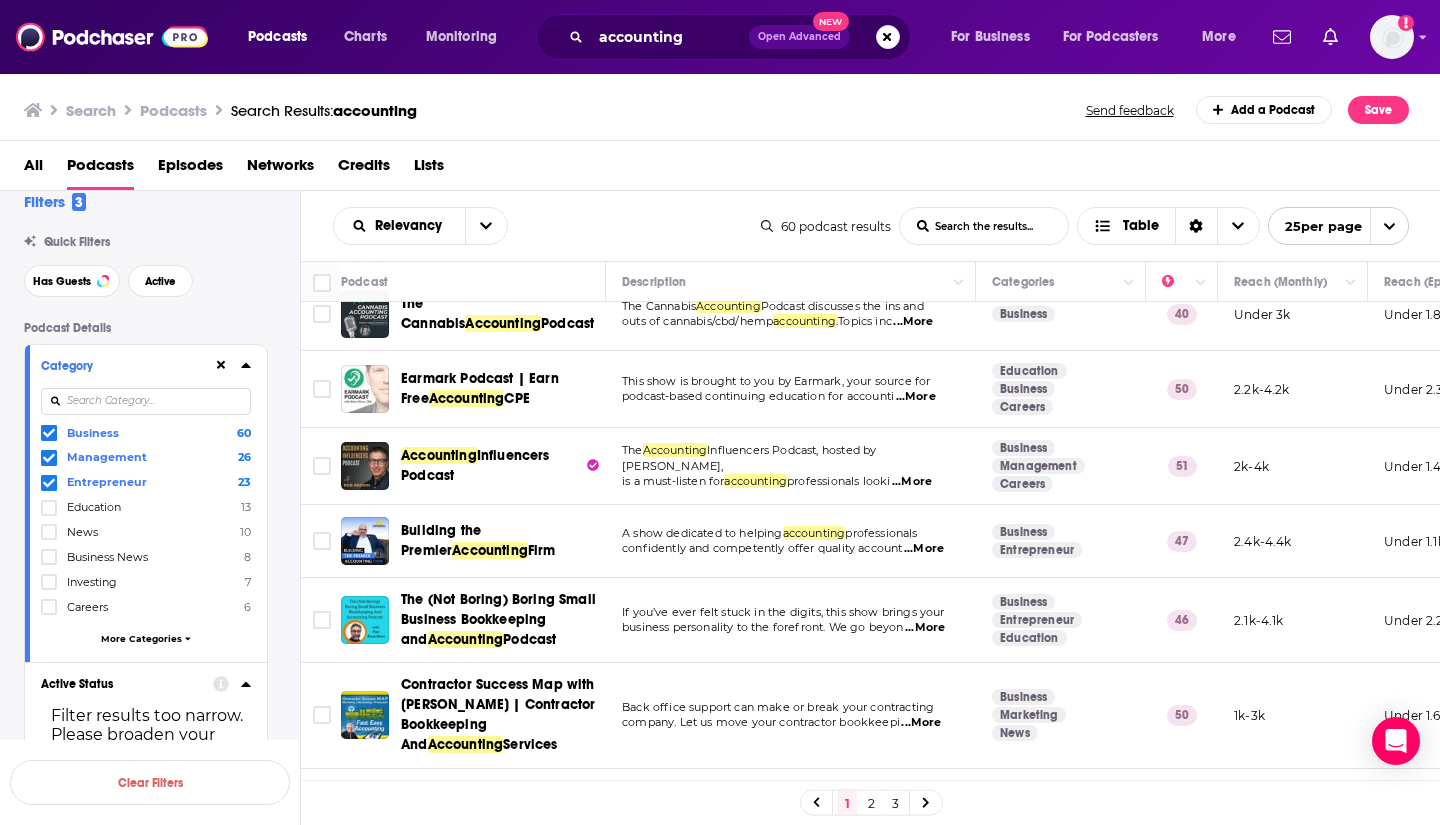 scroll, scrollTop: 0, scrollLeft: 0, axis: both 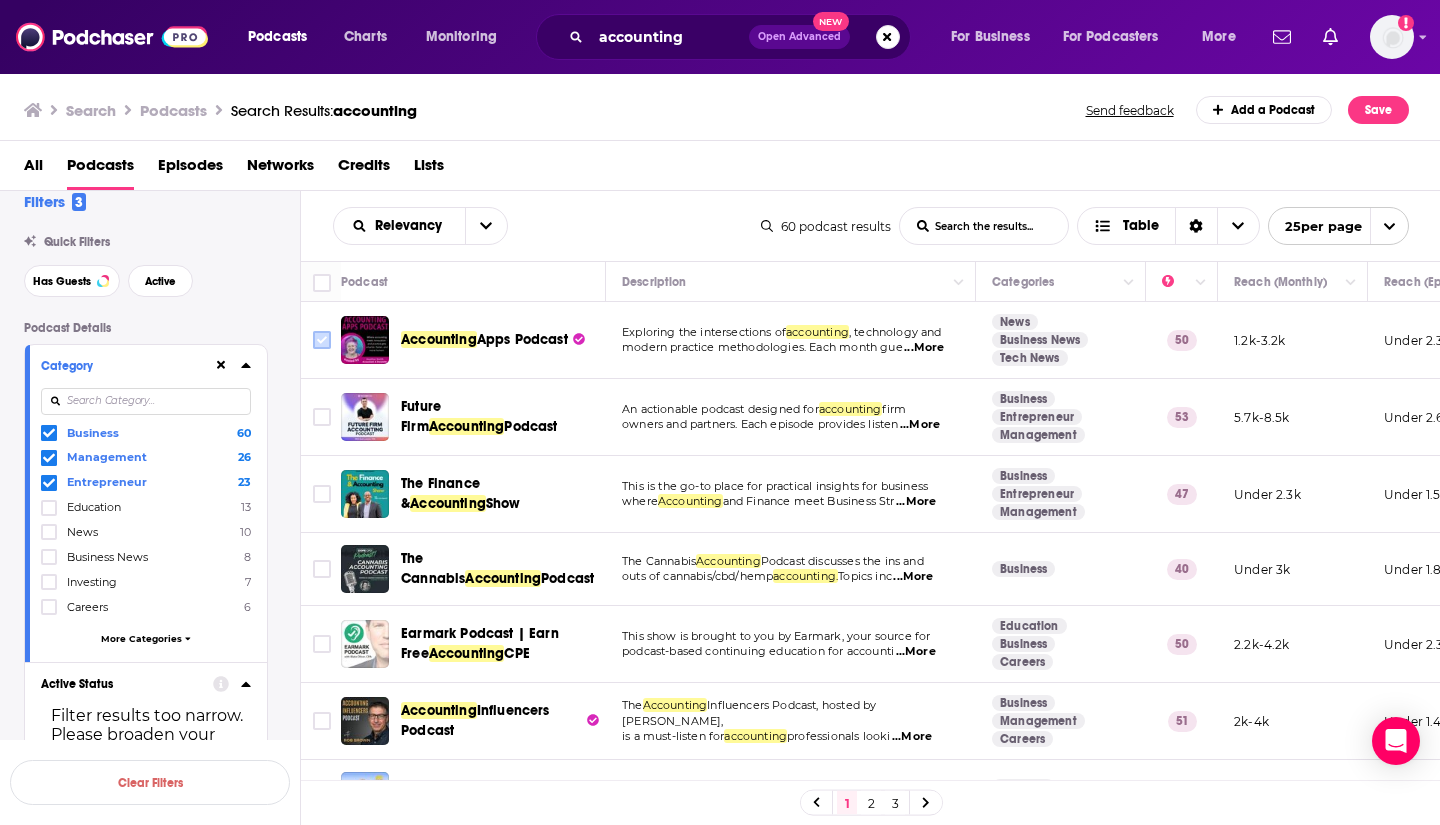 click at bounding box center (322, 340) 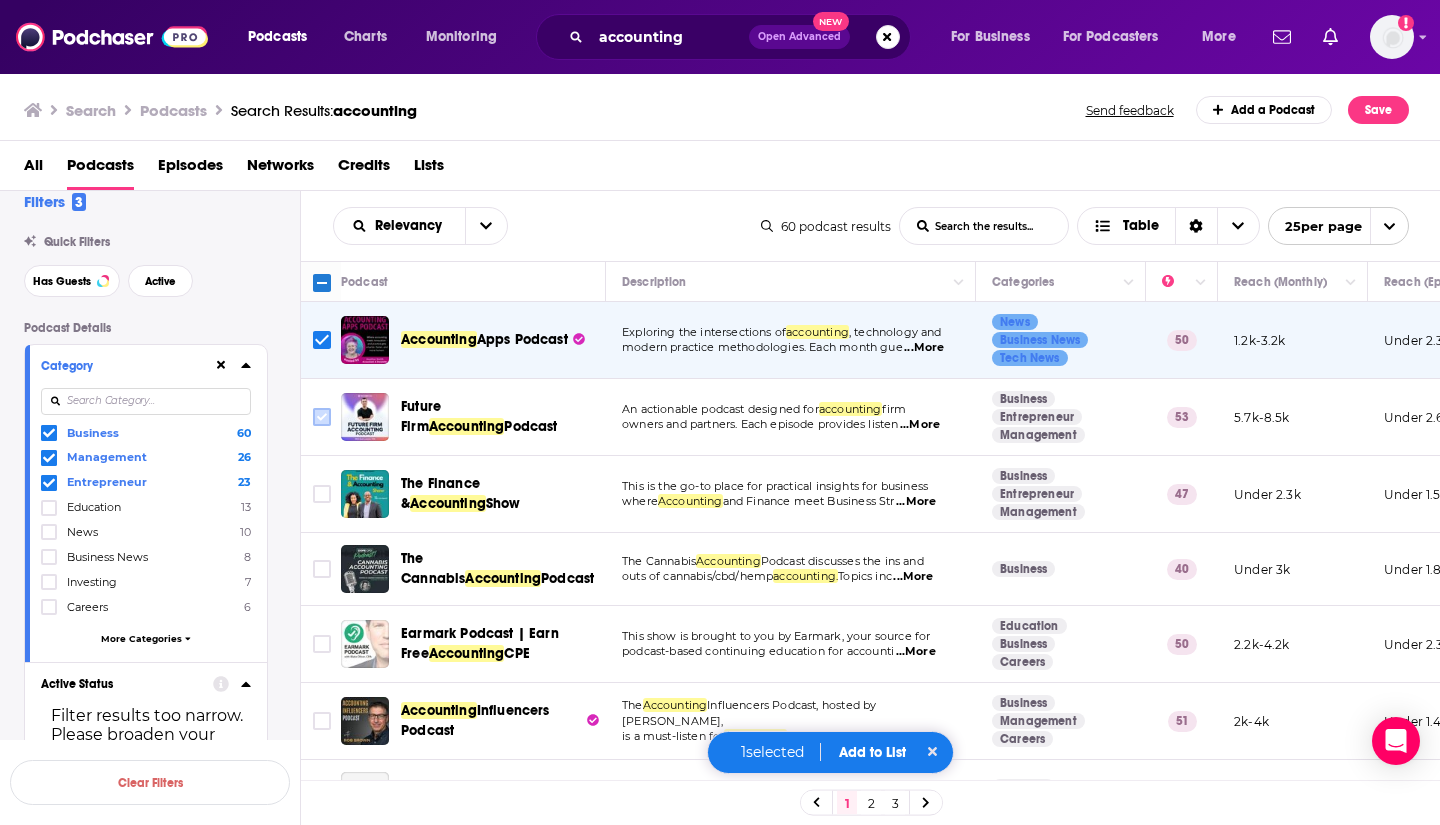 click at bounding box center [322, 417] 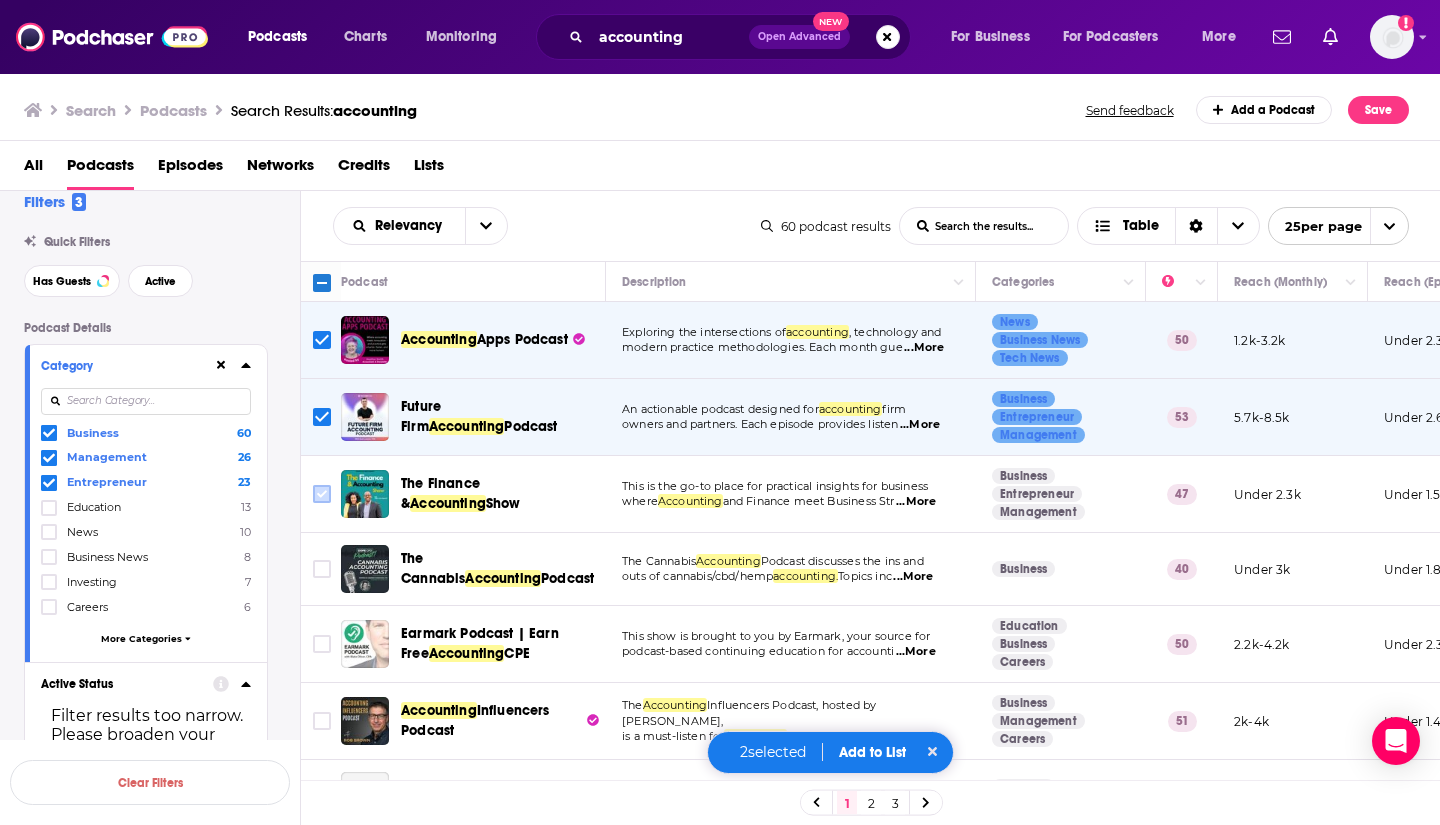 click at bounding box center (322, 494) 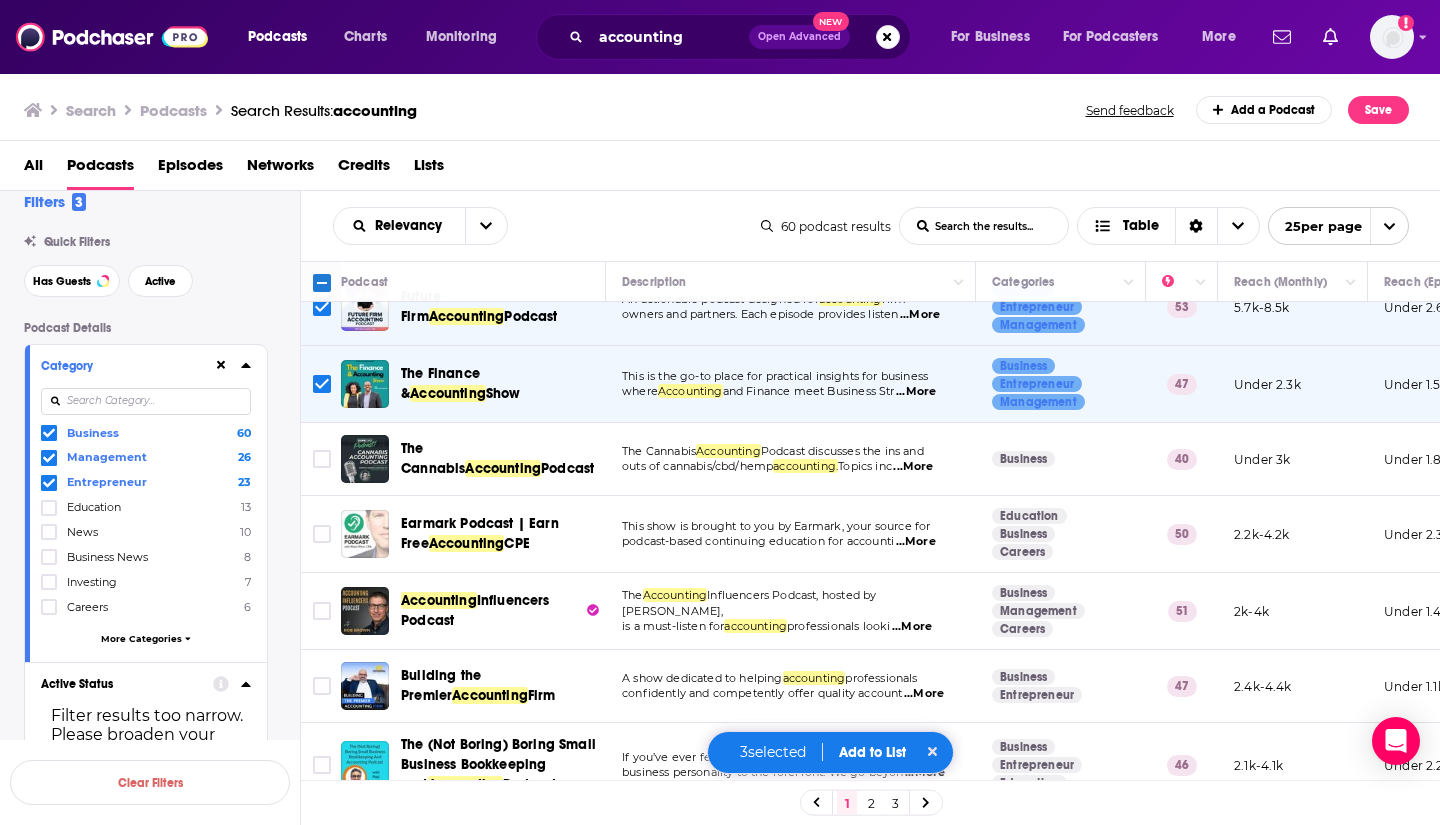 scroll, scrollTop: 117, scrollLeft: 0, axis: vertical 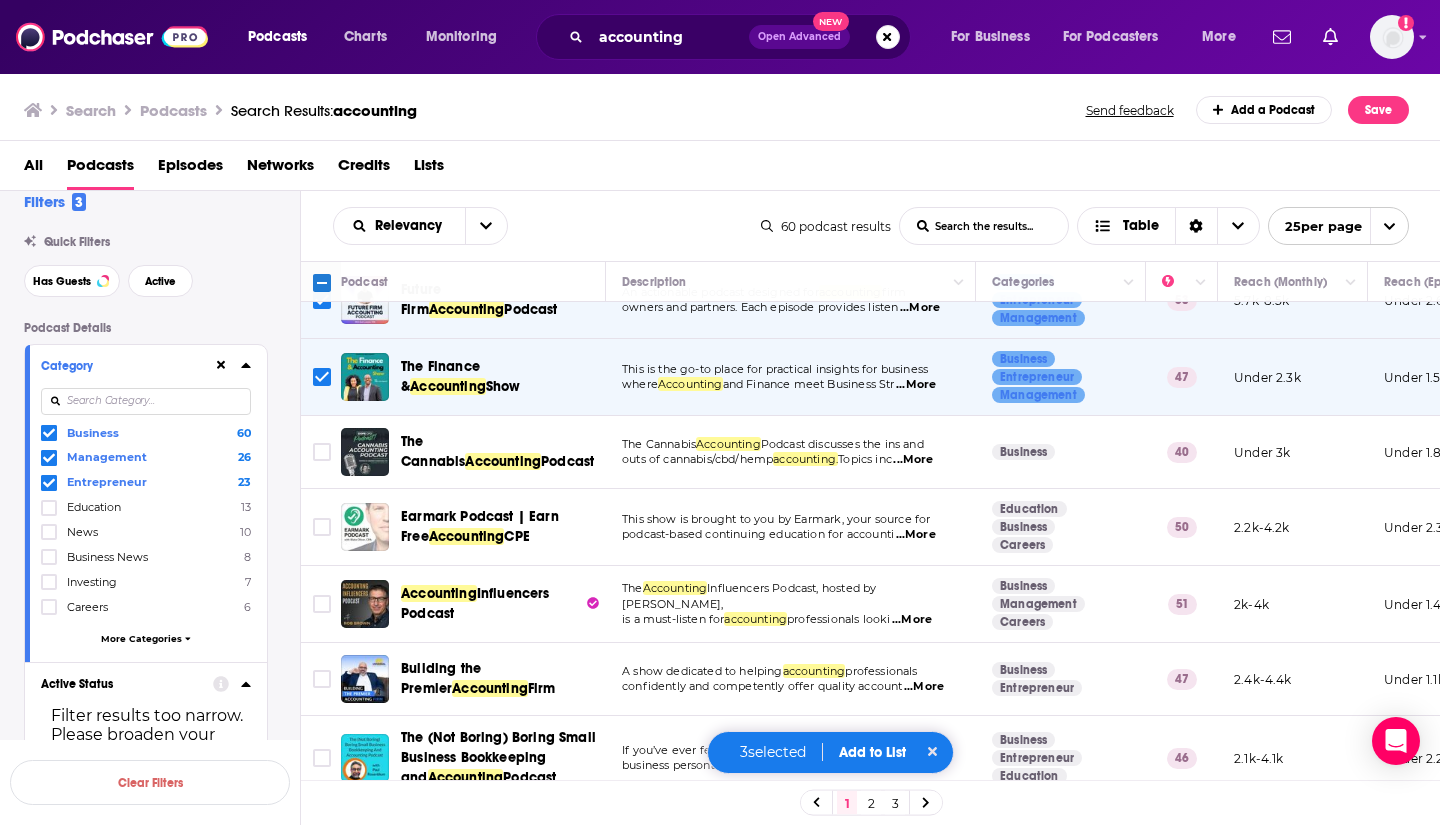 click on "...More" at bounding box center [916, 535] 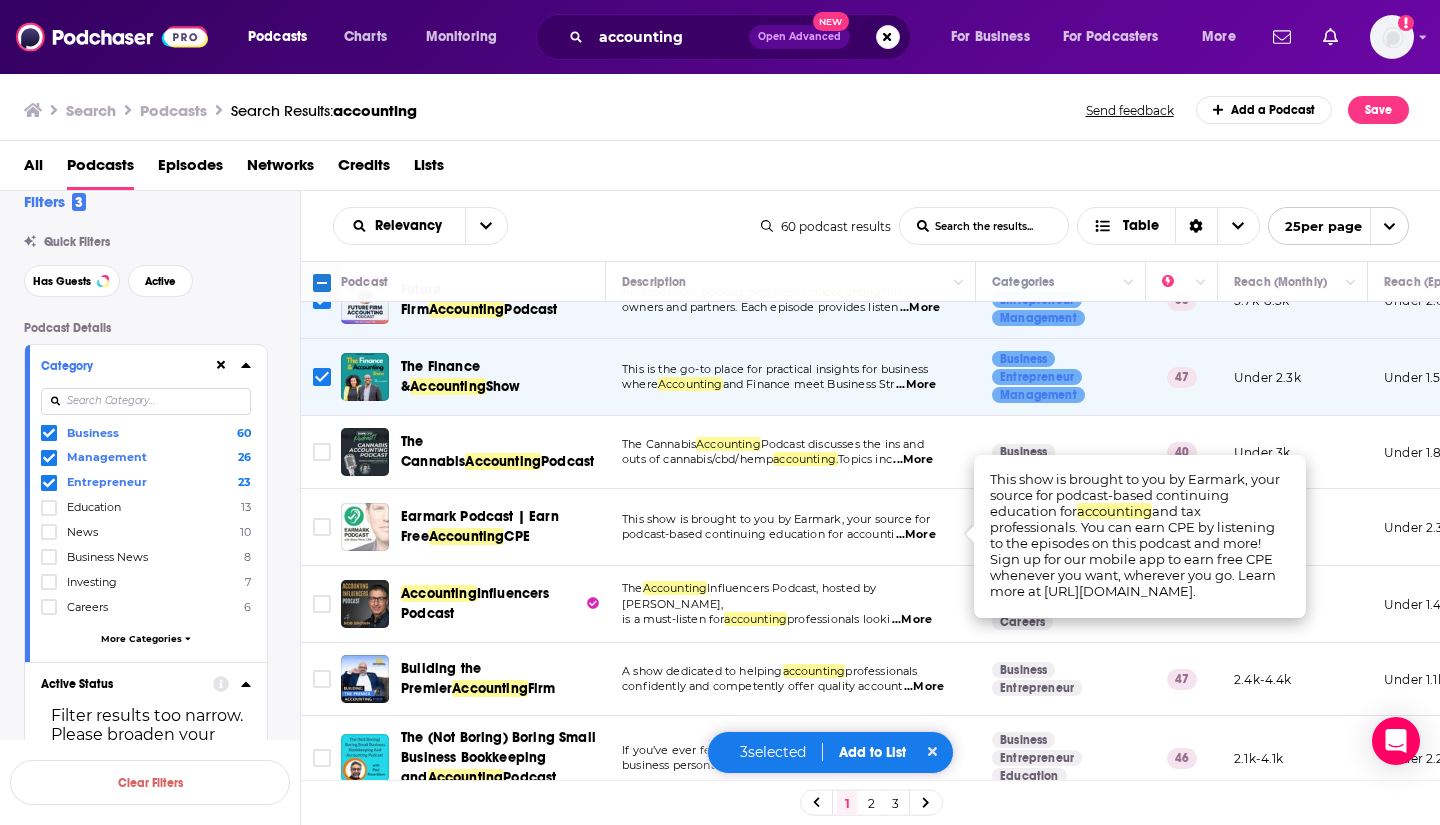 click on "...More" at bounding box center [912, 620] 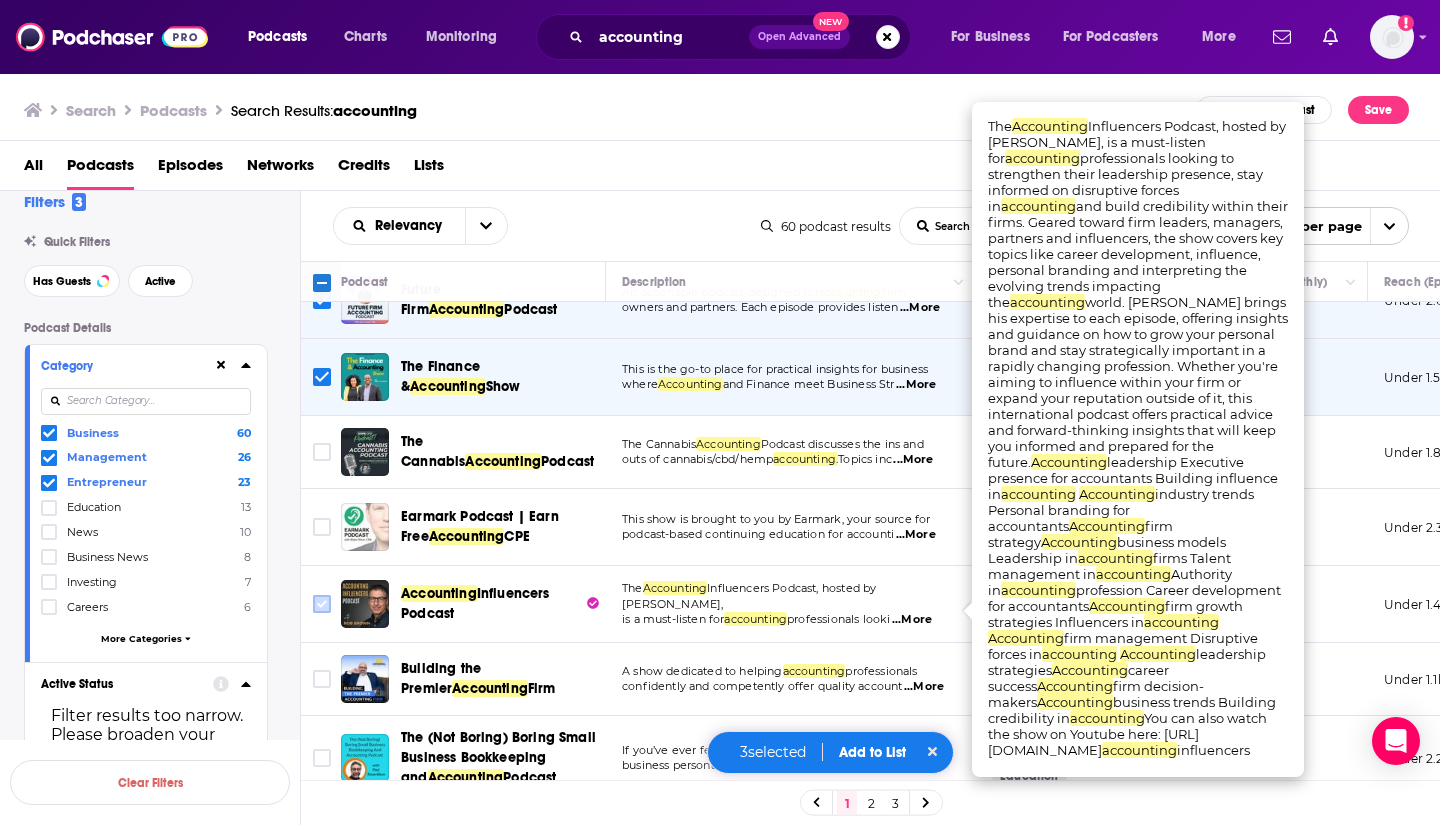 click at bounding box center (322, 604) 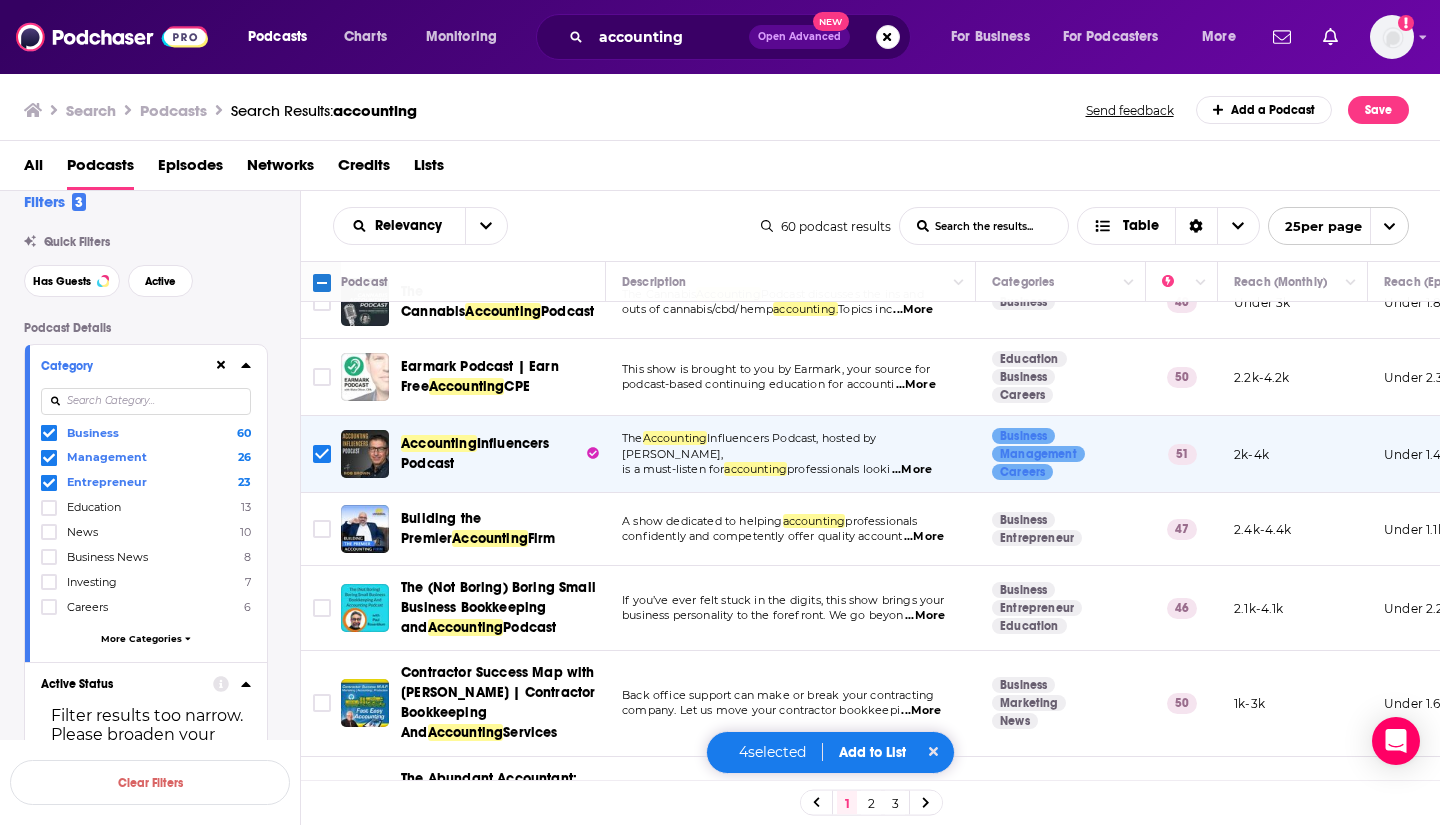 scroll, scrollTop: 271, scrollLeft: 0, axis: vertical 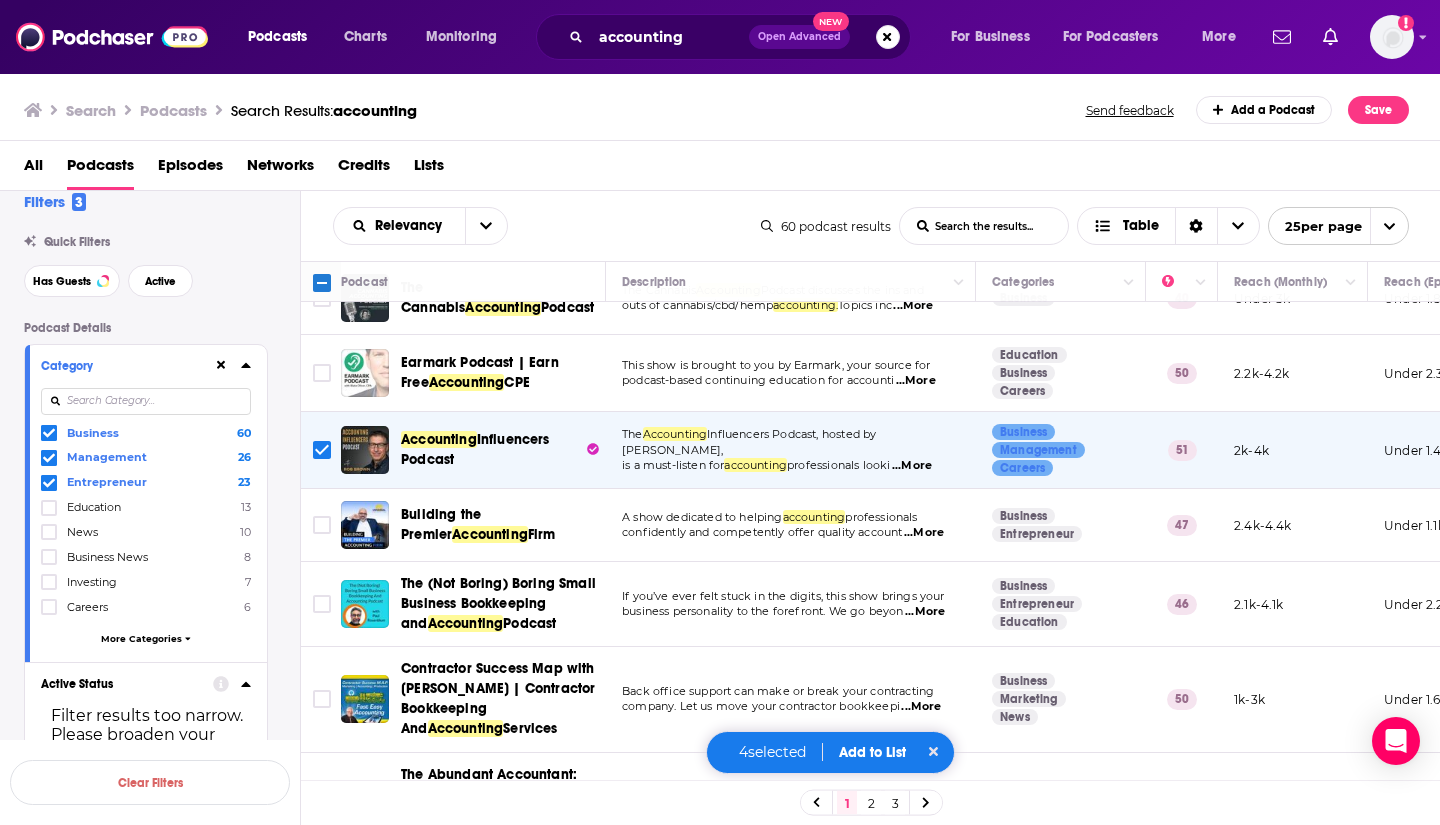 click on "...More" at bounding box center [924, 533] 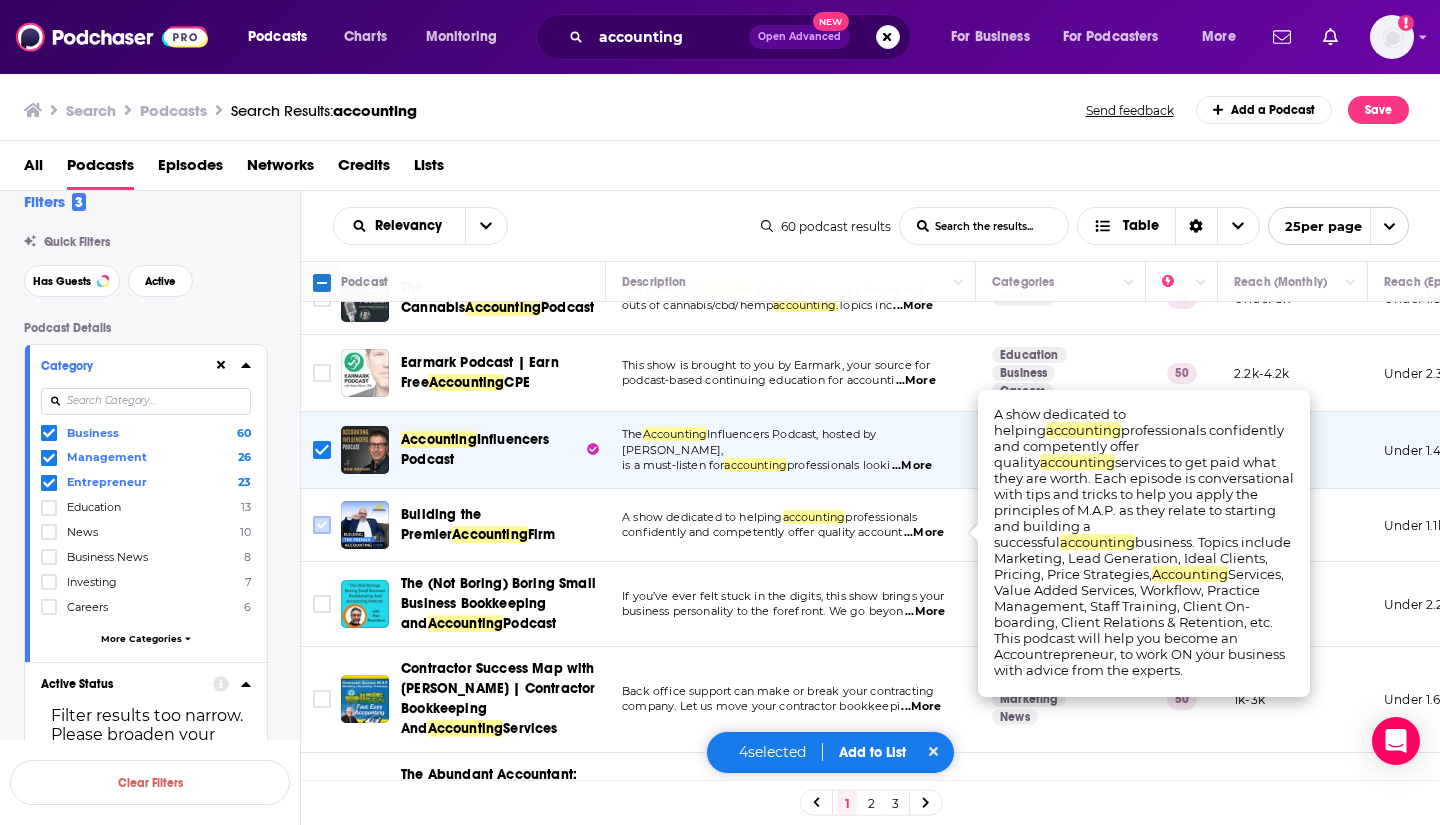 click at bounding box center (322, 525) 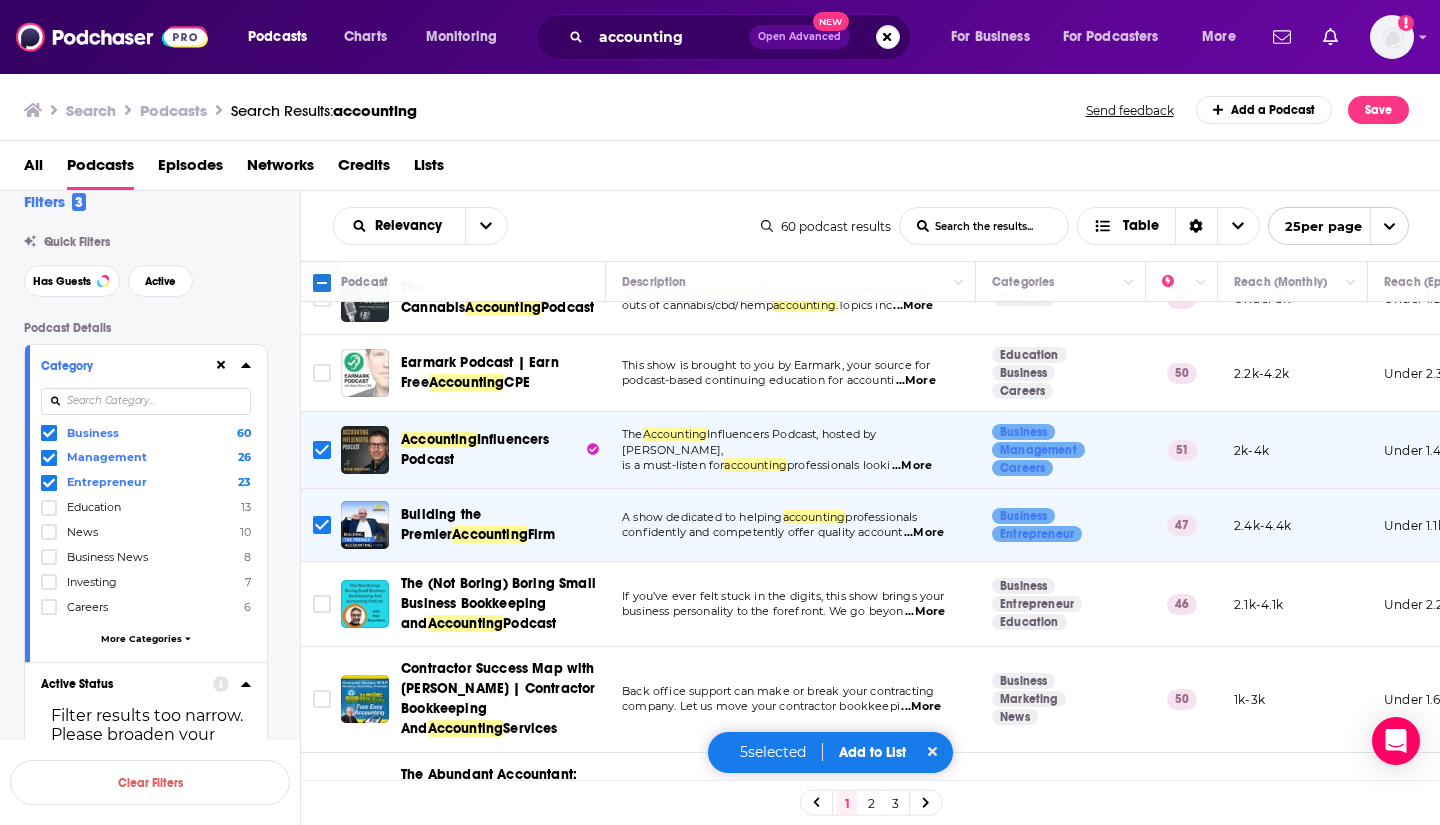 click on "...More" at bounding box center (925, 612) 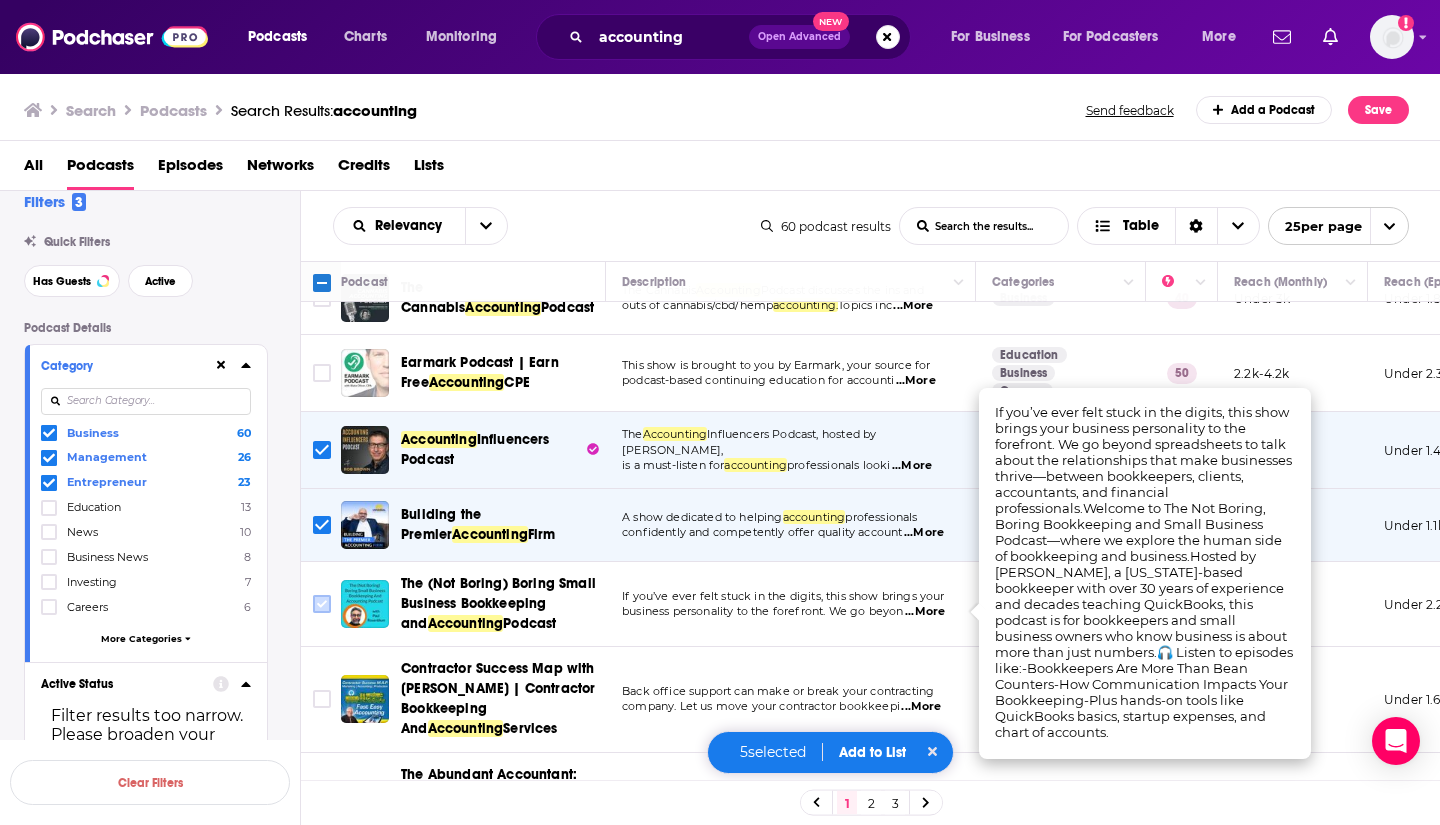 click at bounding box center (322, 604) 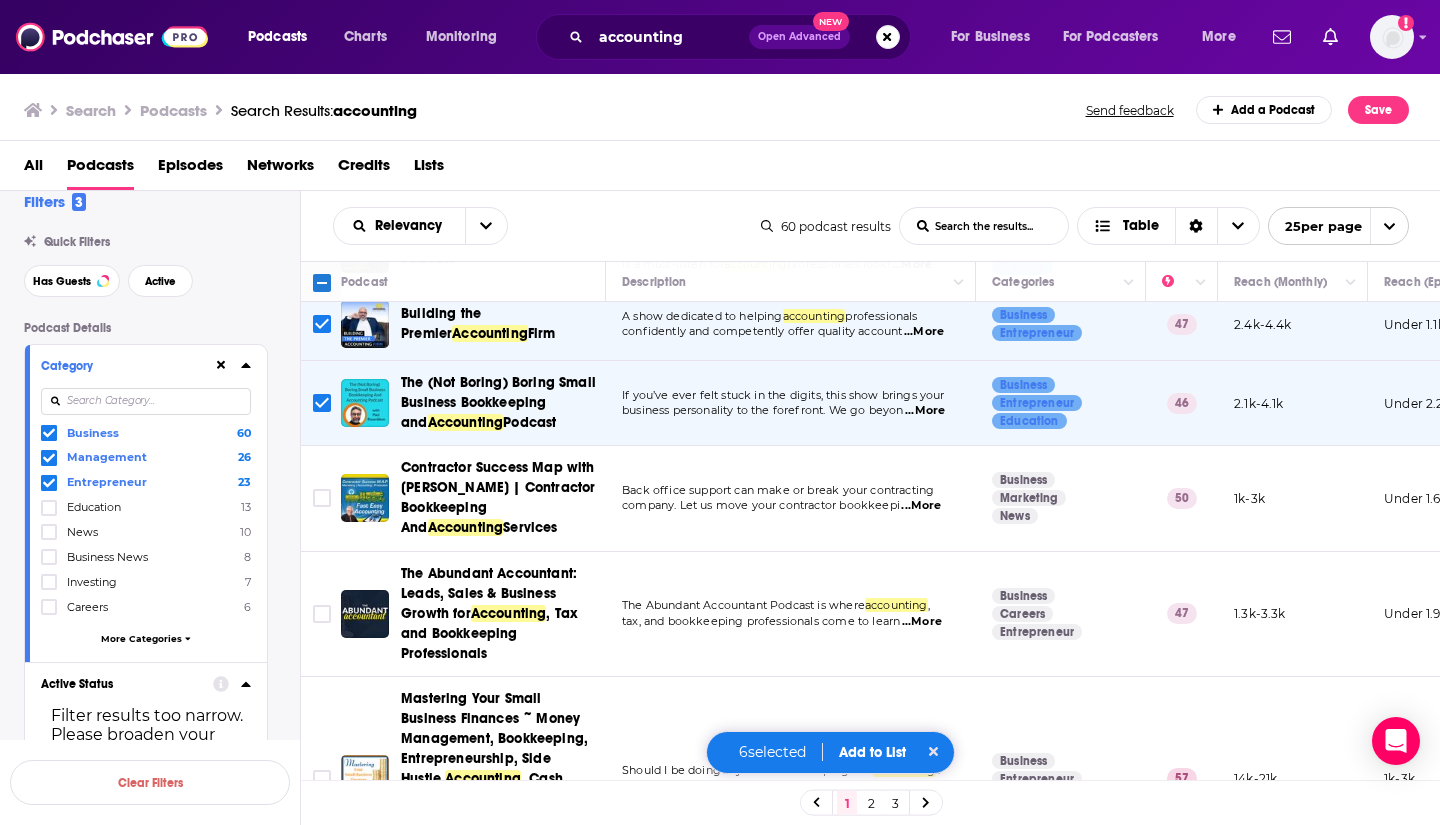 scroll, scrollTop: 474, scrollLeft: 0, axis: vertical 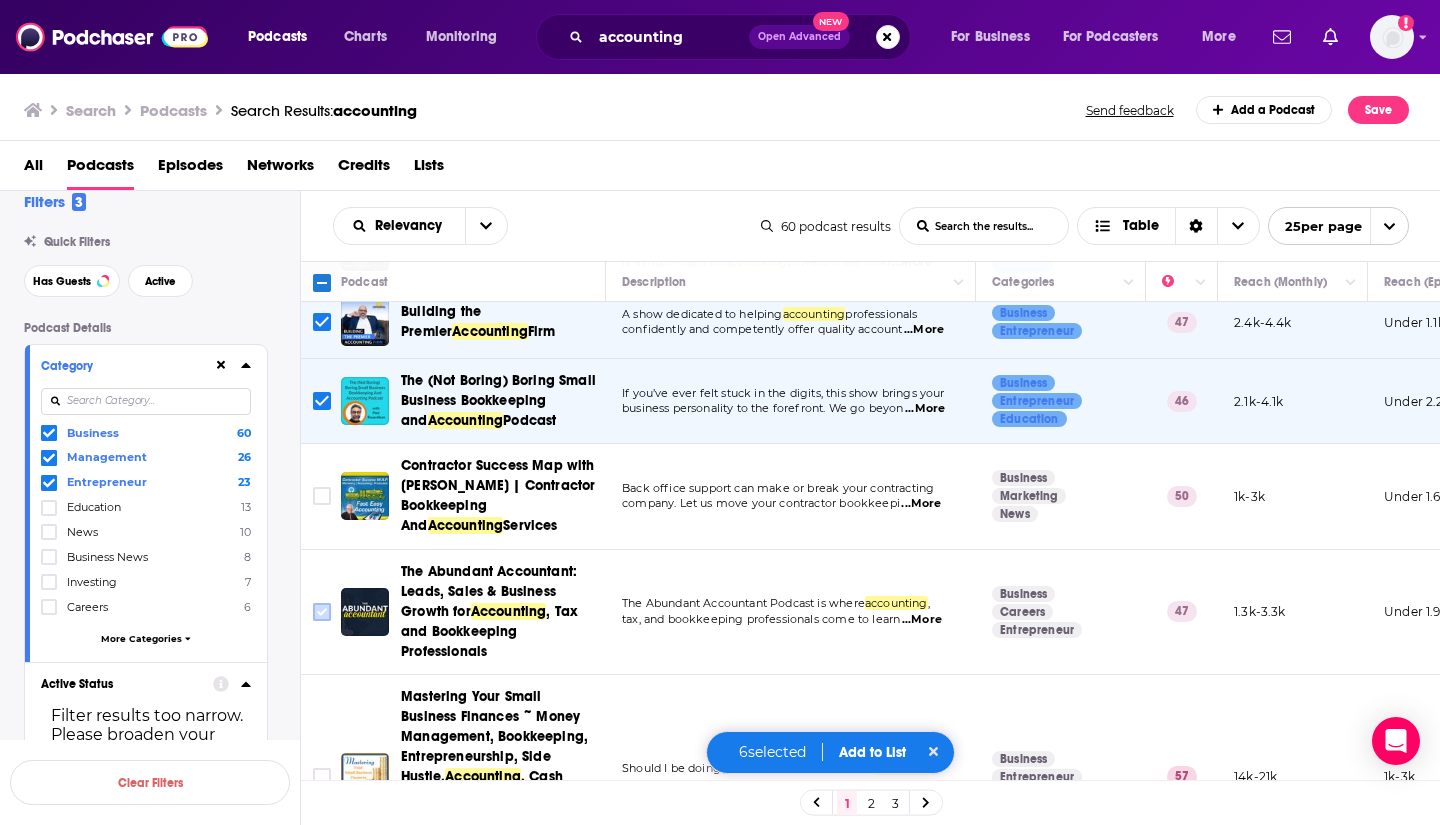 click at bounding box center [322, 612] 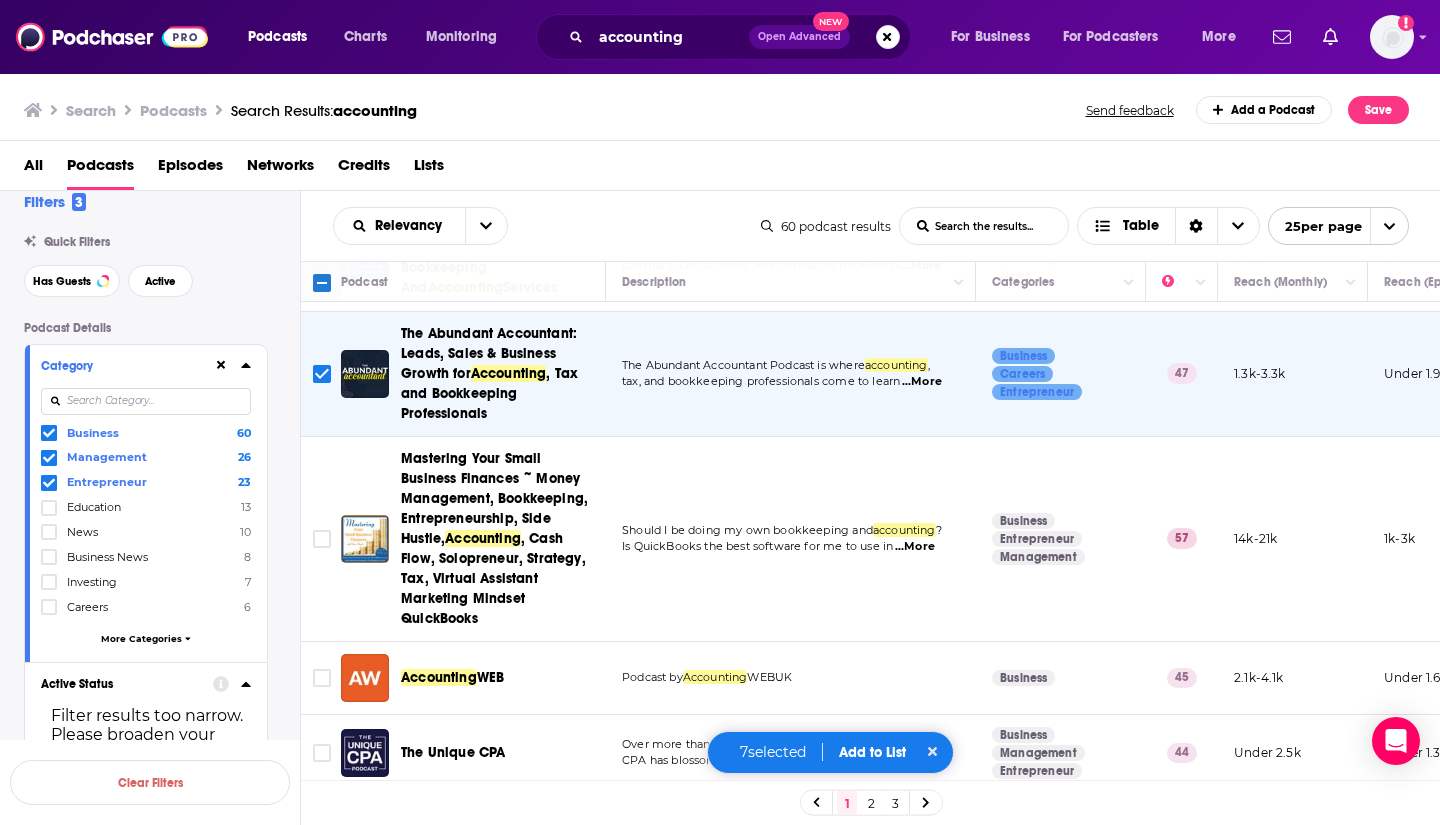scroll, scrollTop: 713, scrollLeft: 0, axis: vertical 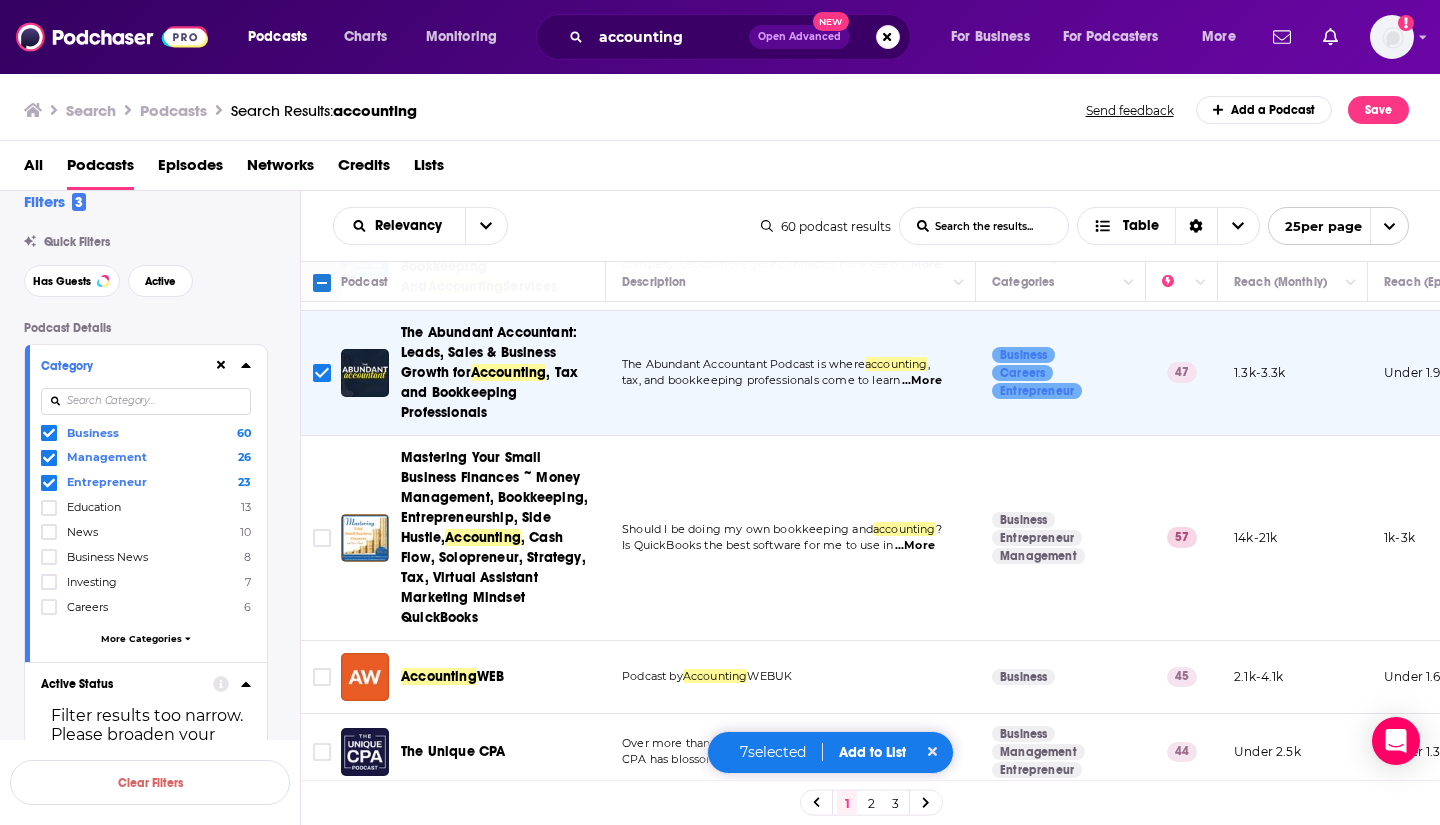 click on "...More" at bounding box center (915, 546) 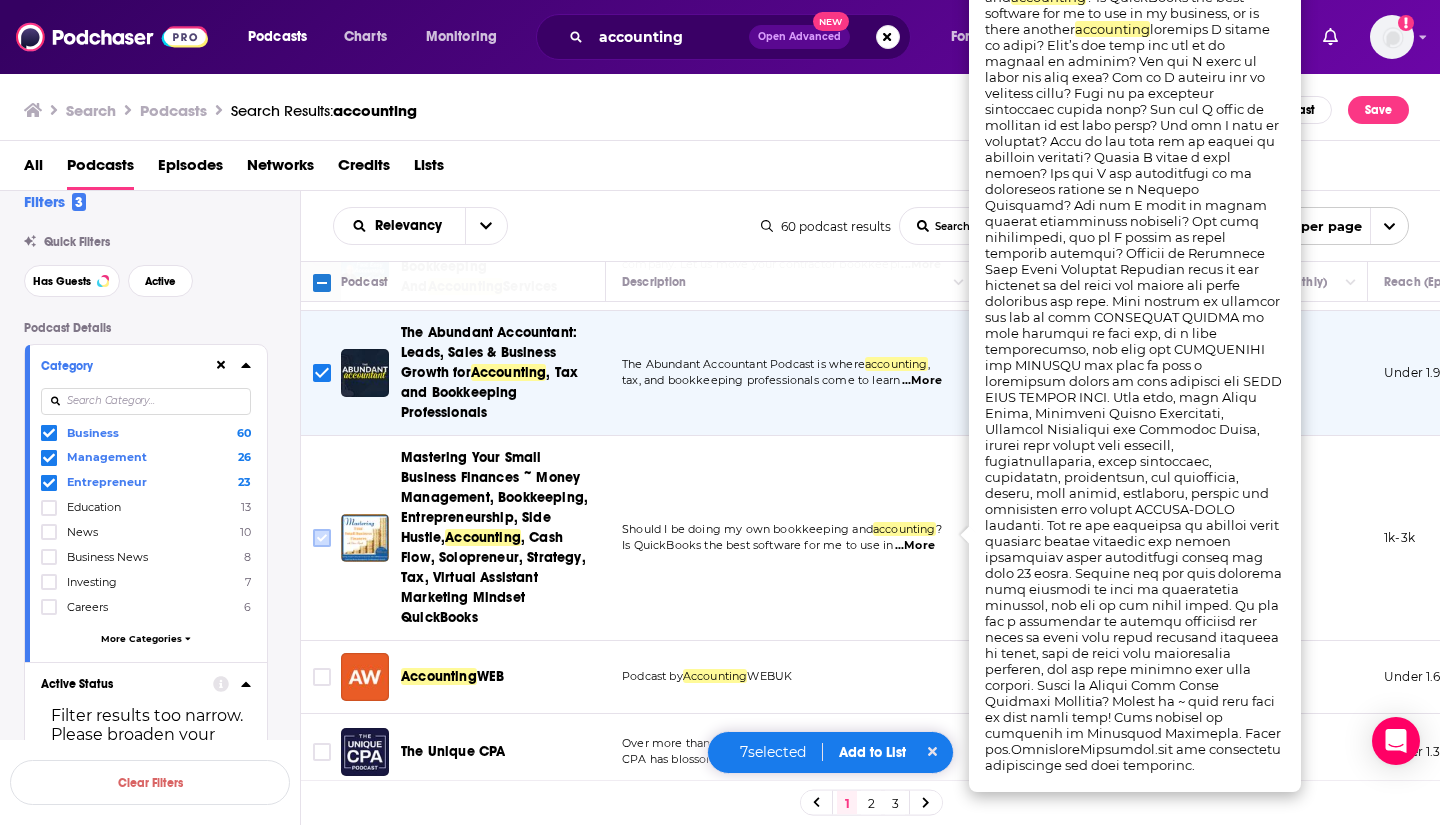 click at bounding box center [322, 538] 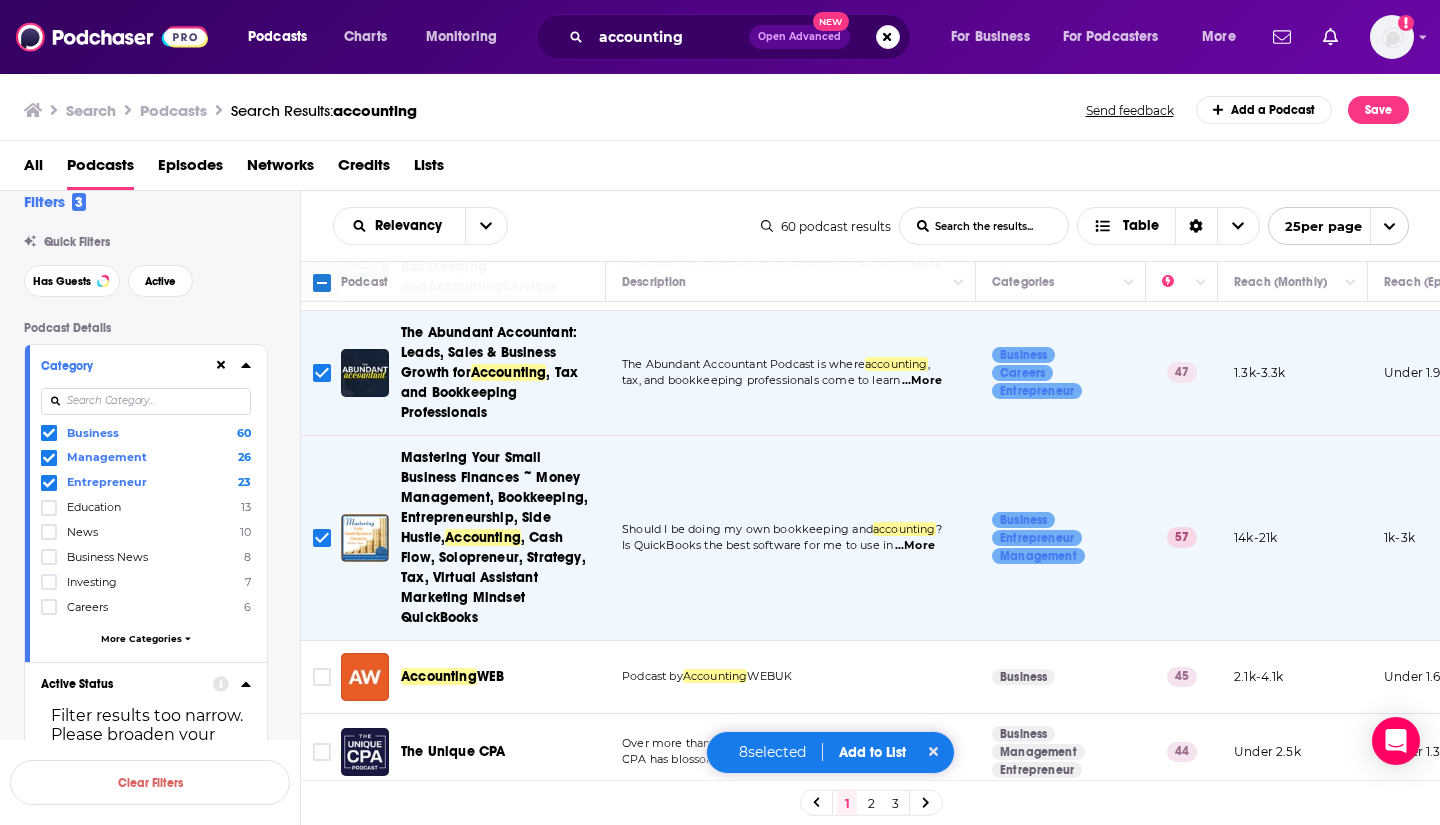 click on "Podcast by  Accounting WEBUK" at bounding box center [790, 677] 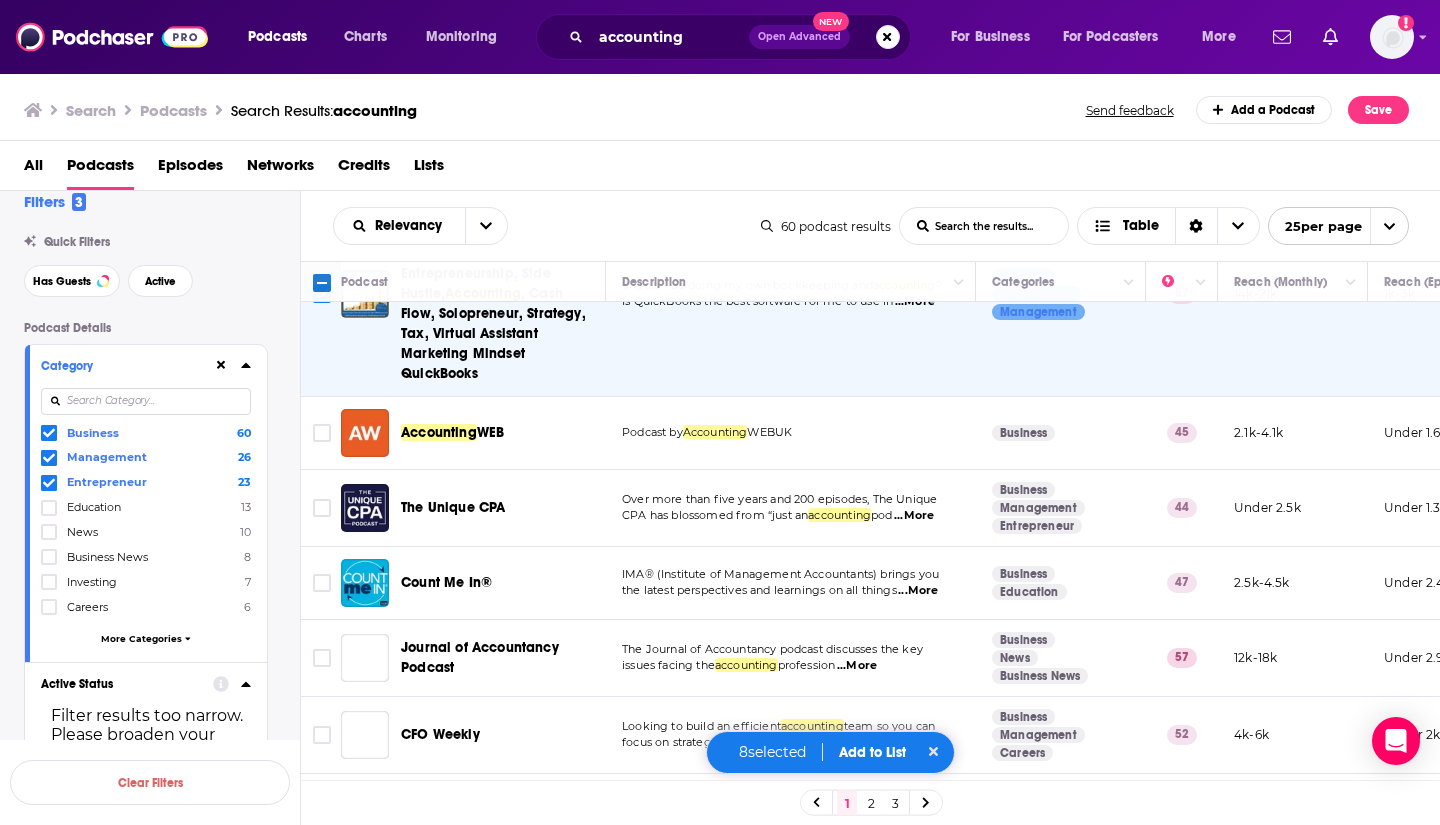 scroll, scrollTop: 959, scrollLeft: 0, axis: vertical 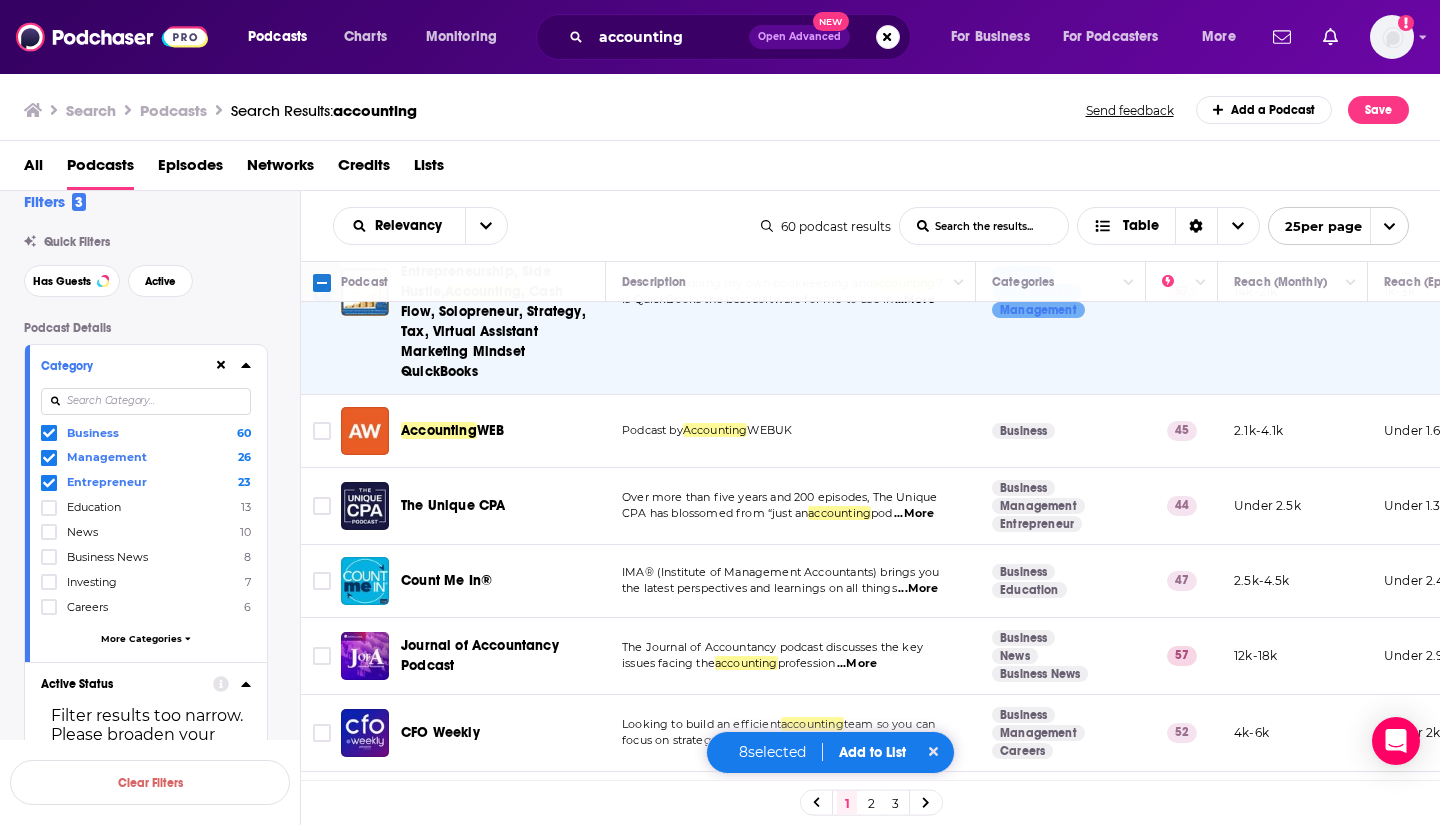 click on "...More" at bounding box center (914, 514) 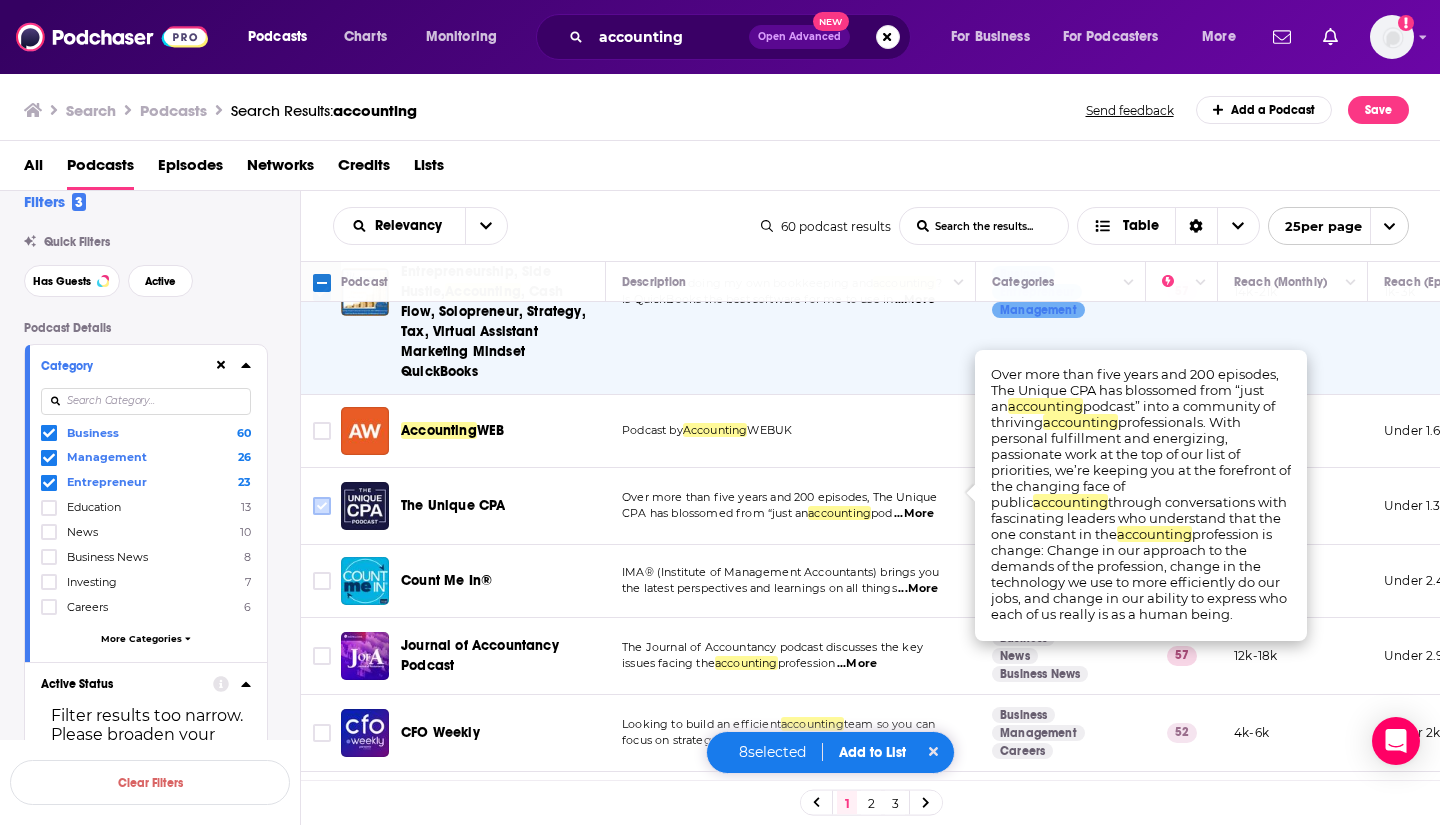 click at bounding box center (322, 506) 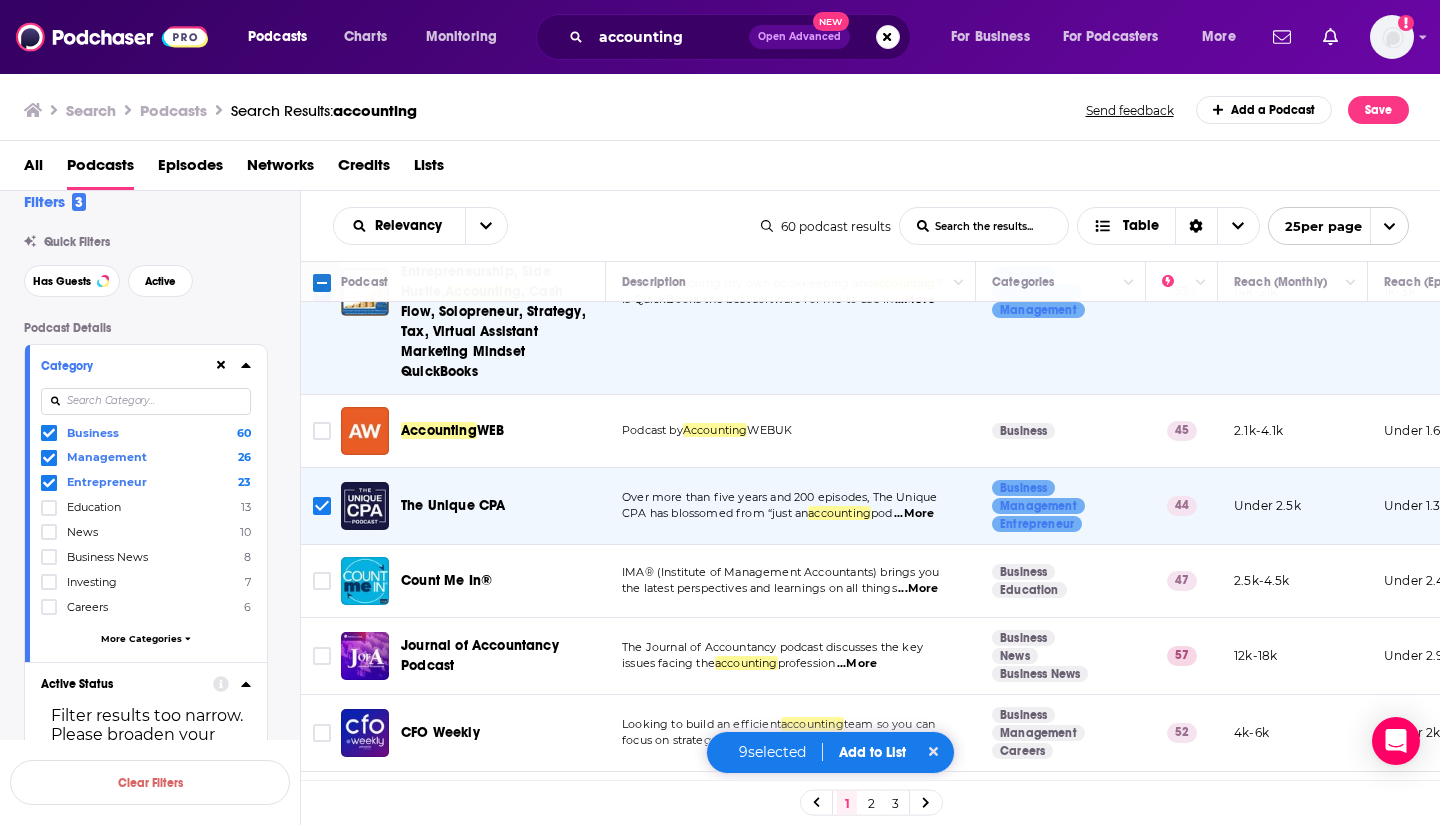 click on "...More" at bounding box center (918, 589) 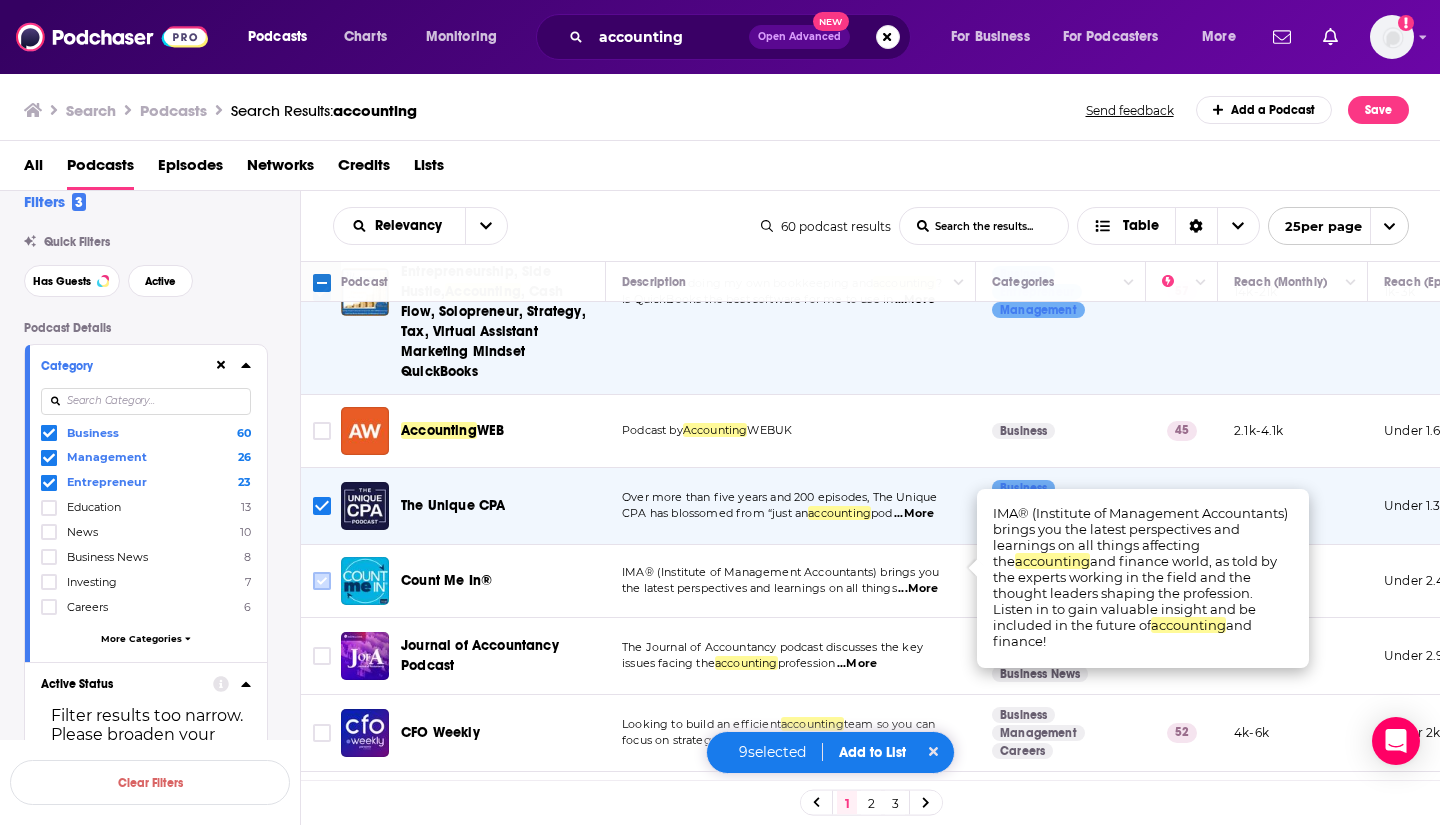 click at bounding box center (322, 581) 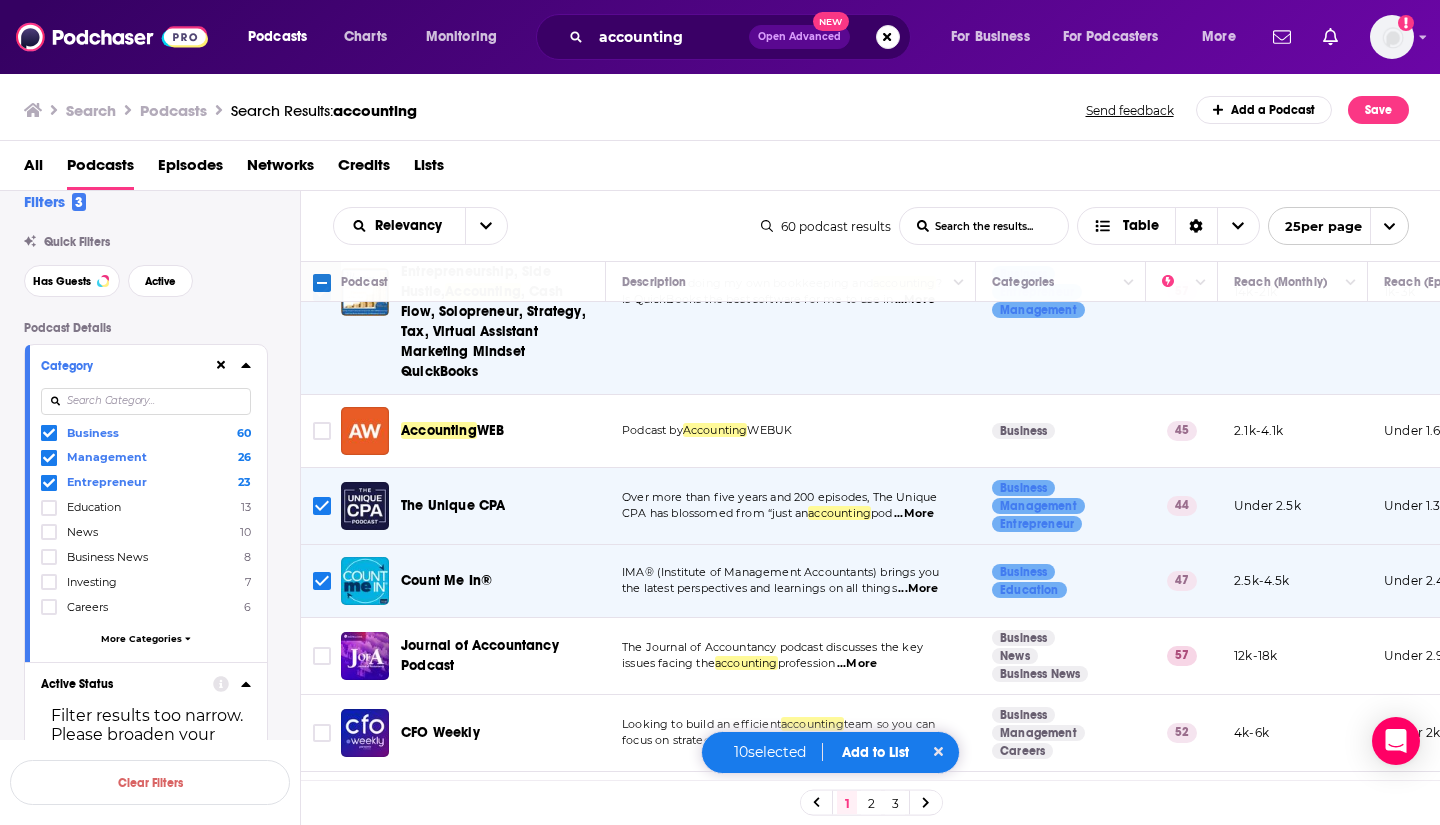 click on "...More" at bounding box center (857, 664) 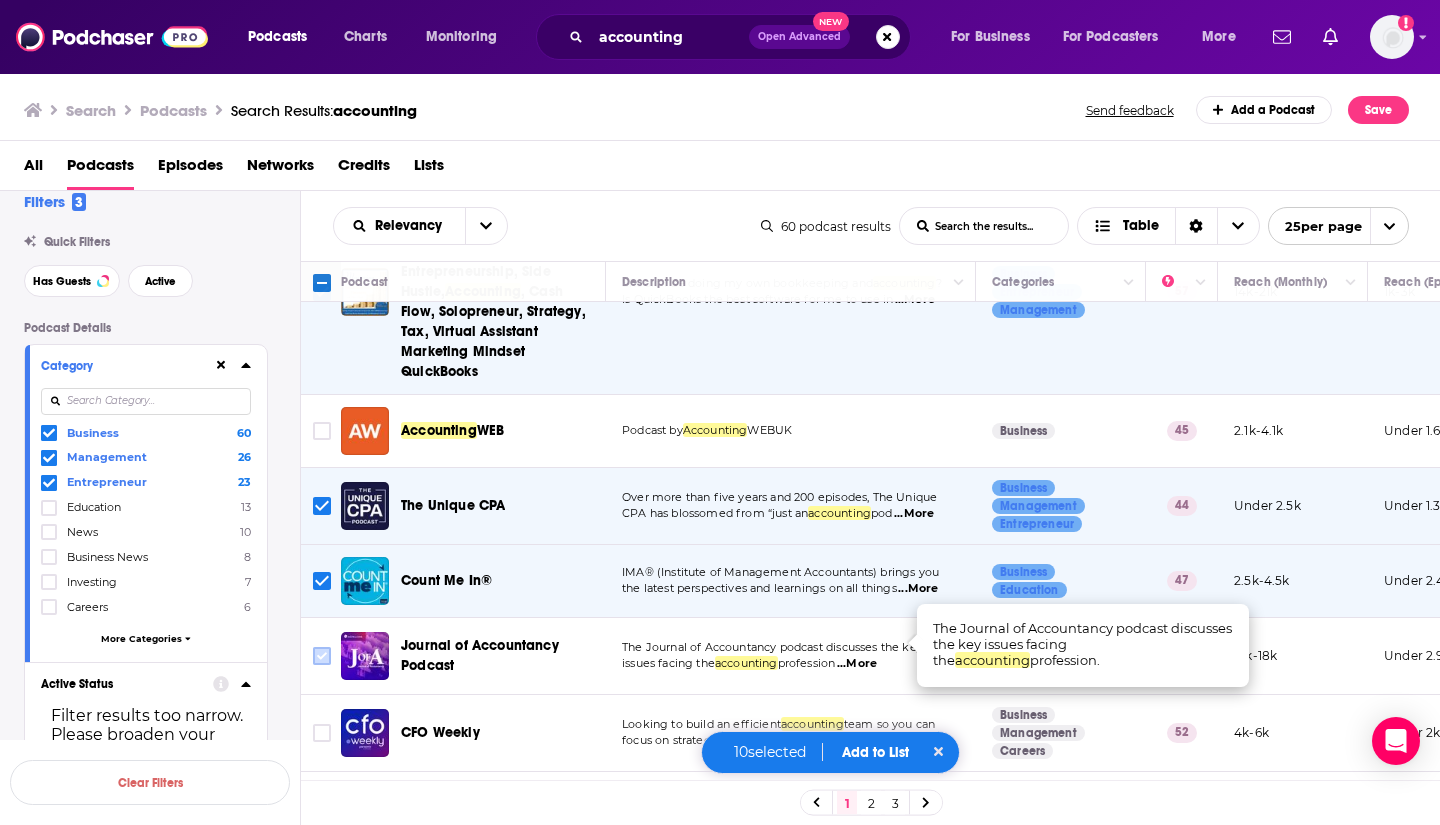 click at bounding box center [322, 656] 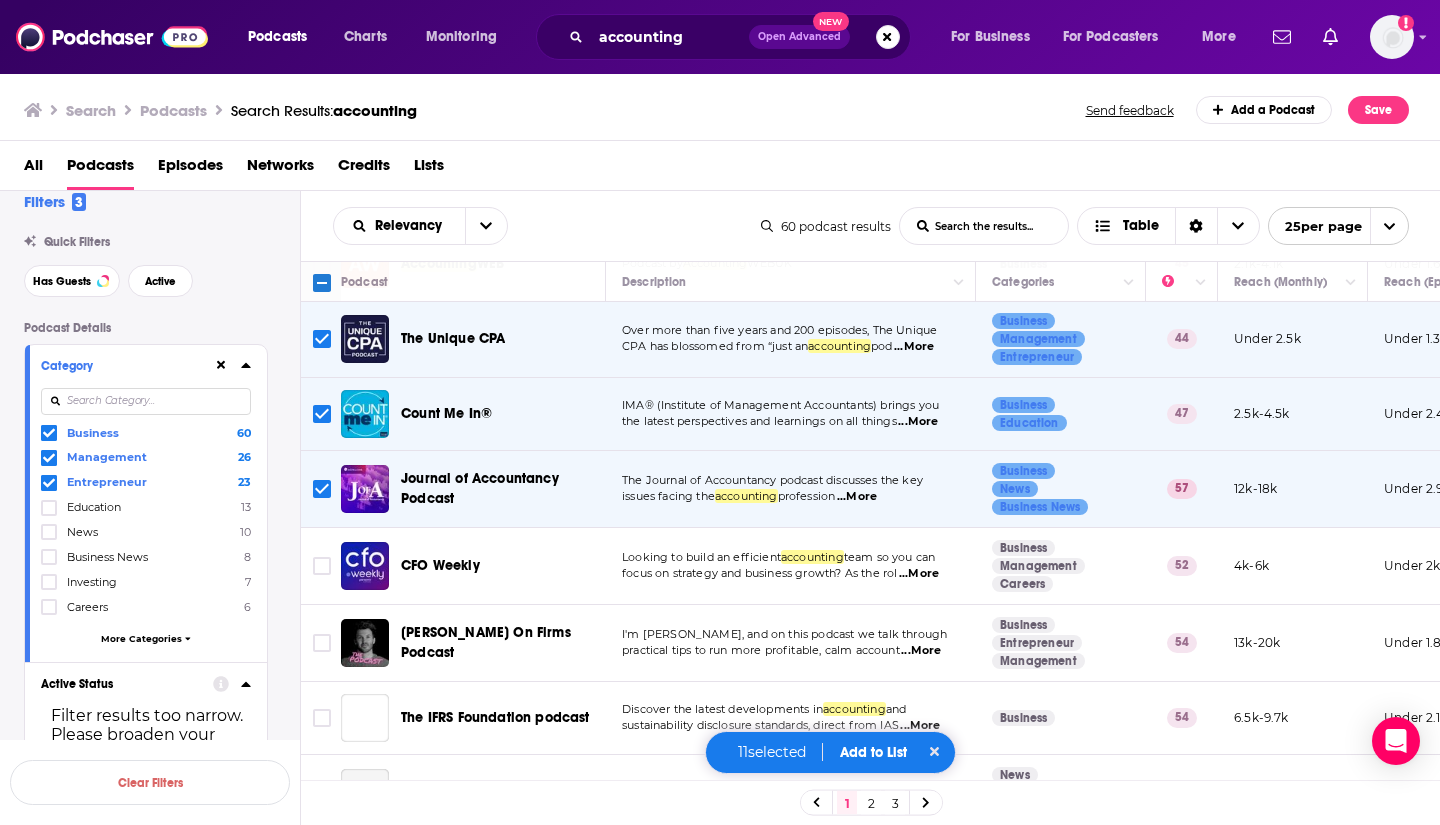scroll, scrollTop: 1136, scrollLeft: 0, axis: vertical 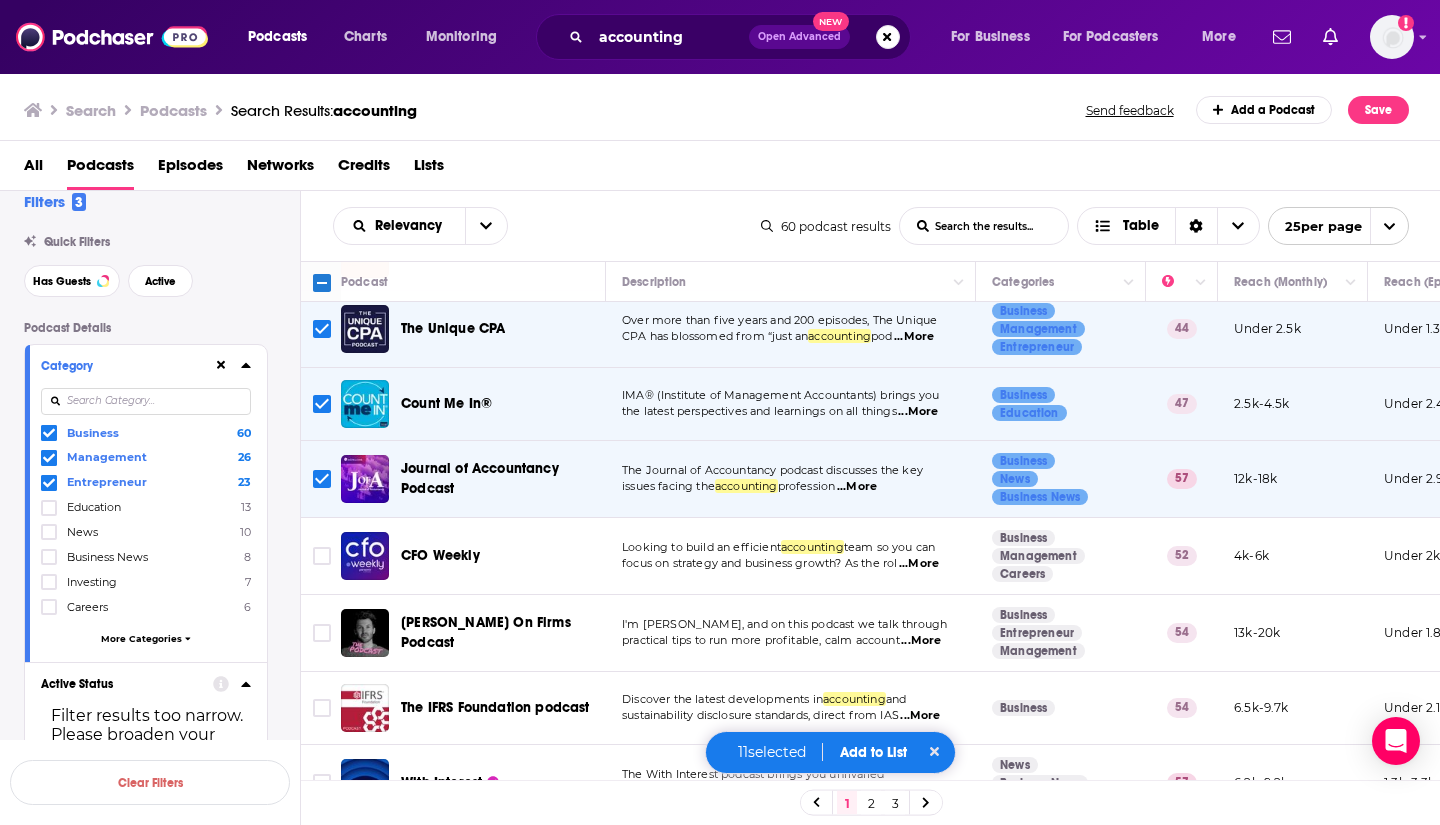 click on "...More" at bounding box center (919, 564) 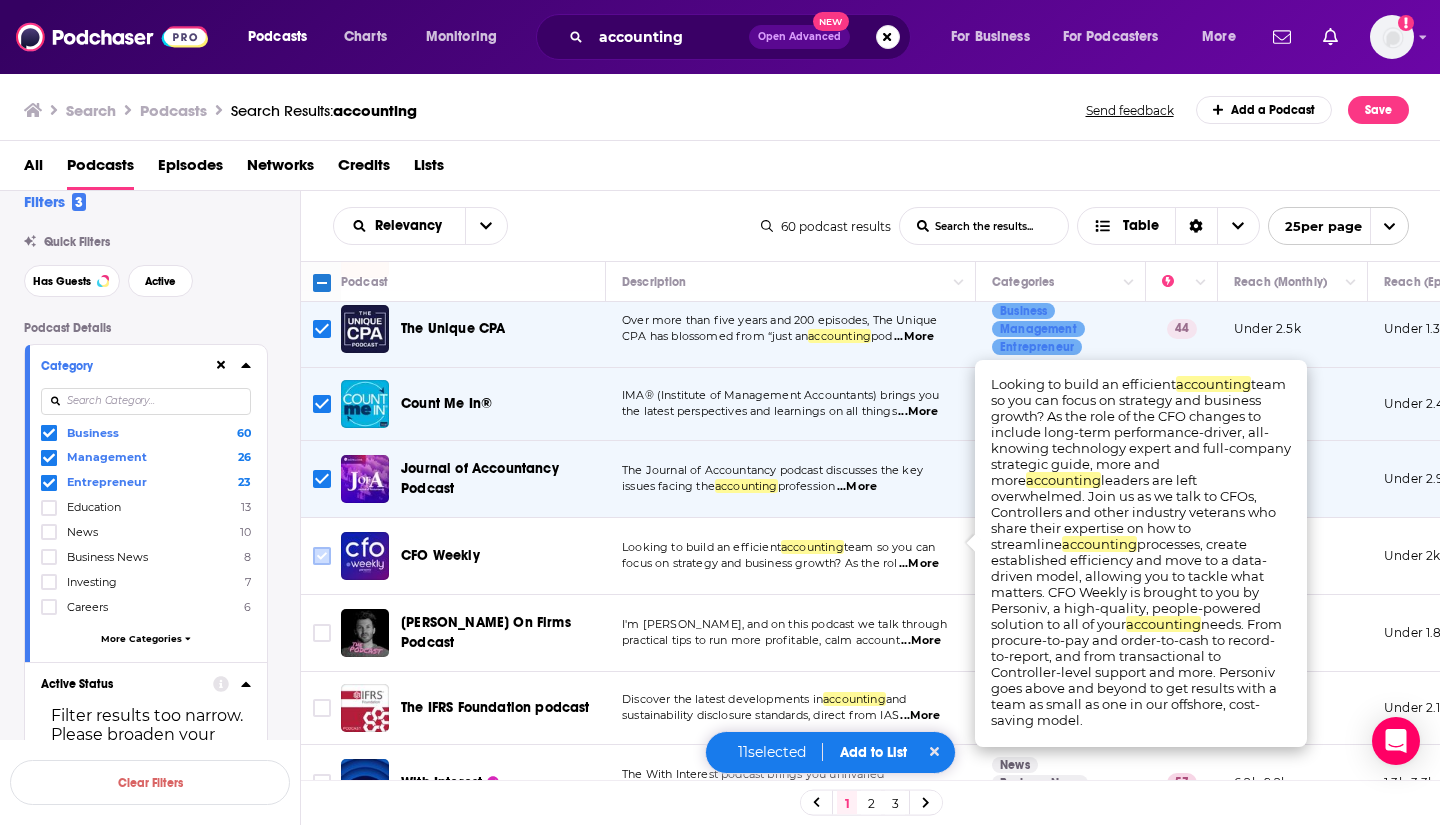 click at bounding box center (322, 556) 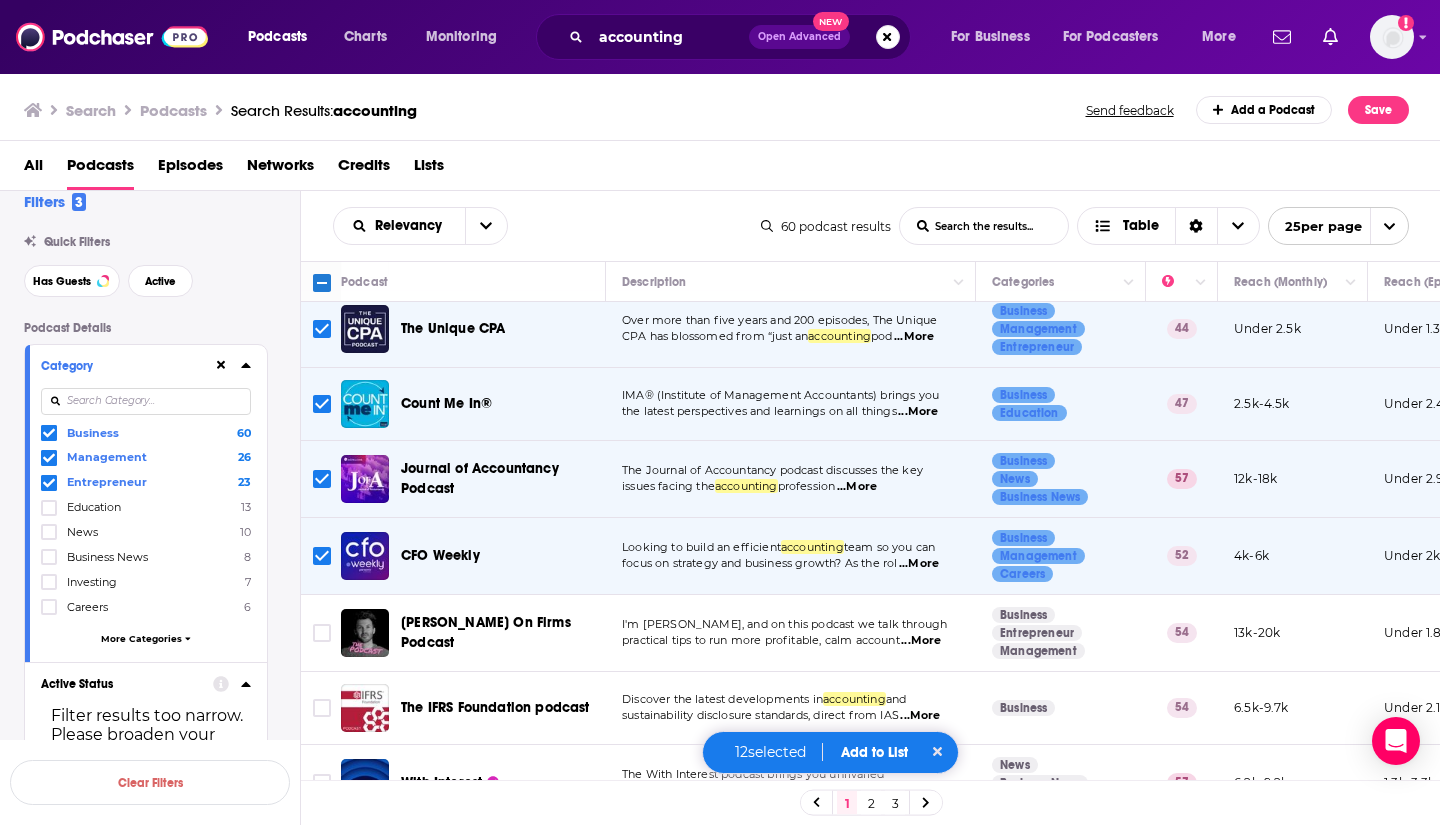 click on "...More" at bounding box center [921, 641] 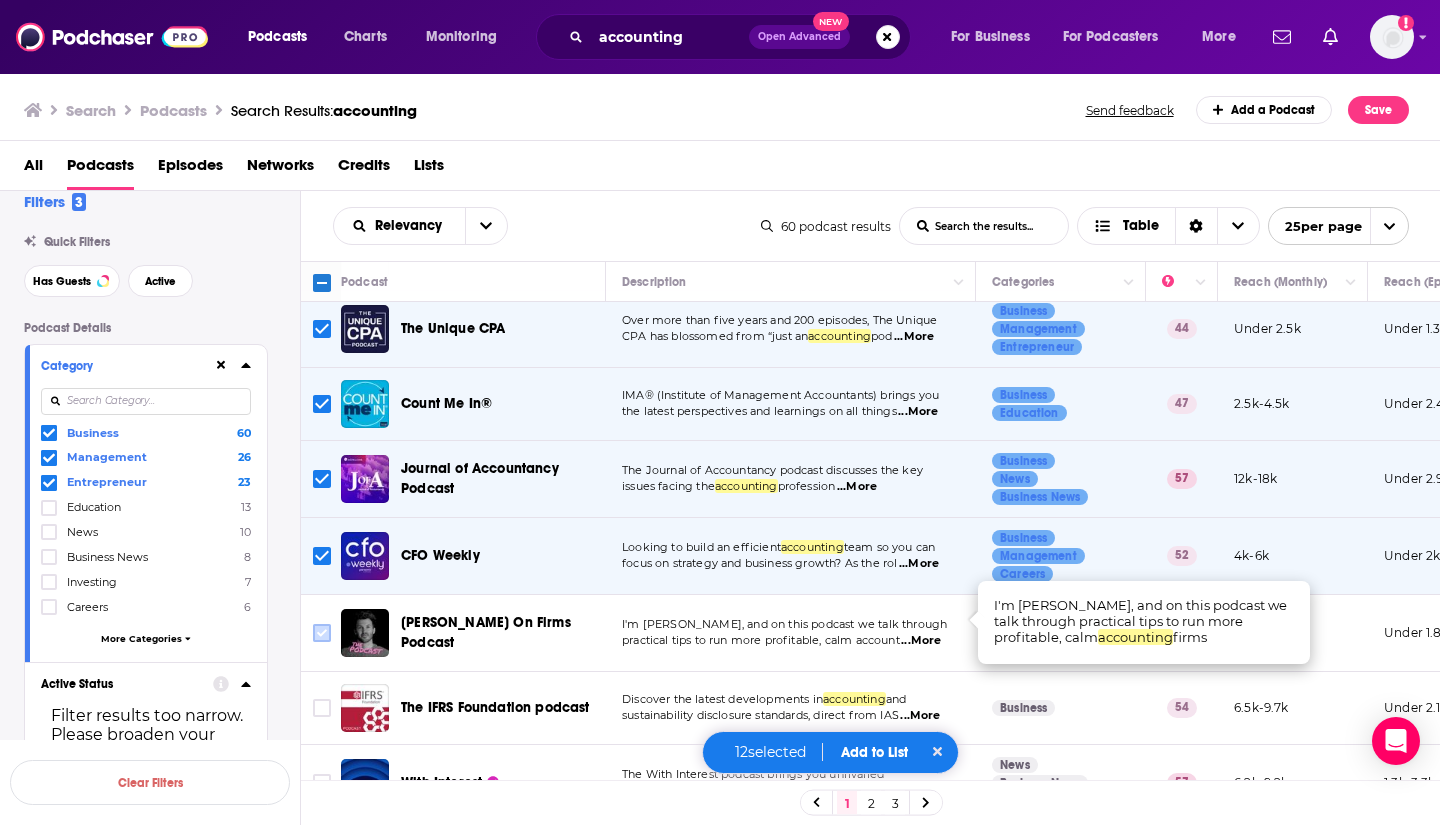 click at bounding box center [322, 633] 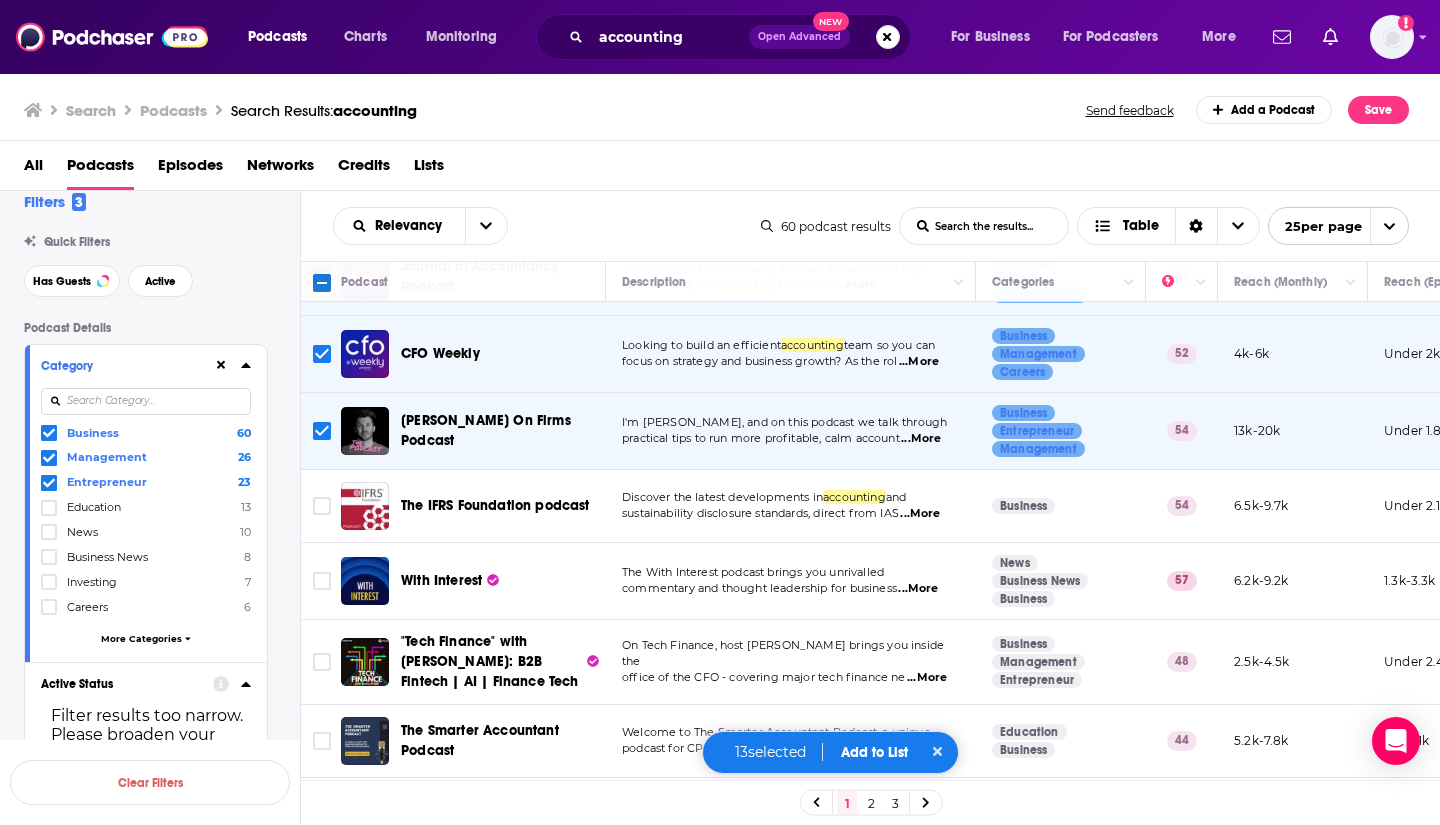 scroll, scrollTop: 1339, scrollLeft: 0, axis: vertical 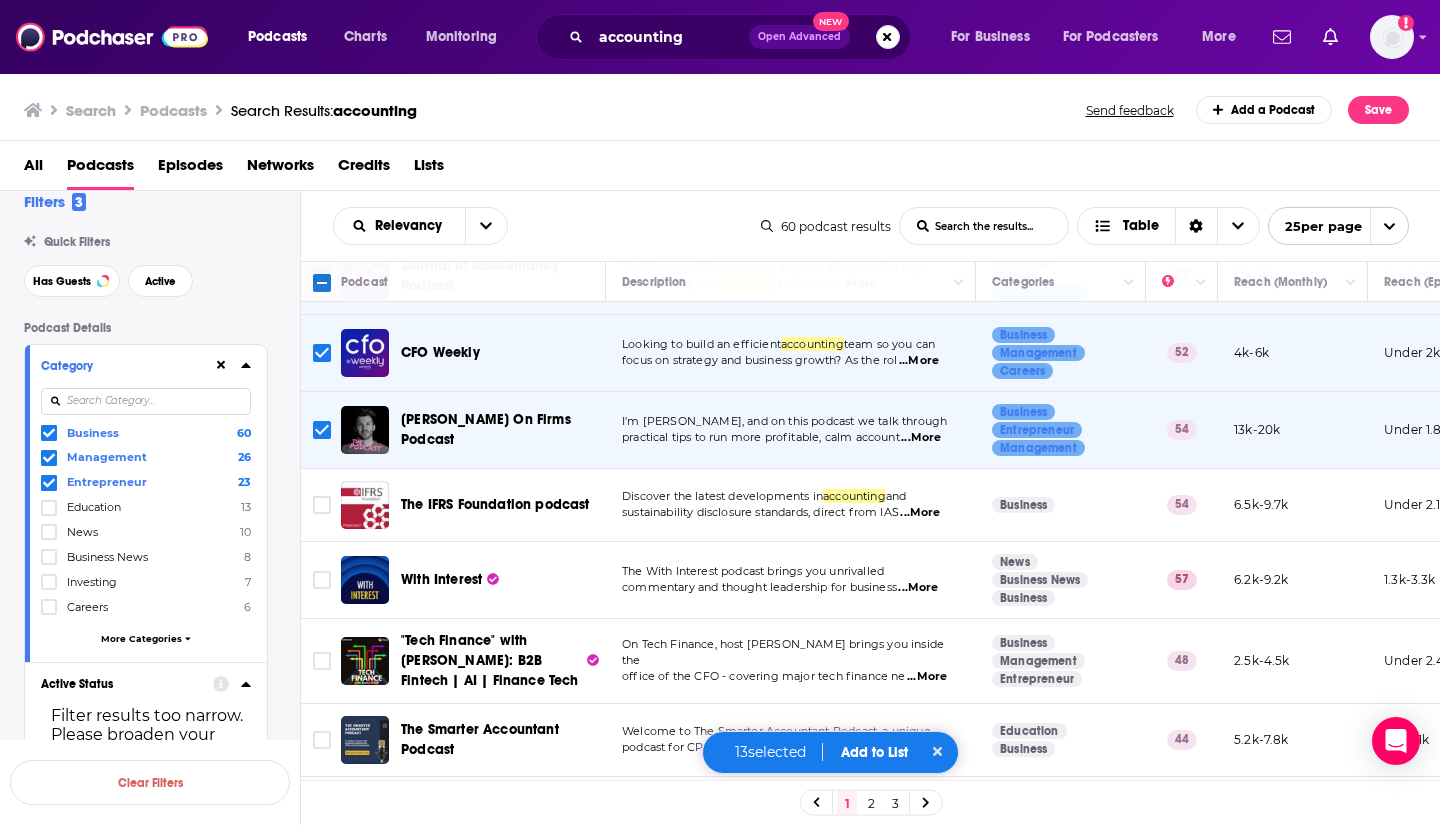 click on "...More" at bounding box center (920, 513) 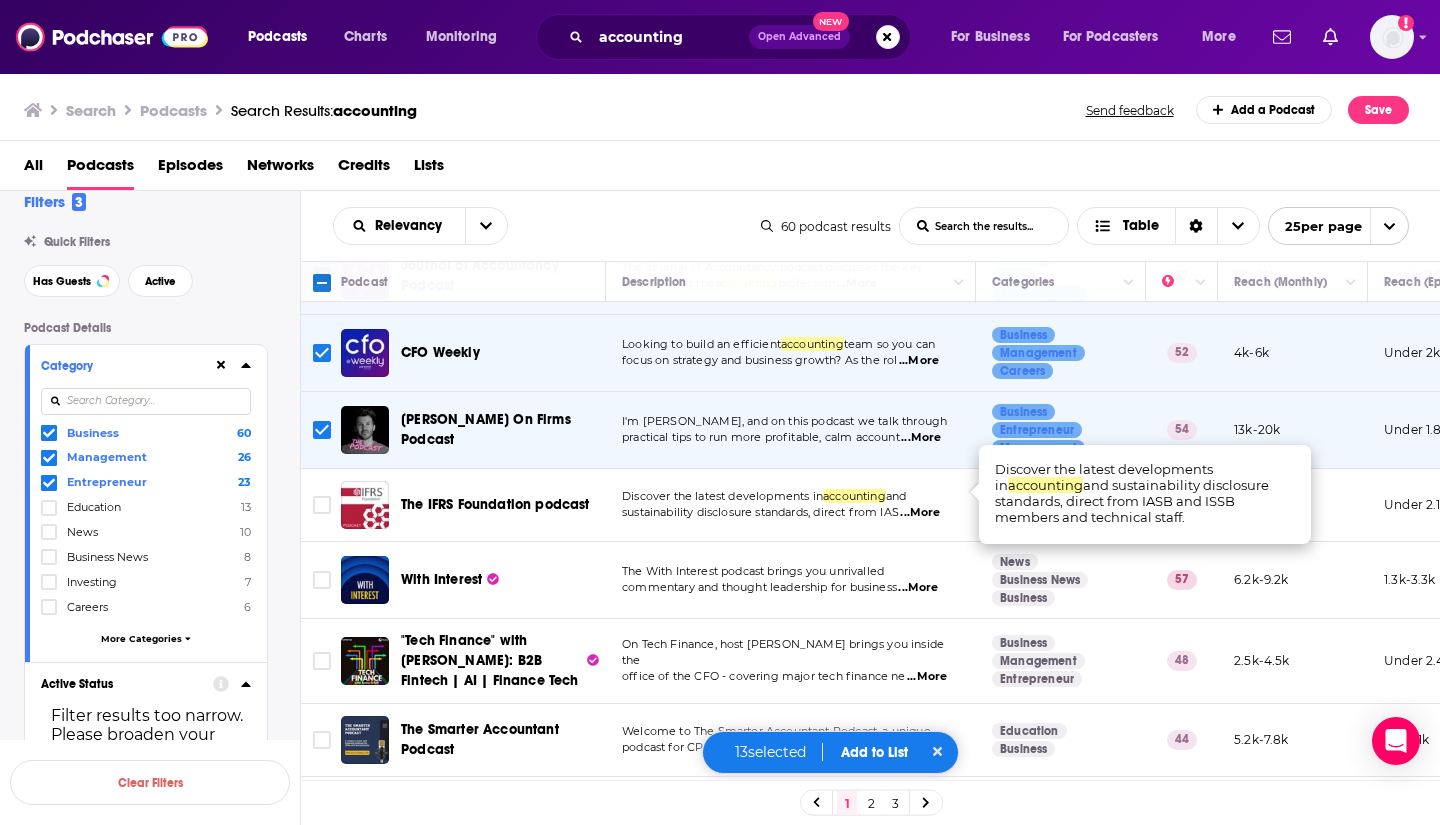 click on "...More" at bounding box center (918, 588) 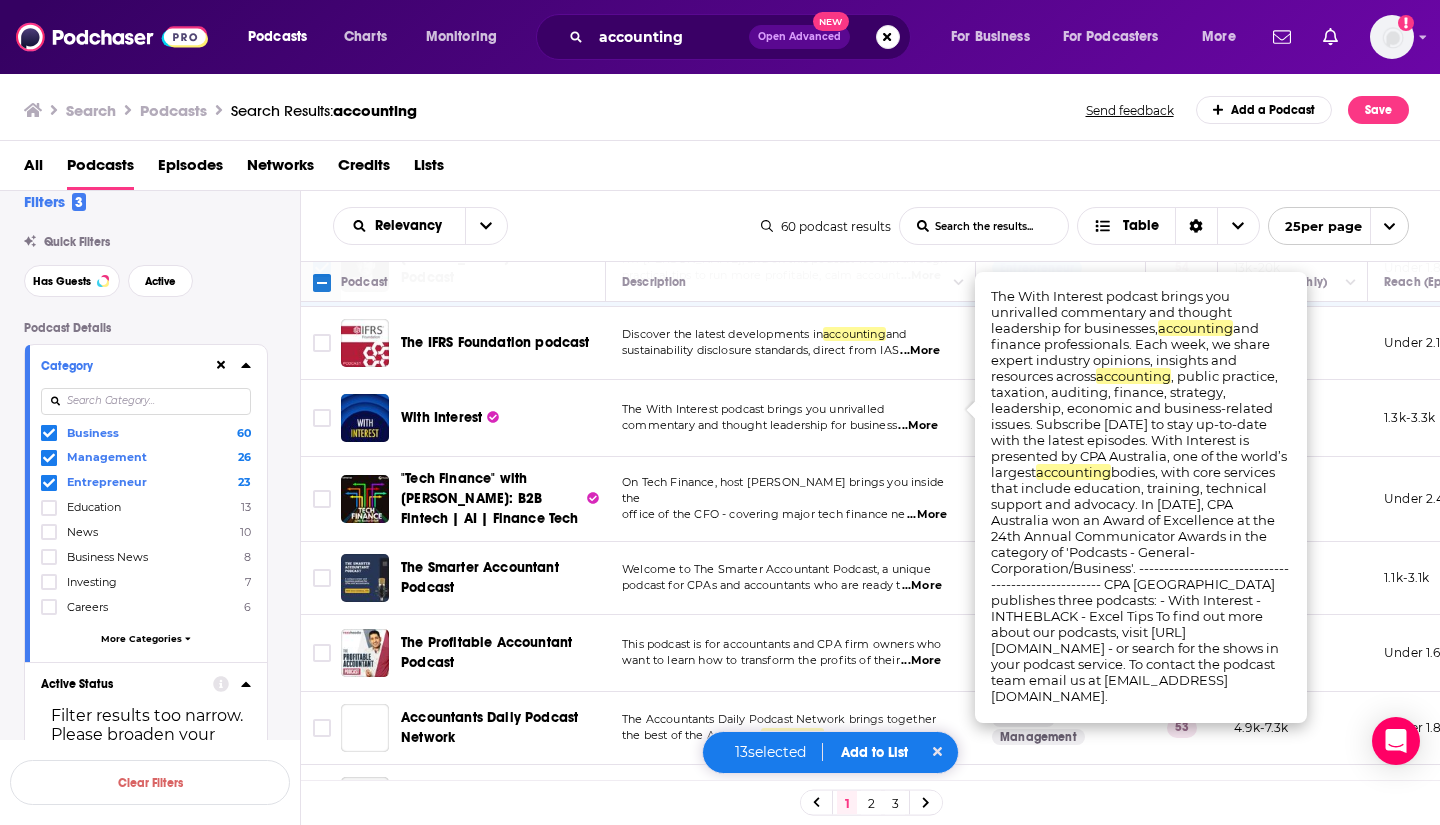 scroll, scrollTop: 1514, scrollLeft: 0, axis: vertical 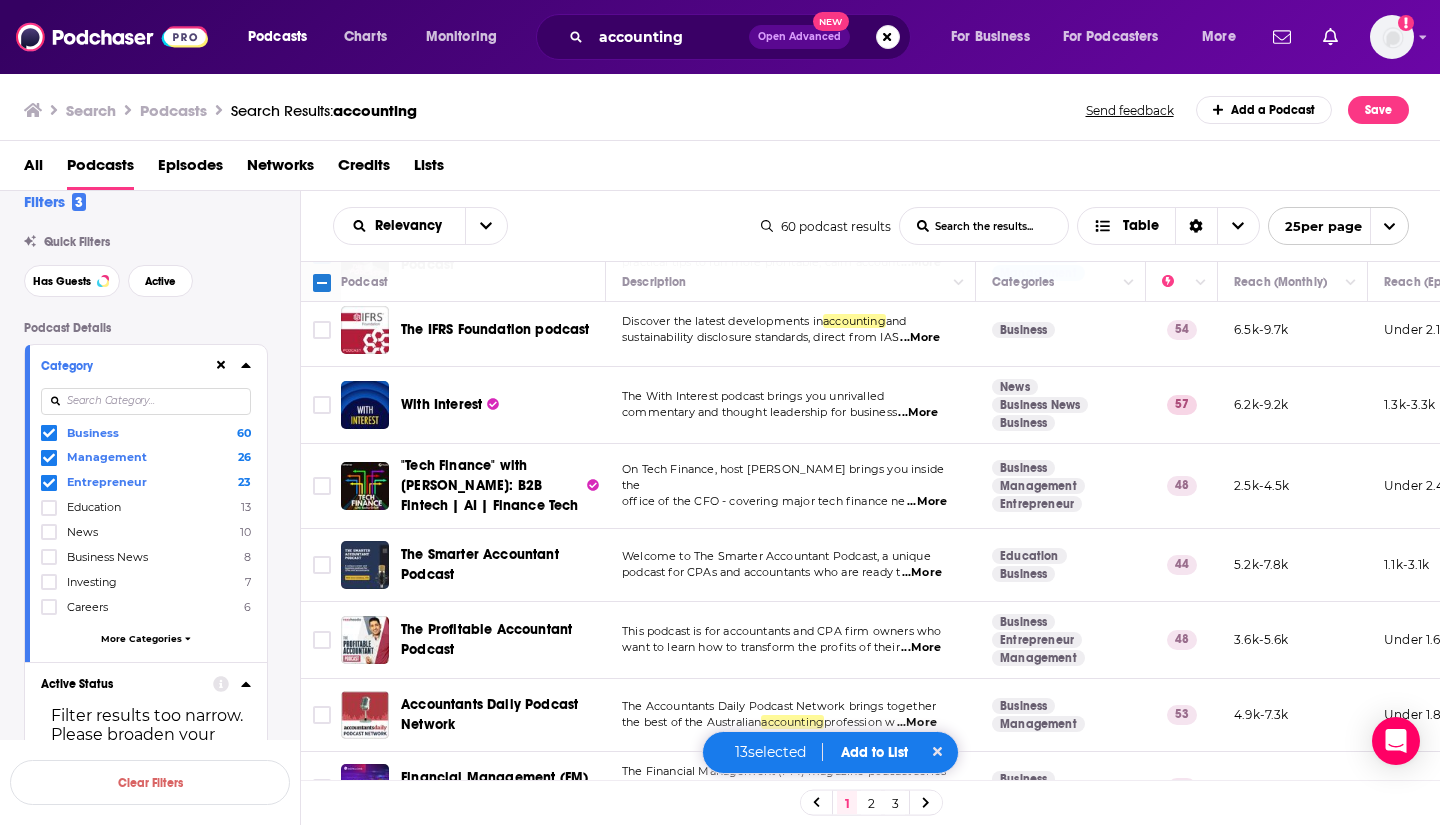 click on "...More" at bounding box center (927, 502) 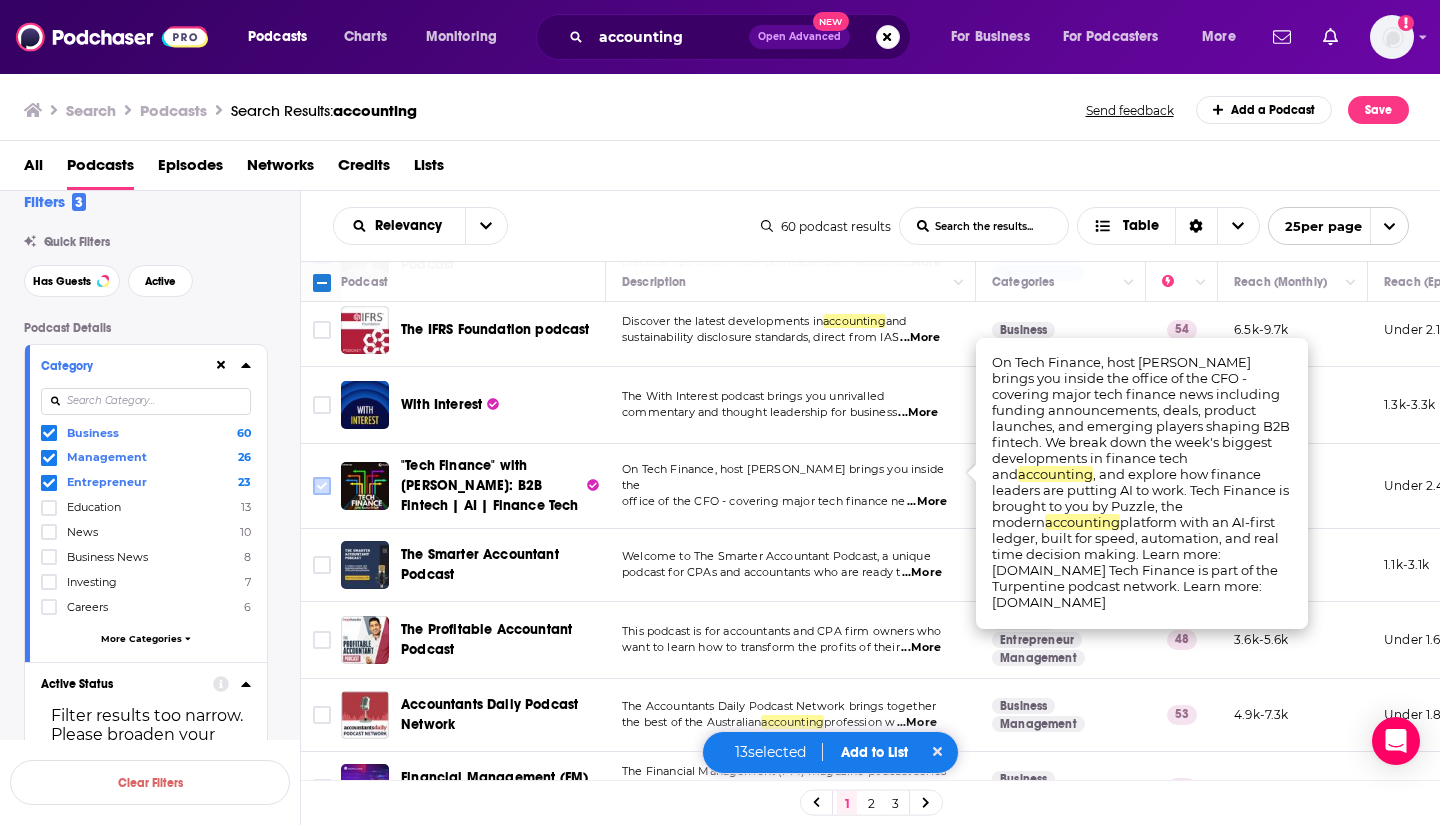 click at bounding box center [322, 486] 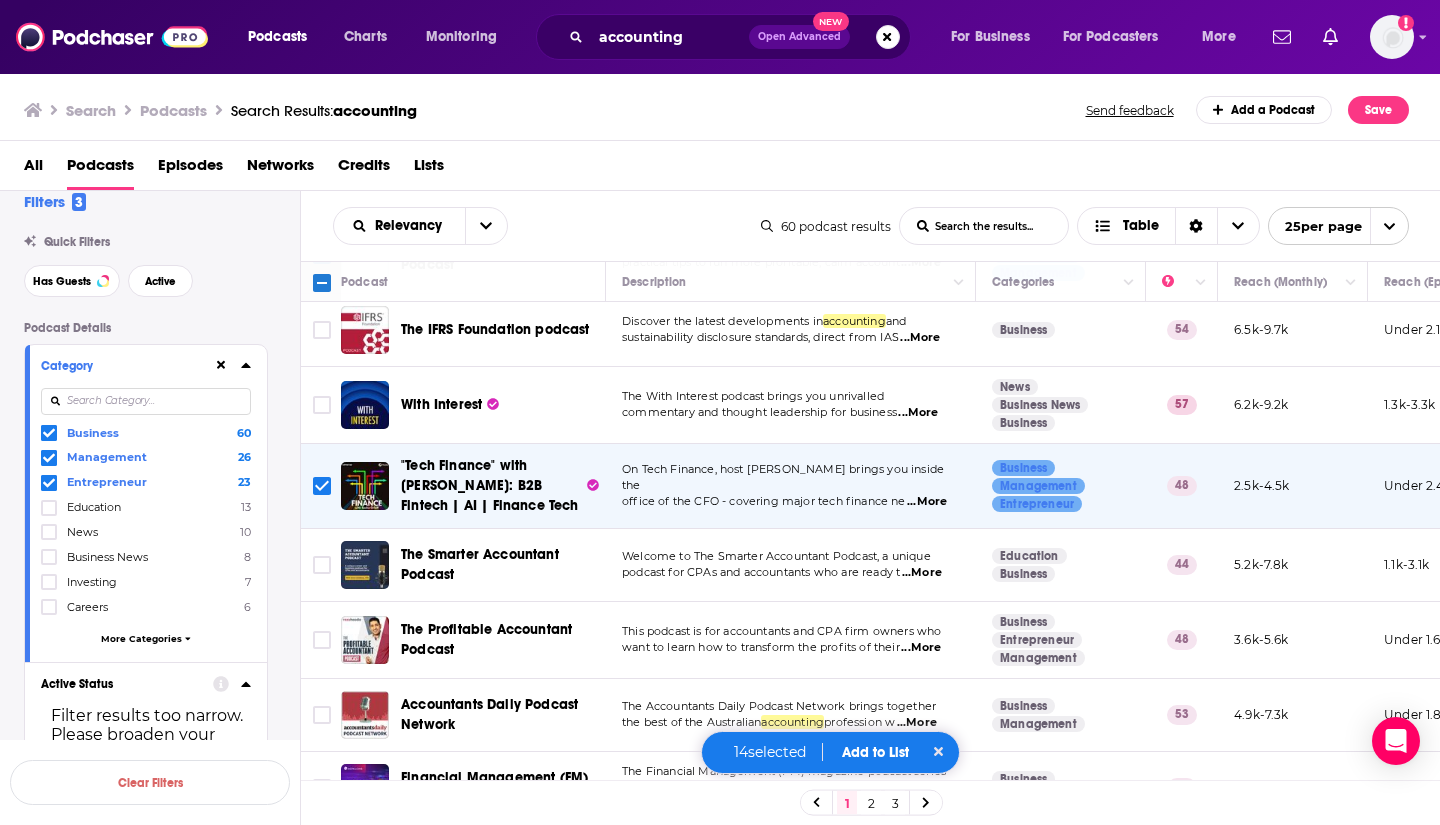 click on "...More" at bounding box center [922, 573] 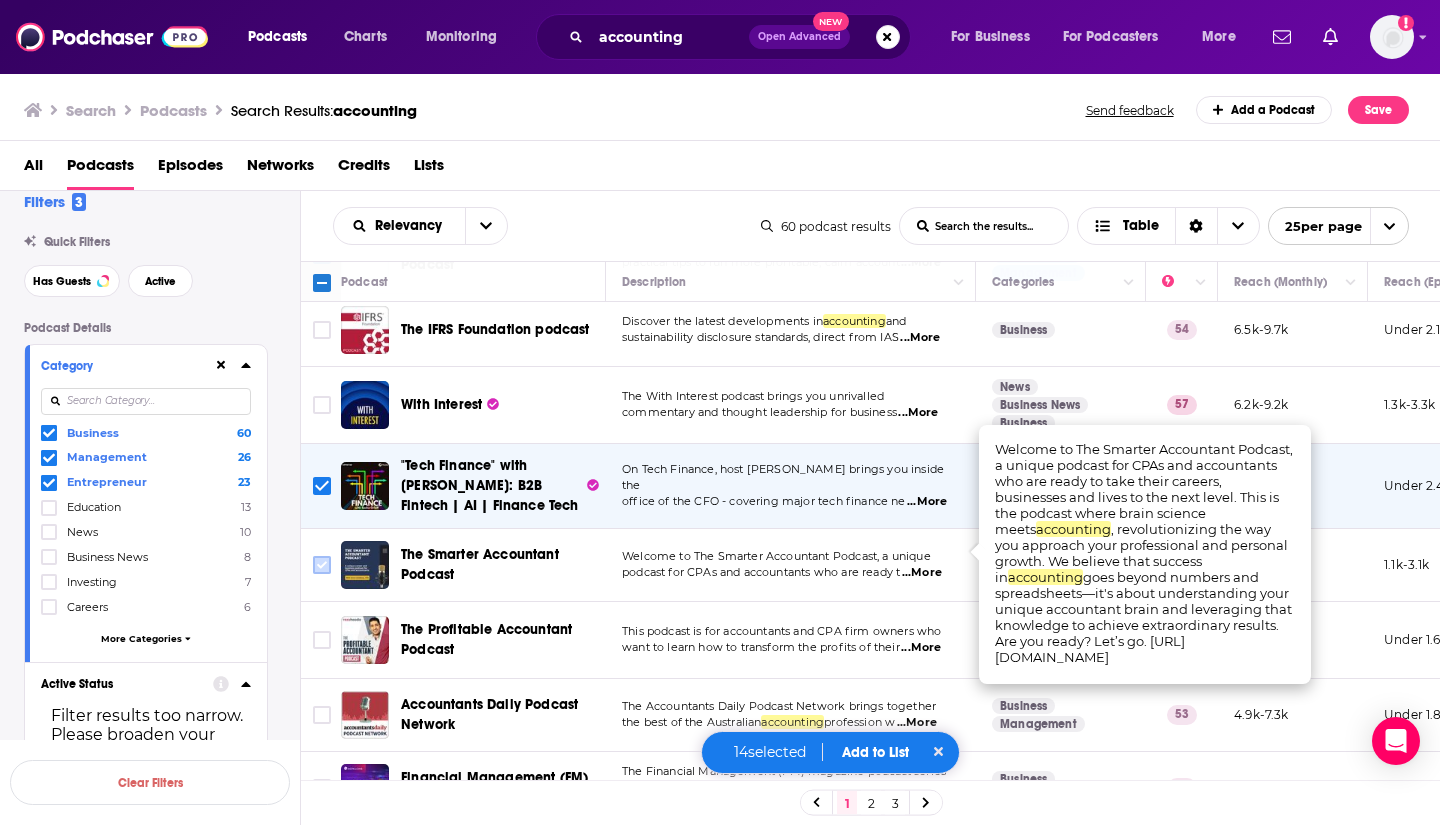 click at bounding box center (322, 565) 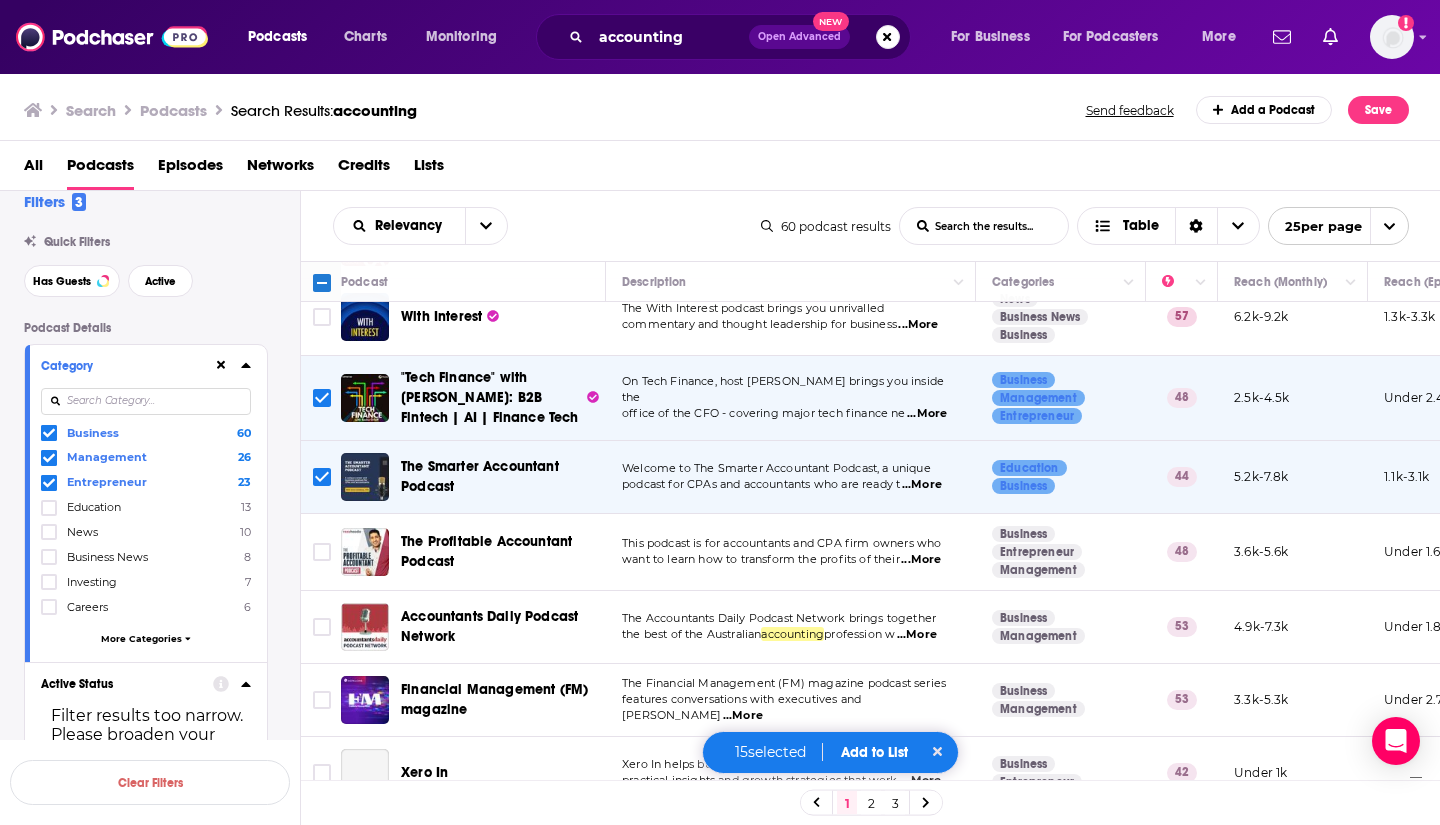 scroll, scrollTop: 1624, scrollLeft: 0, axis: vertical 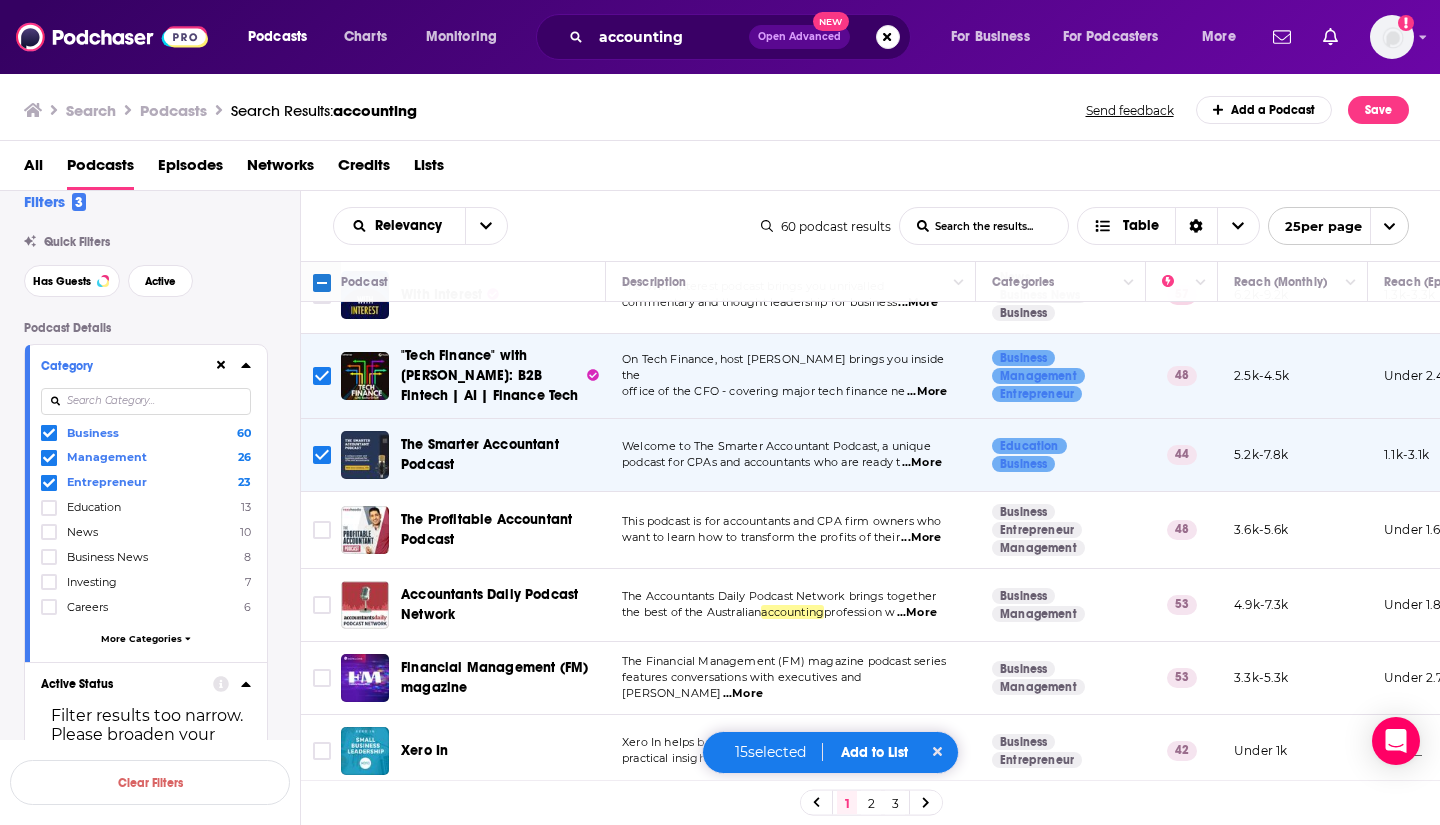 click on "...More" at bounding box center [921, 538] 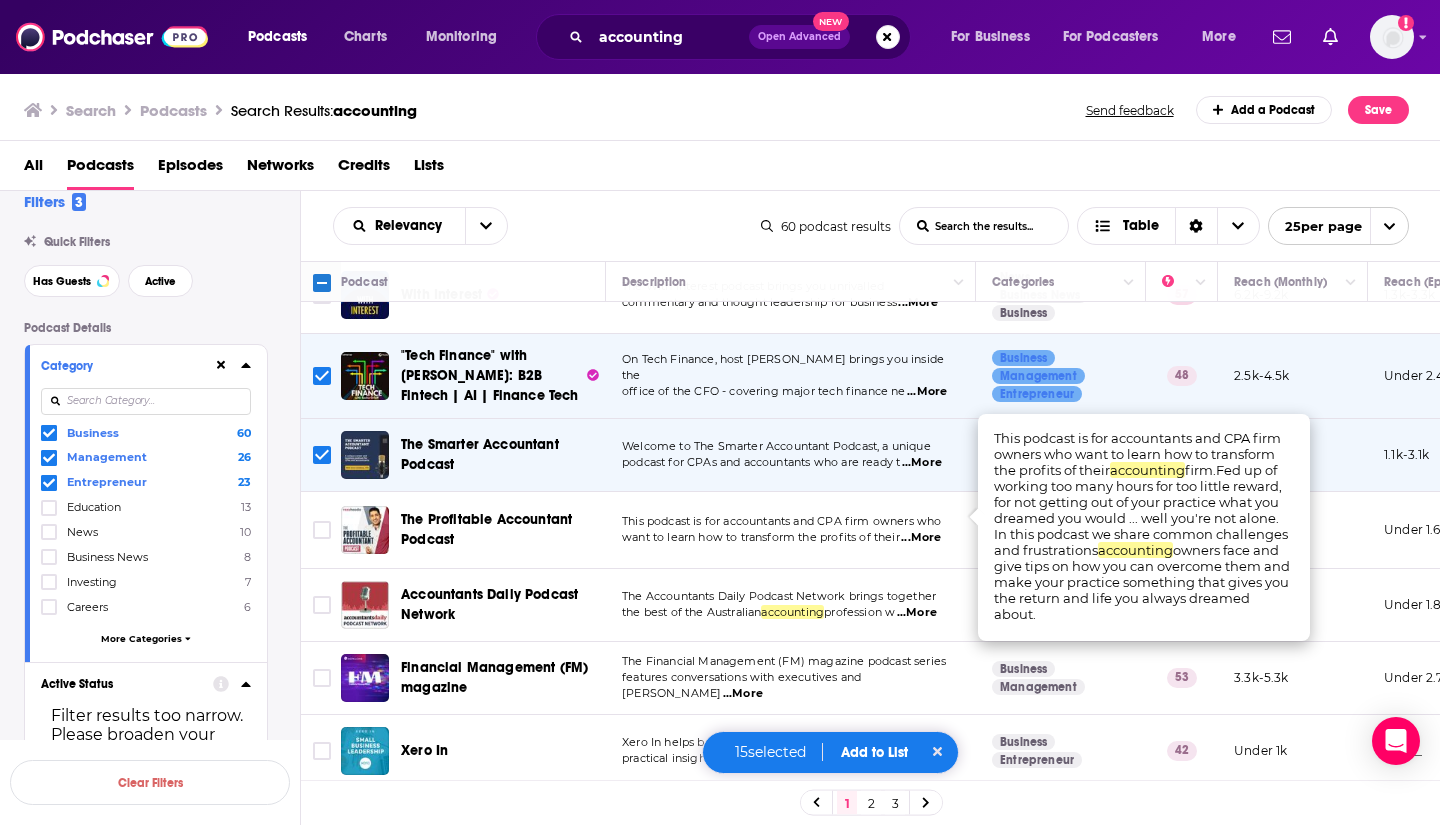 click on "want to learn how to transform the profits of their" at bounding box center [761, 537] 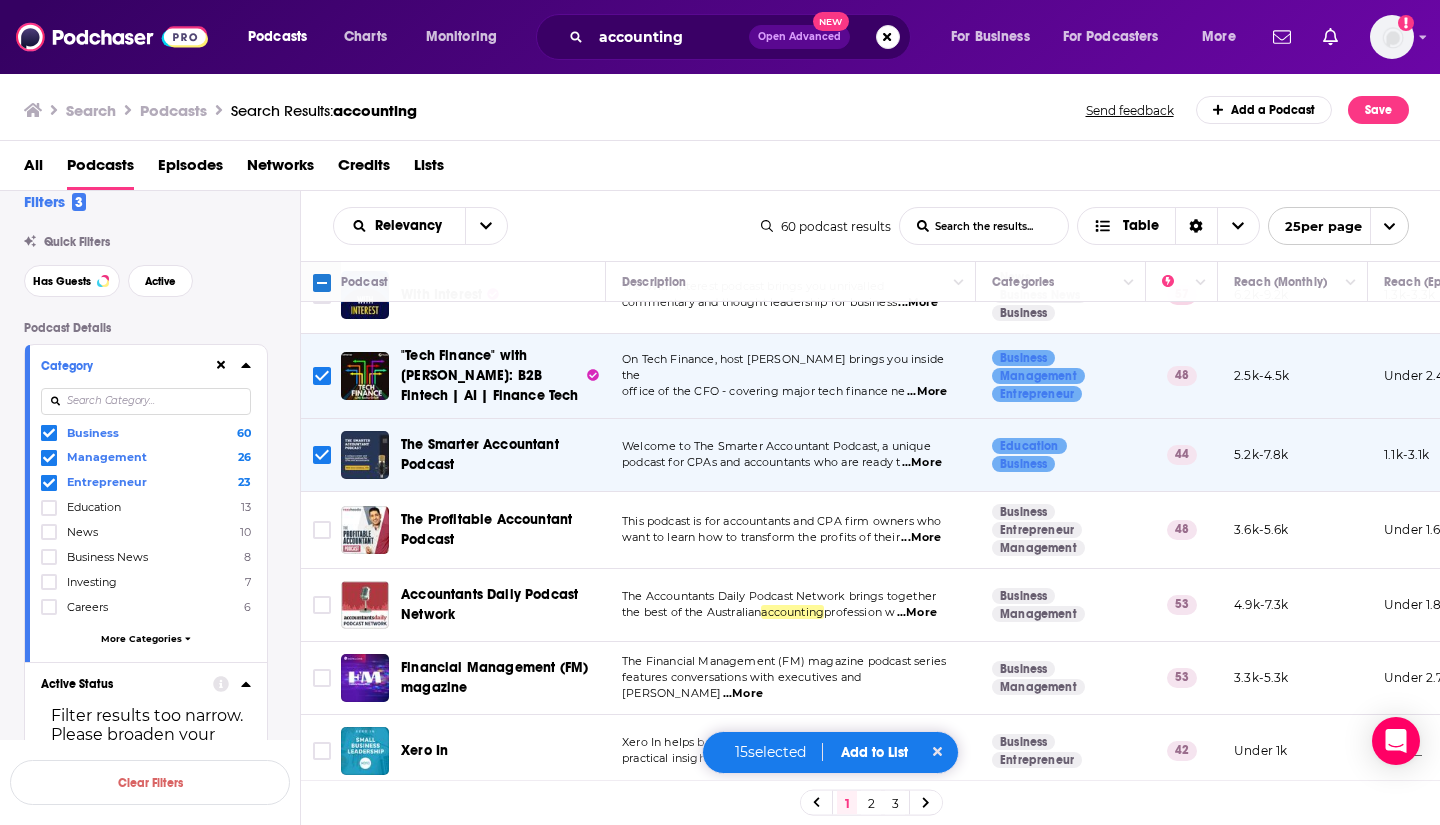 click on "...More" at bounding box center [917, 613] 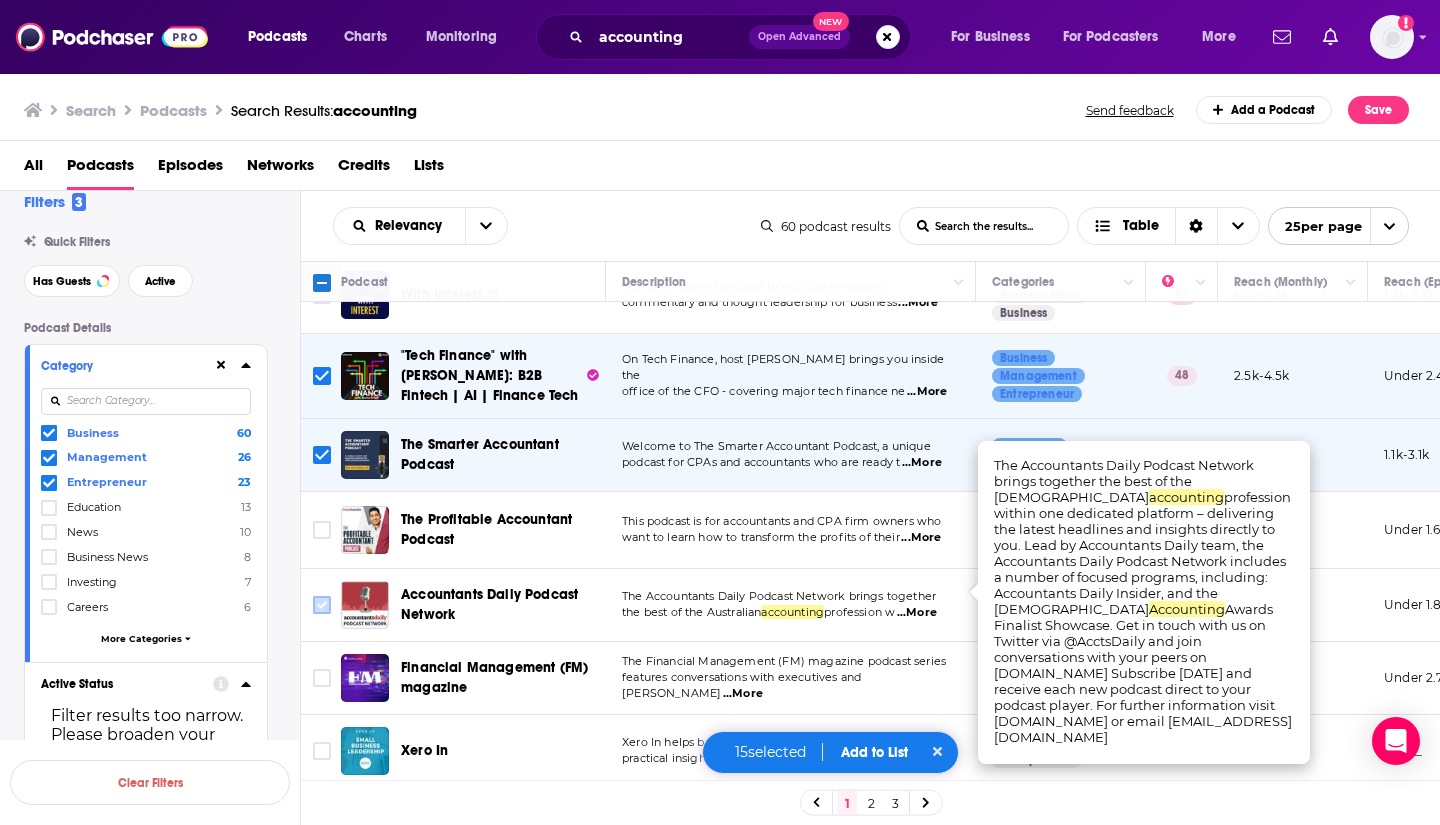 click at bounding box center (322, 605) 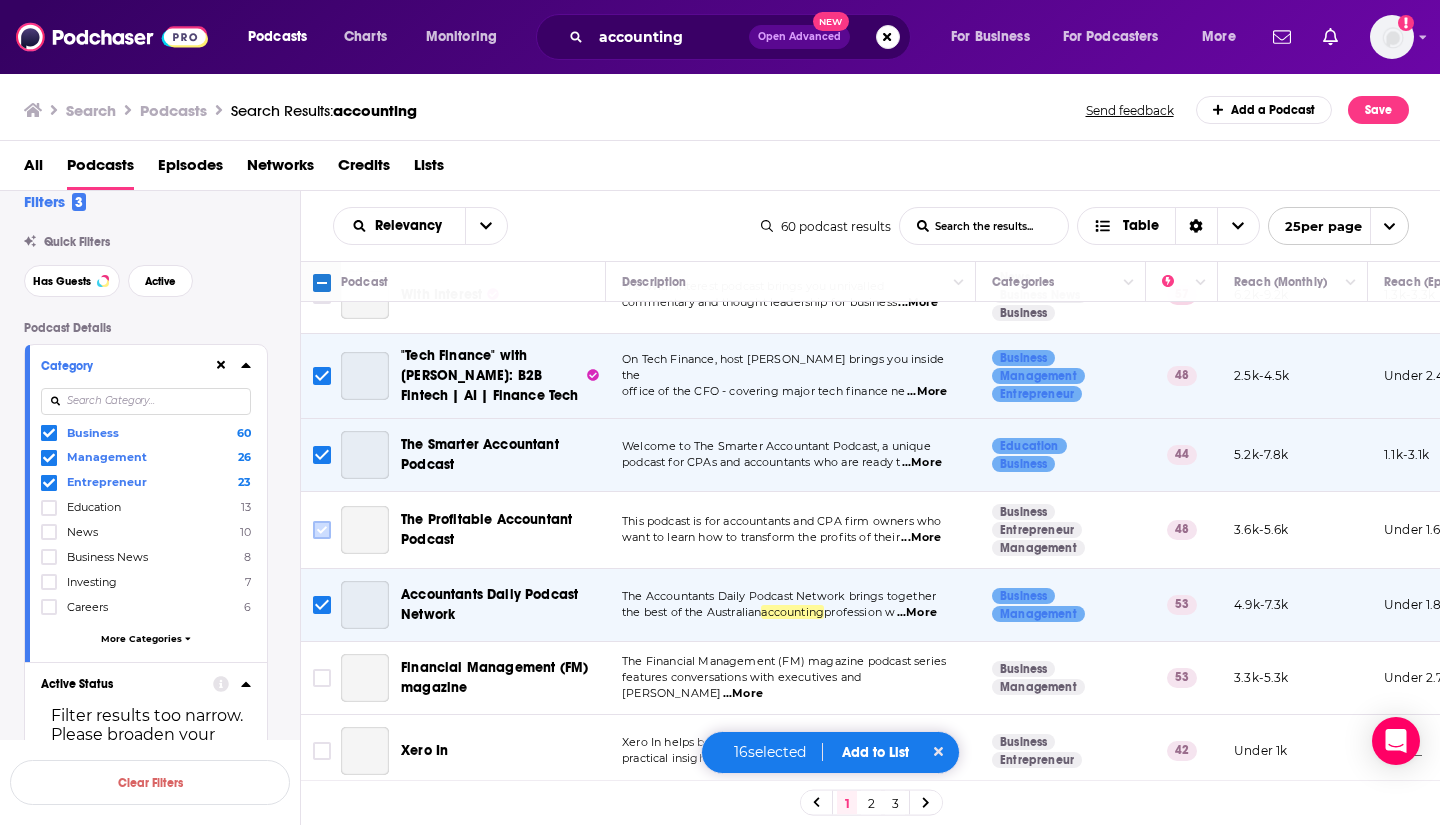 click at bounding box center (322, 530) 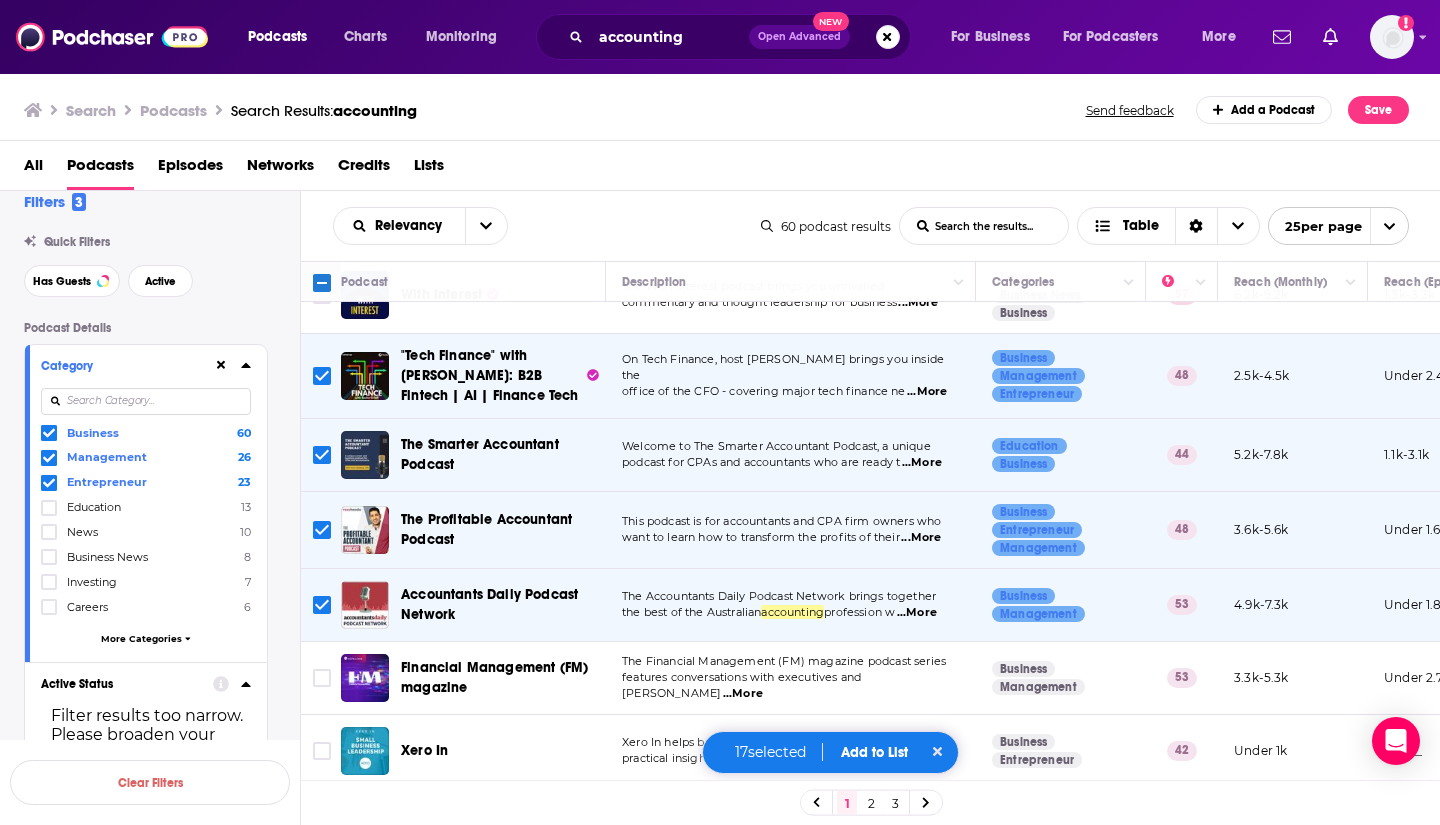 click on "...More" at bounding box center (743, 694) 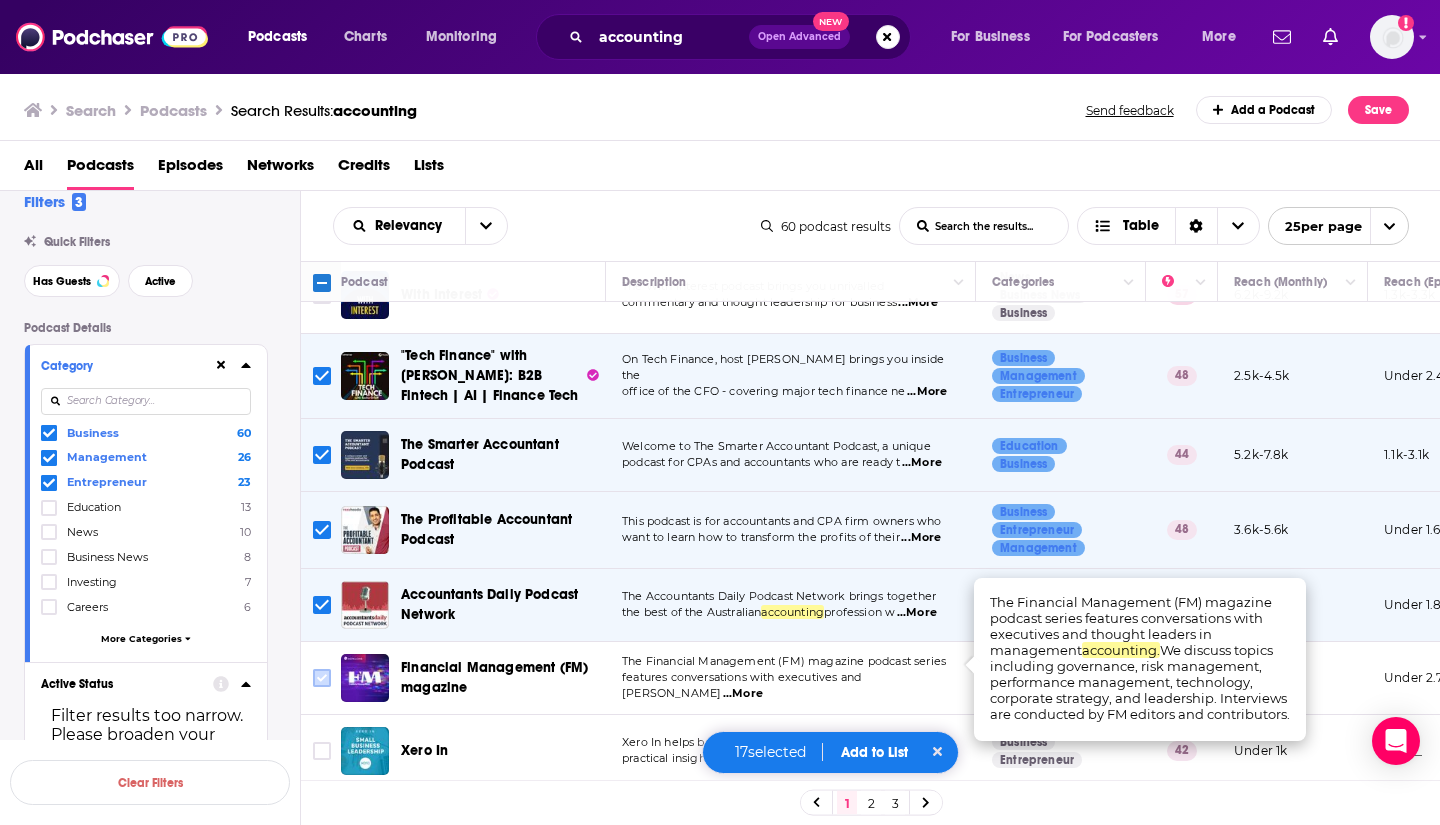 click at bounding box center (322, 678) 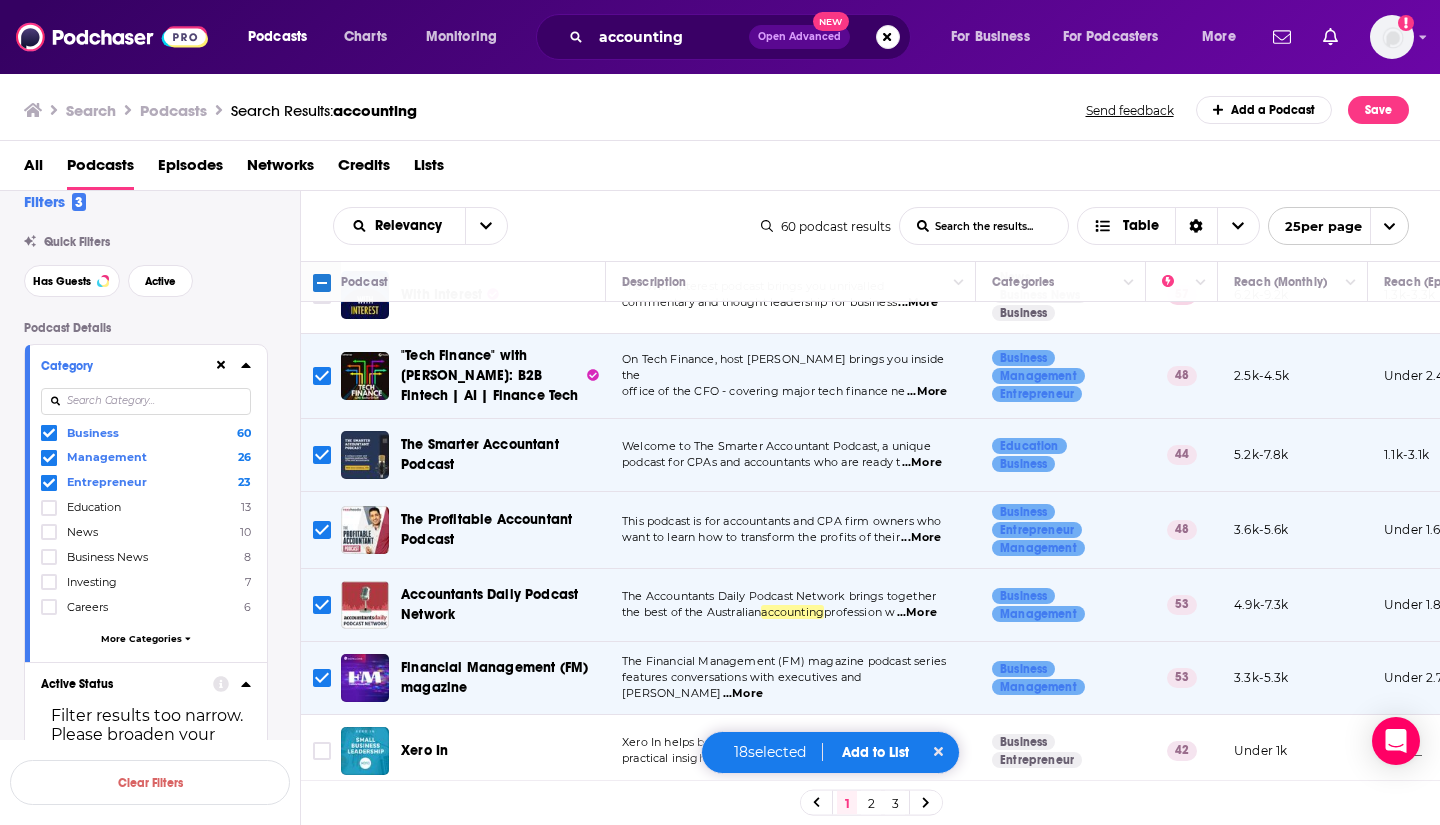 click on "practical insights and growth strategies that work." at bounding box center (761, 758) 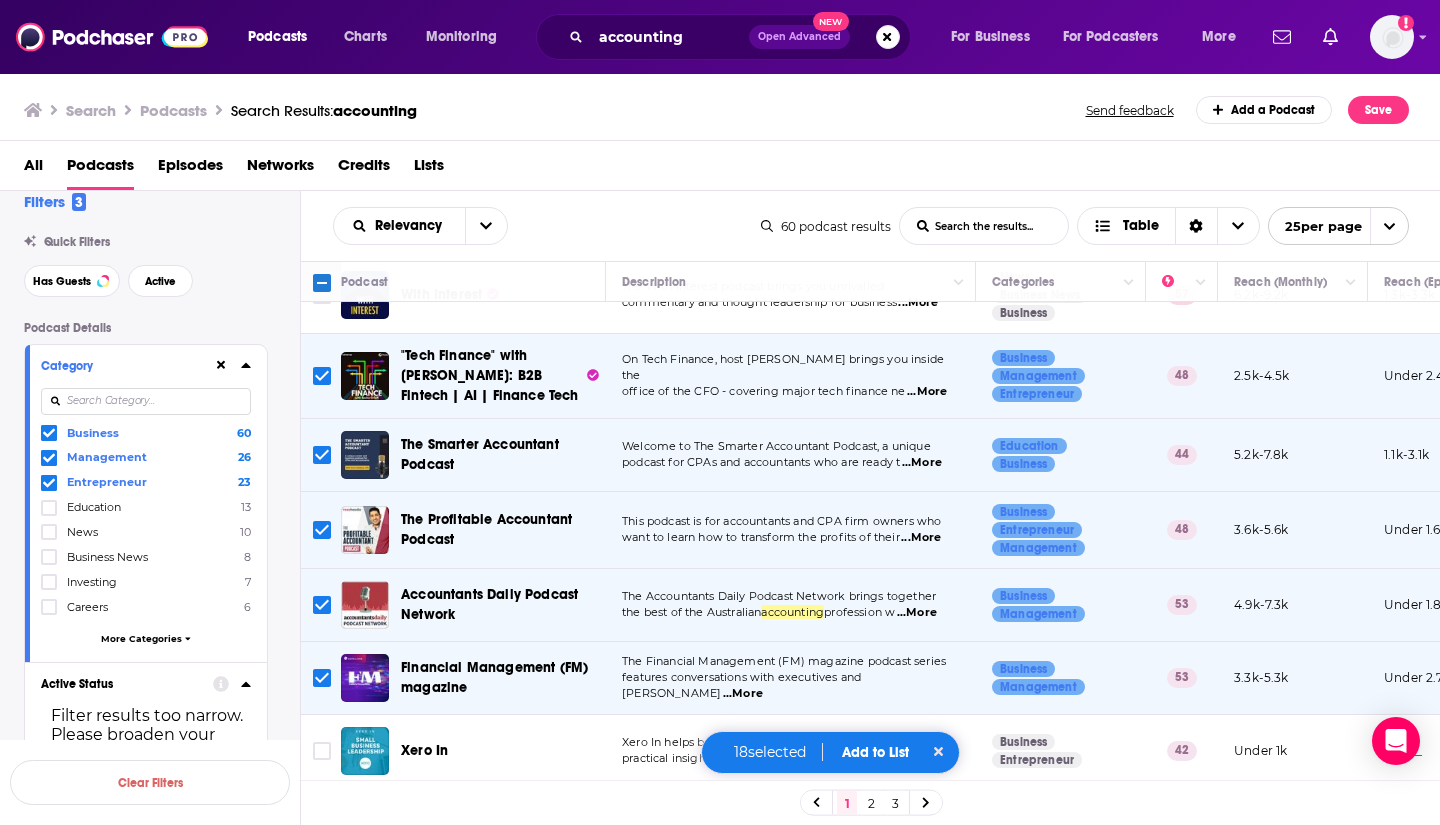click on "Add to List" at bounding box center [875, 752] 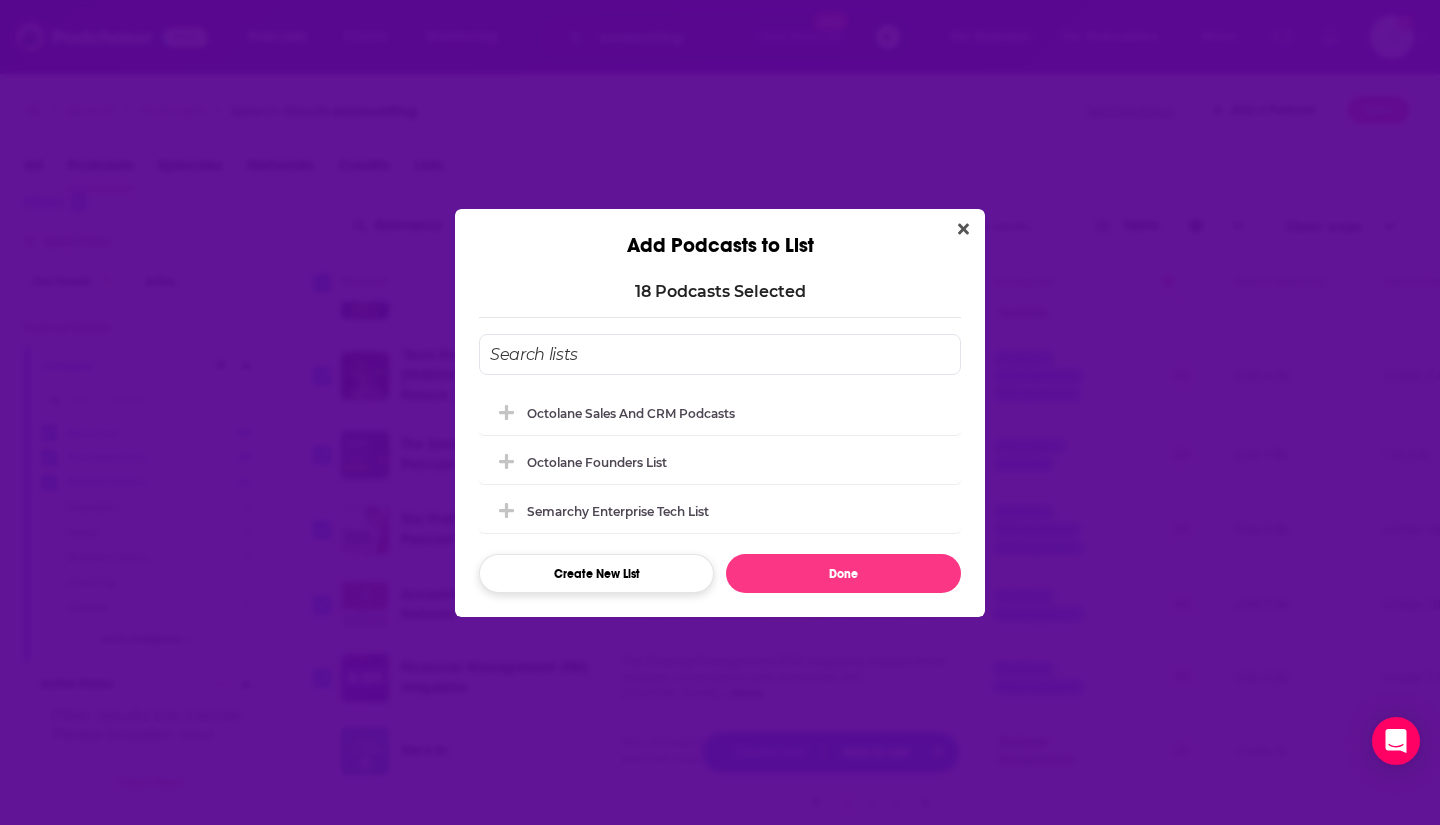 click on "Create New List" at bounding box center (596, 573) 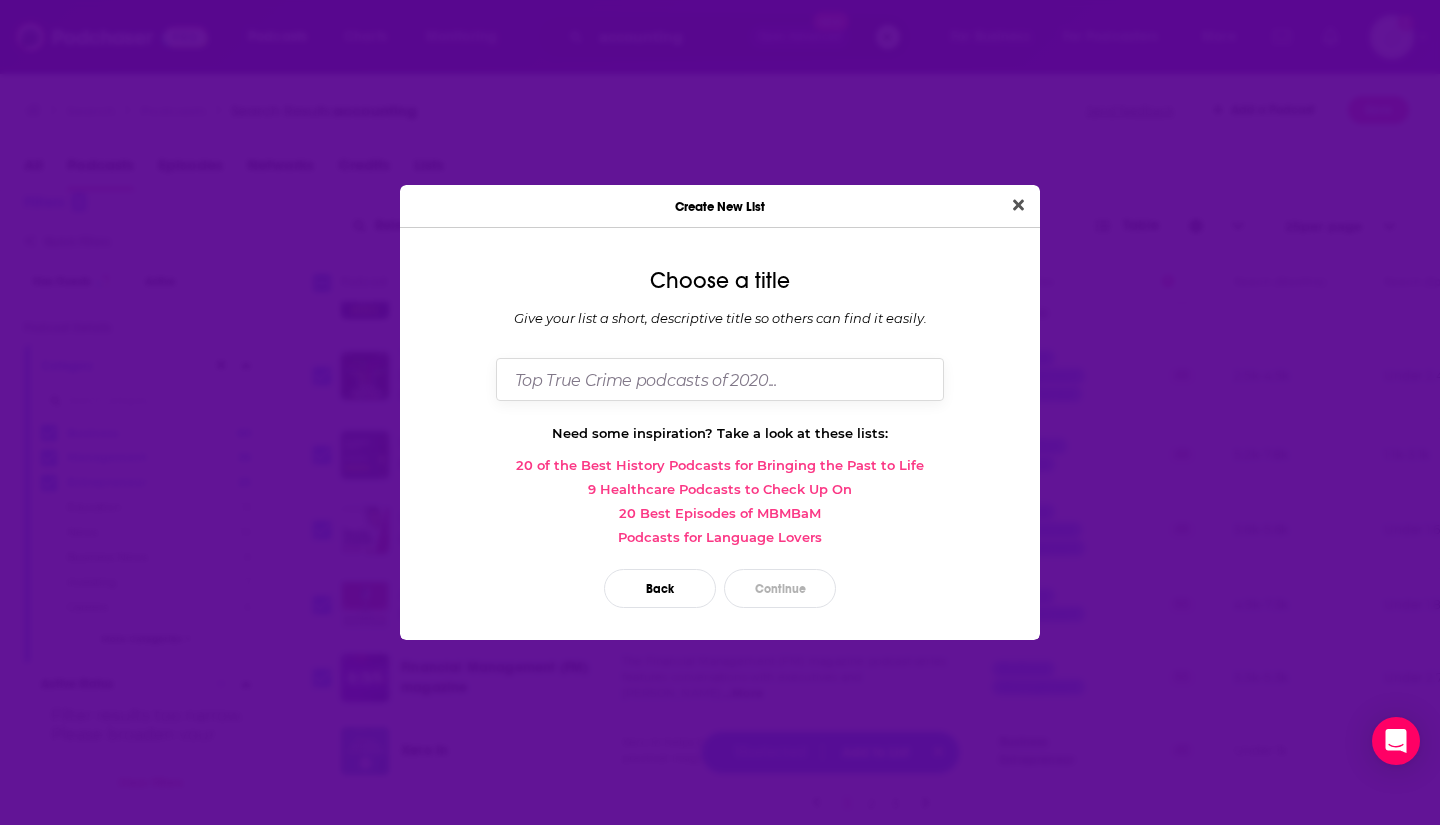 click at bounding box center [720, 379] 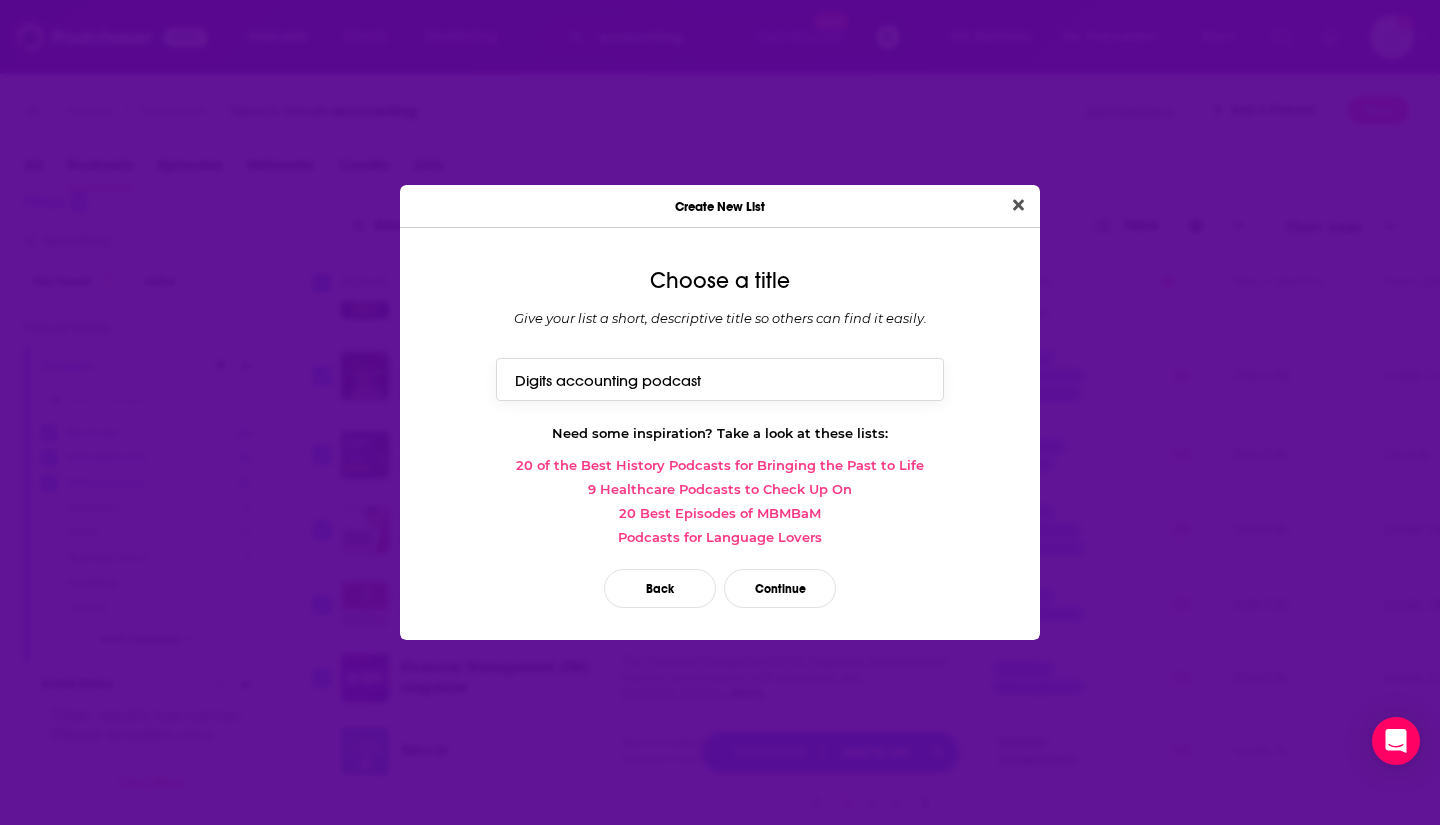type on "Digits accounting podcasts" 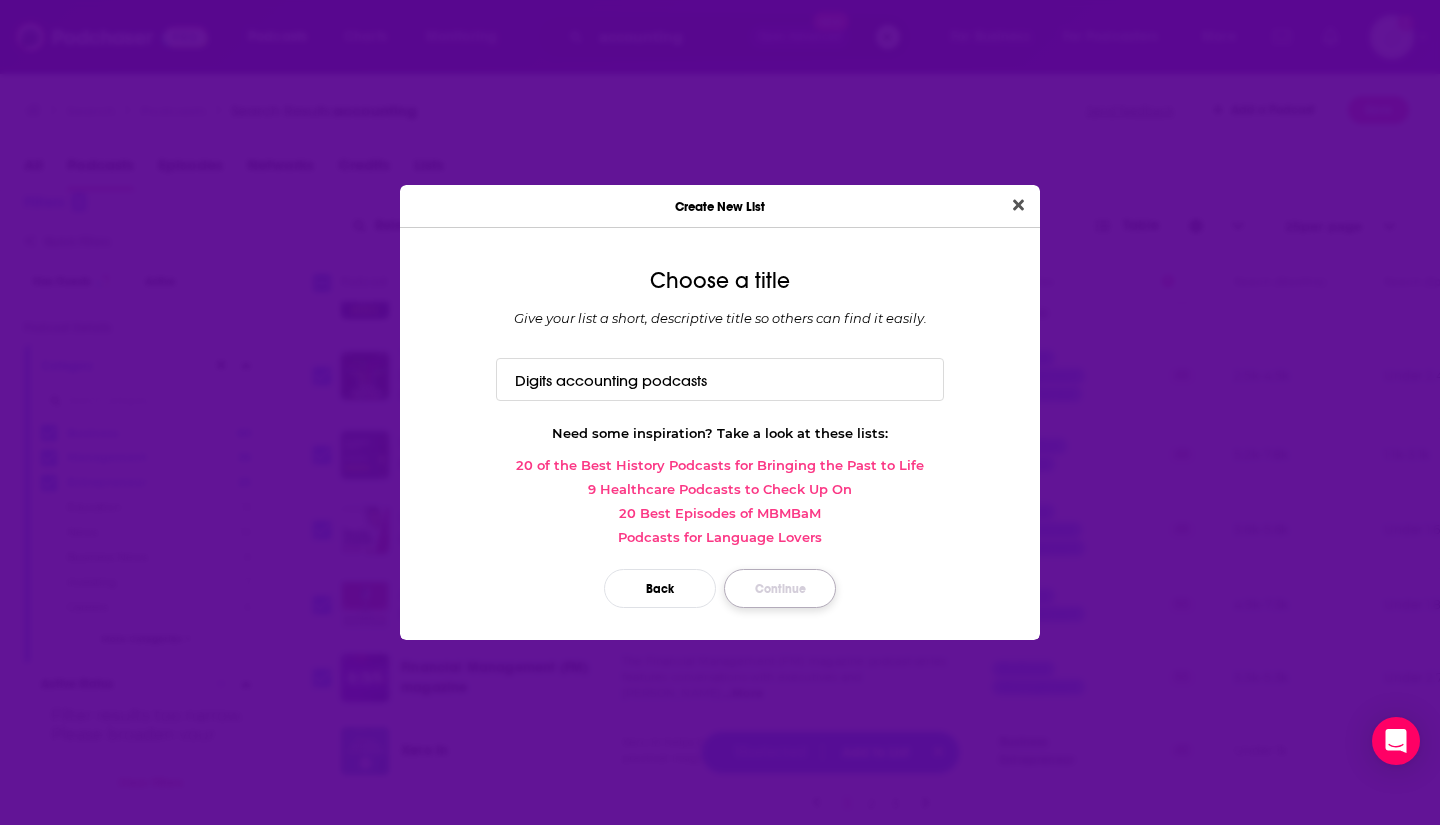click on "Continue" at bounding box center [780, 588] 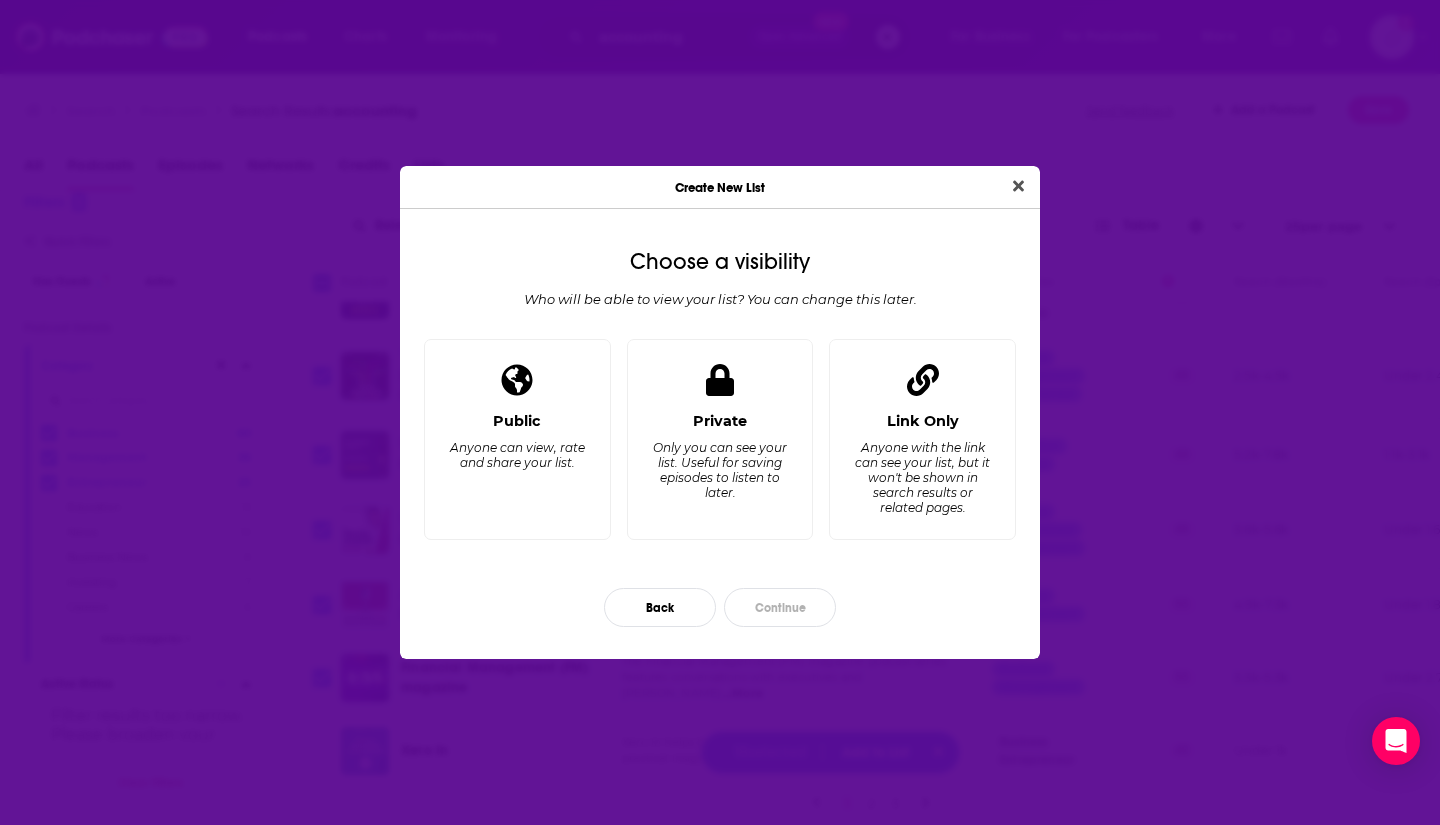 click on "Anyone with the link can see your list, but it won't be shown in search results or related pages." at bounding box center [922, 477] 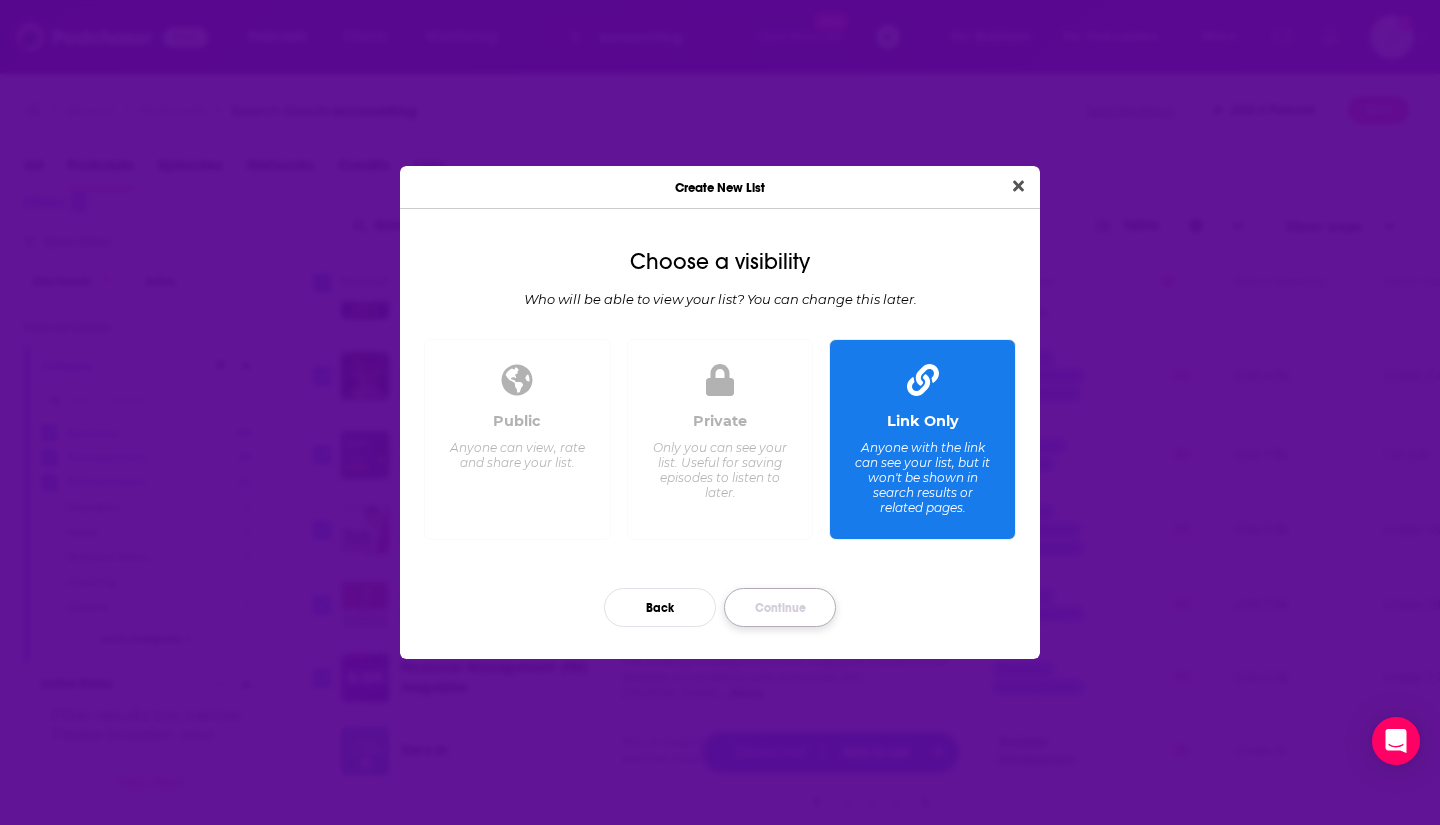 click on "Continue" at bounding box center (780, 607) 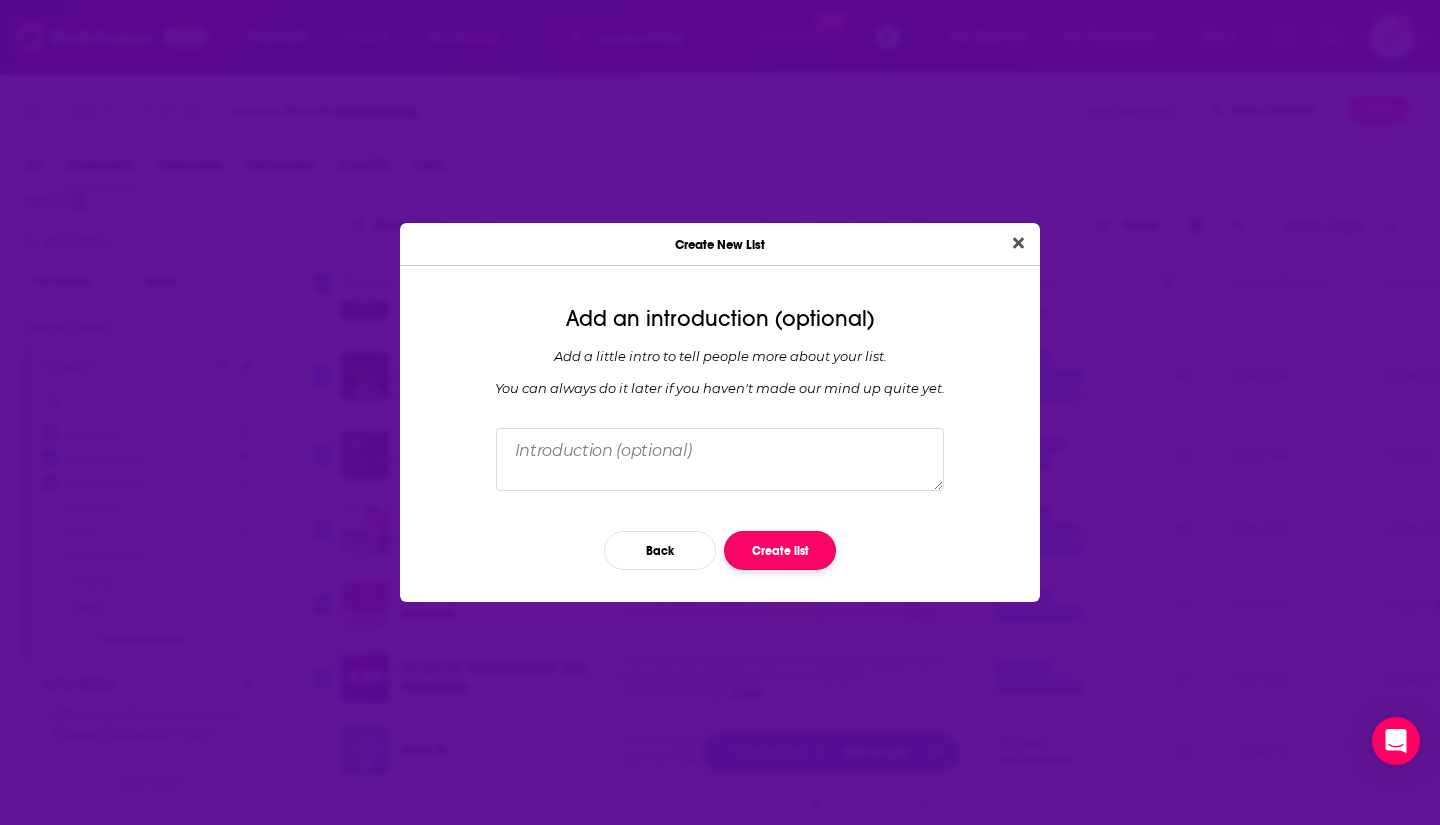 click on "Create list" at bounding box center [780, 550] 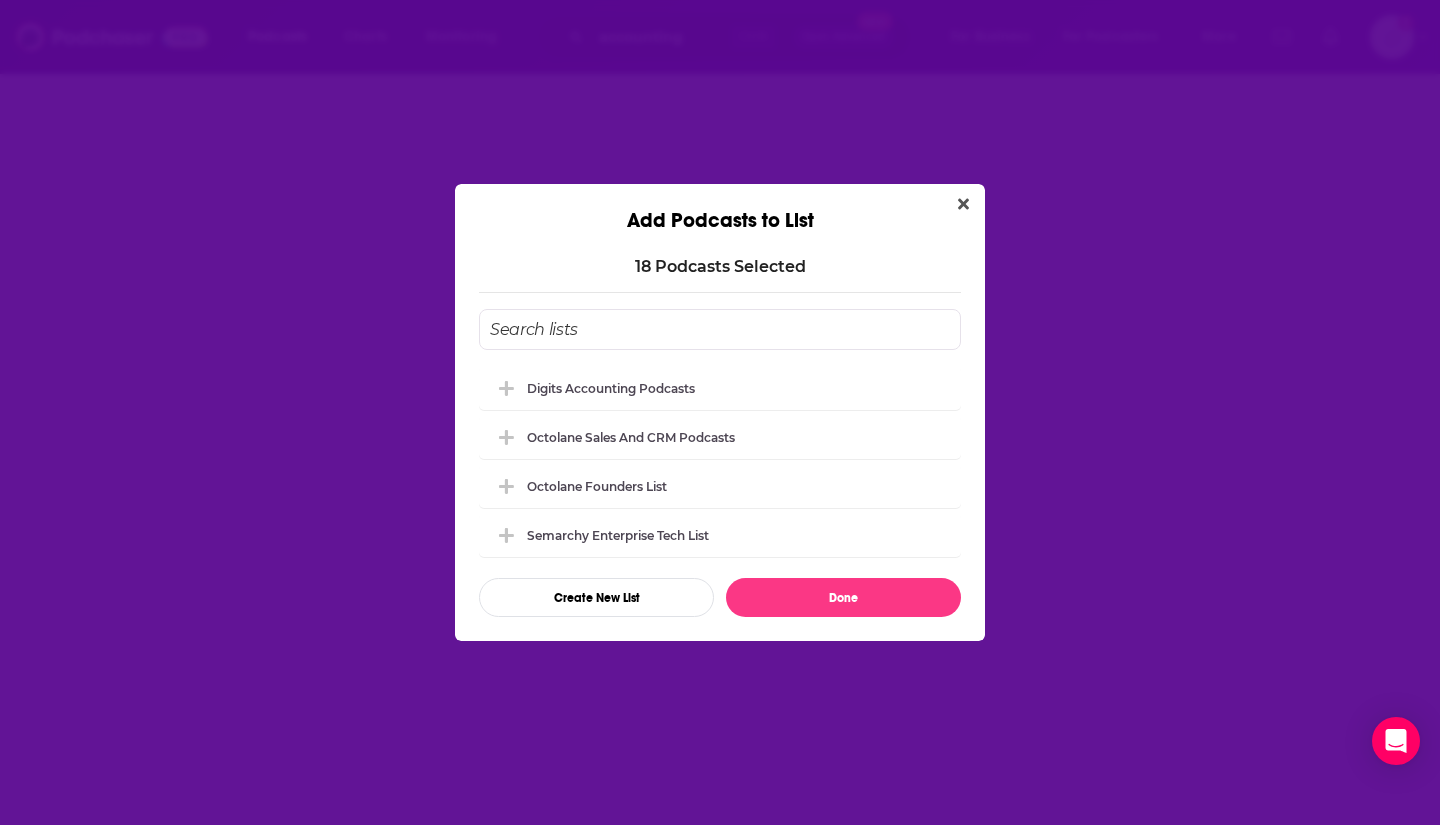 type 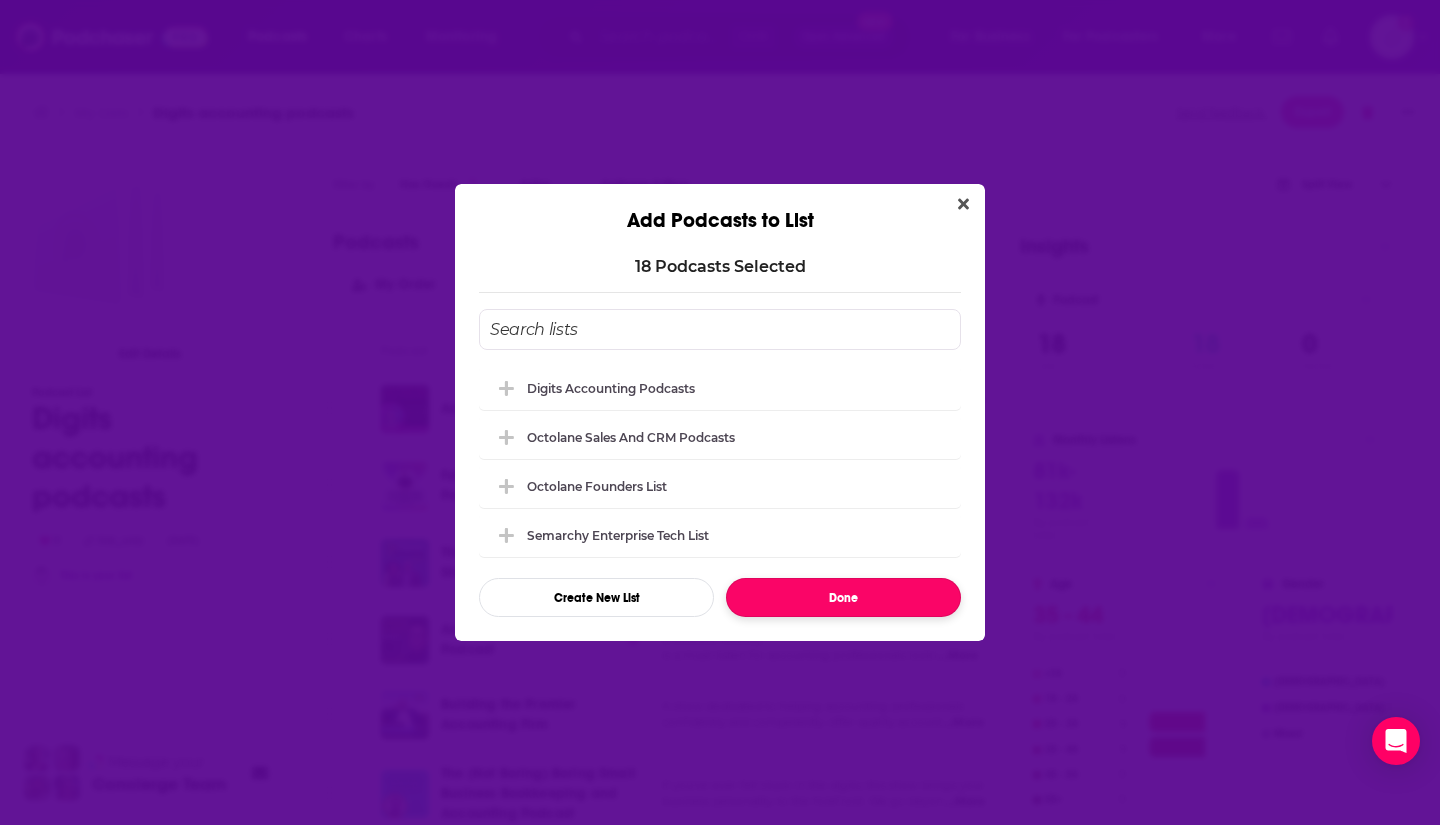 click on "Done" at bounding box center (843, 597) 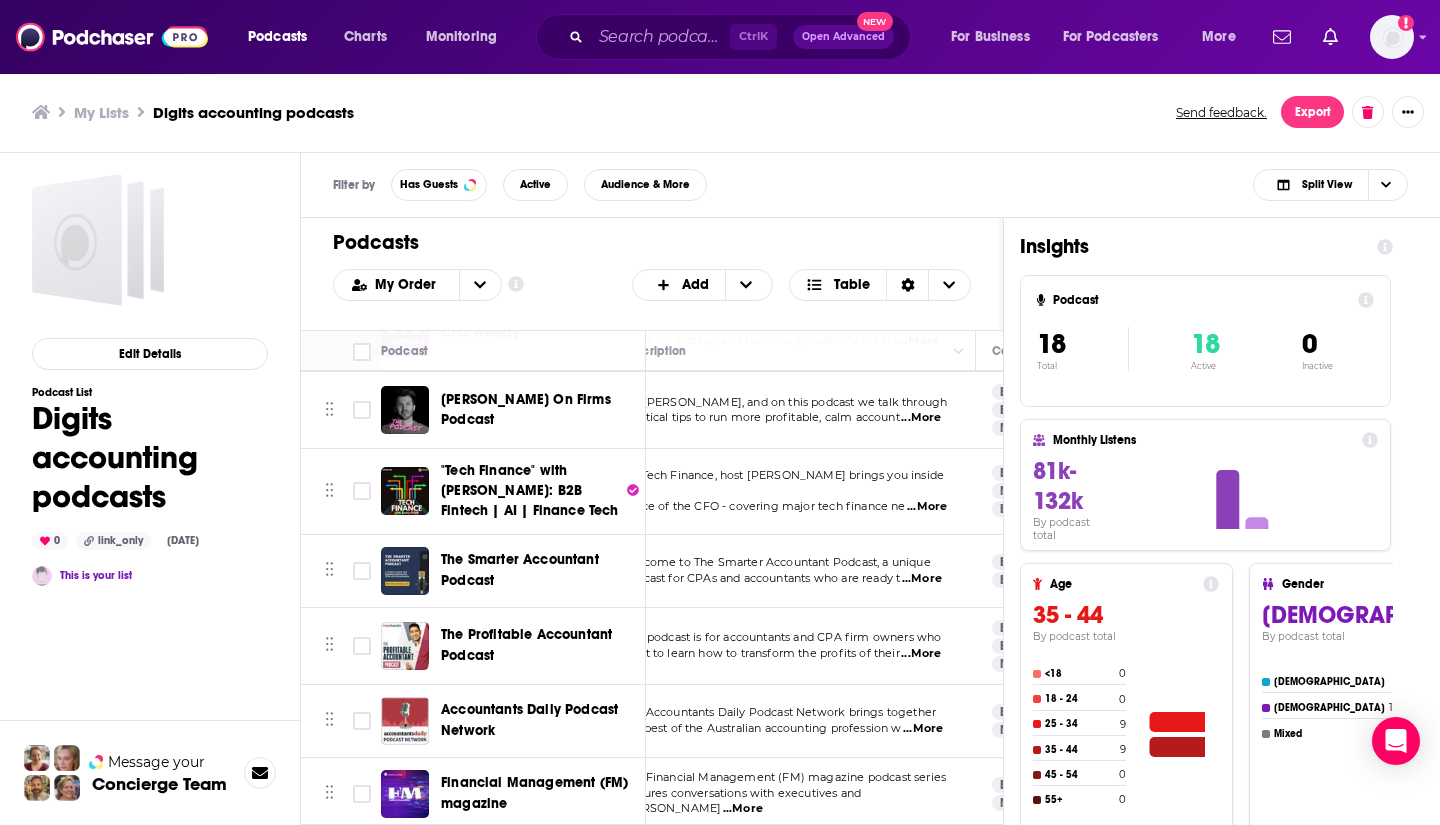 scroll, scrollTop: 1099, scrollLeft: 0, axis: vertical 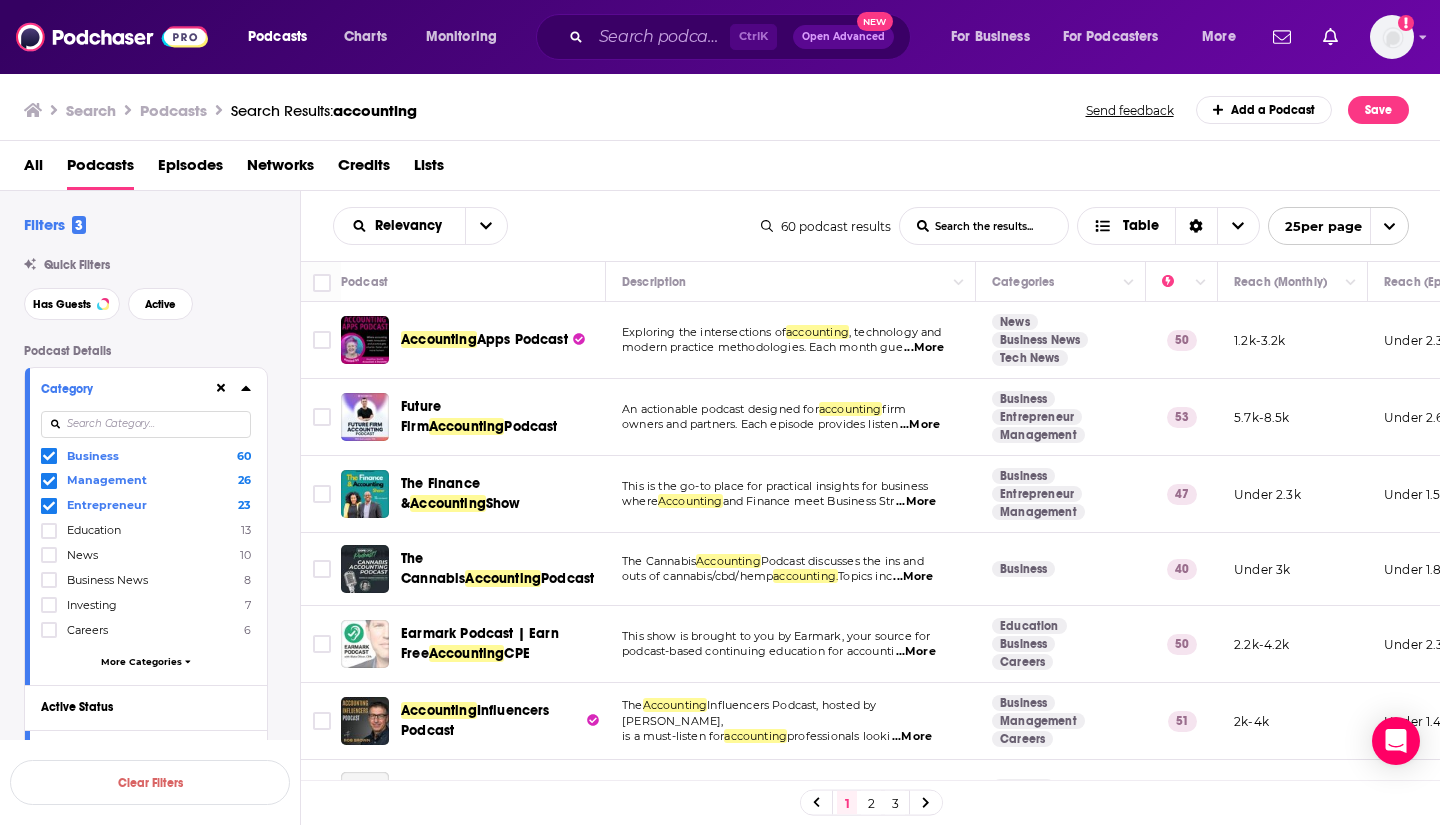 click on "2" at bounding box center (871, 803) 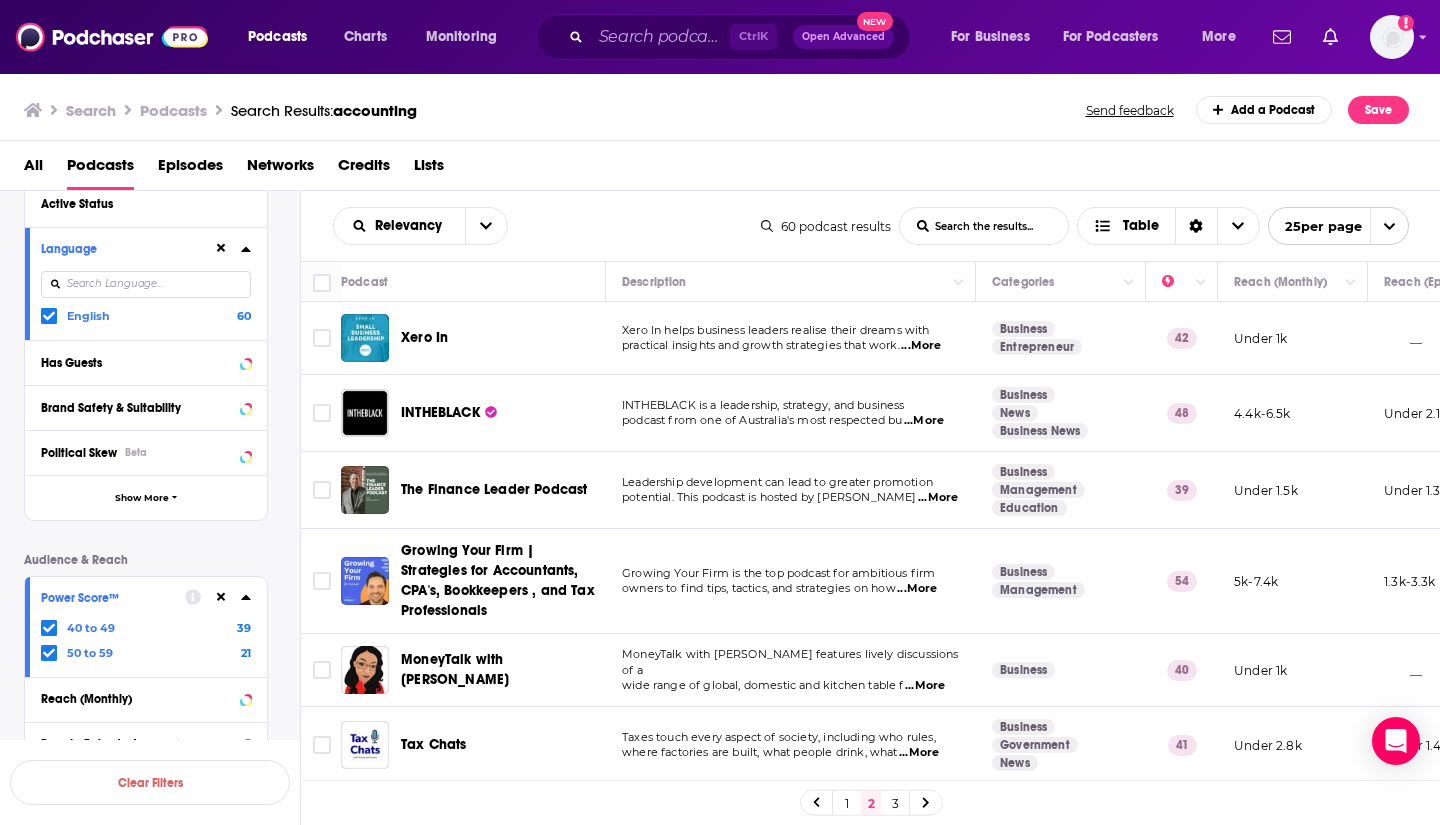 scroll, scrollTop: 509, scrollLeft: 0, axis: vertical 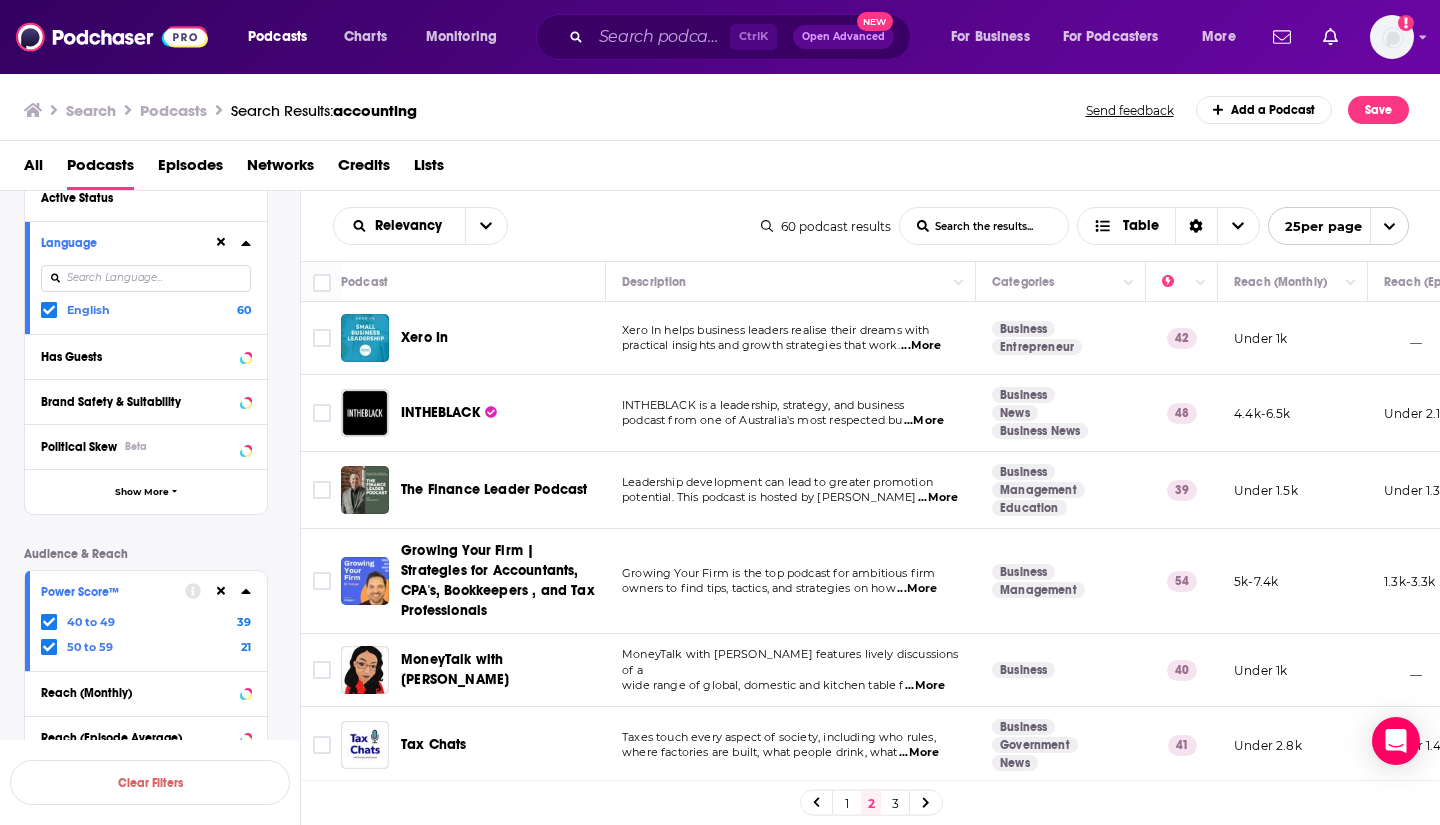 click on "...More" at bounding box center [938, 498] 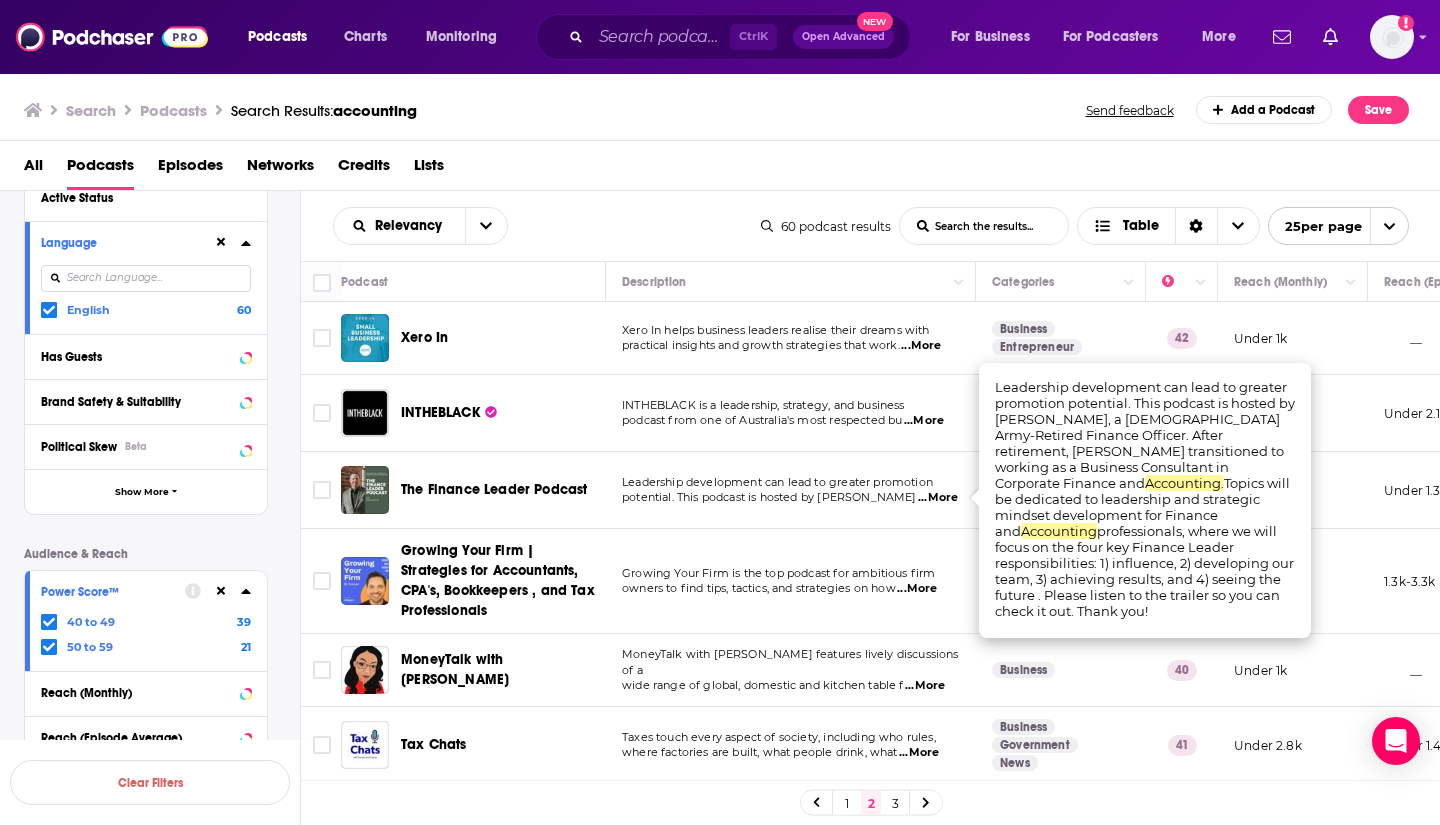 click on "...More" at bounding box center (917, 589) 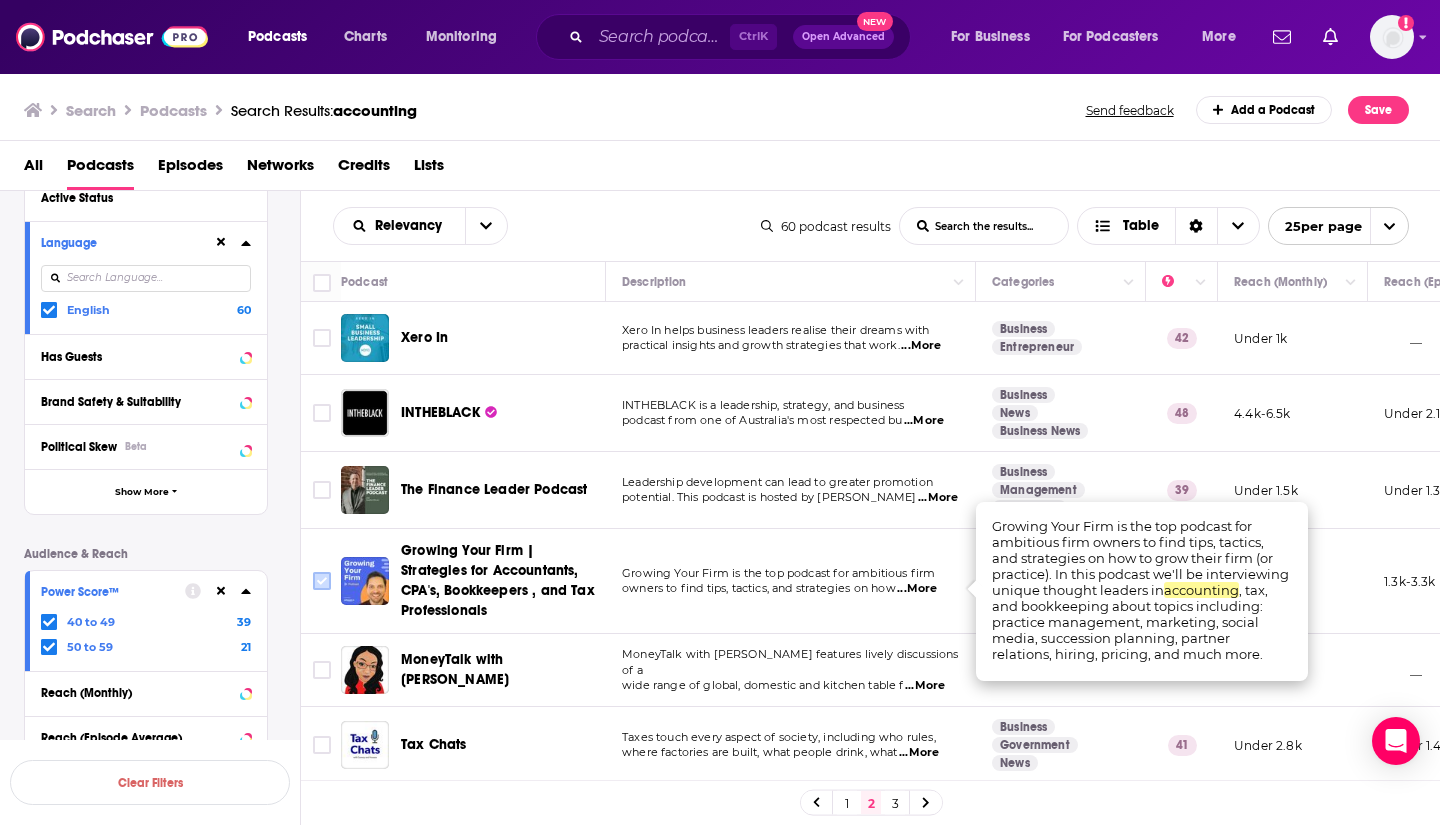 click at bounding box center [322, 581] 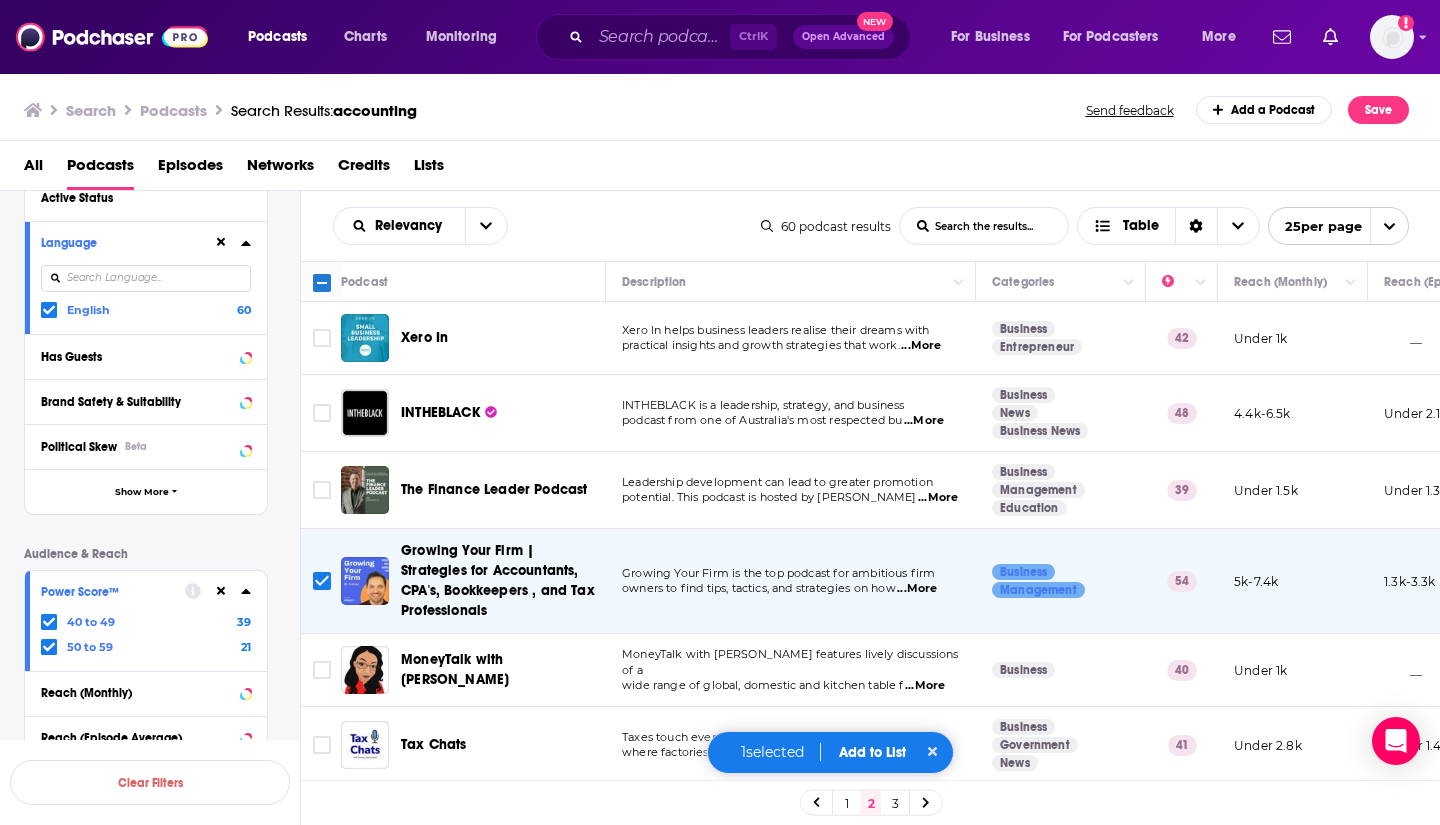 click on "...More" at bounding box center [925, 686] 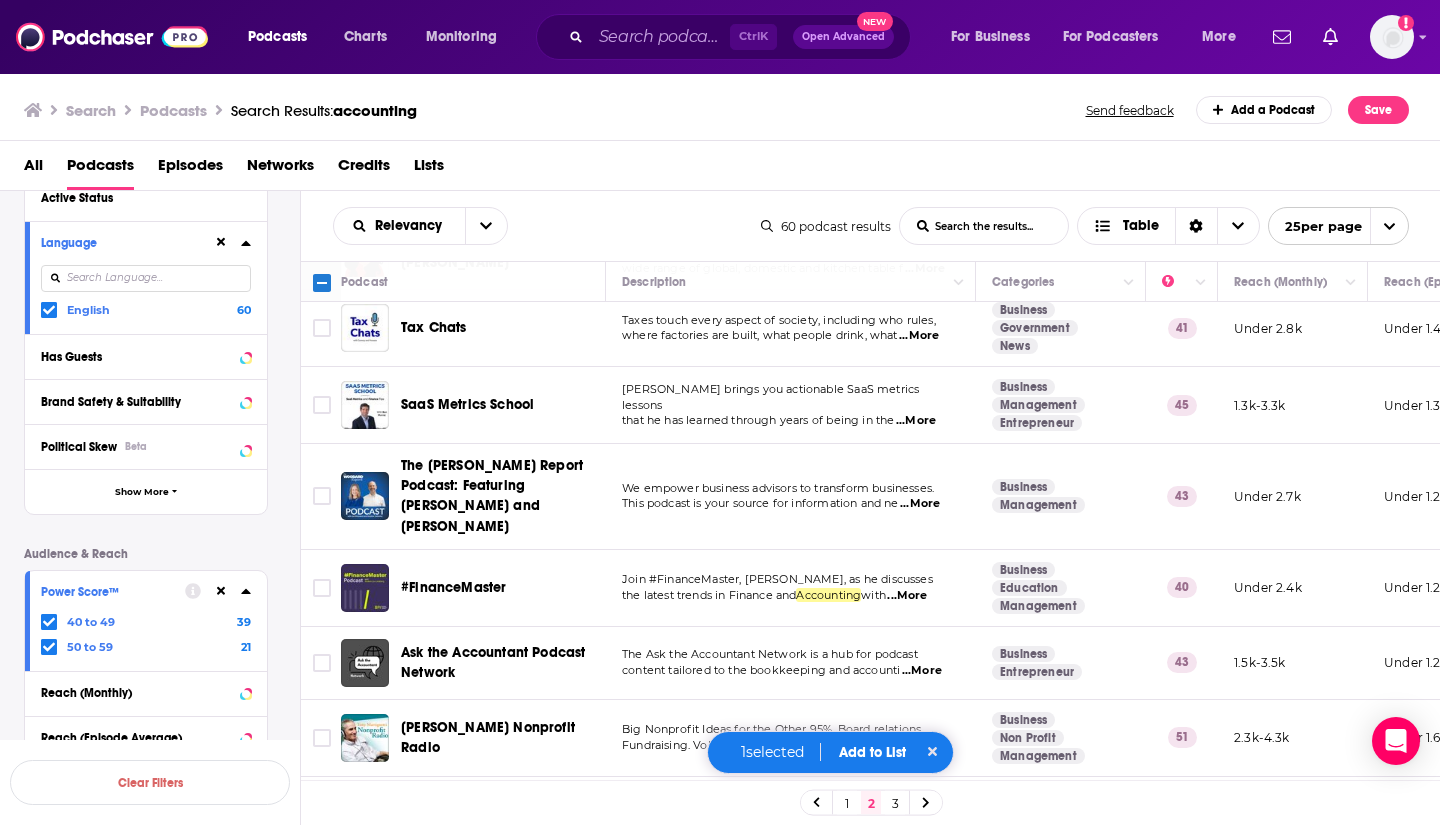 scroll, scrollTop: 417, scrollLeft: 0, axis: vertical 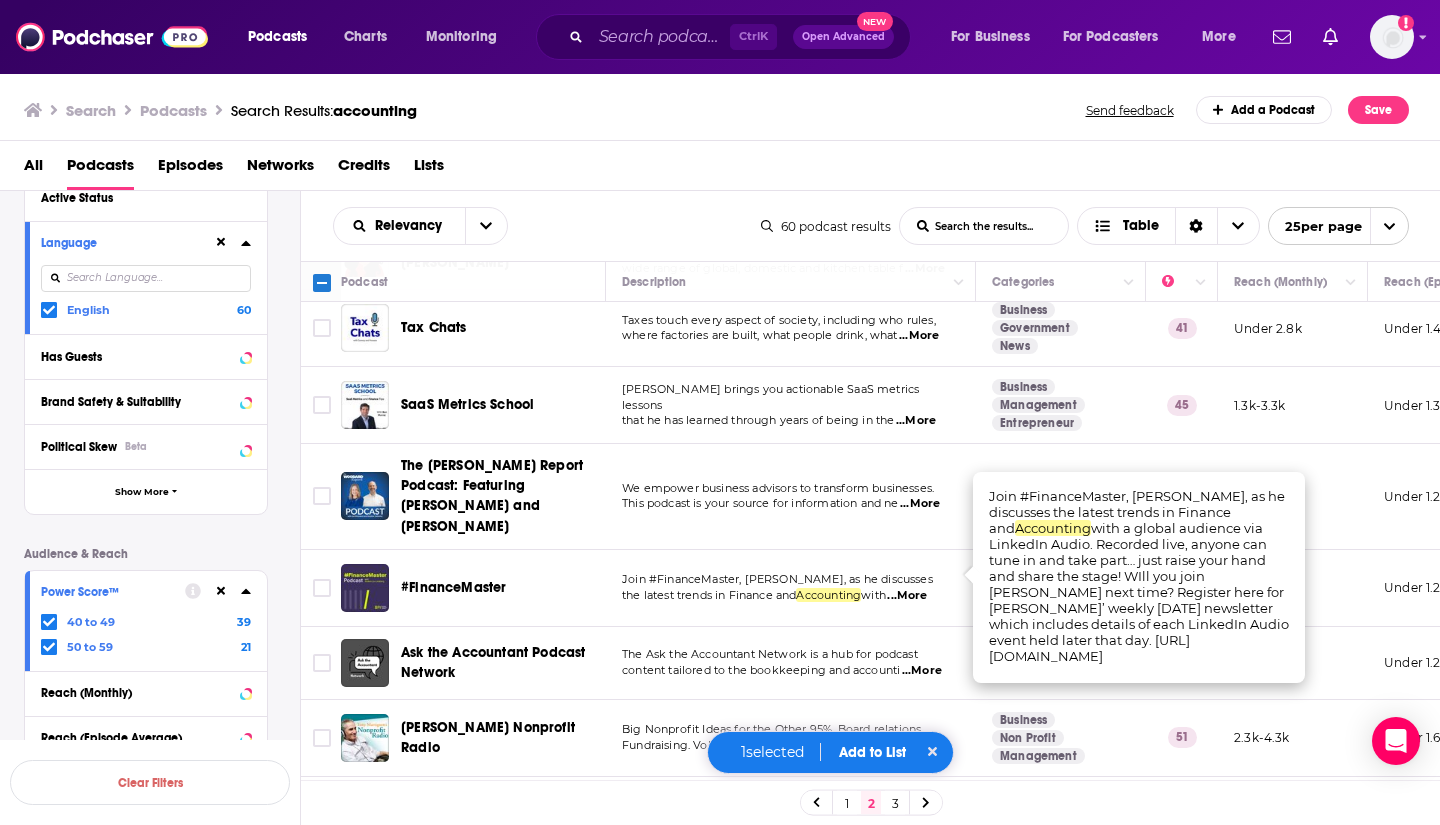 click on "...More" at bounding box center [922, 671] 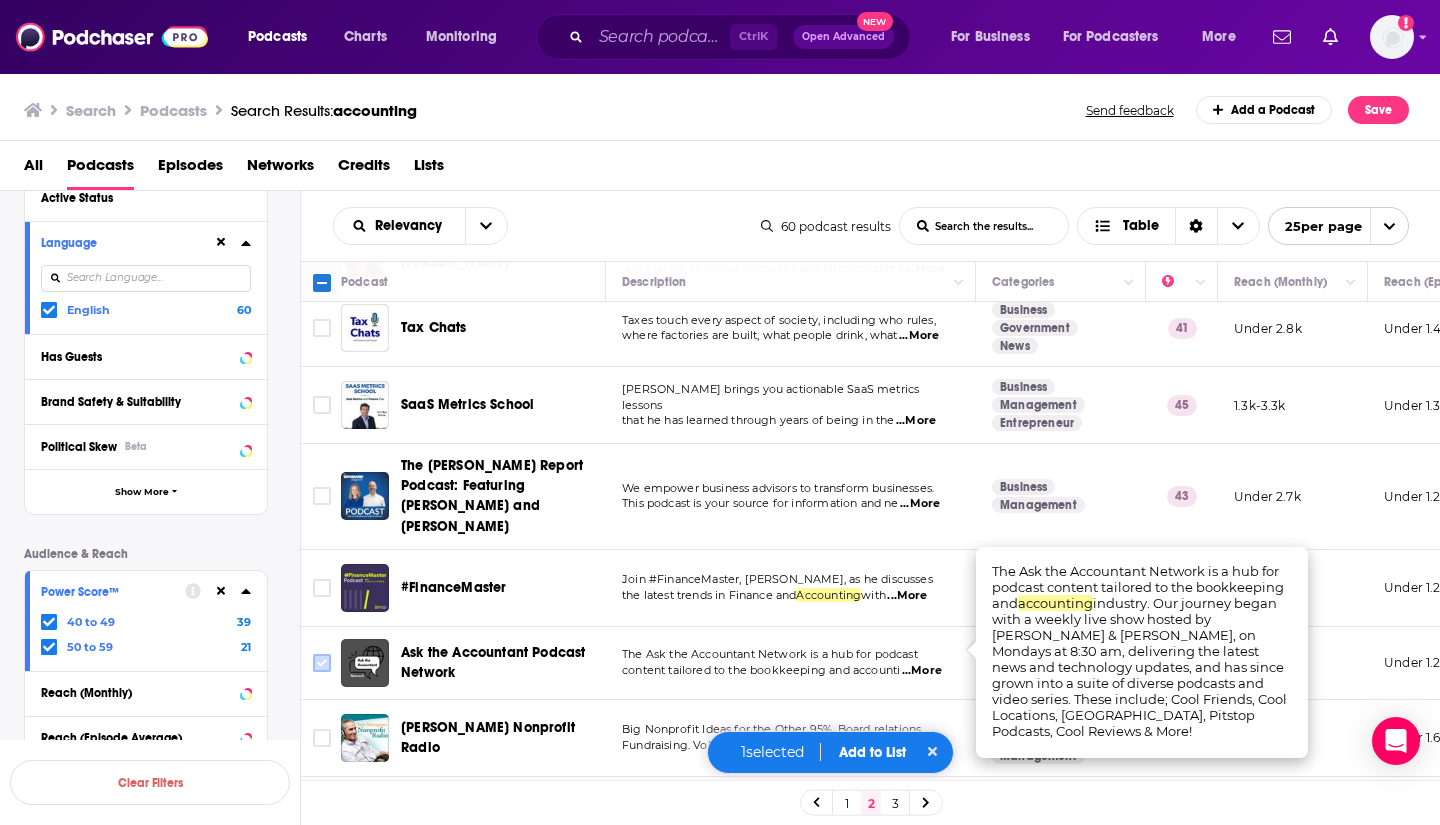 click at bounding box center (322, 663) 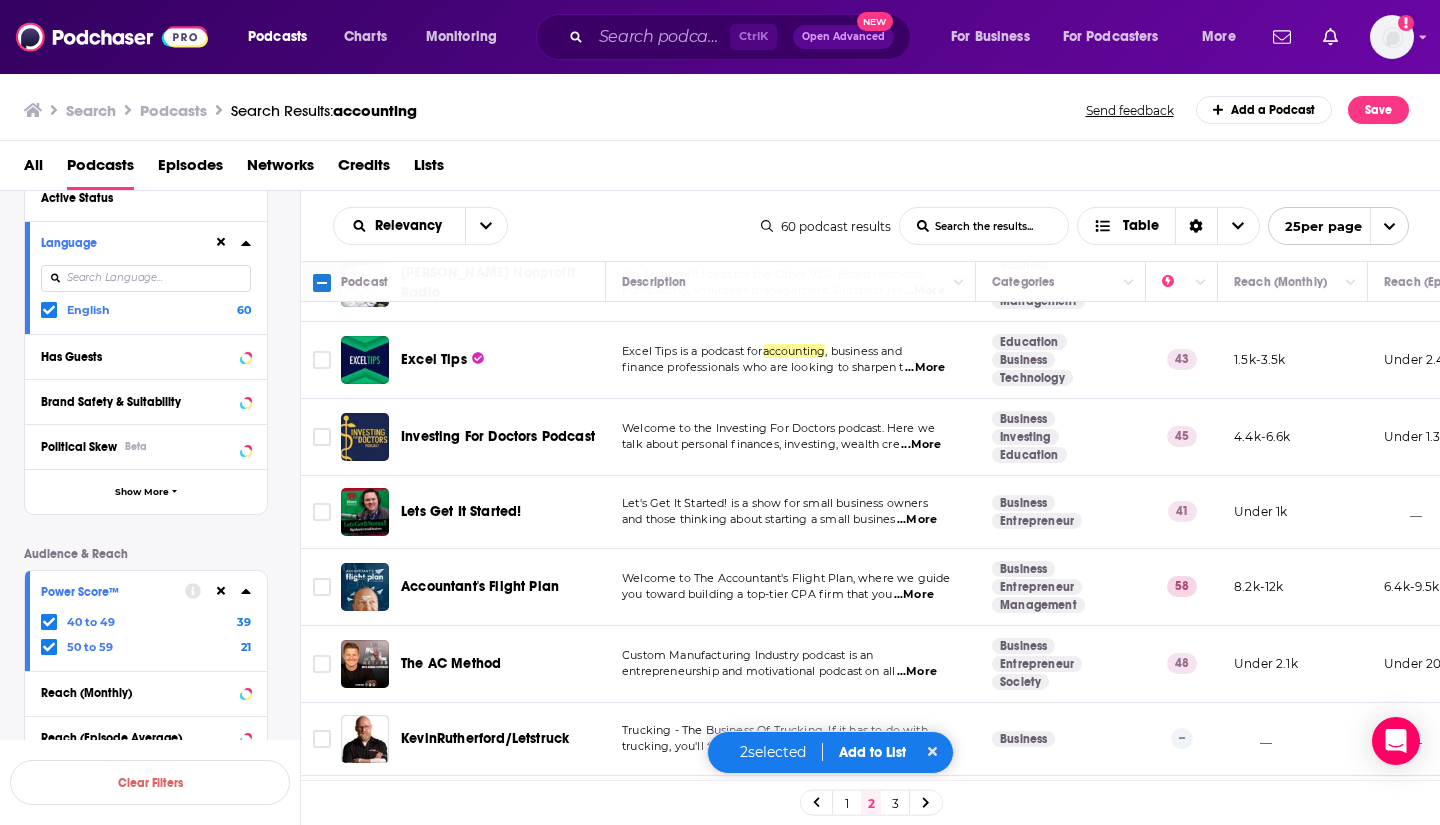 scroll, scrollTop: 898, scrollLeft: 0, axis: vertical 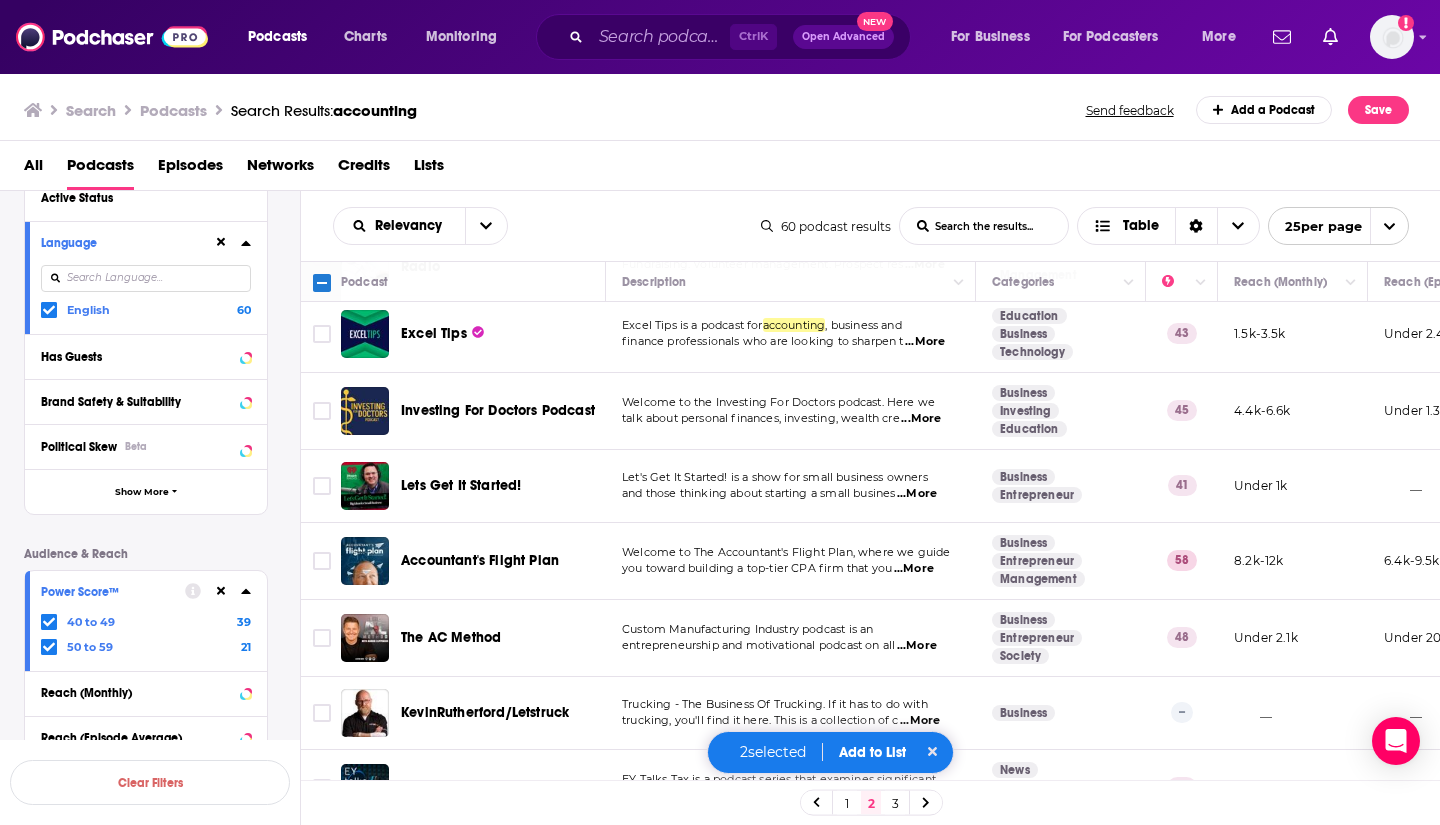 click on "...More" at bounding box center [914, 569] 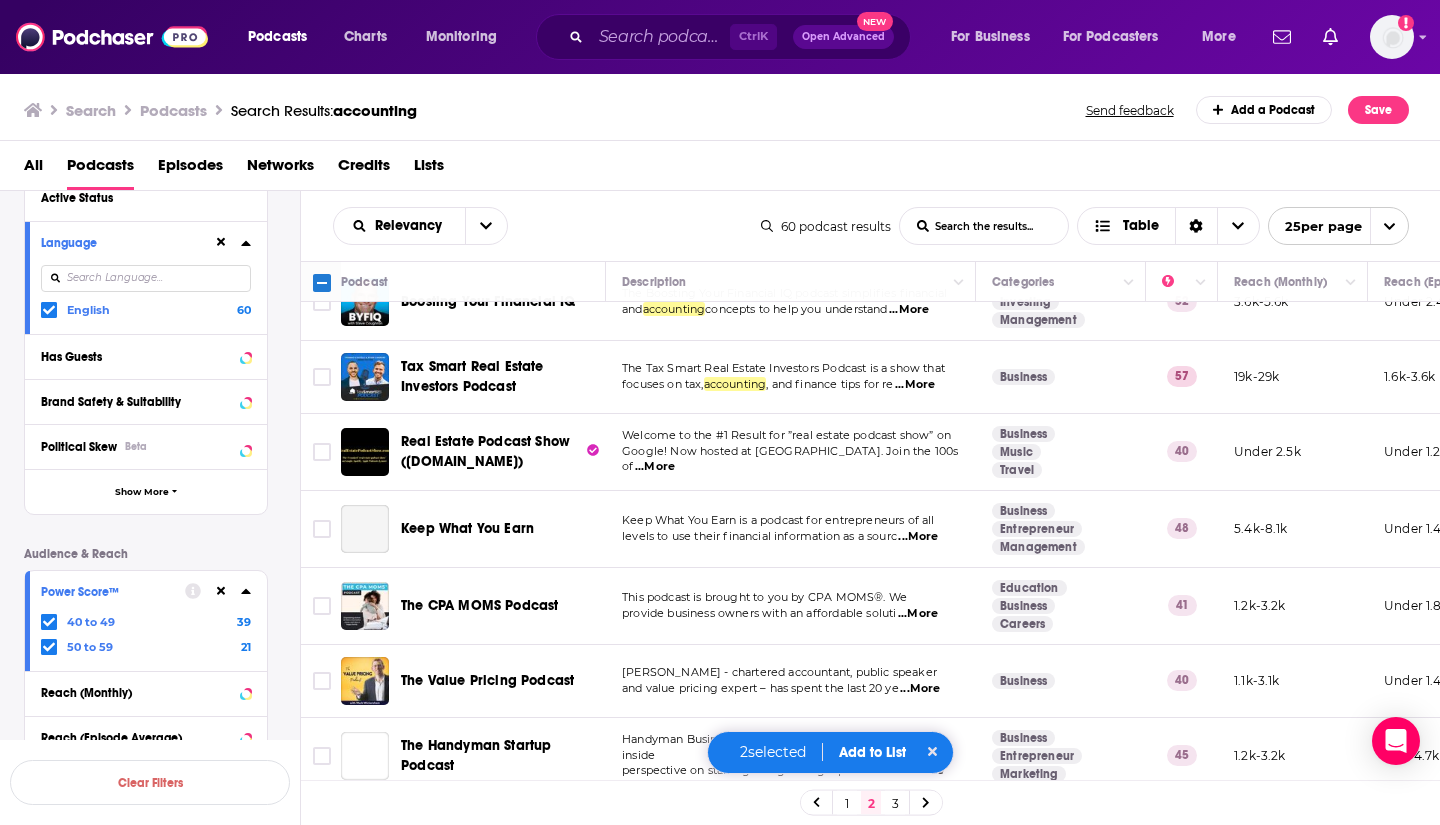 scroll, scrollTop: 1468, scrollLeft: 0, axis: vertical 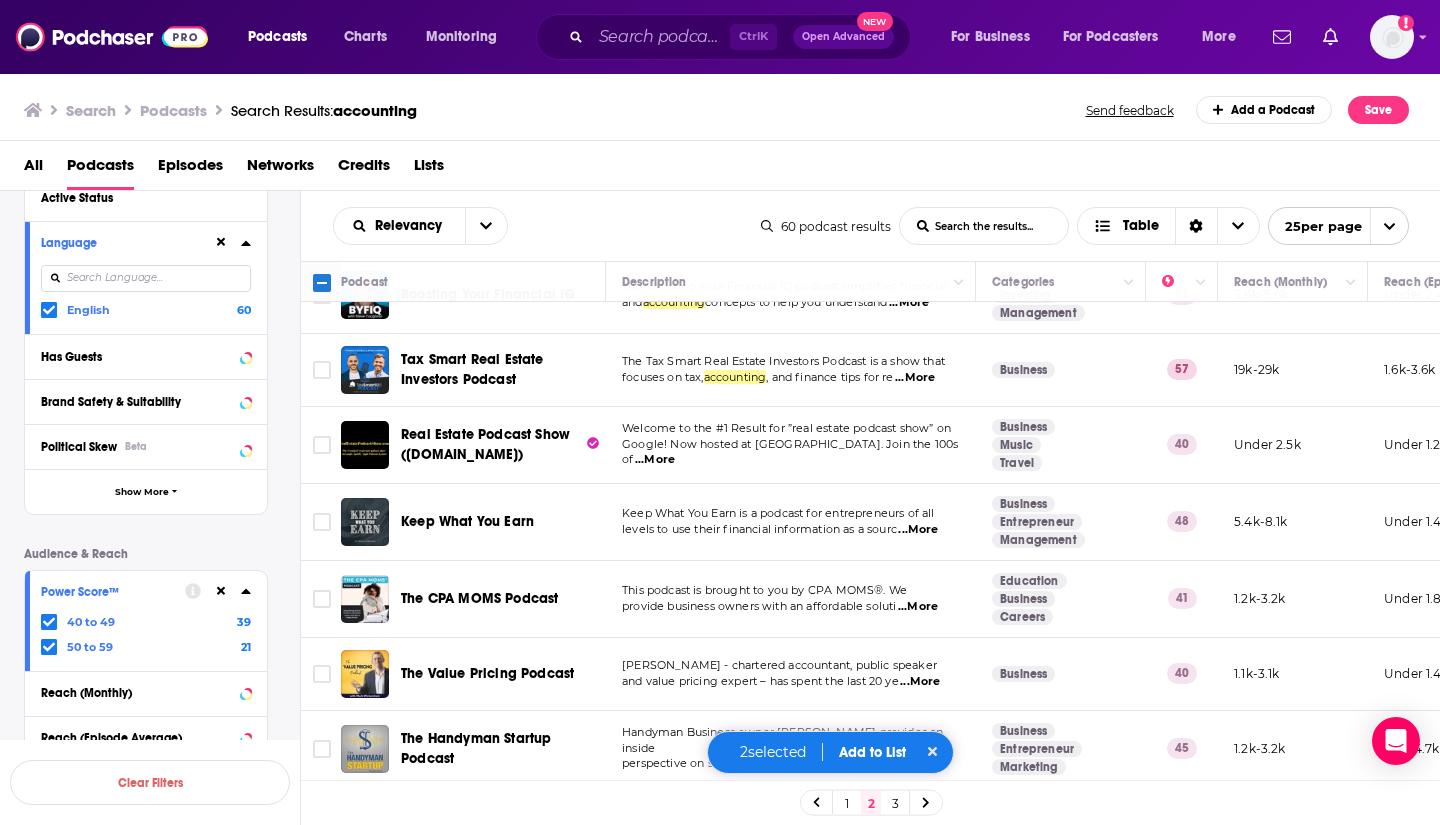 click on "3" at bounding box center (895, 803) 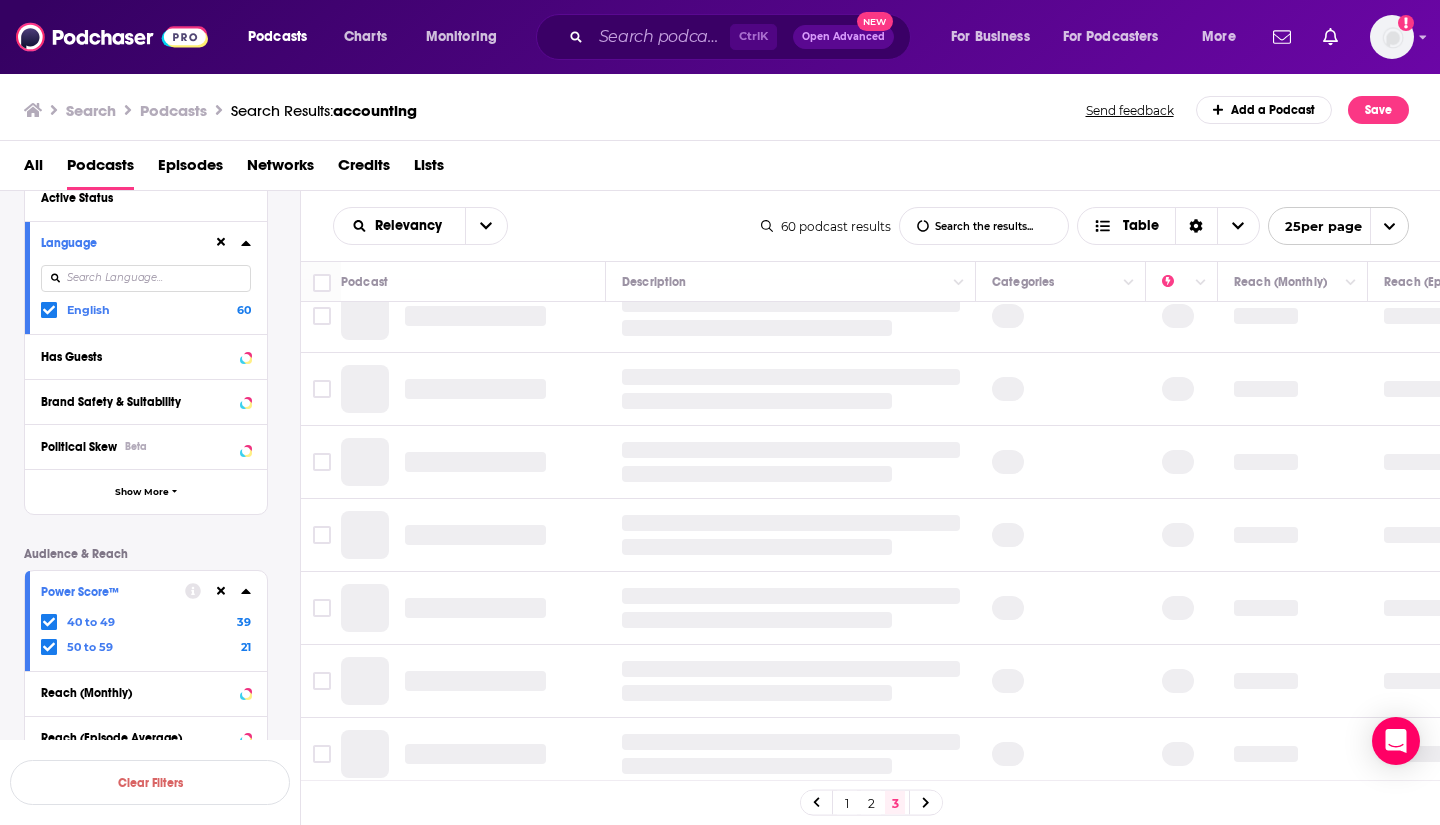 scroll, scrollTop: 0, scrollLeft: 0, axis: both 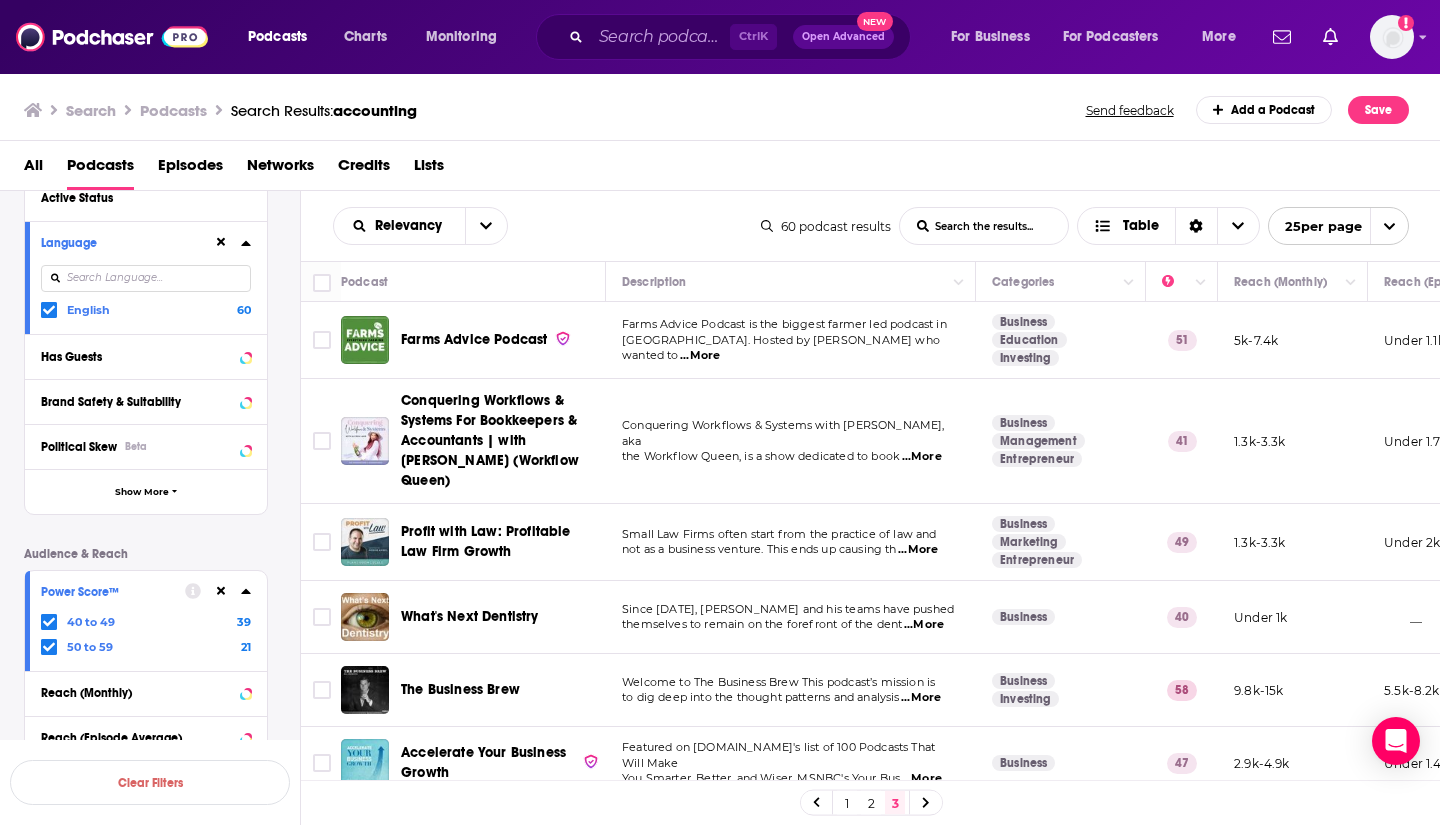click on "2" at bounding box center (871, 803) 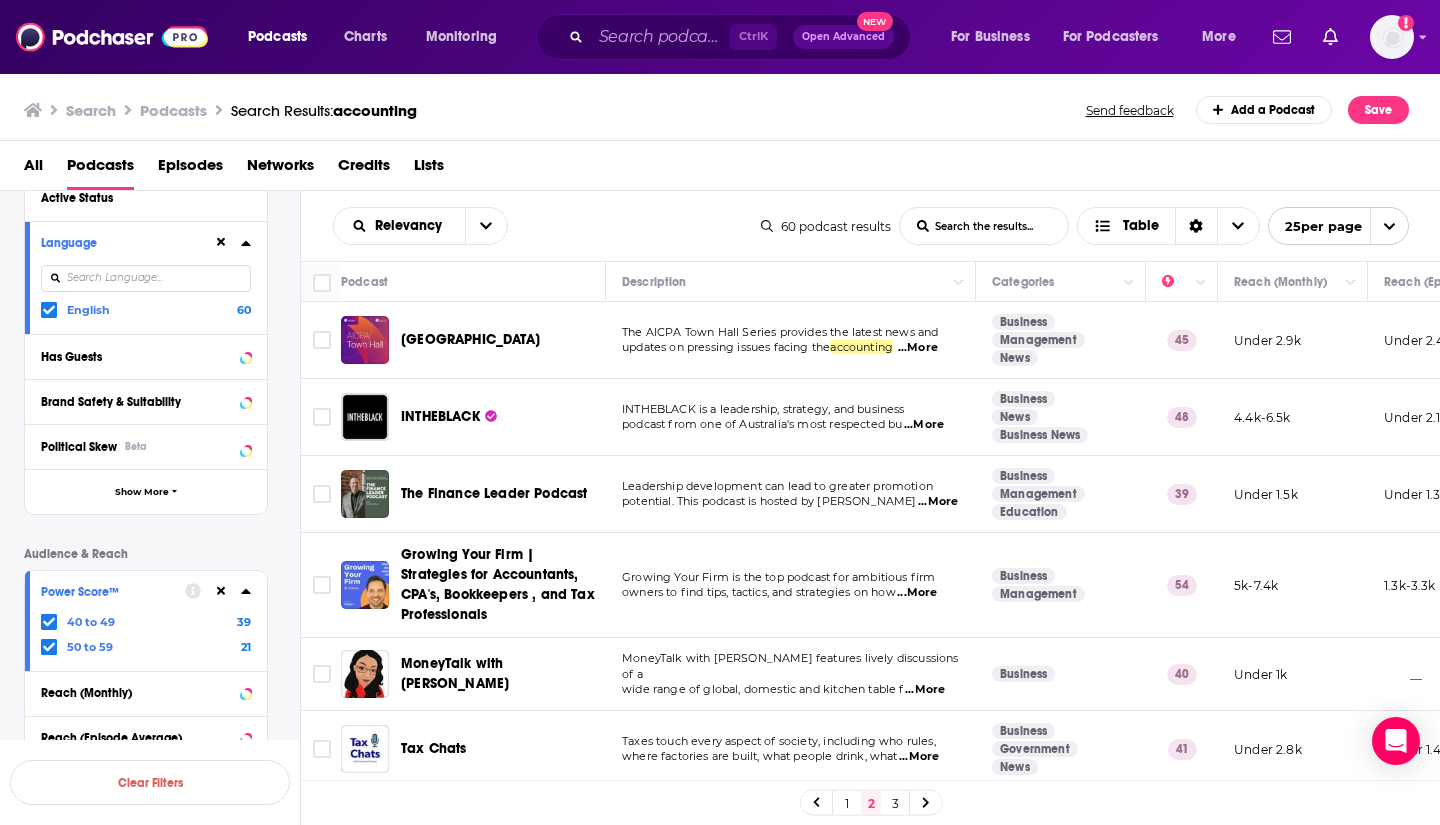 click on "...More" at bounding box center (917, 593) 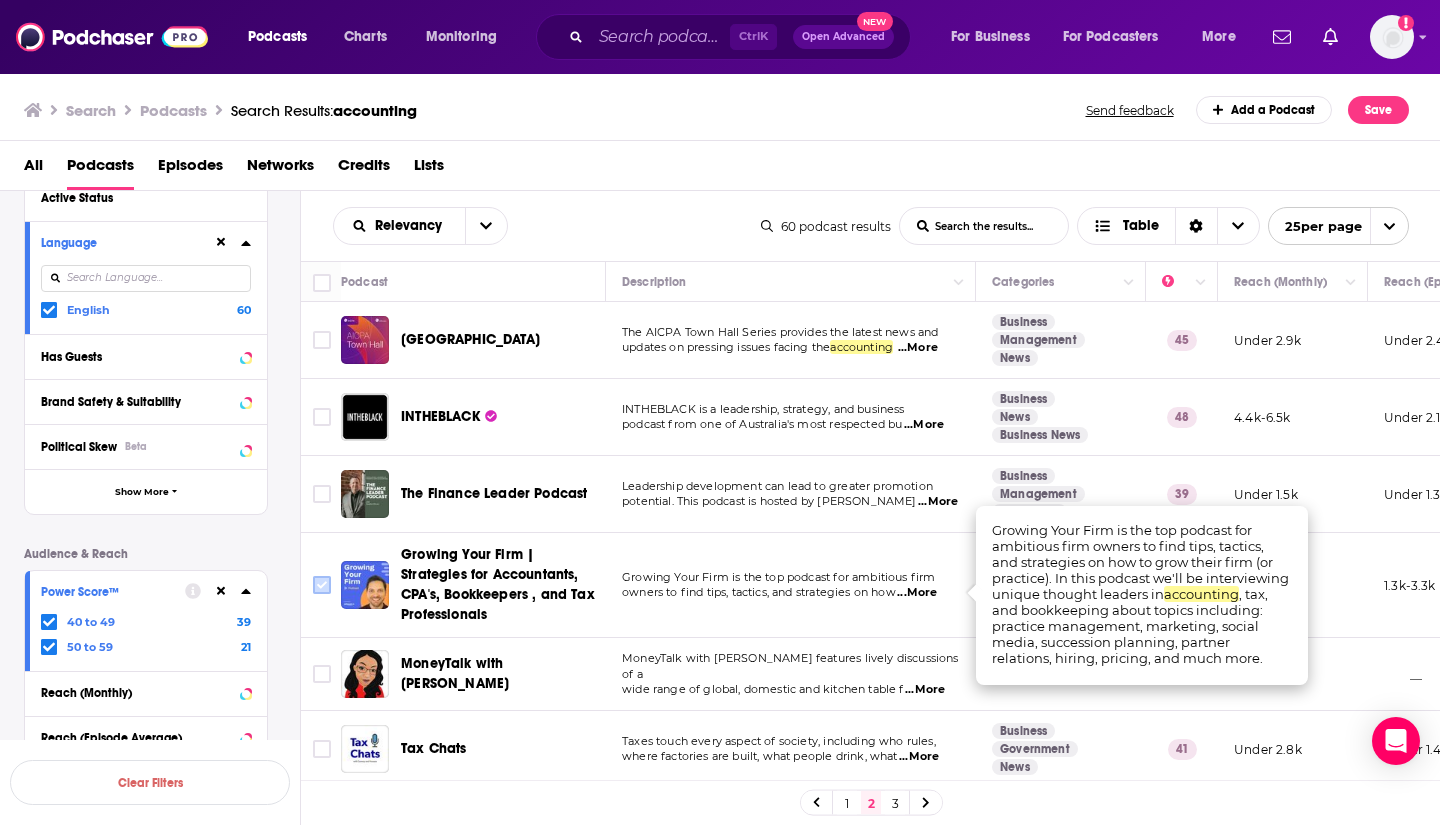 click at bounding box center (322, 585) 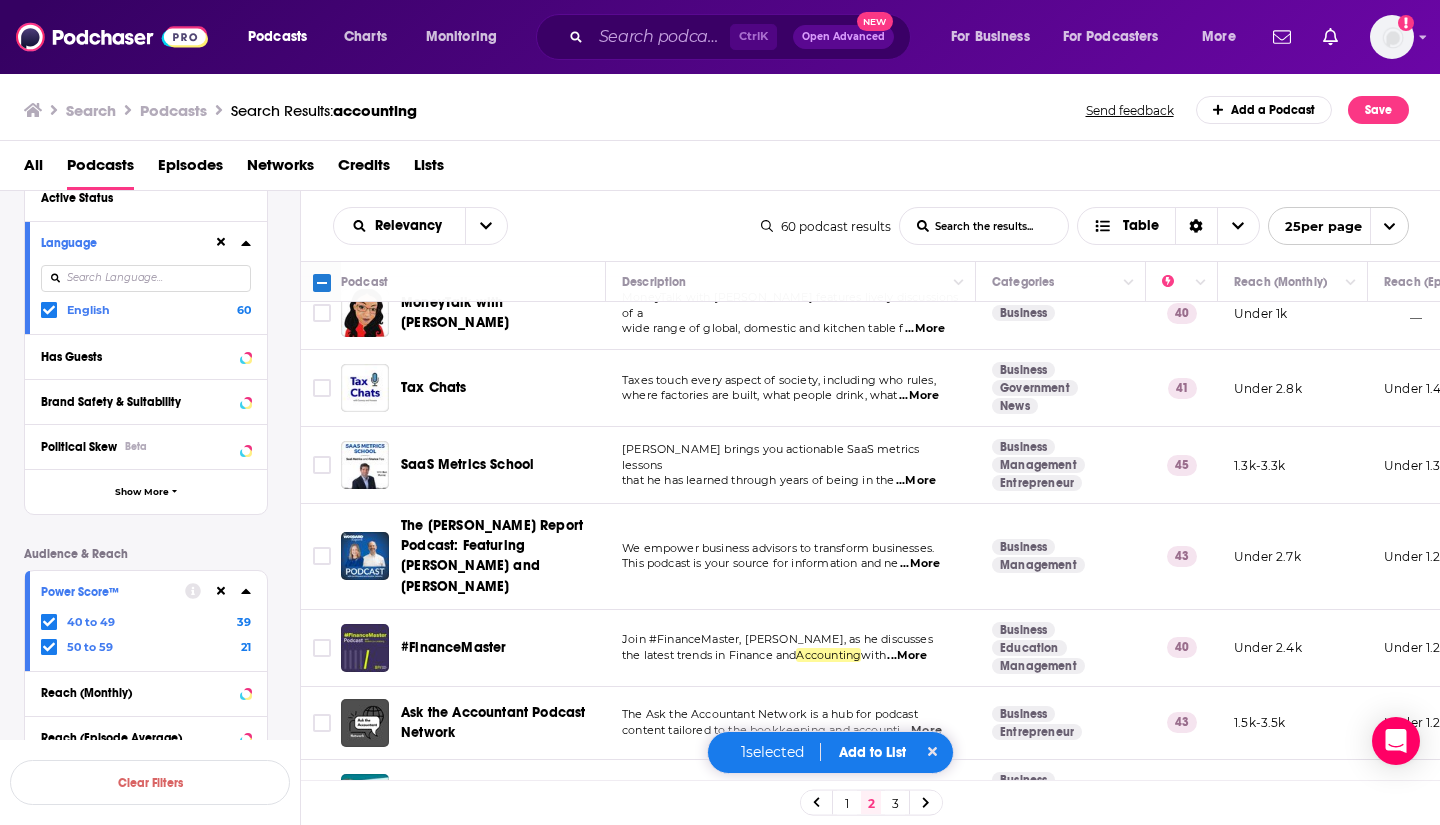 scroll, scrollTop: 383, scrollLeft: 0, axis: vertical 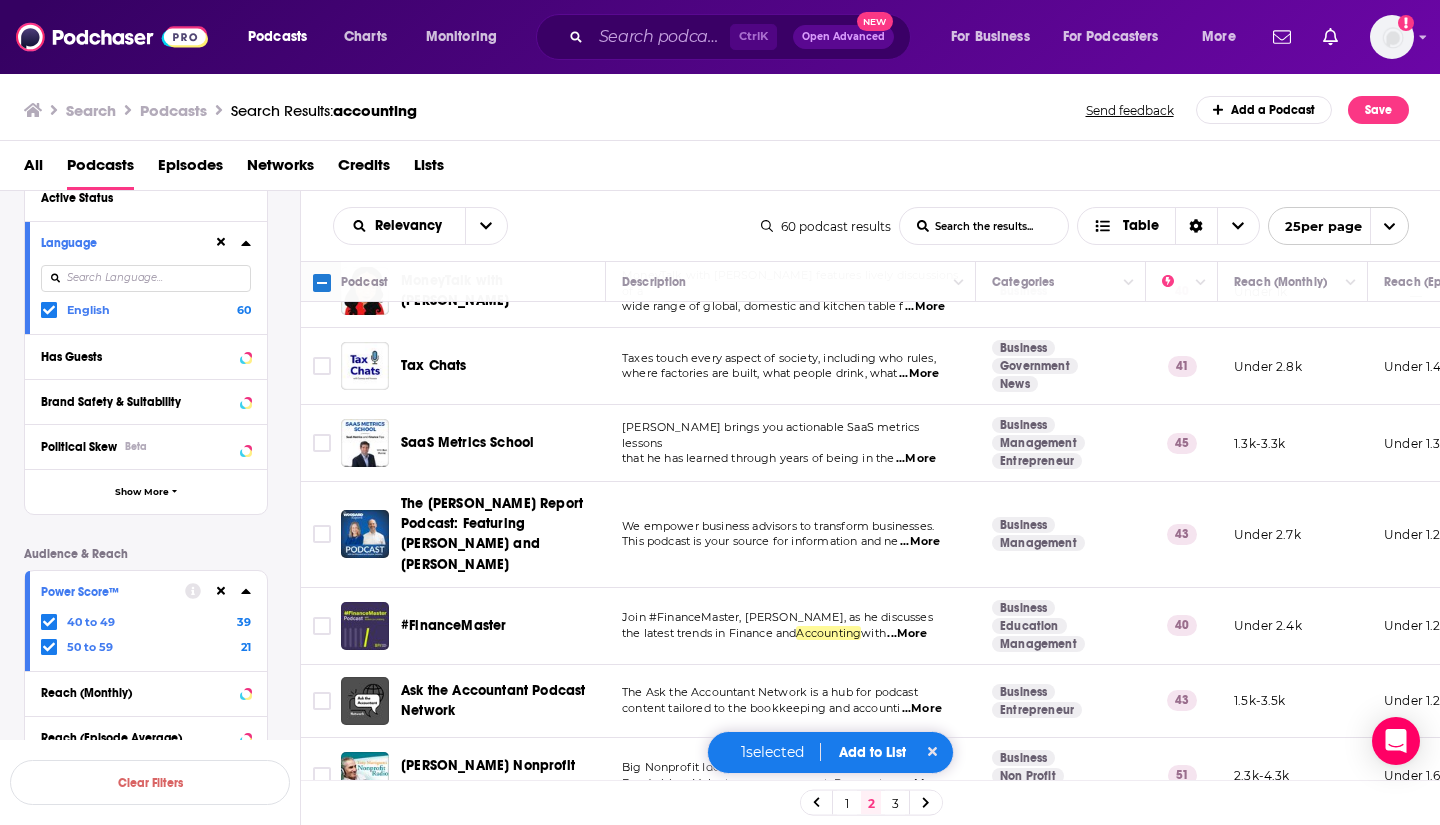 click on "...More" at bounding box center (907, 634) 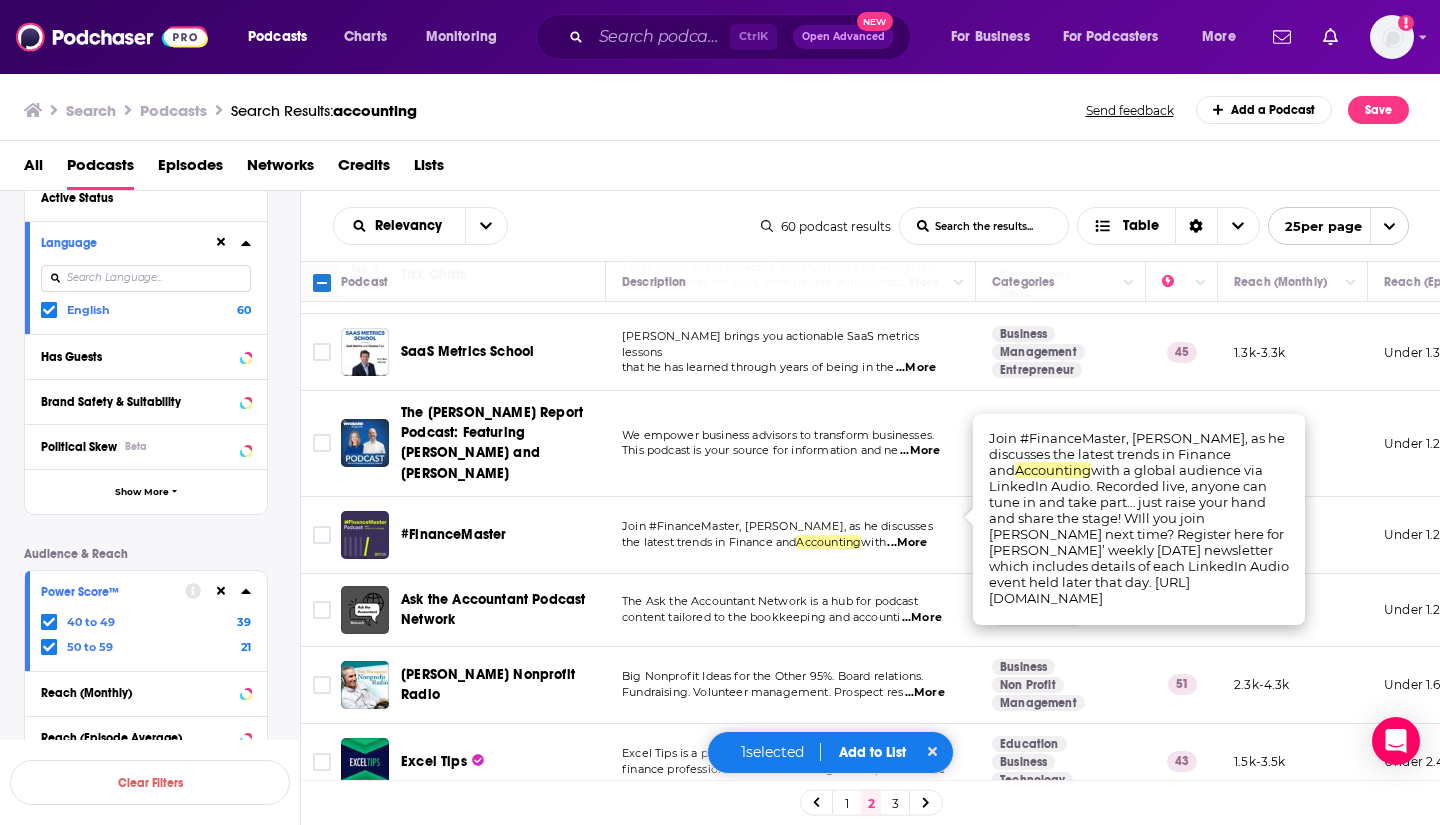 scroll, scrollTop: 479, scrollLeft: 0, axis: vertical 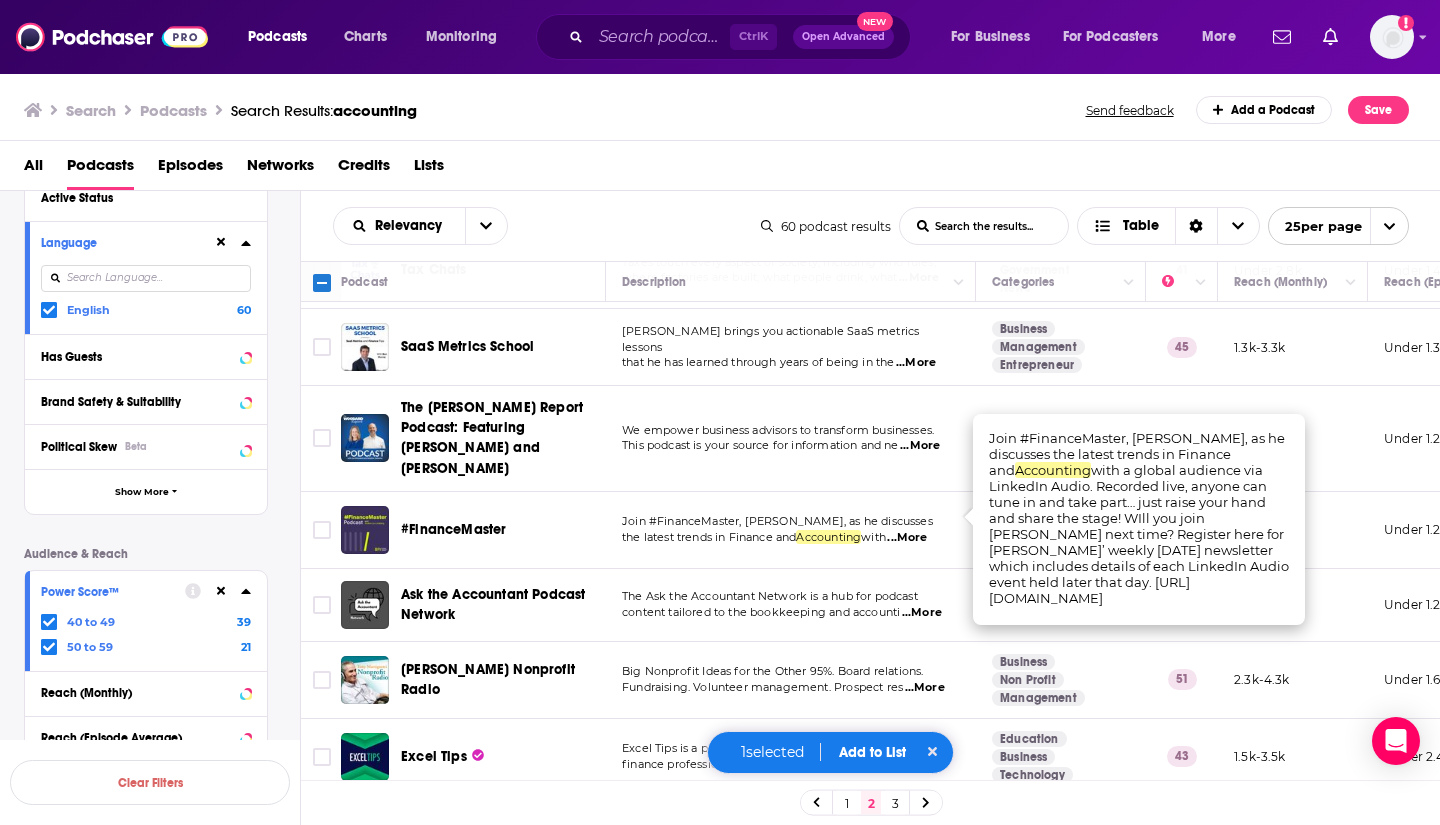 click on "...More" at bounding box center (922, 613) 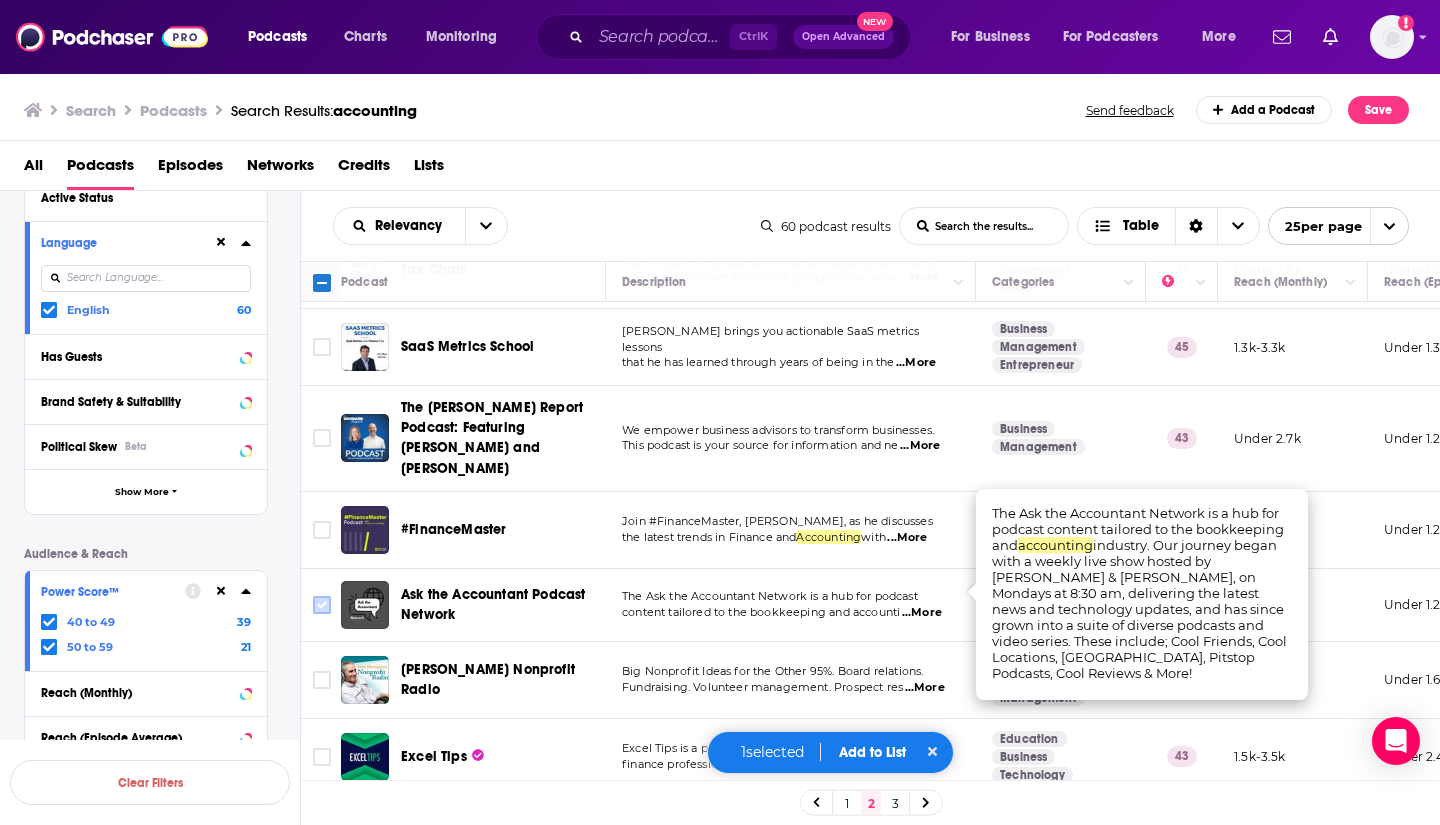 click at bounding box center (322, 605) 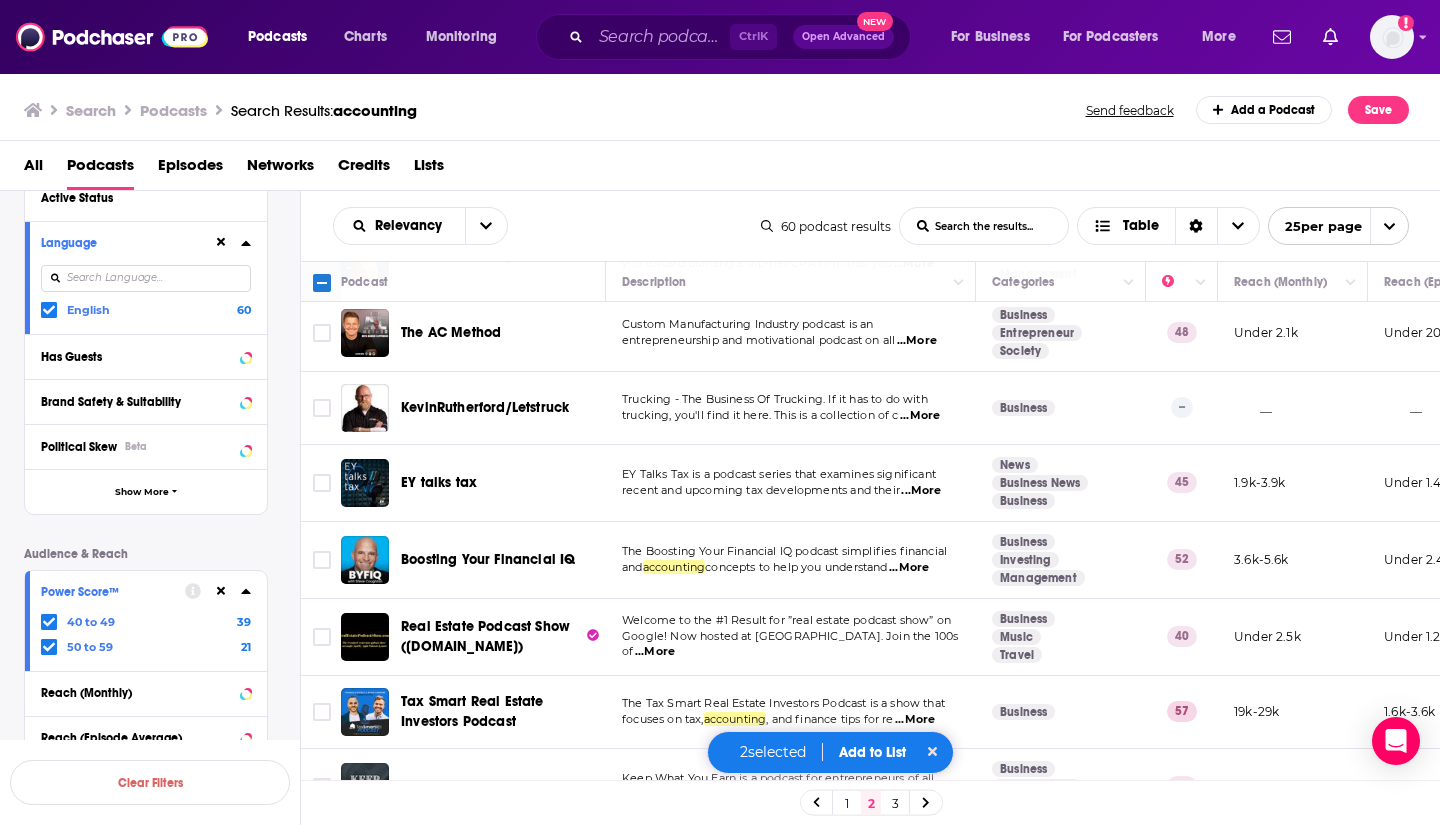 scroll, scrollTop: 1211, scrollLeft: 0, axis: vertical 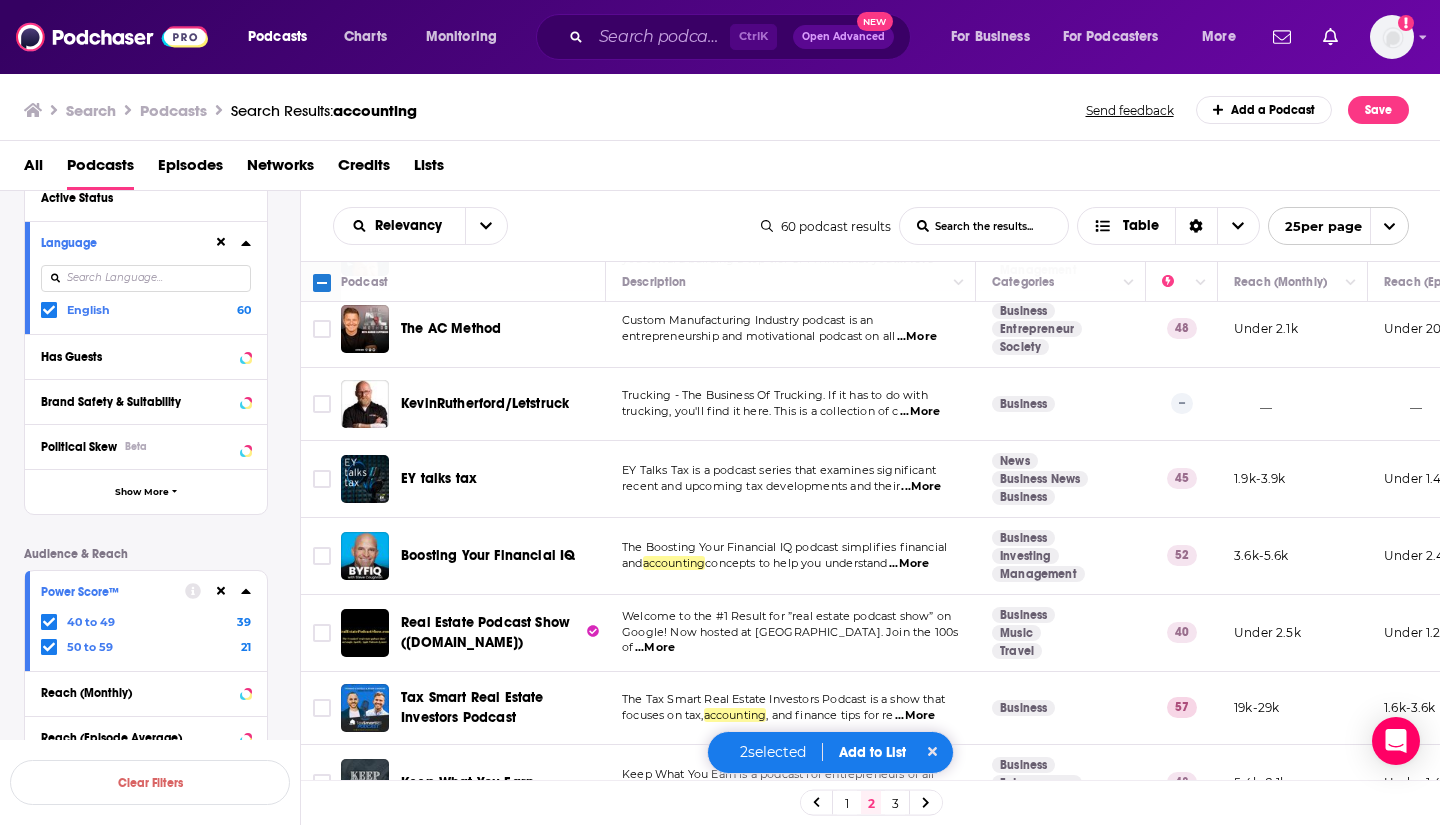 click on "...More" at bounding box center (909, 564) 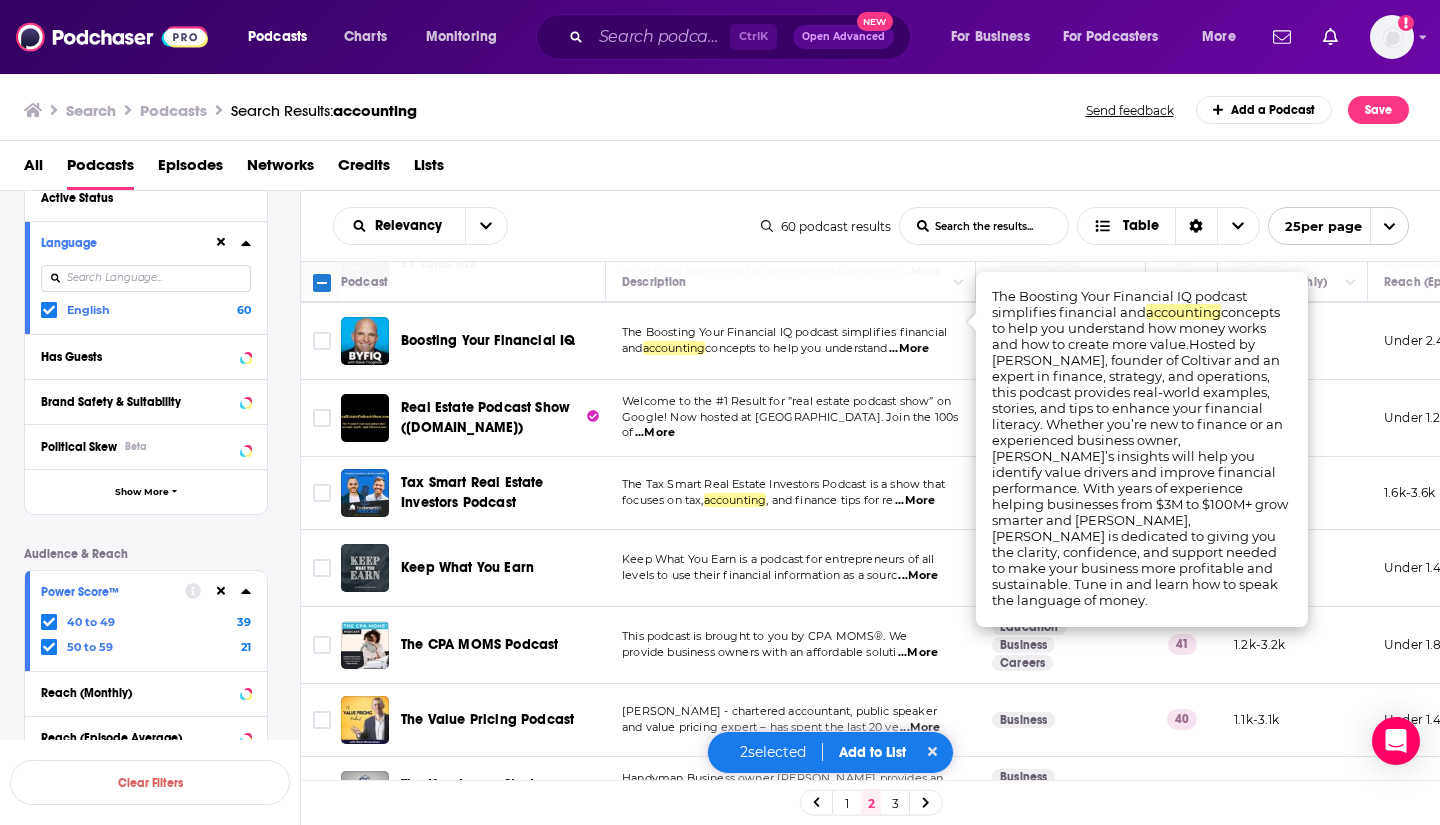 scroll, scrollTop: 1472, scrollLeft: 0, axis: vertical 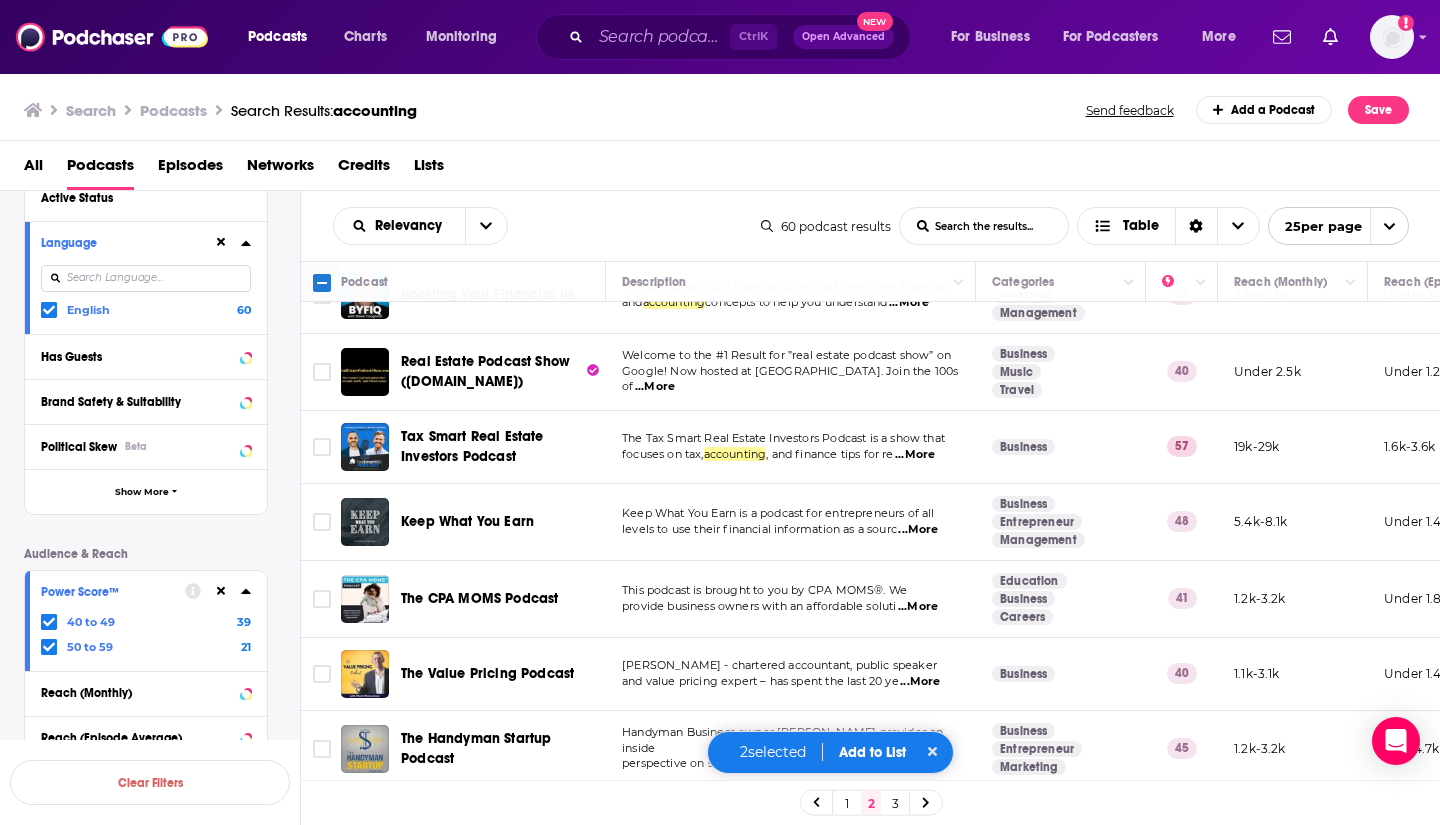 click on "Add to List" at bounding box center (872, 752) 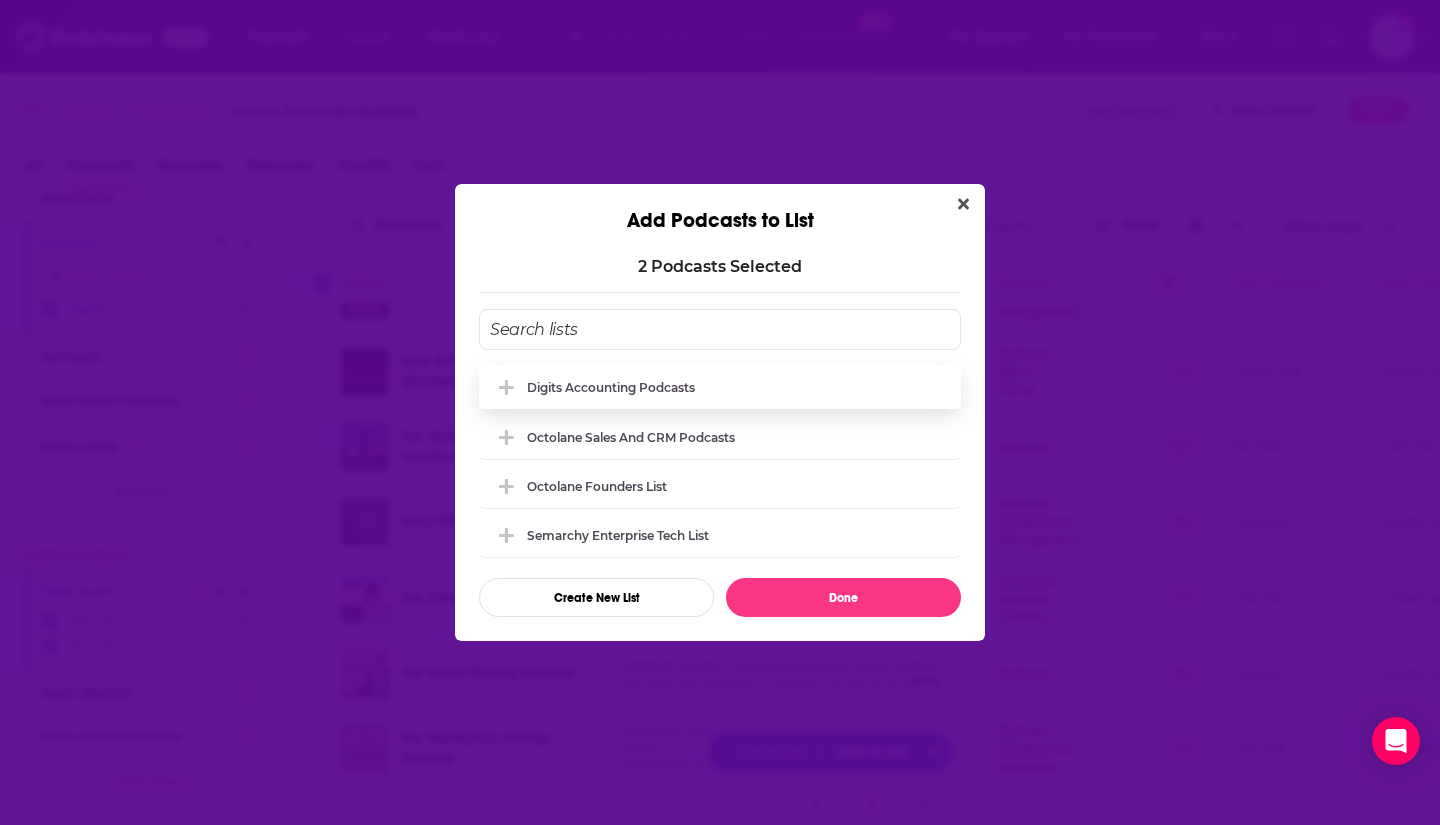 click on "Digits accounting podcasts" at bounding box center (611, 387) 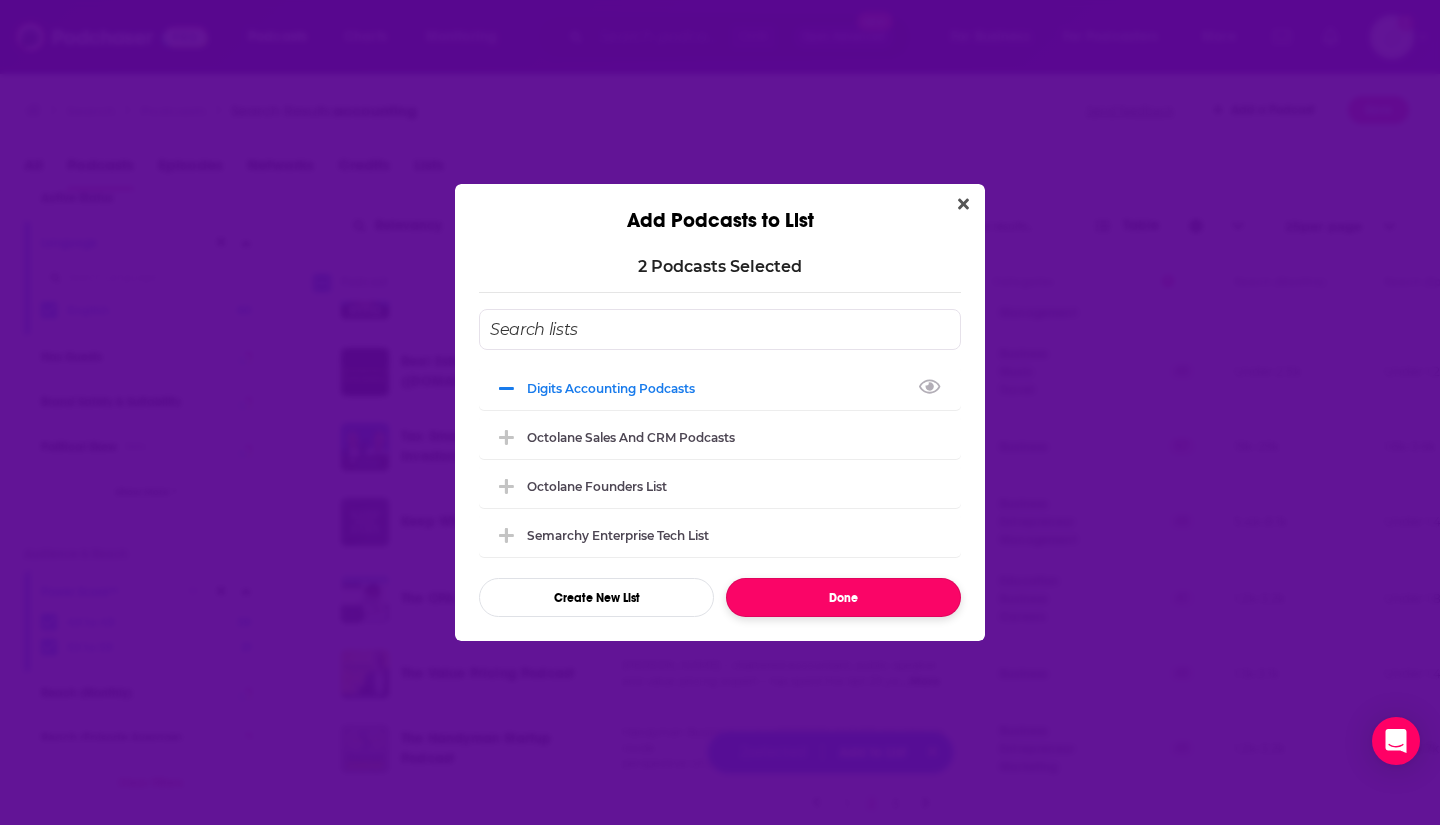 click on "Done" at bounding box center (843, 597) 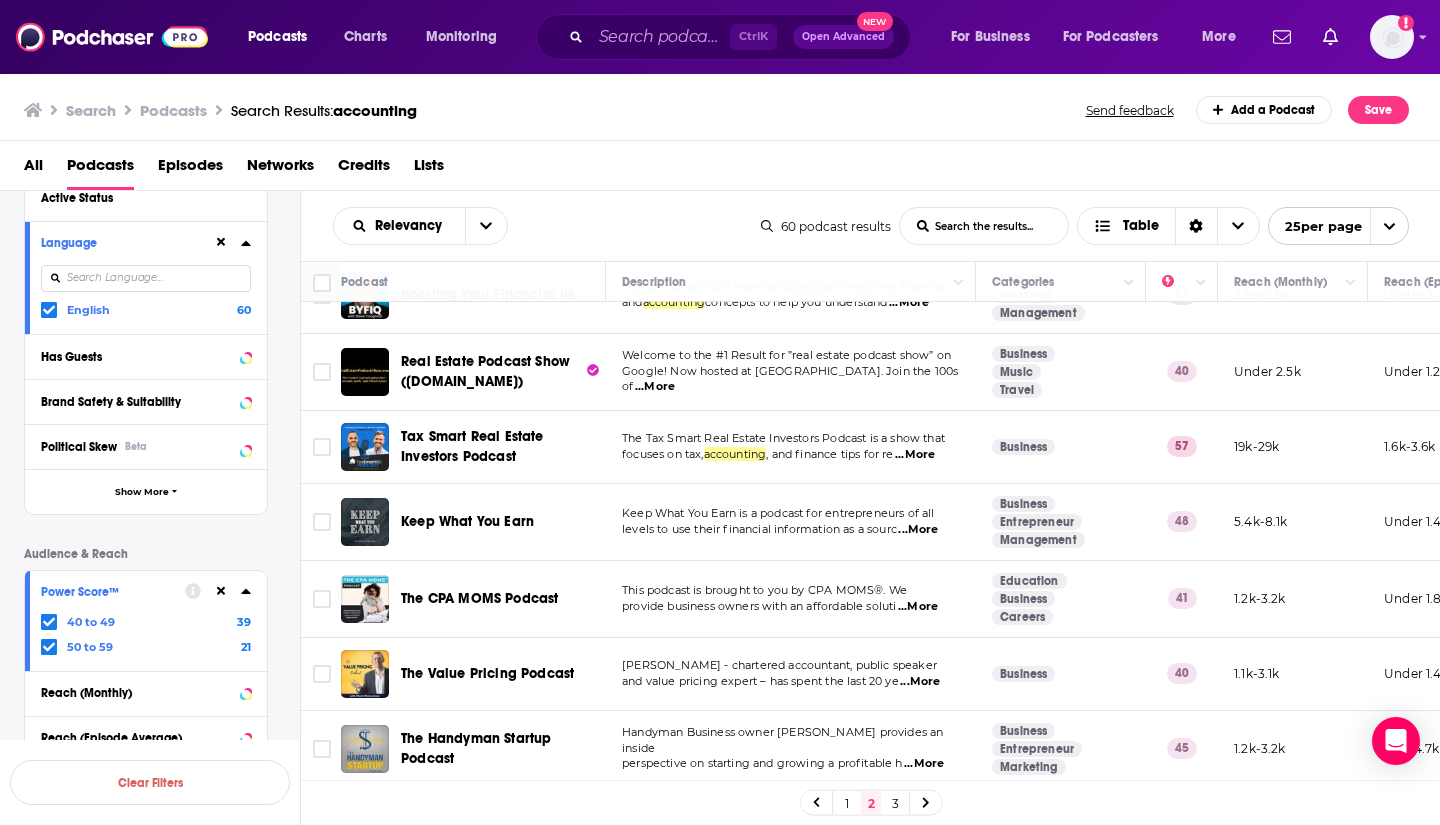 click on "3" at bounding box center [895, 803] 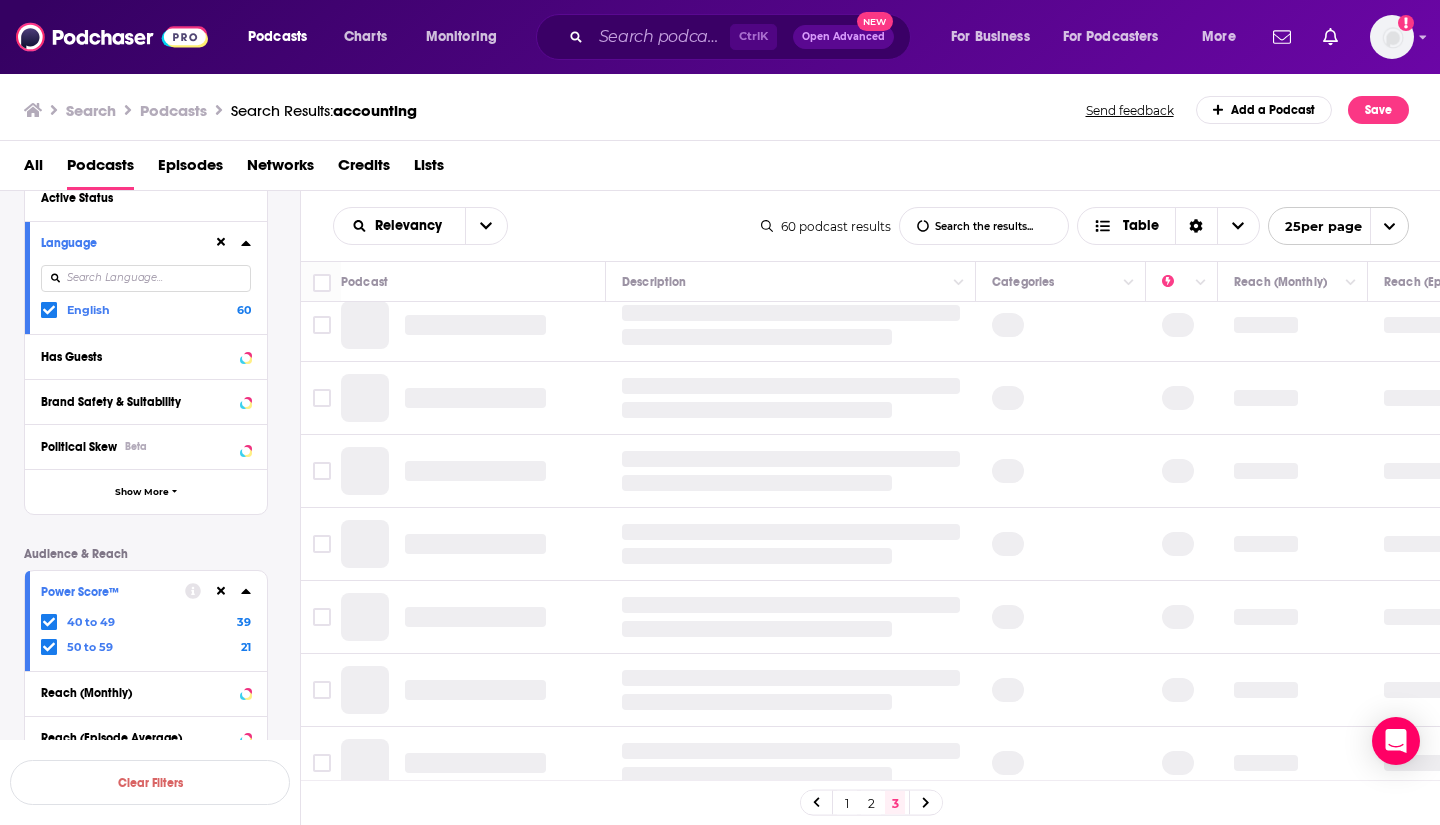 scroll, scrollTop: 0, scrollLeft: 0, axis: both 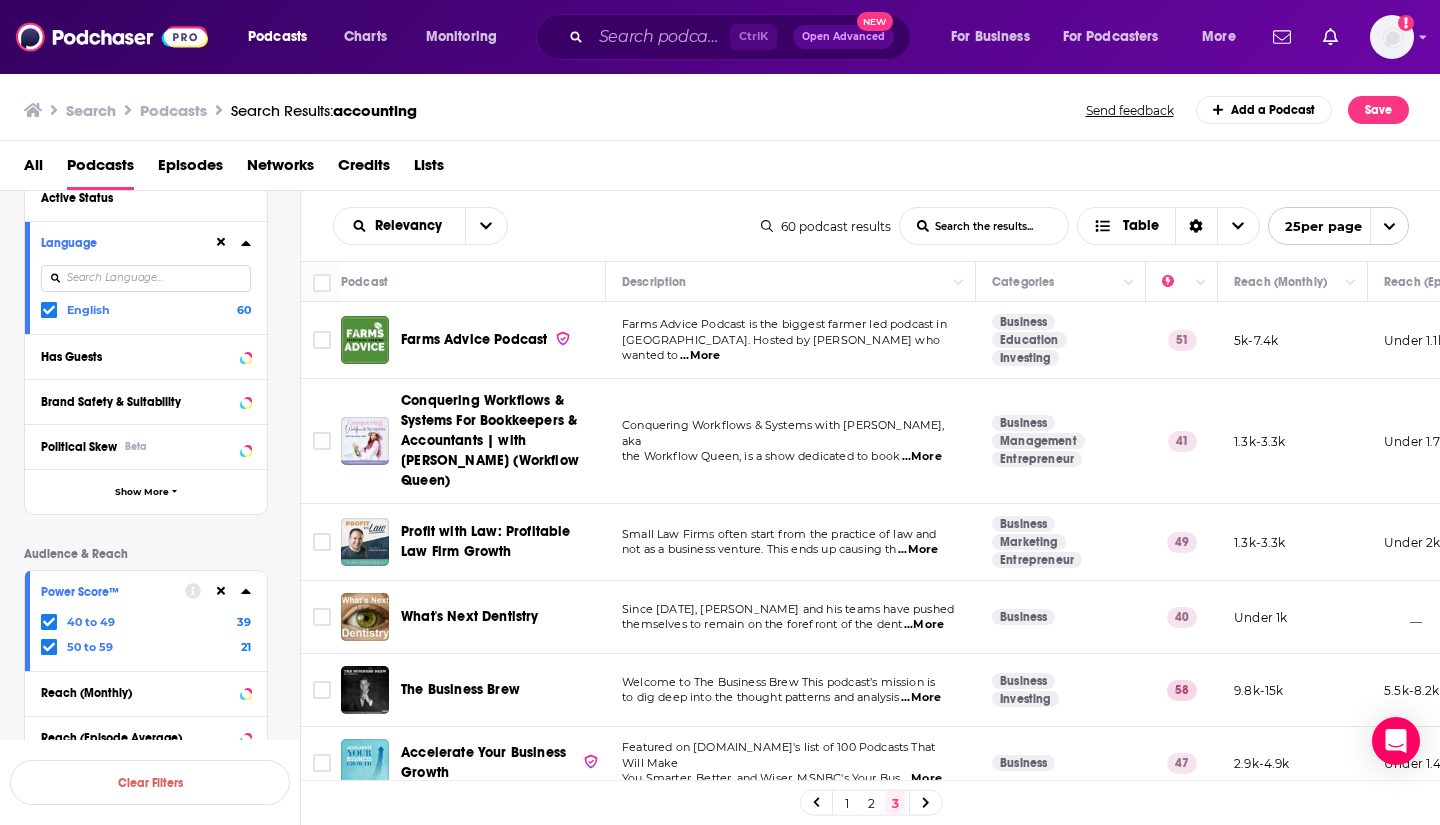 click on "...More" at bounding box center [922, 457] 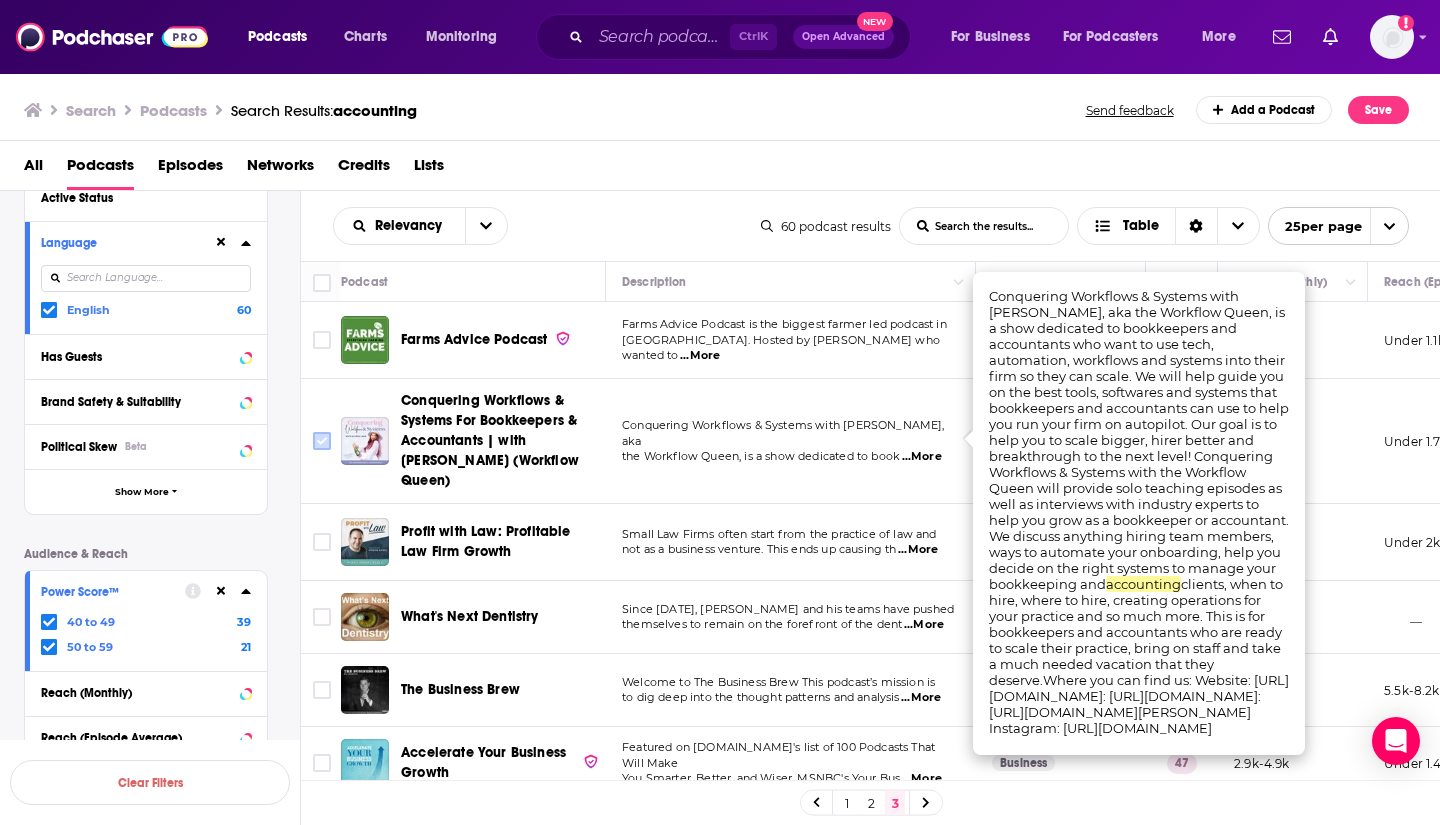 click at bounding box center [322, 441] 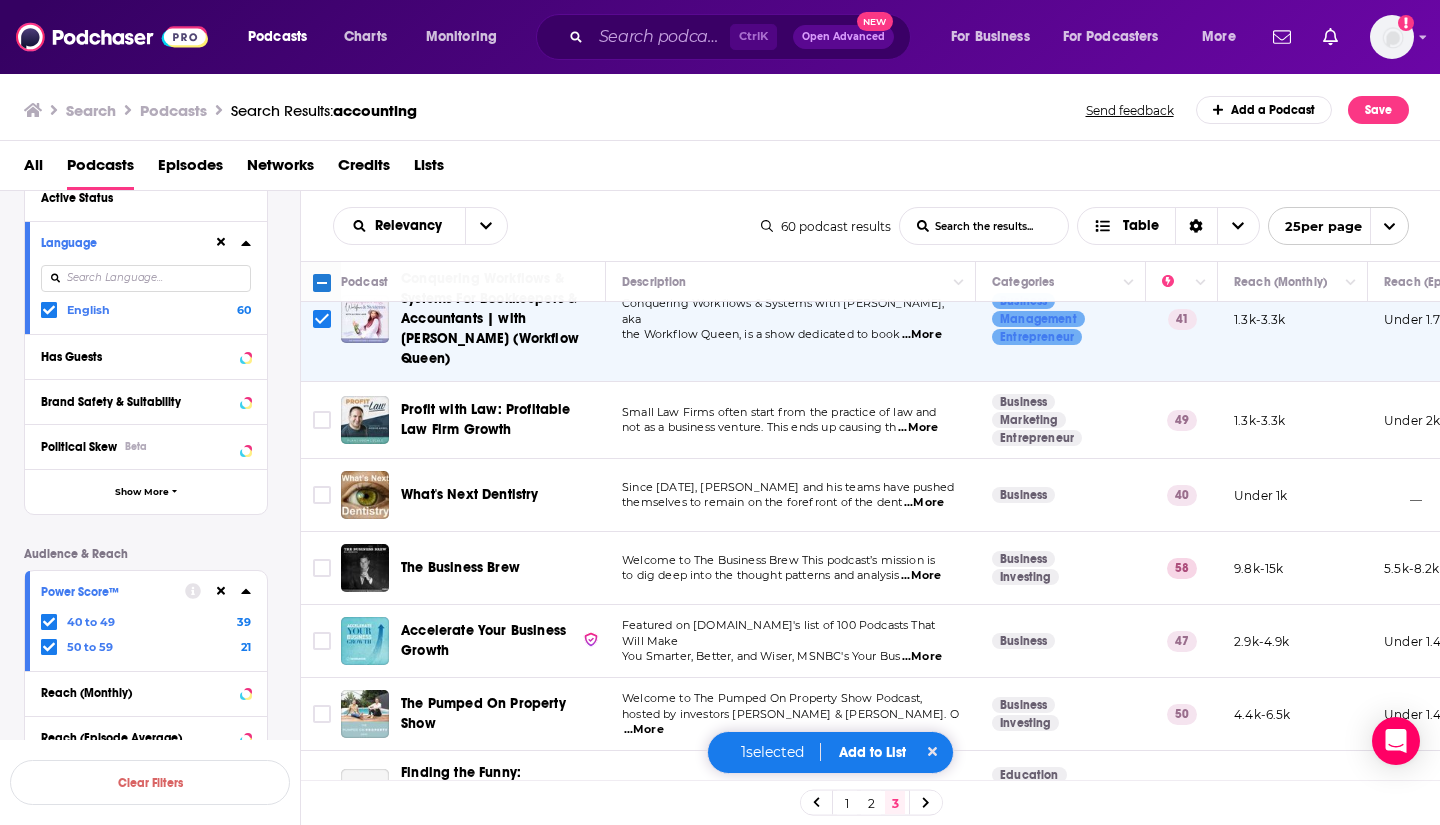 scroll, scrollTop: 124, scrollLeft: 0, axis: vertical 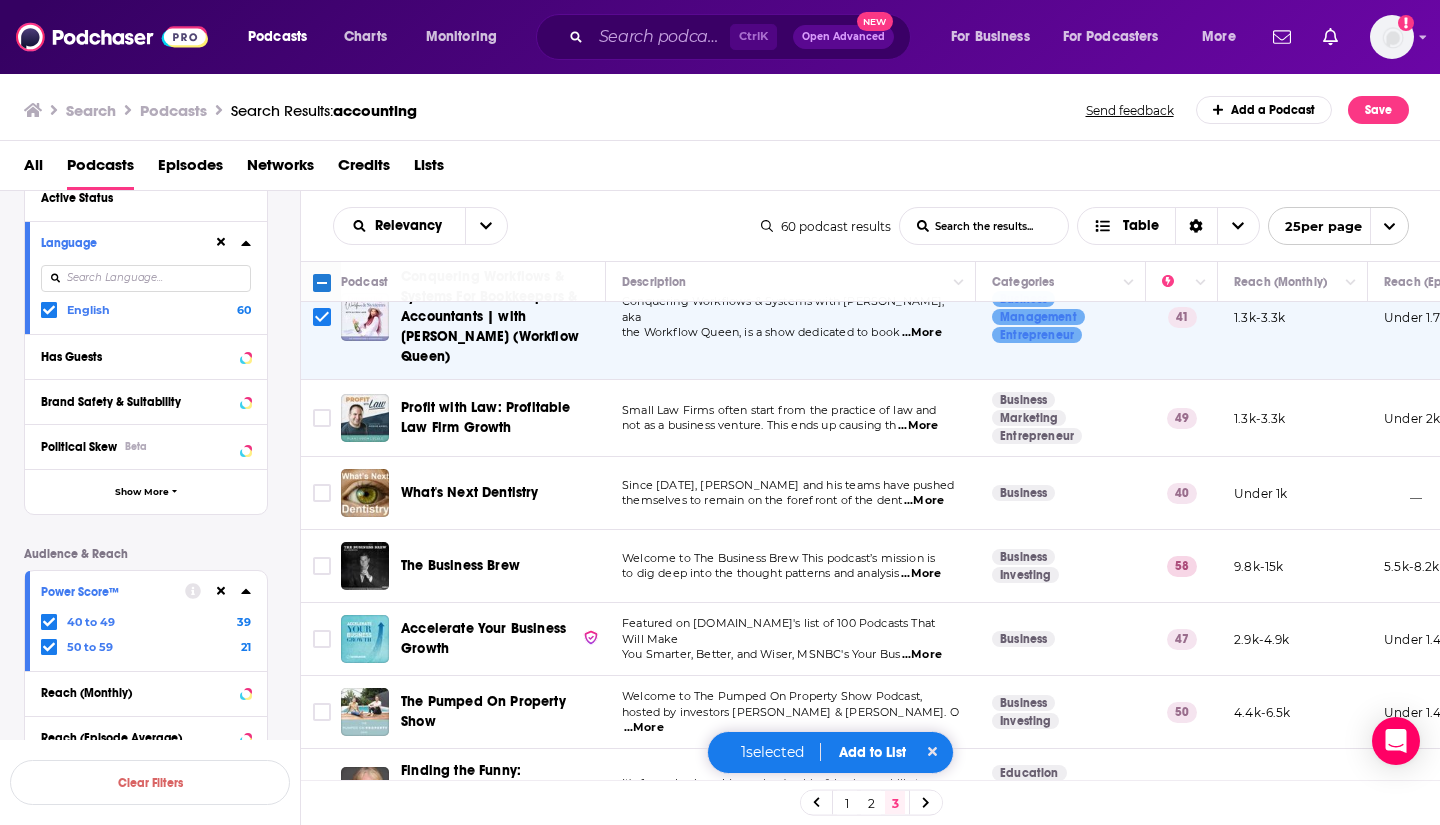 click on "...More" at bounding box center [921, 574] 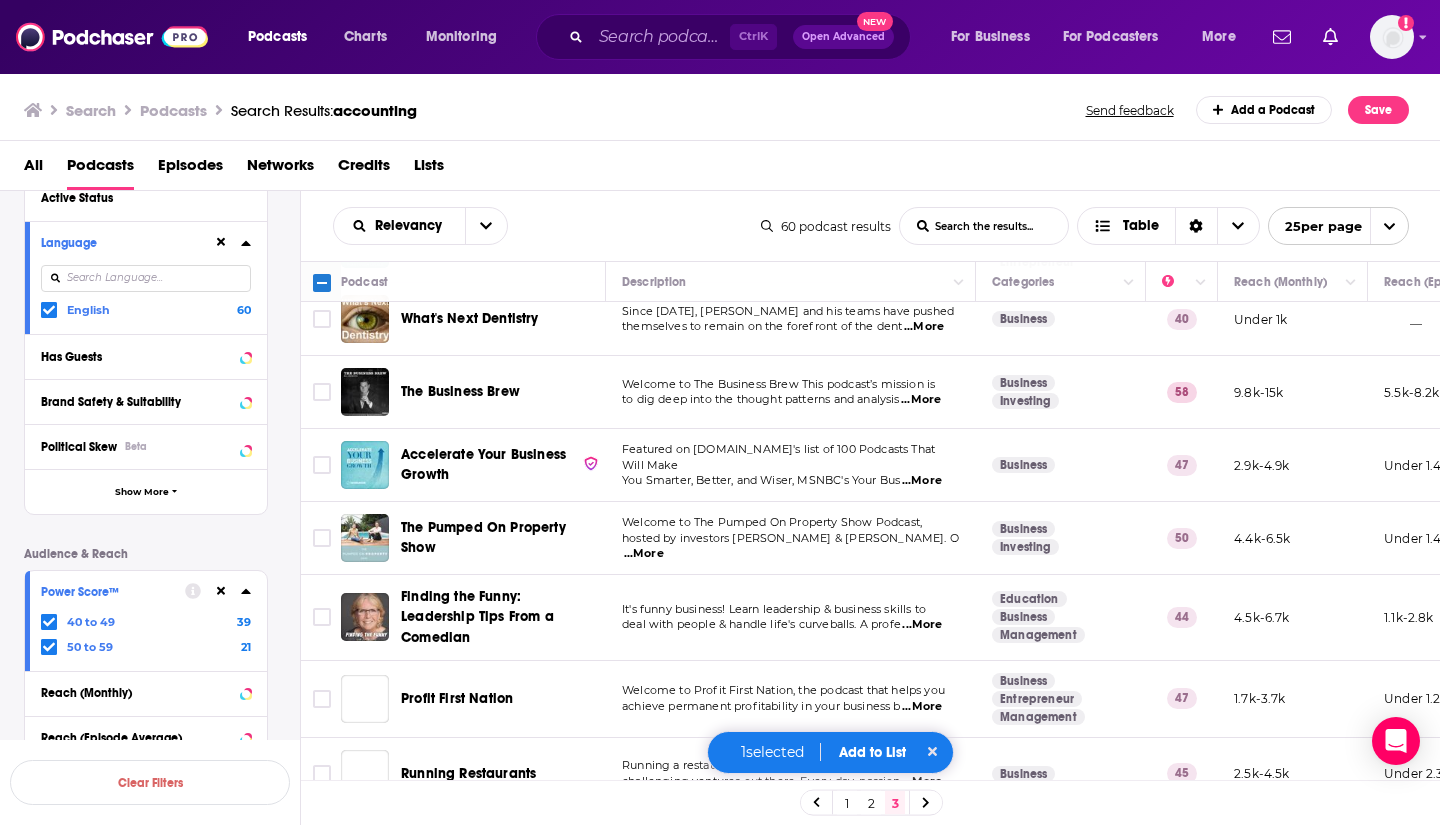 scroll, scrollTop: 313, scrollLeft: 0, axis: vertical 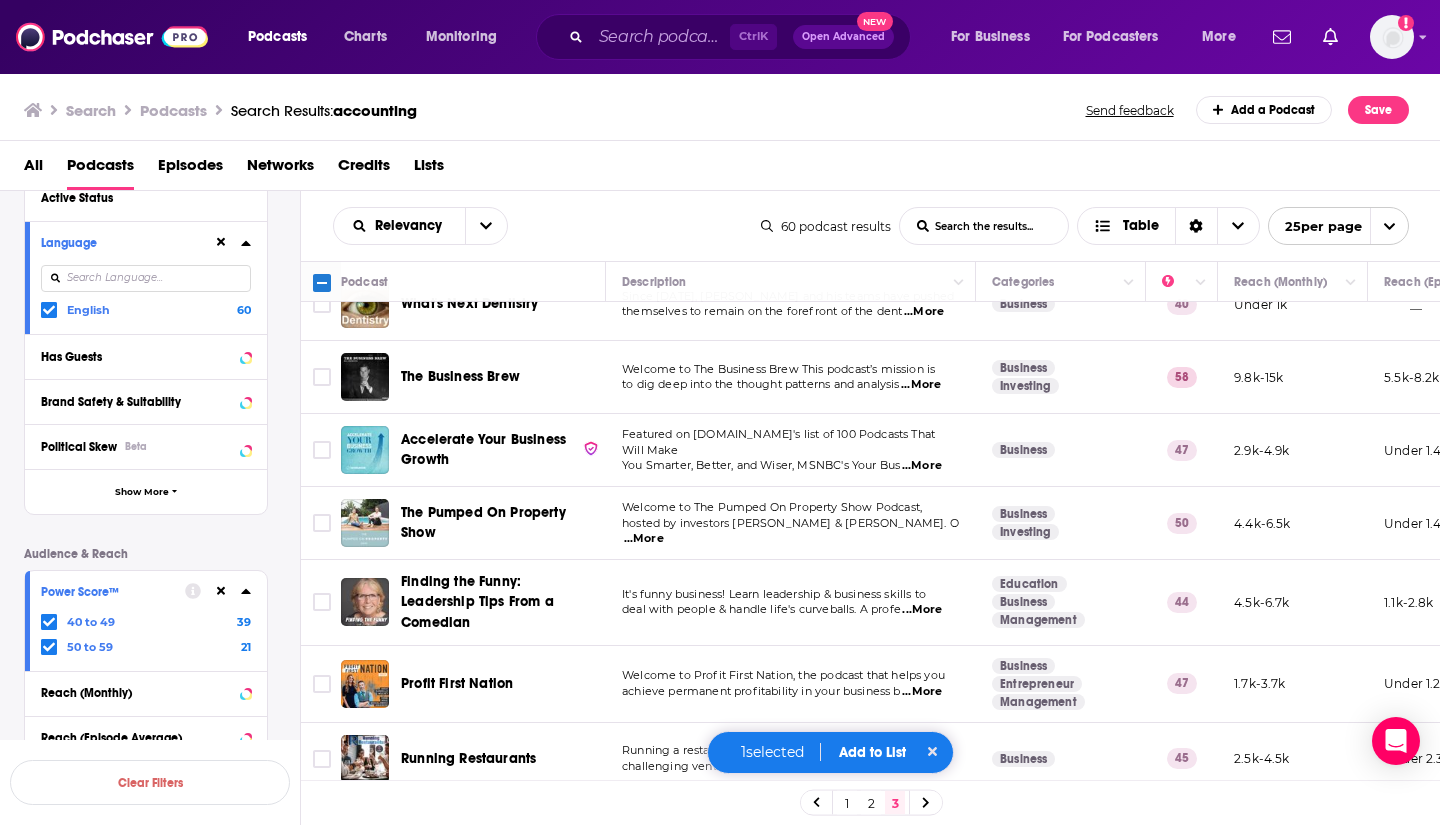 click on "Add to List" at bounding box center (872, 752) 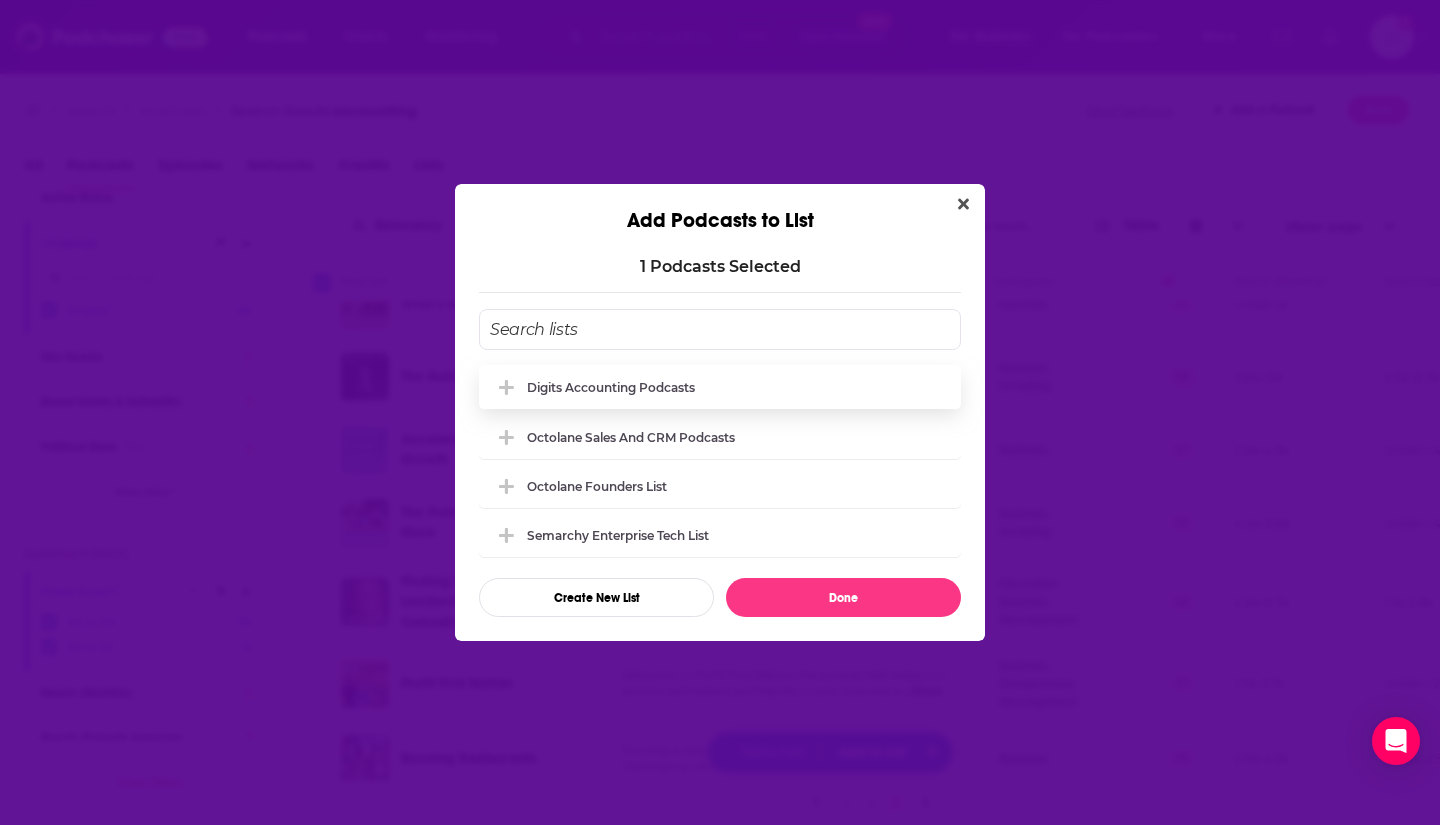 click on "Digits accounting podcasts" at bounding box center (720, 387) 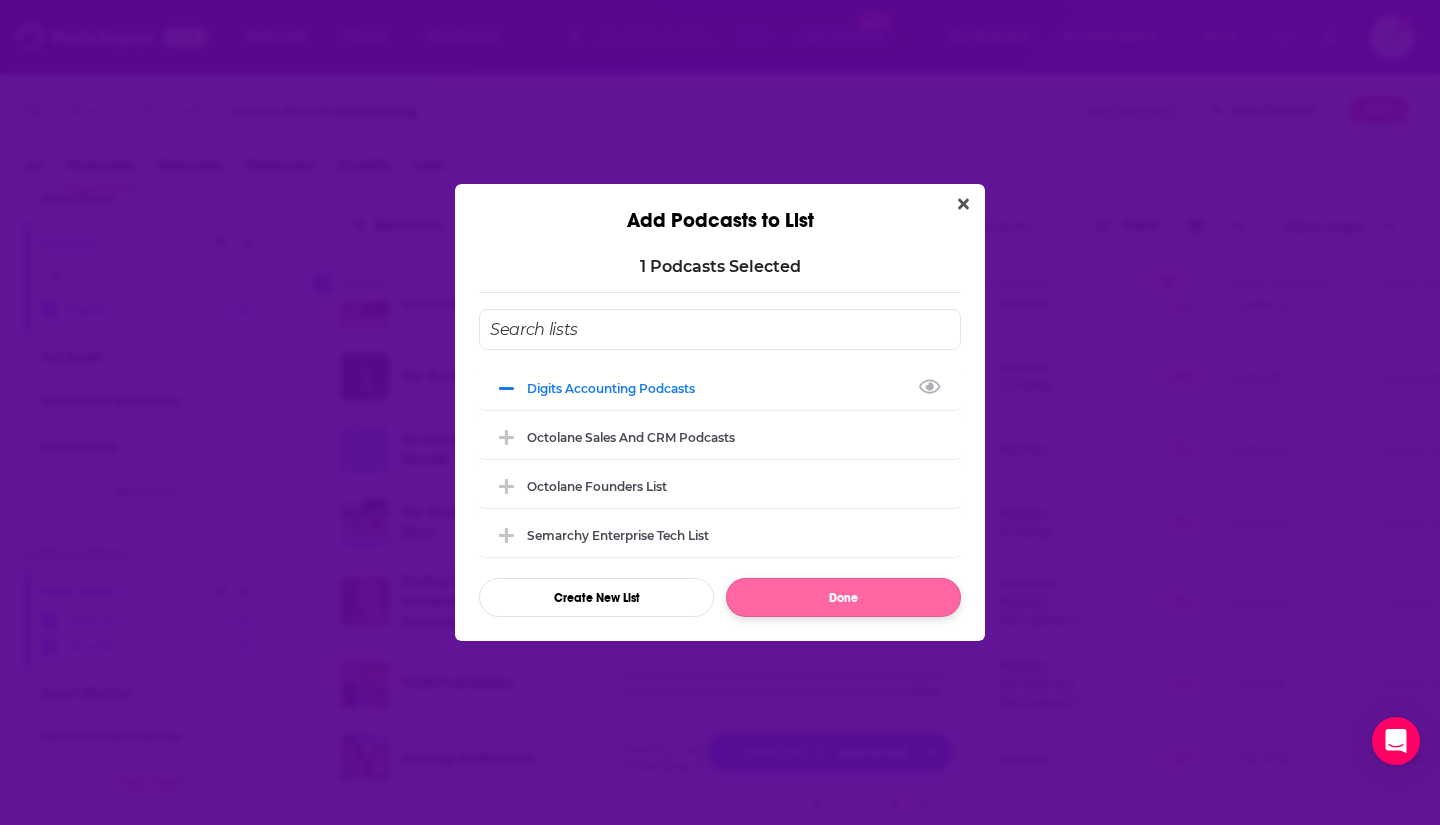 click on "Done" at bounding box center [843, 597] 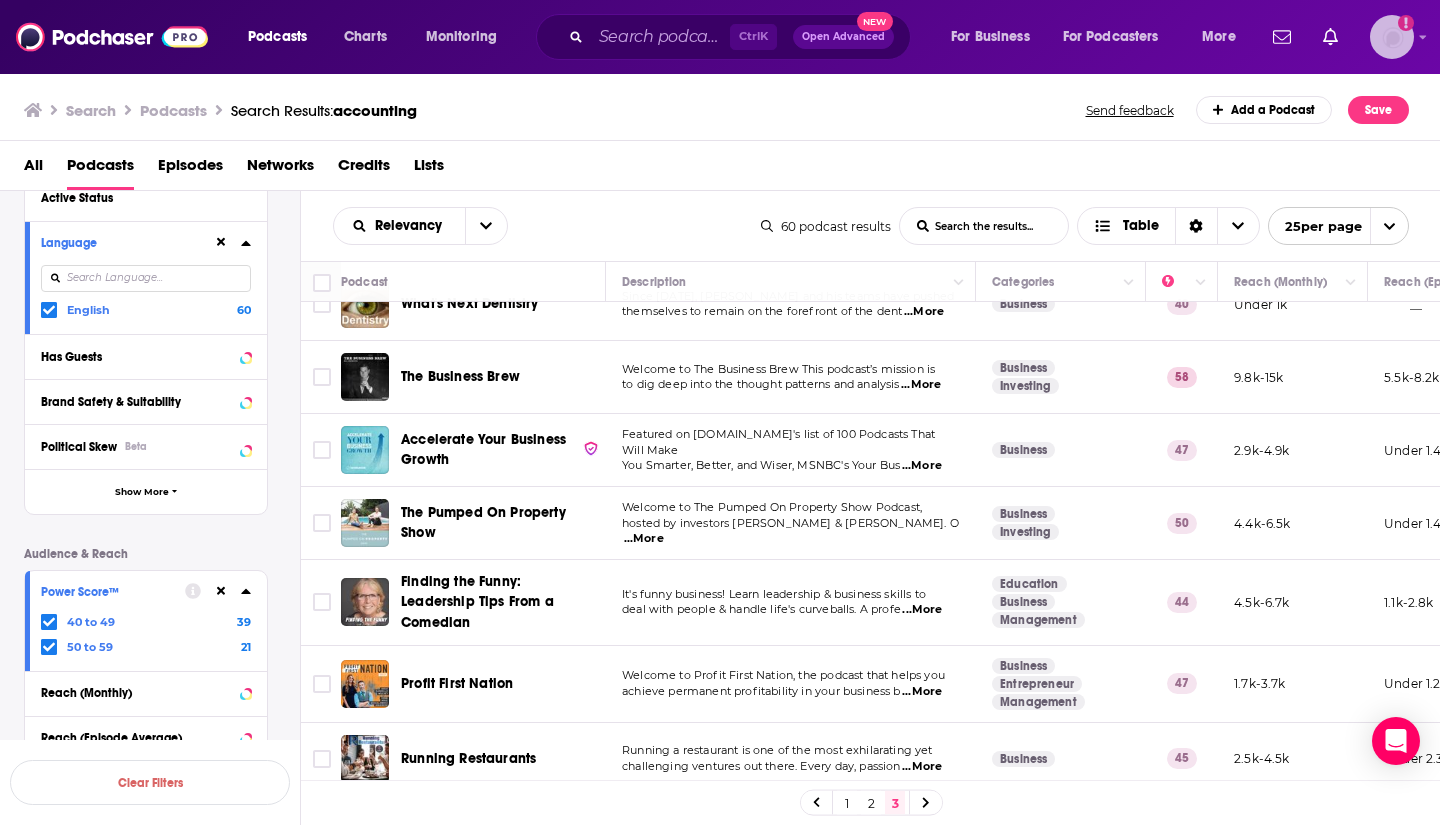 click 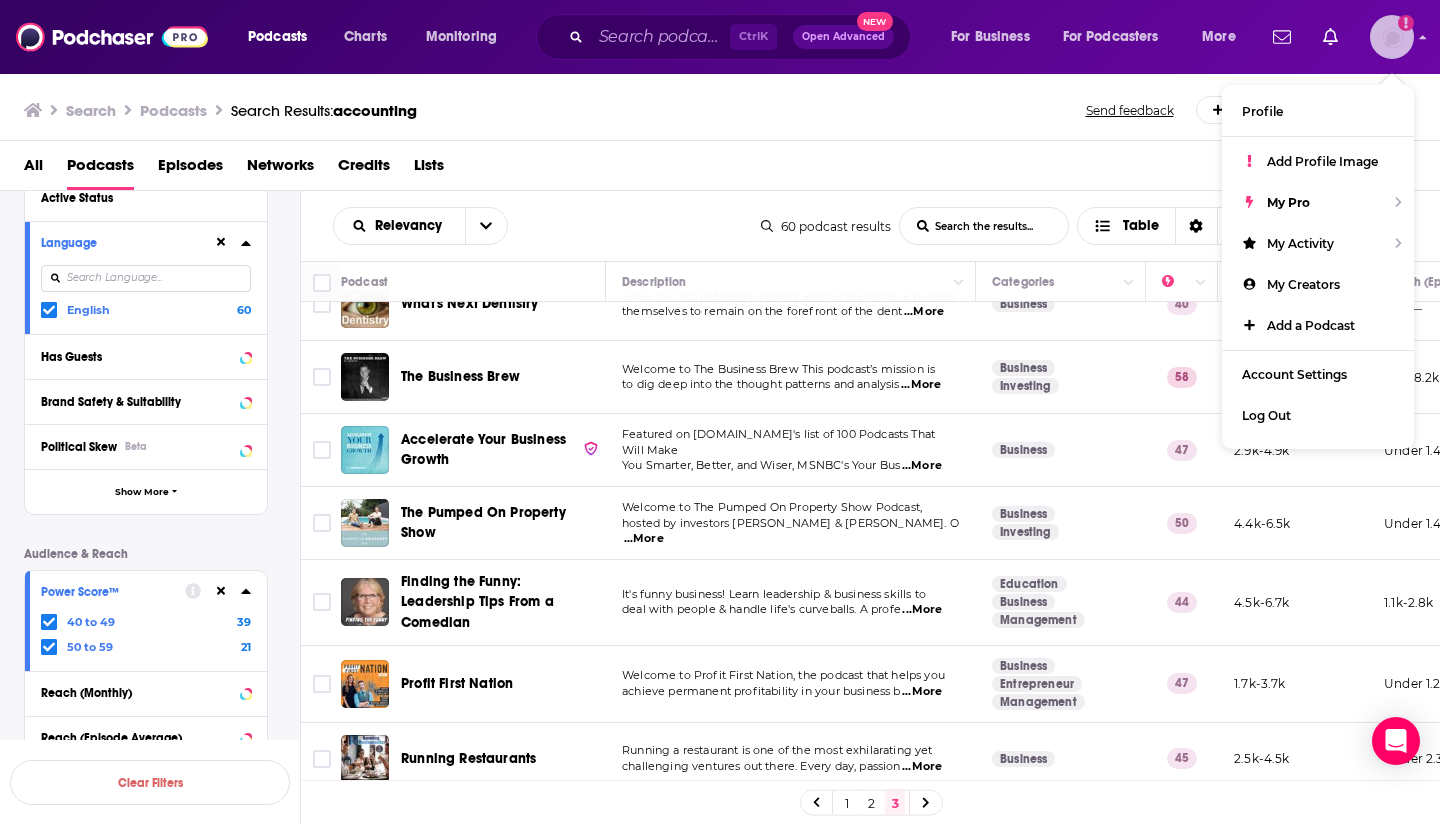 click on "My Pro" at bounding box center [1288, 202] 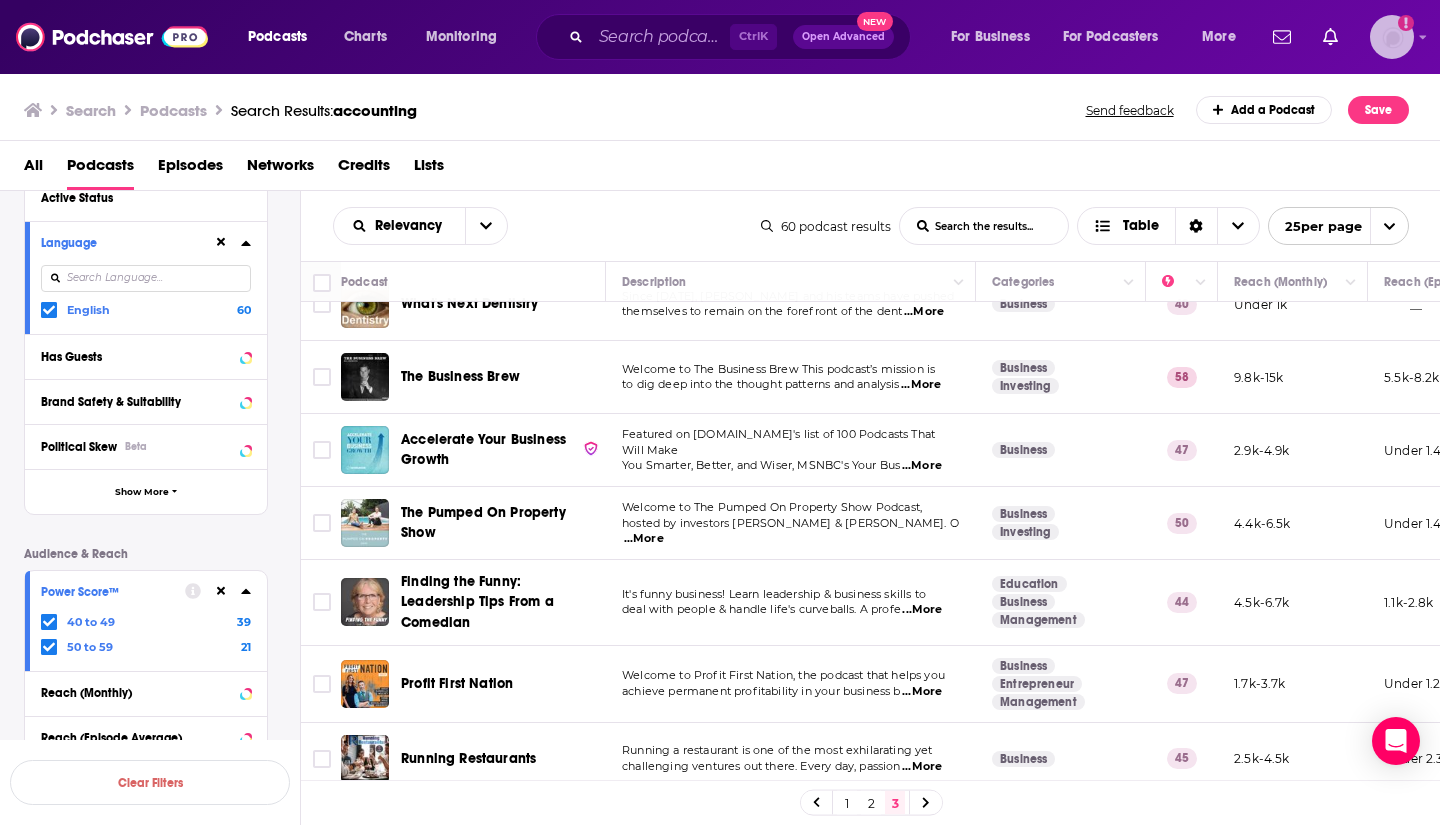 click at bounding box center [1392, 37] 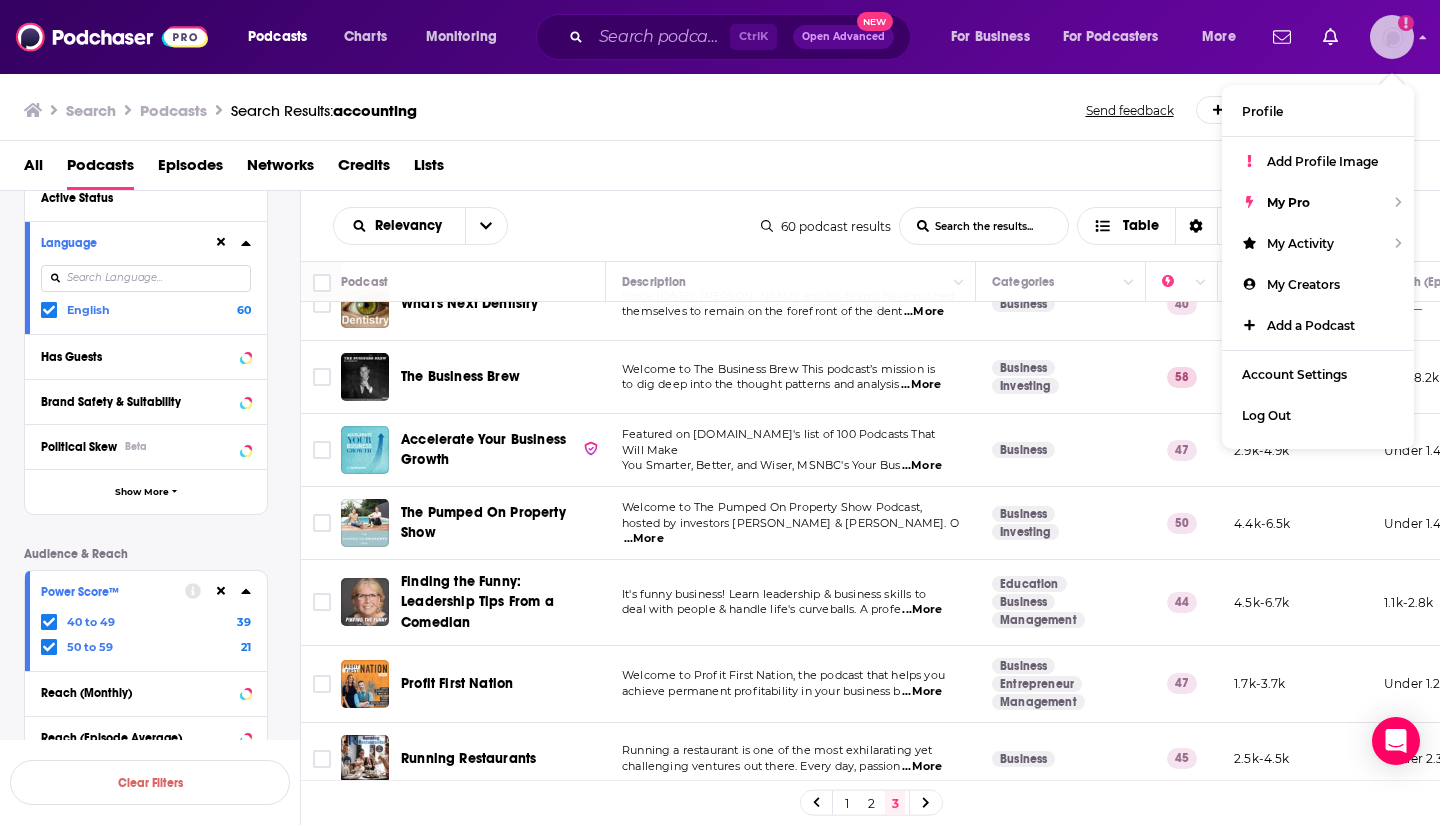click 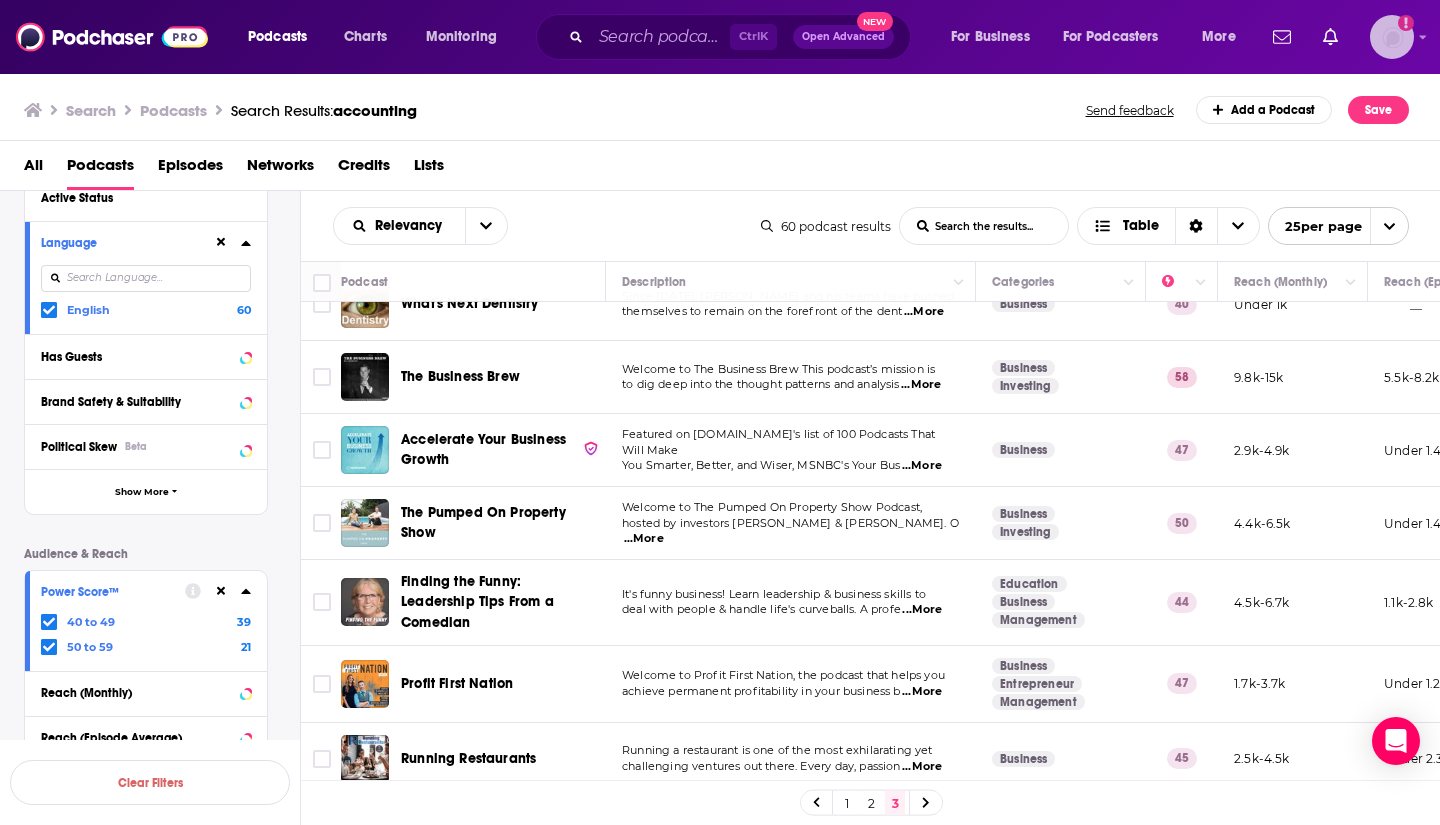 click at bounding box center (1392, 37) 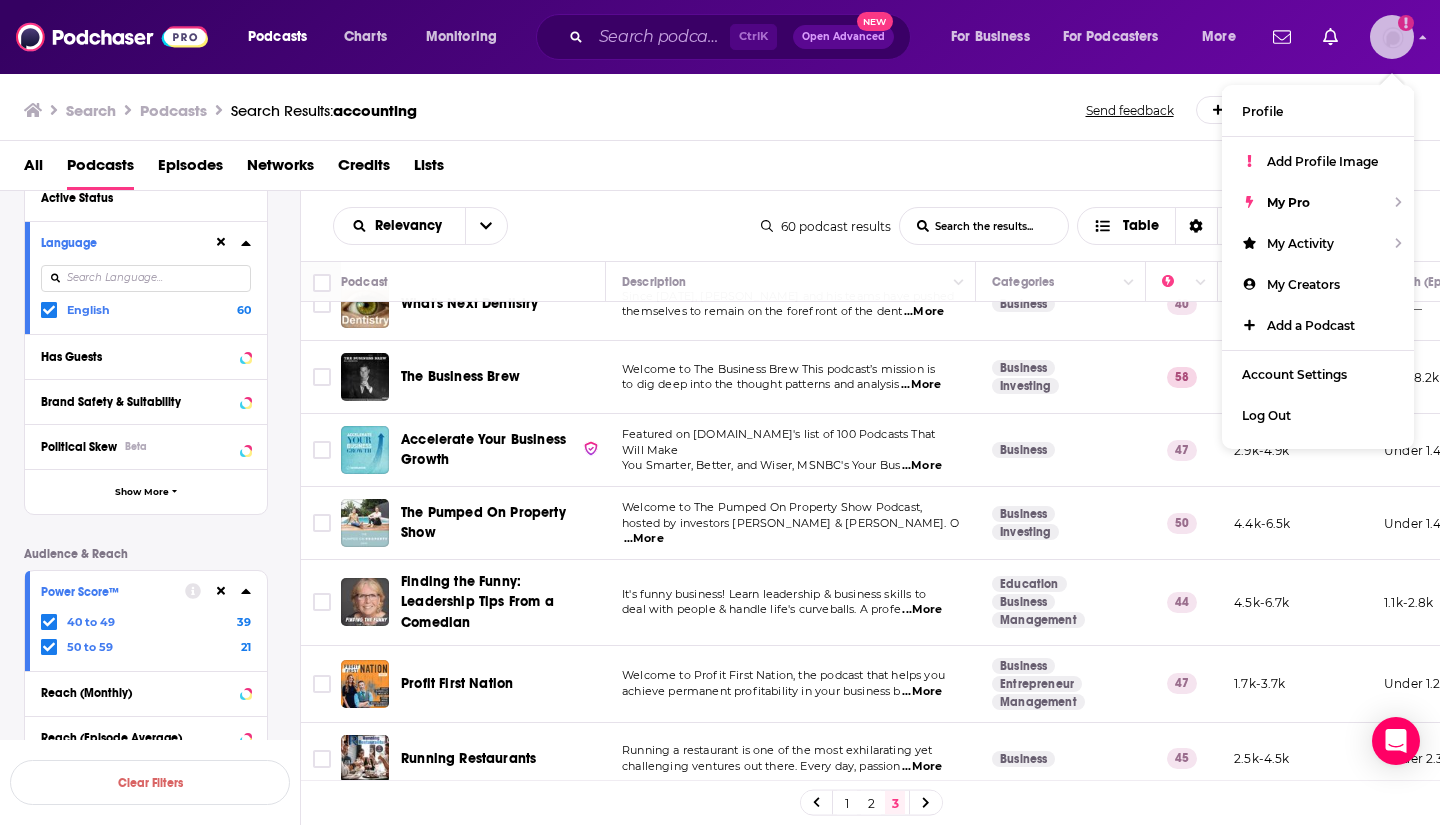 click on "My Pro" at bounding box center [1318, 202] 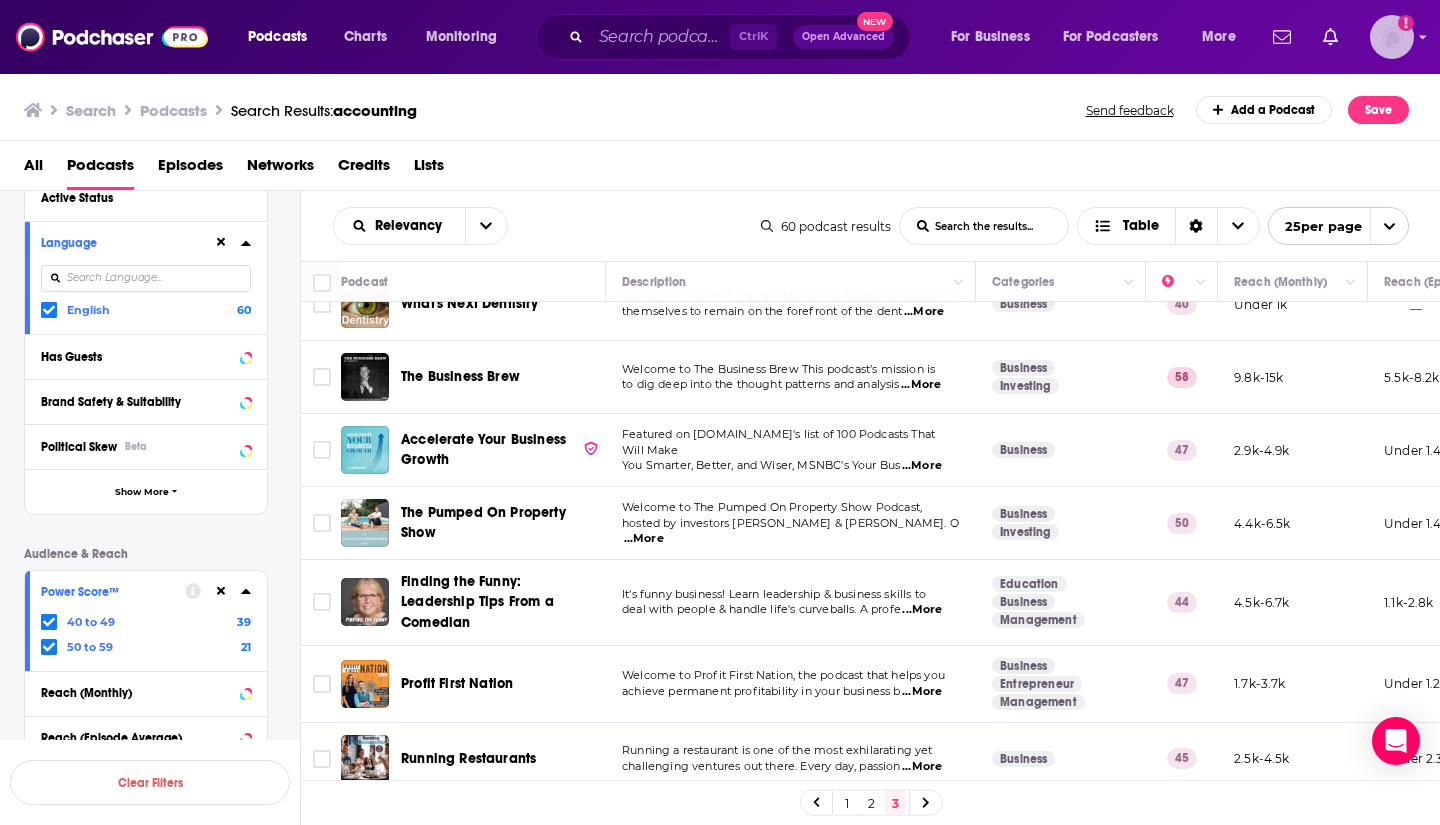 click at bounding box center [1392, 37] 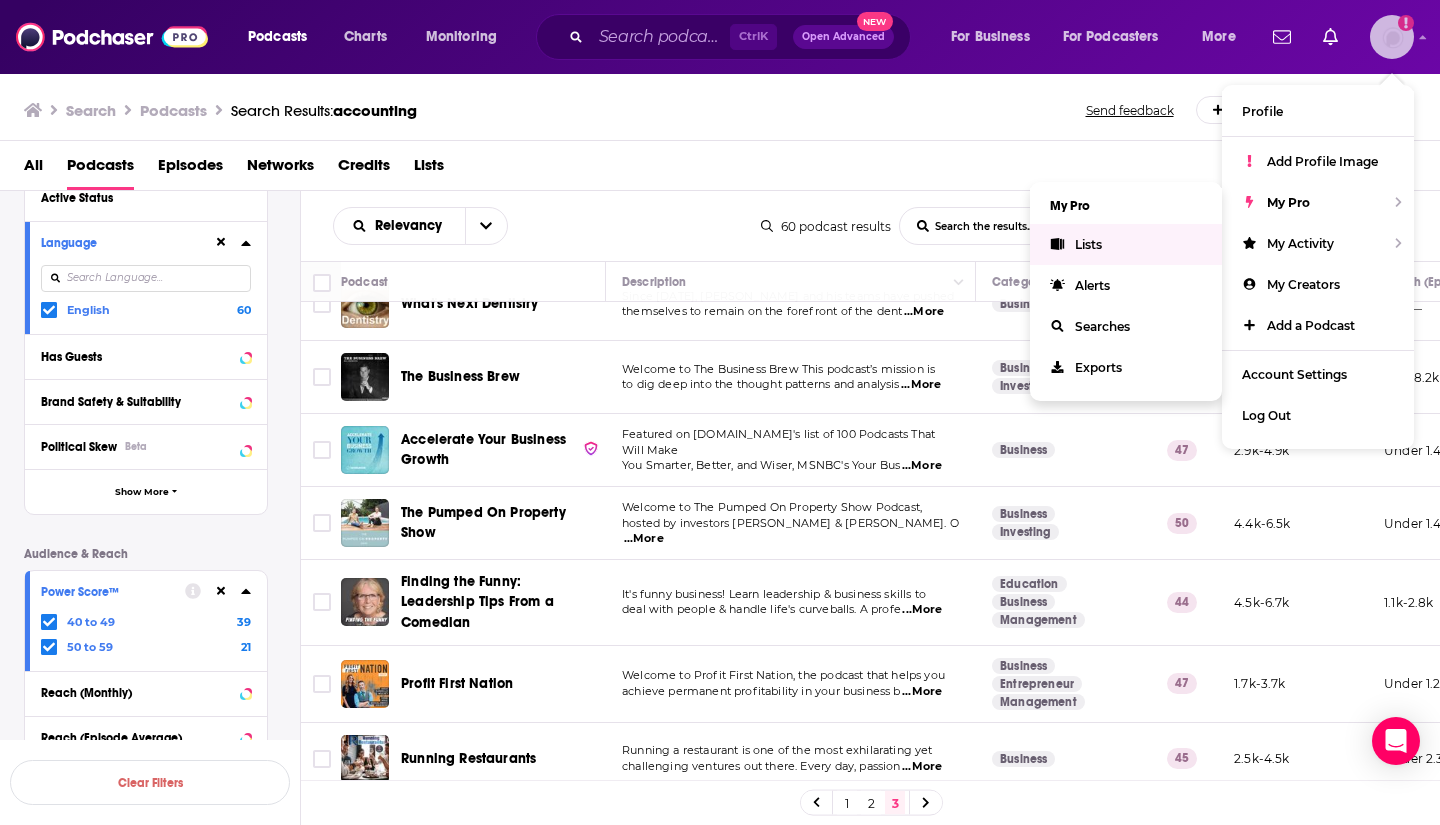 click on "Lists" at bounding box center [1088, 244] 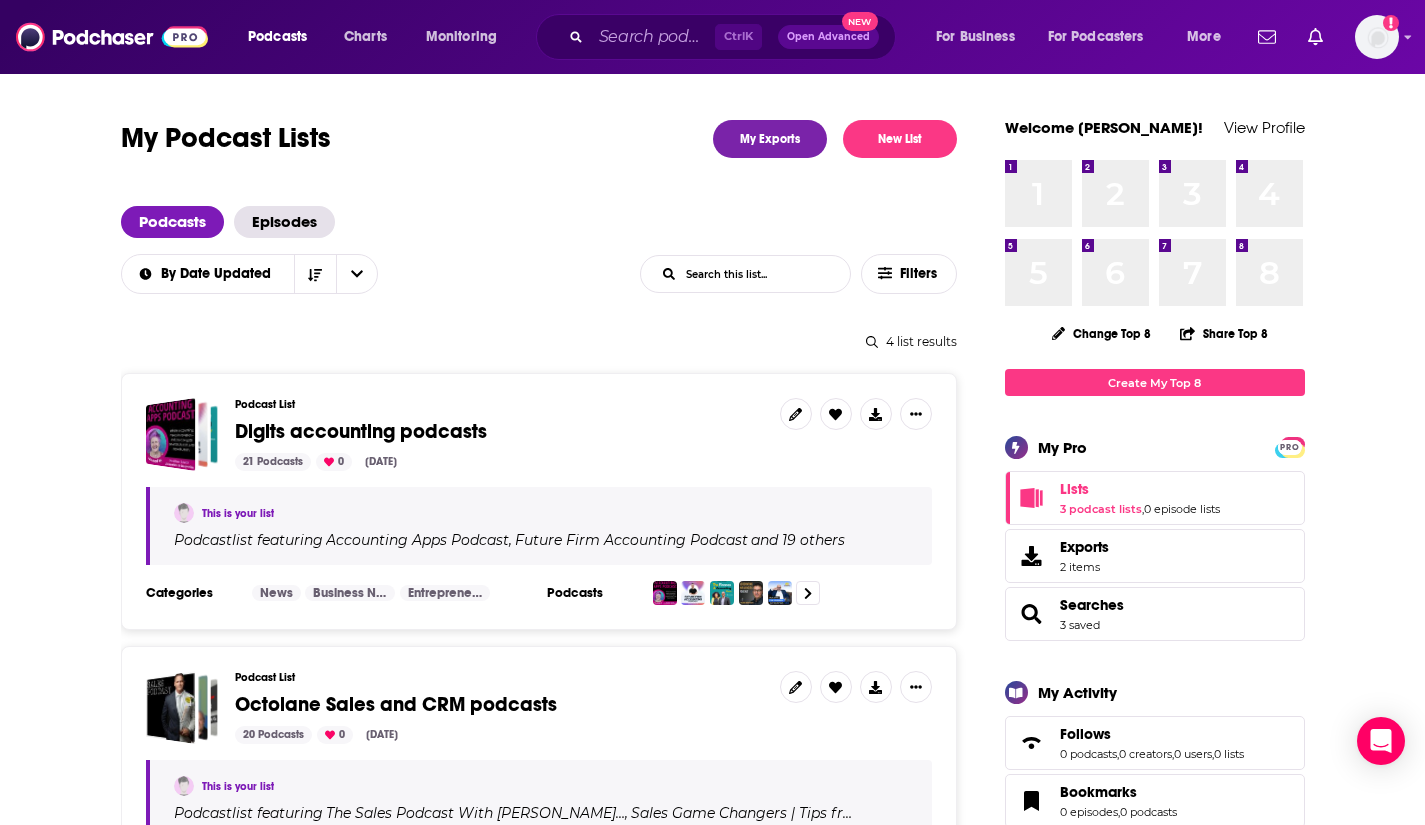 click on "Digits accounting podcasts" at bounding box center (361, 431) 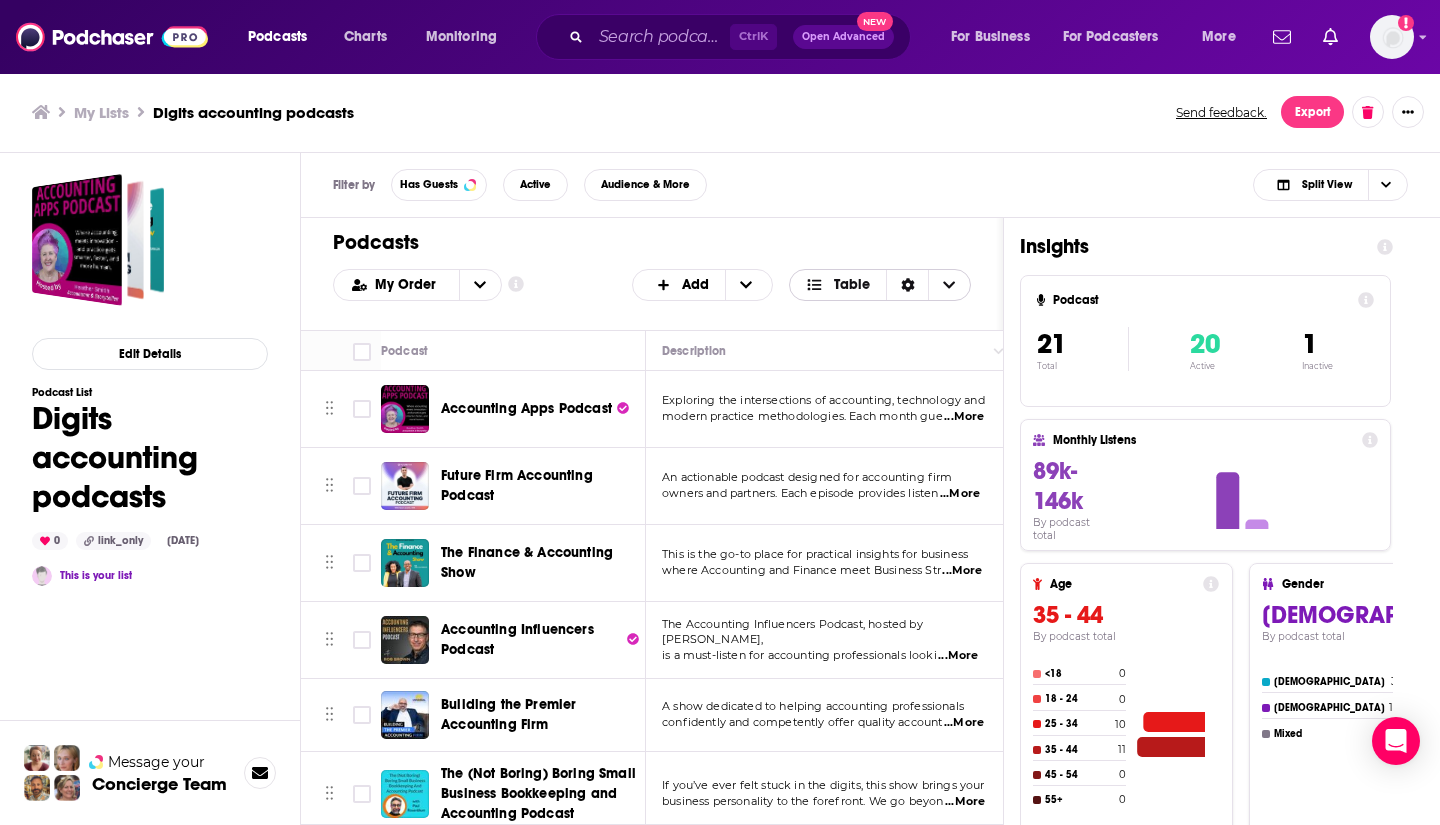 click 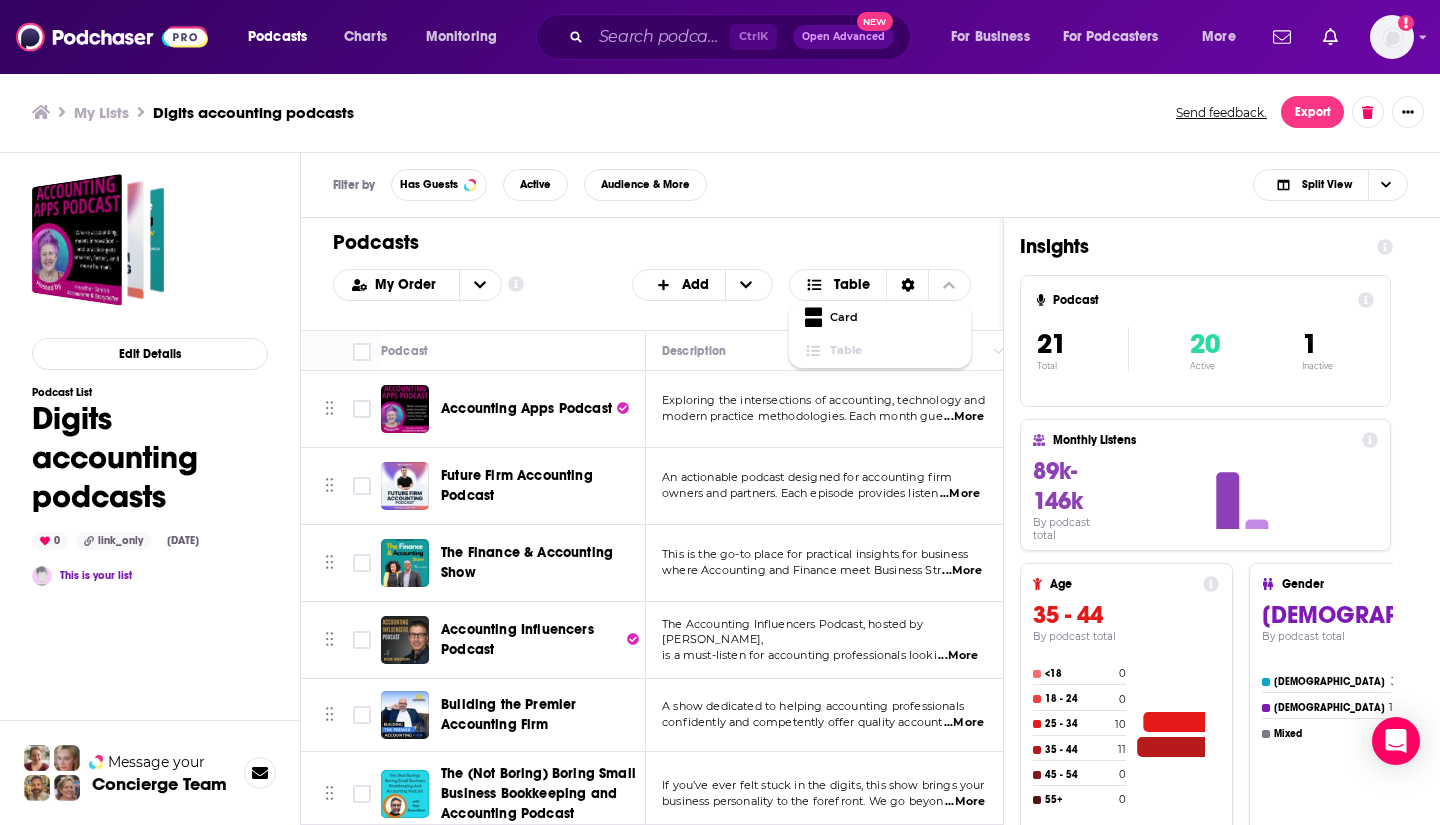 click on "Filter by Has Guests Active Audience & More Split View" at bounding box center (870, 185) 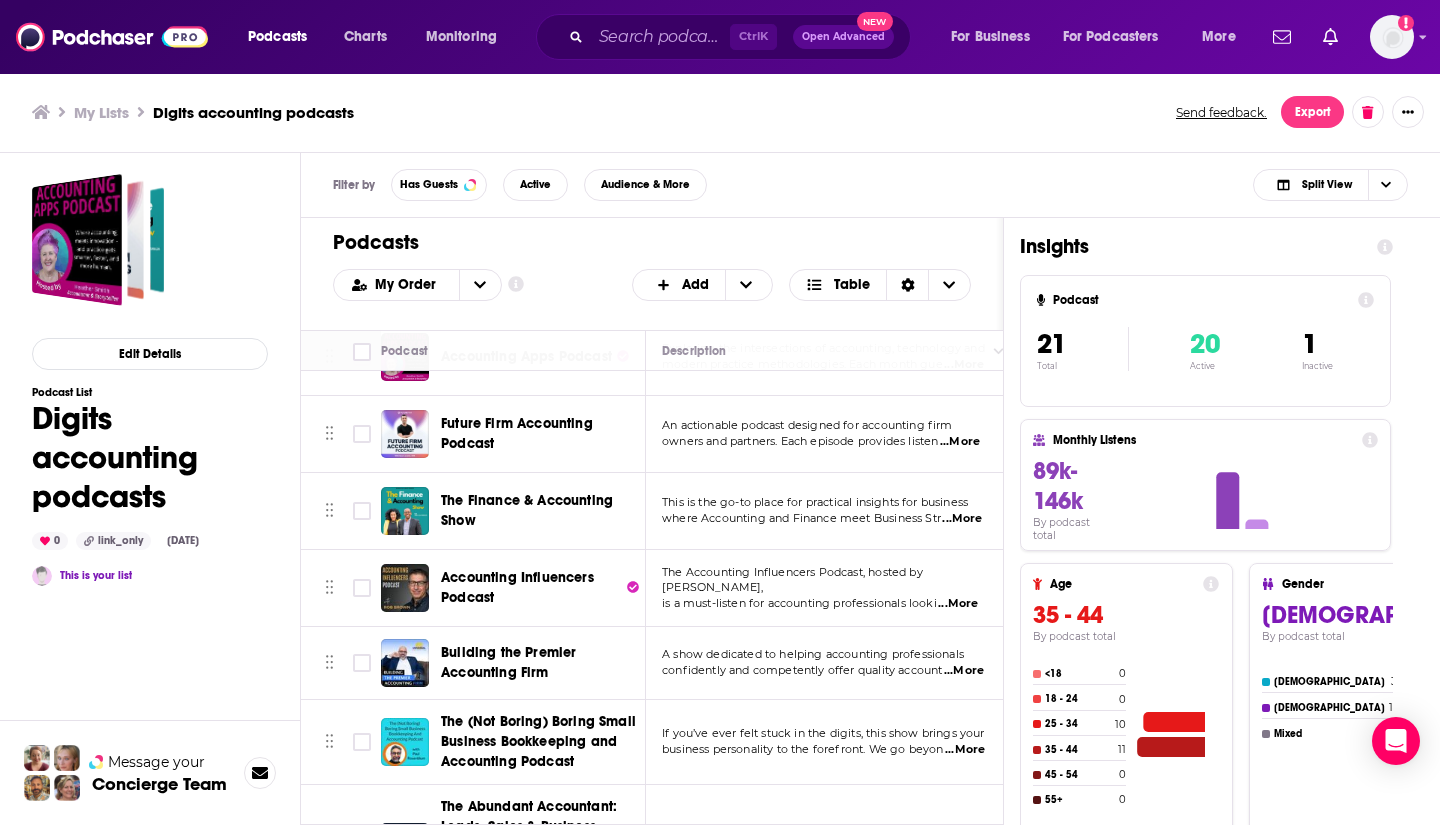 scroll, scrollTop: 41, scrollLeft: 0, axis: vertical 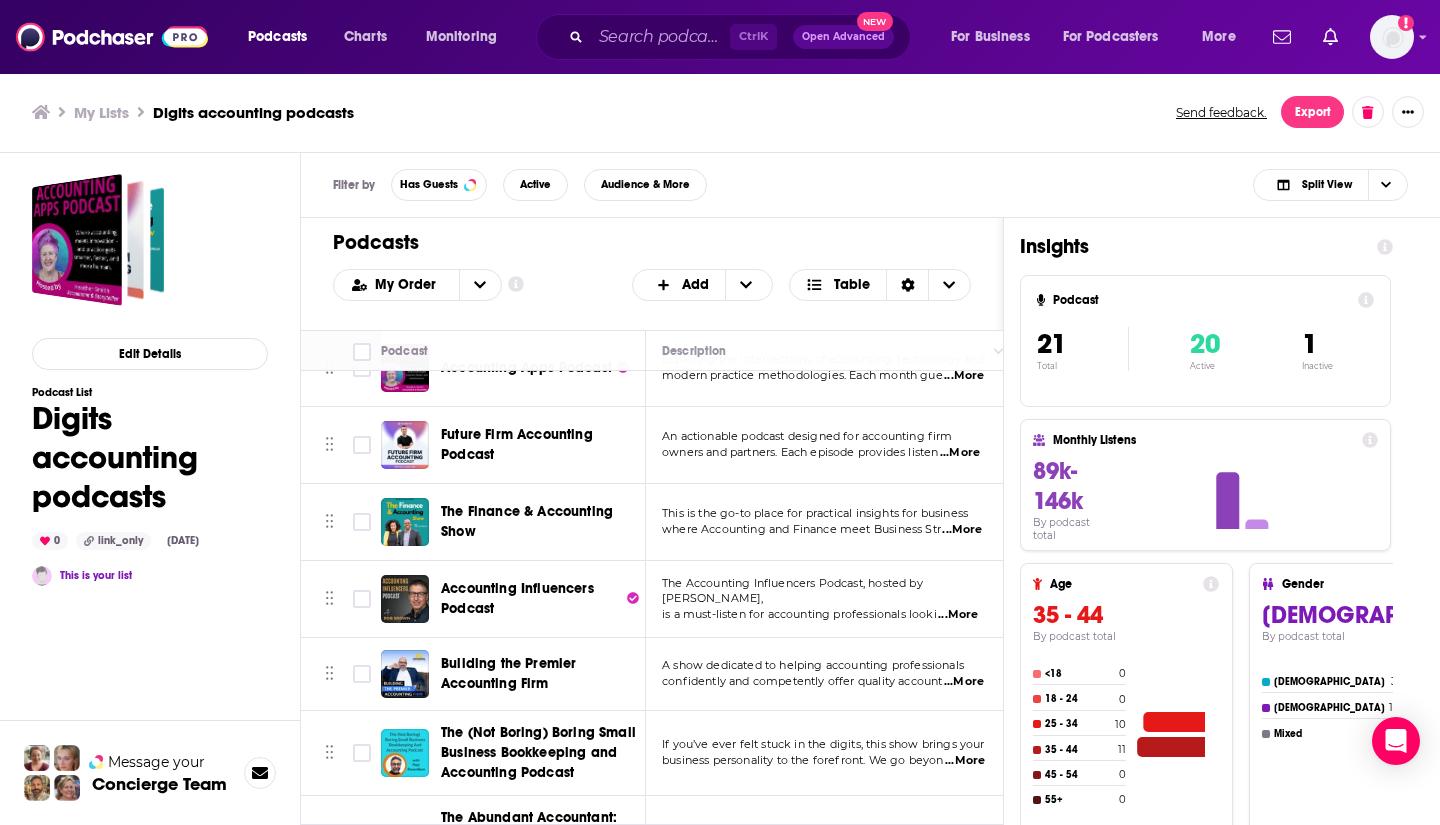 click on "Active" at bounding box center [1205, 366] 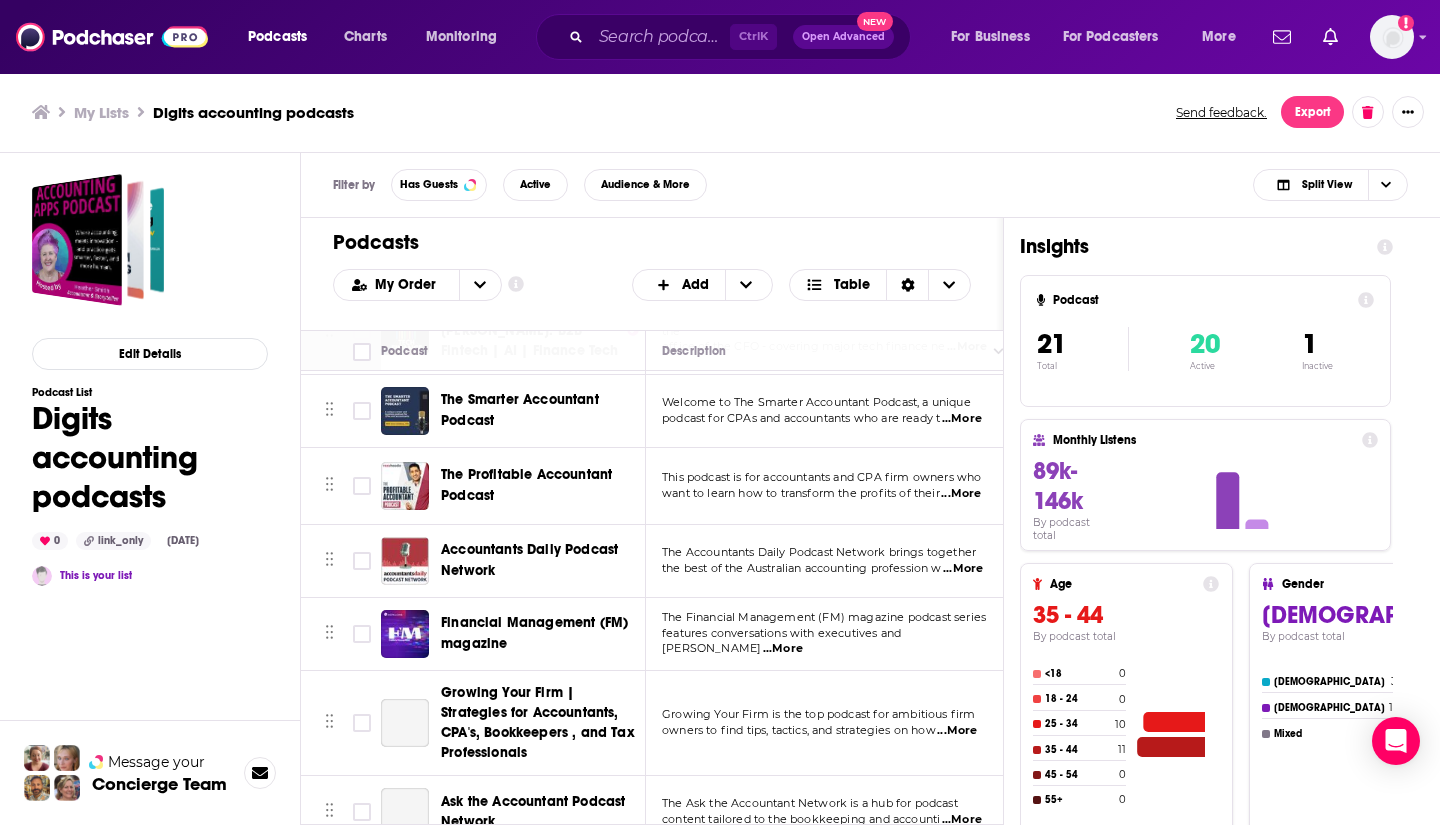 scroll, scrollTop: 1382, scrollLeft: 0, axis: vertical 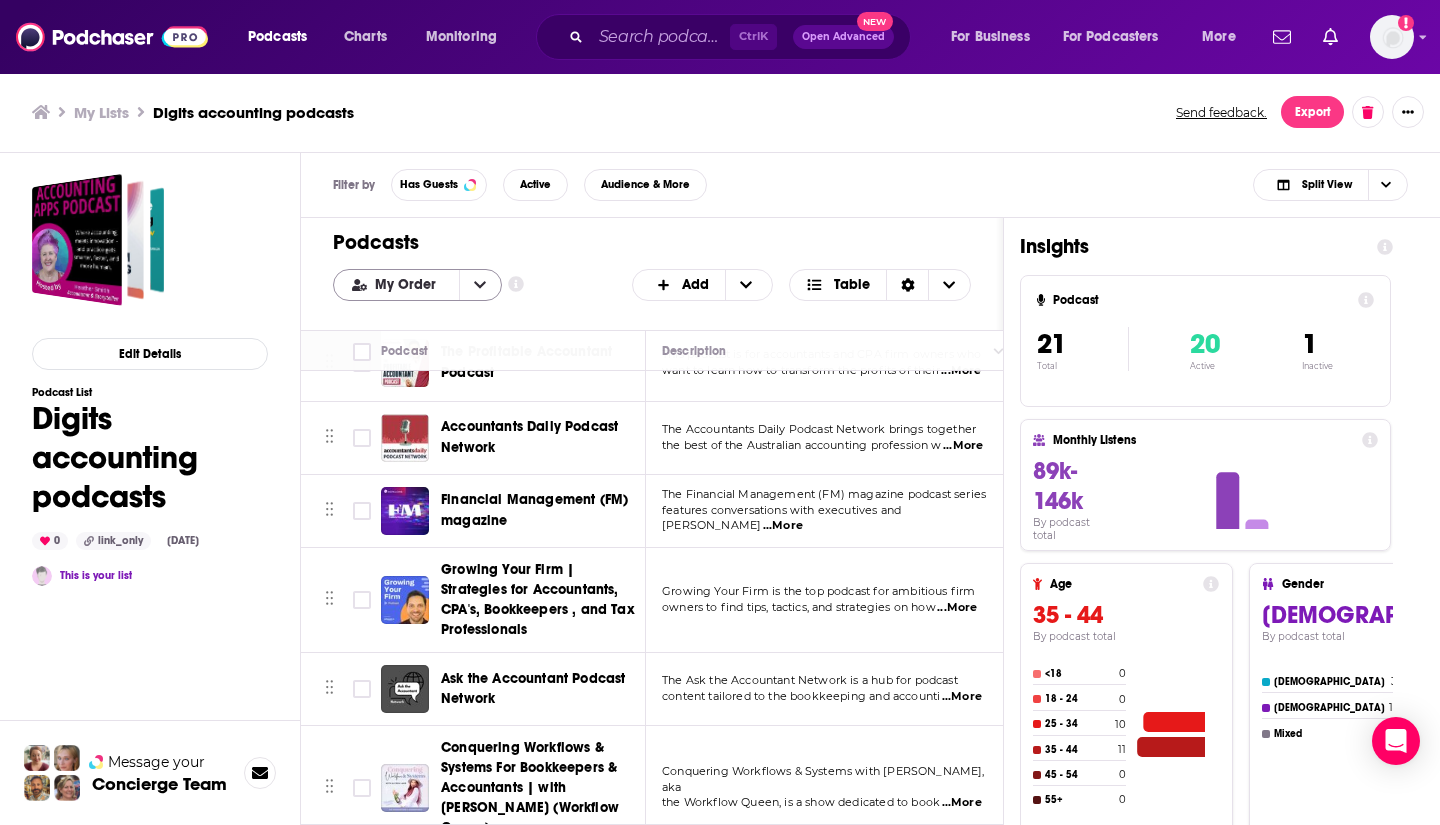 click 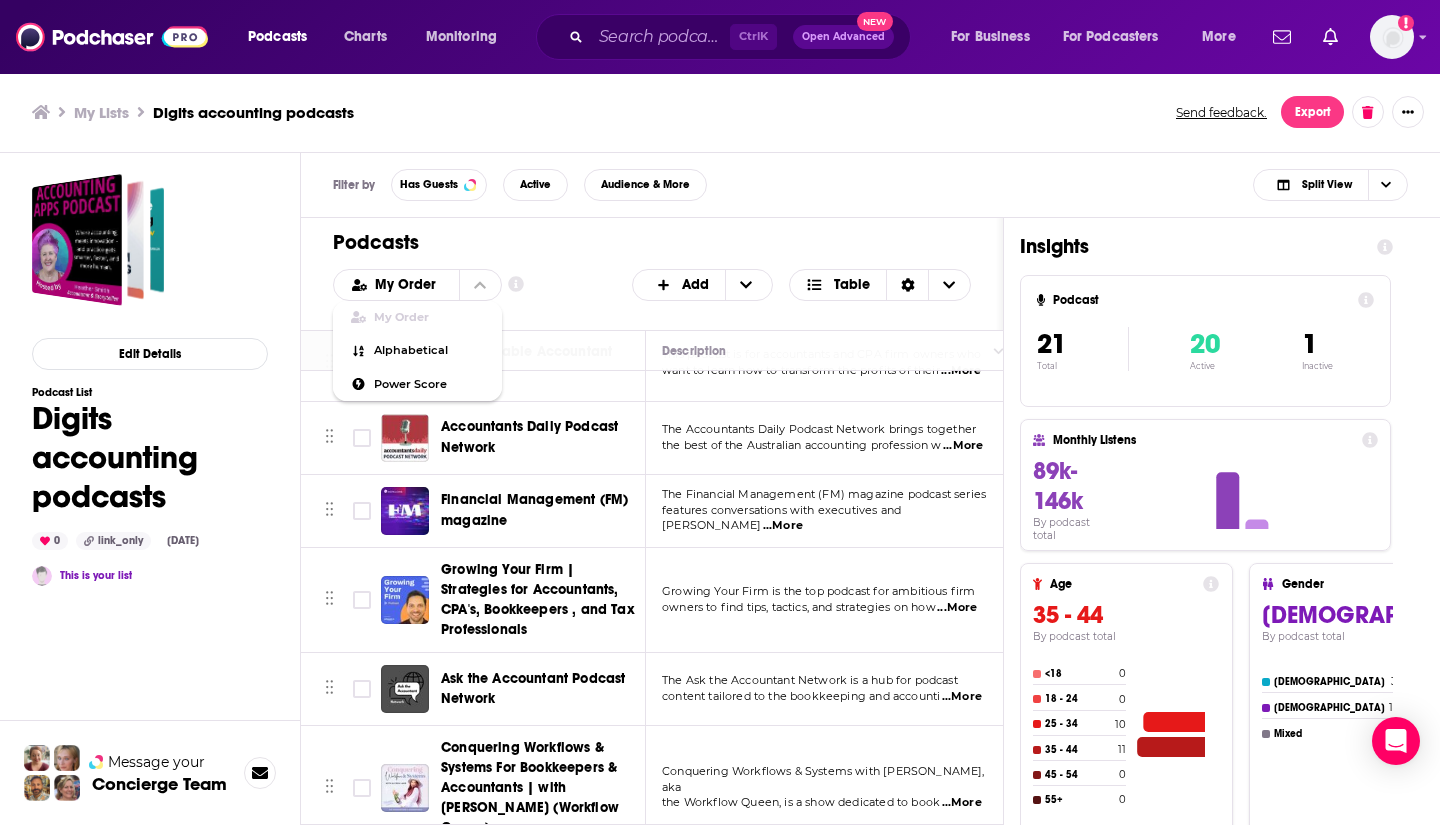 click on "My Order My Order Alphabetical Power Score Customize Your List Order Select the  “My Order”  sort and remove all filters to enable drag-and-drop reordering. Add Table" at bounding box center [652, 285] 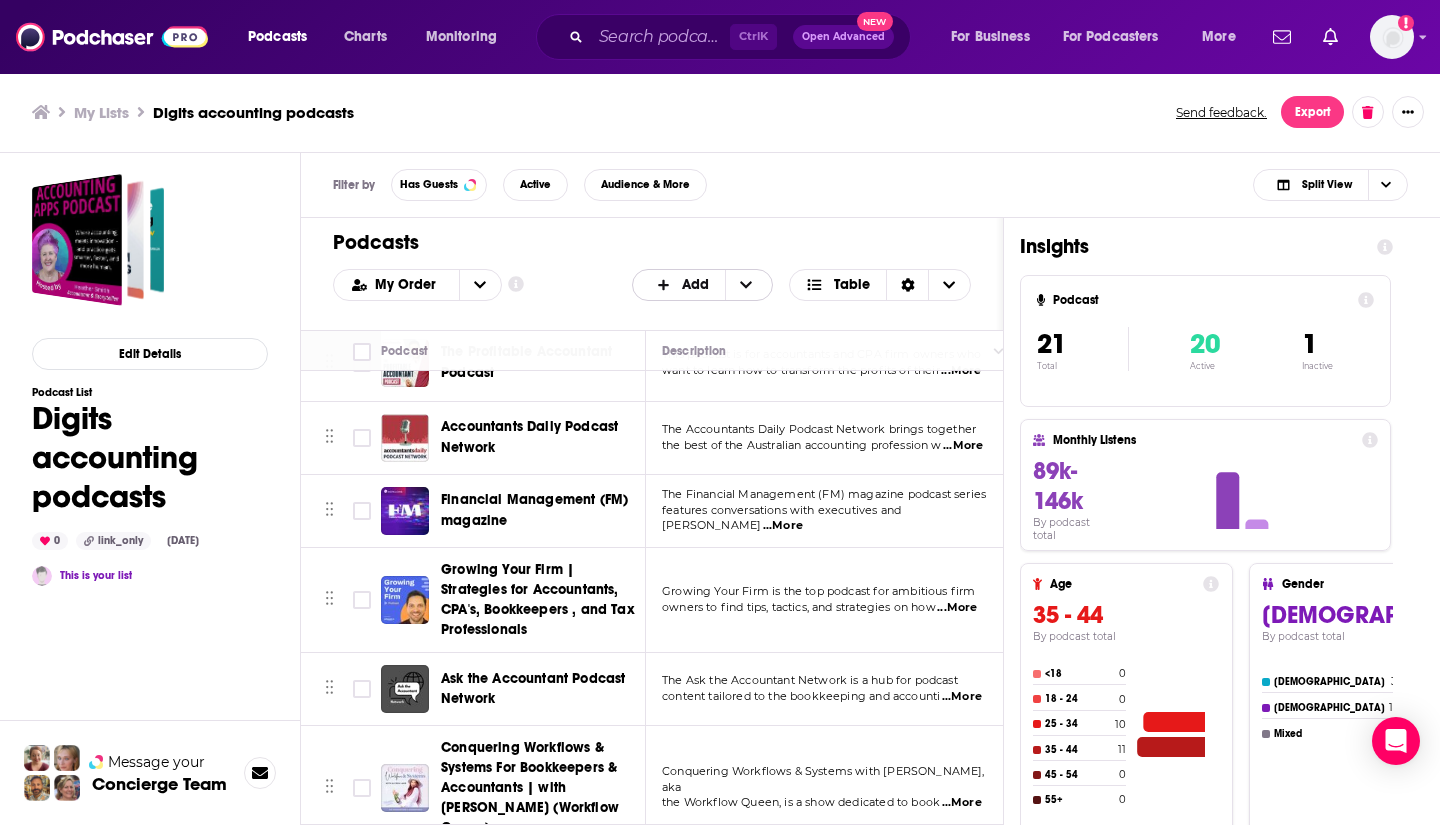 click 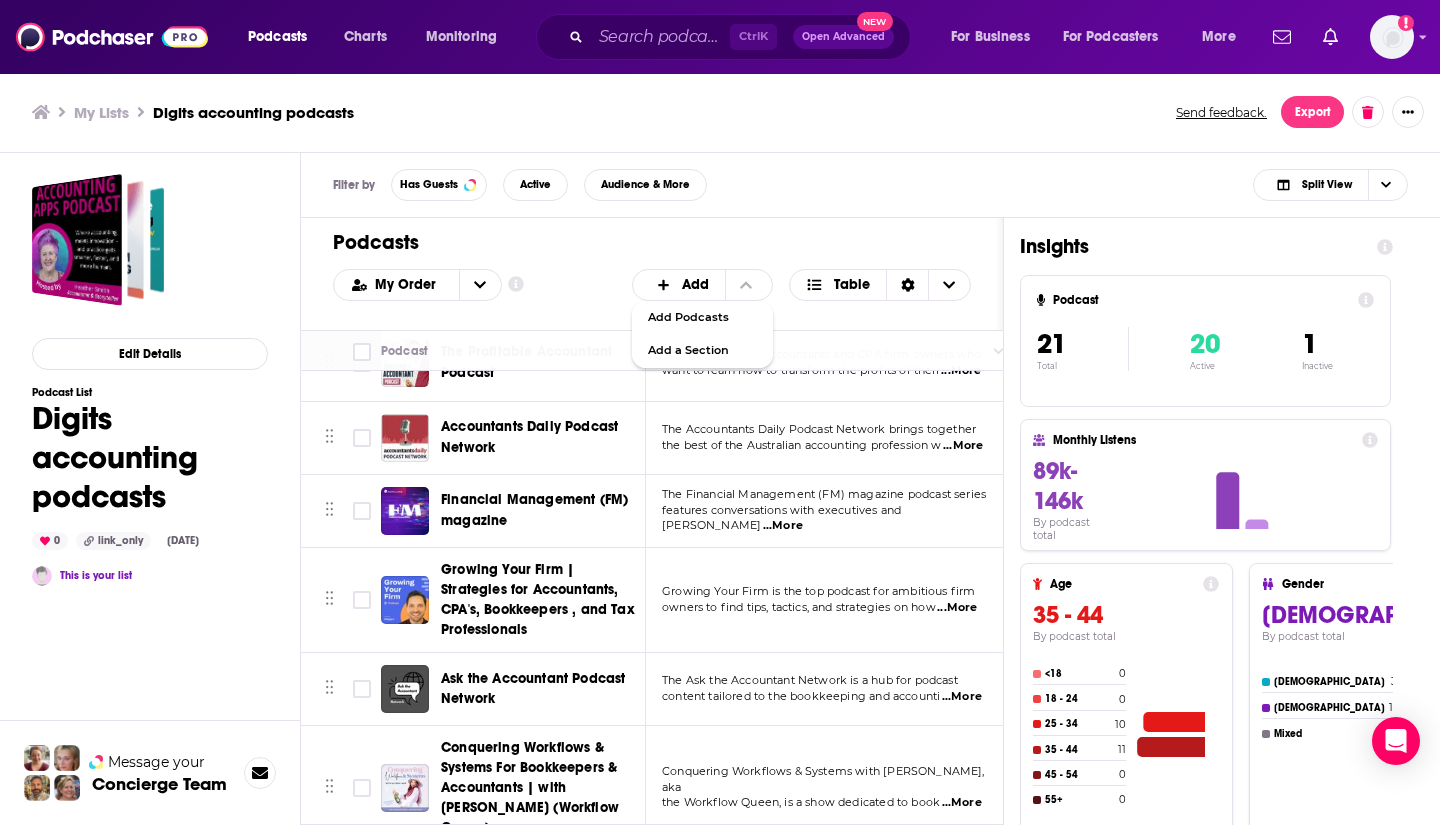 click on "My Order Customize Your List Order Select the  “My Order”  sort and remove all filters to enable drag-and-drop reordering. Add Add Podcasts Add a Section Table" at bounding box center [652, 285] 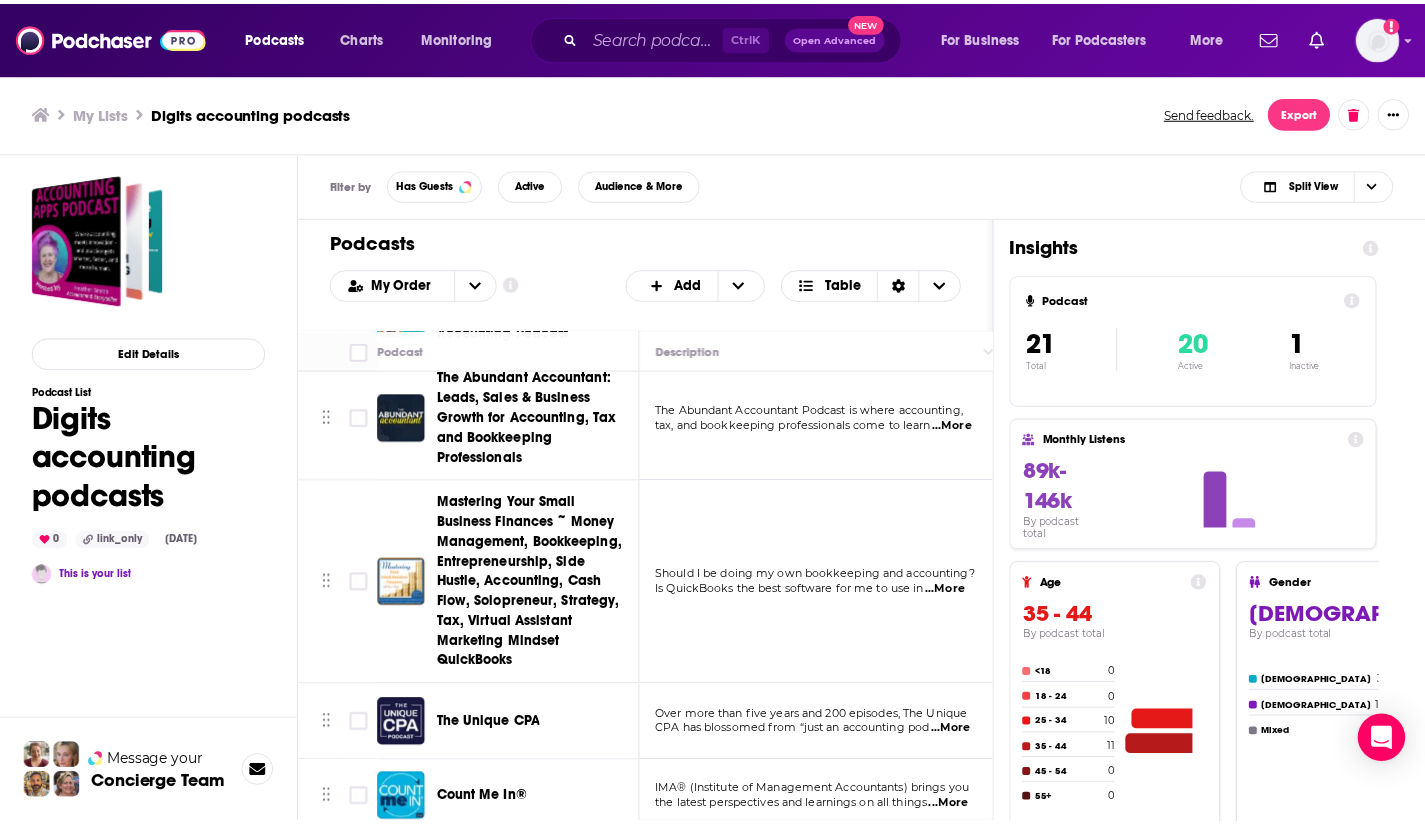 scroll, scrollTop: 0, scrollLeft: 0, axis: both 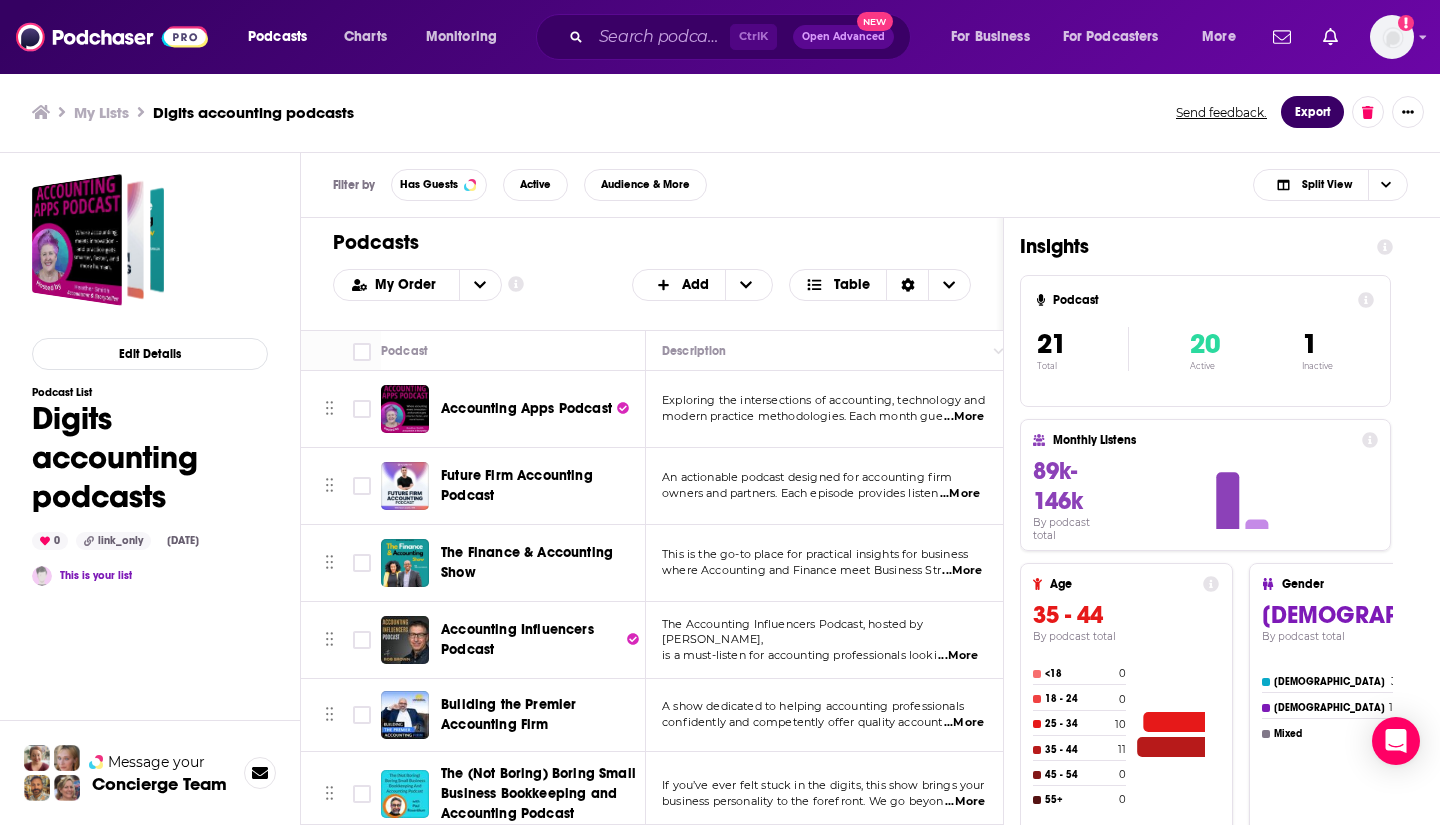 click on "Export" at bounding box center [1312, 112] 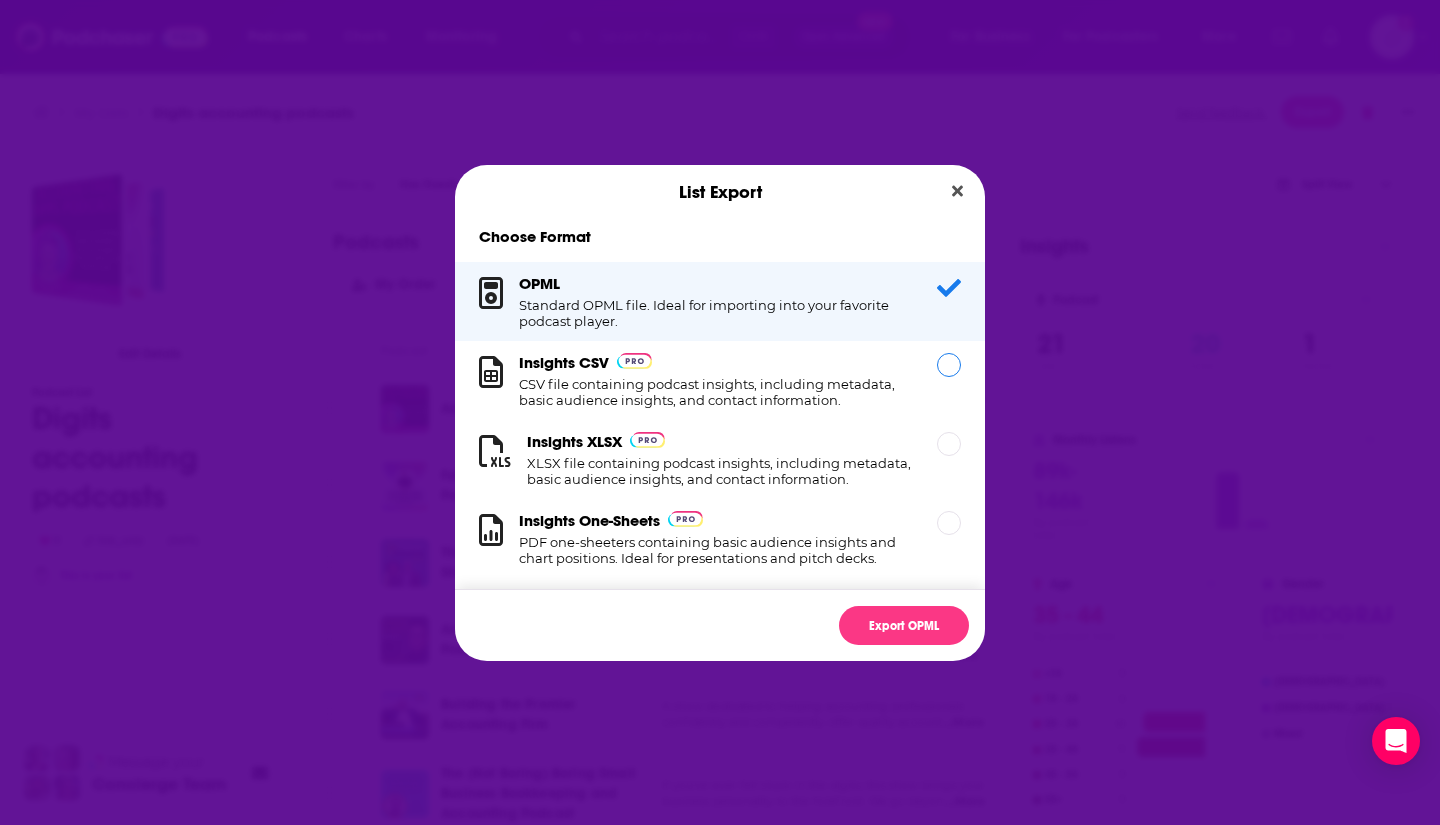 click at bounding box center [949, 365] 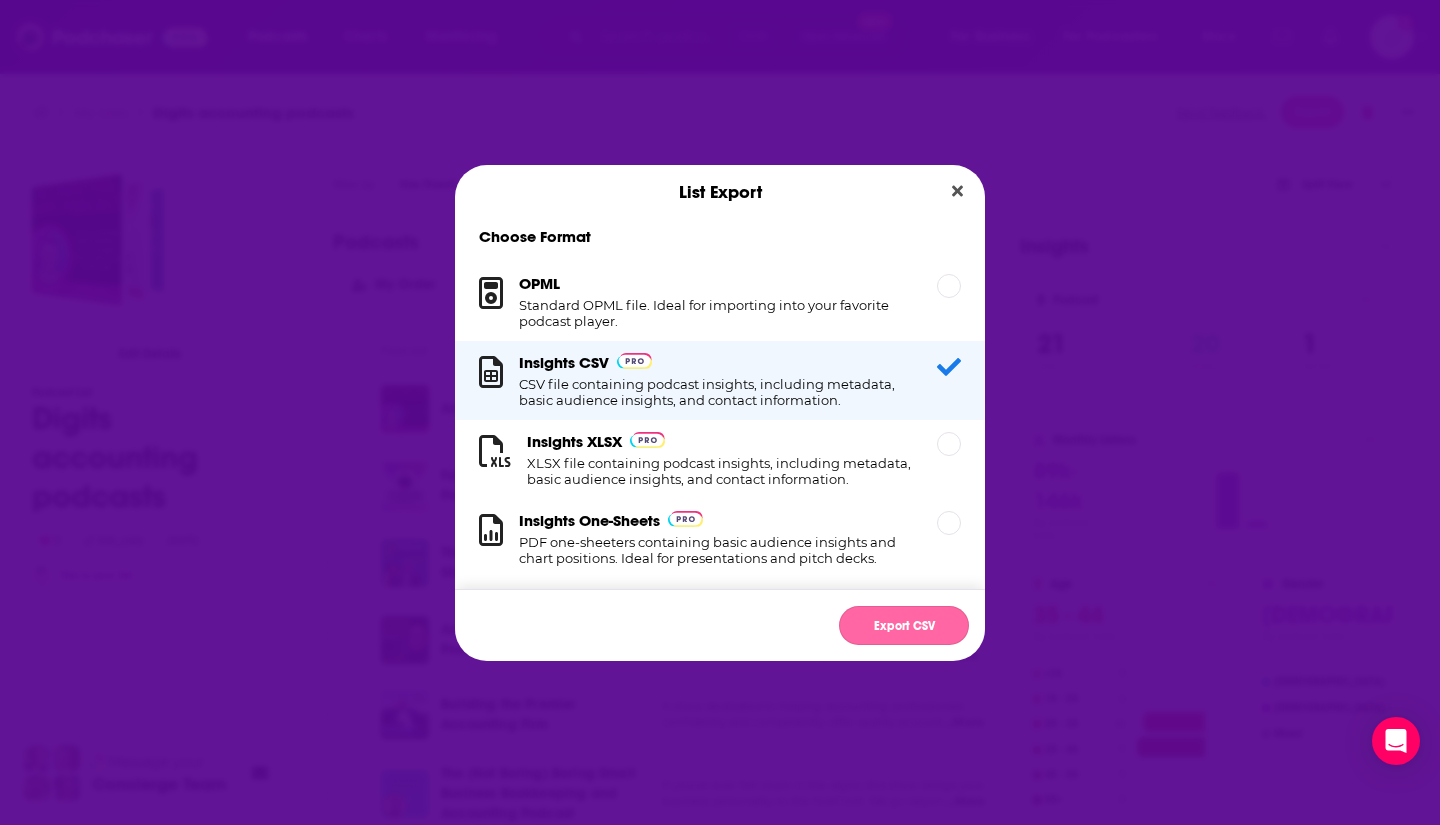 click on "Export CSV" at bounding box center [904, 625] 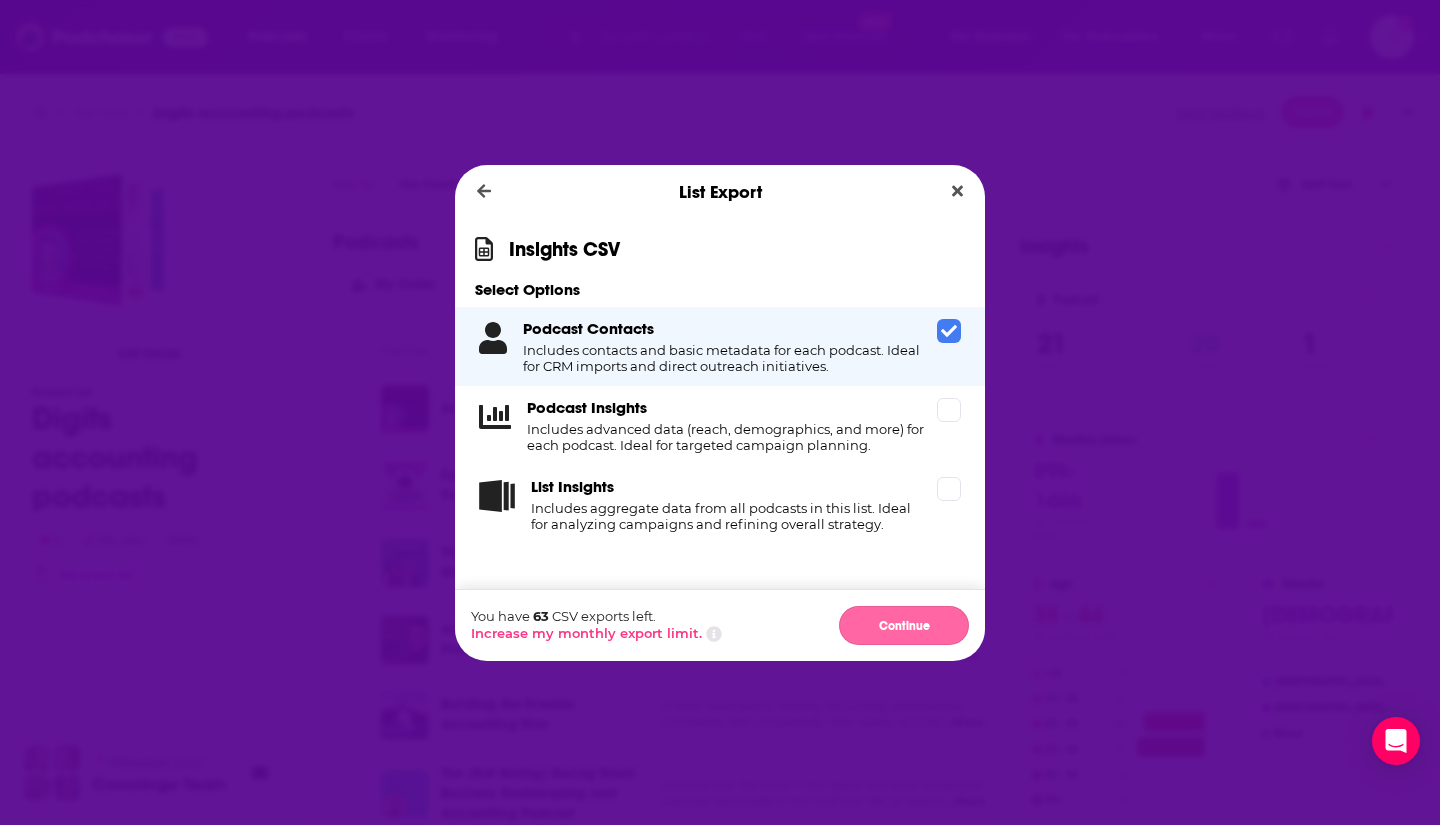 click on "Continue" at bounding box center (904, 625) 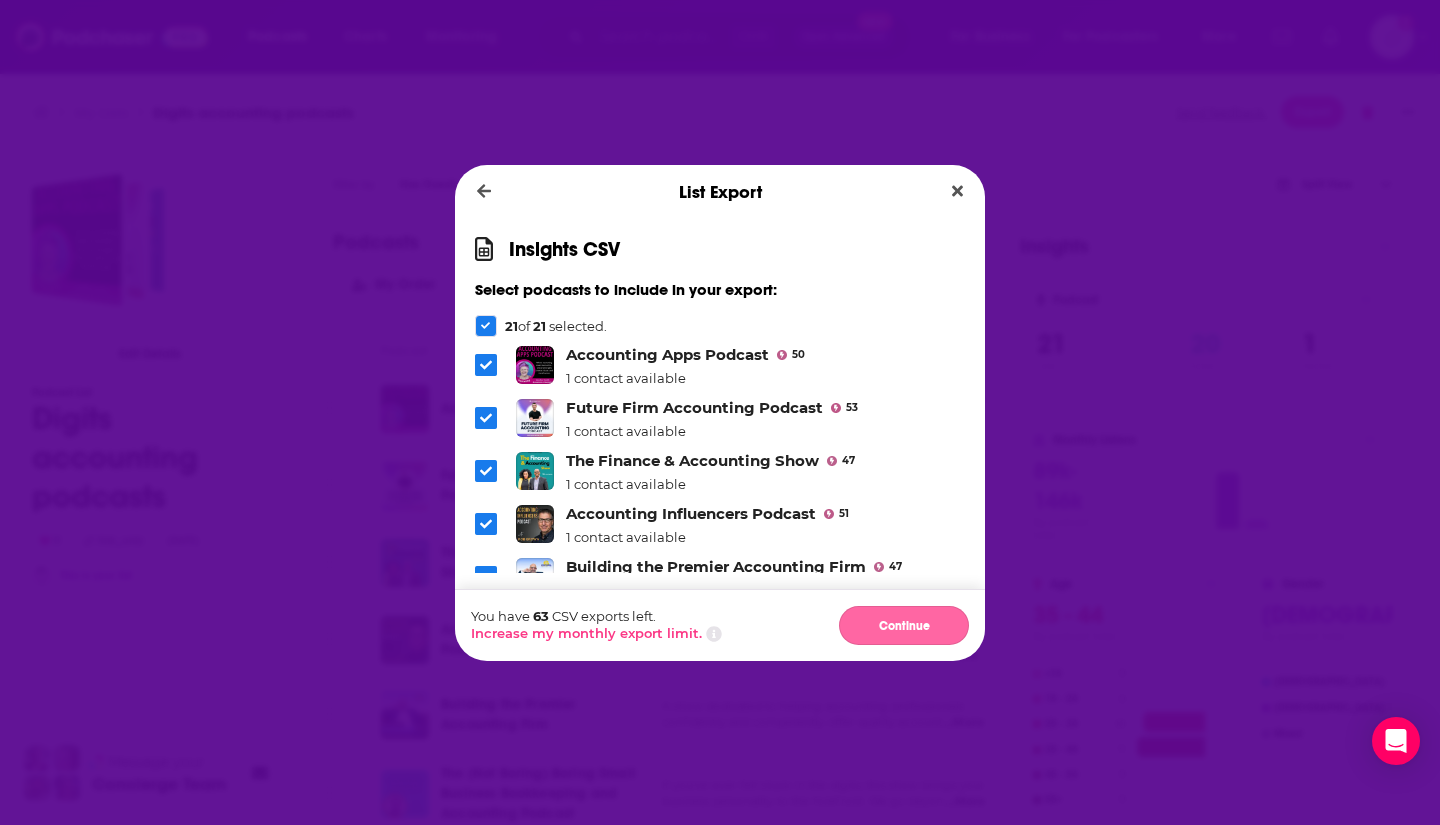 click on "Continue" at bounding box center [904, 625] 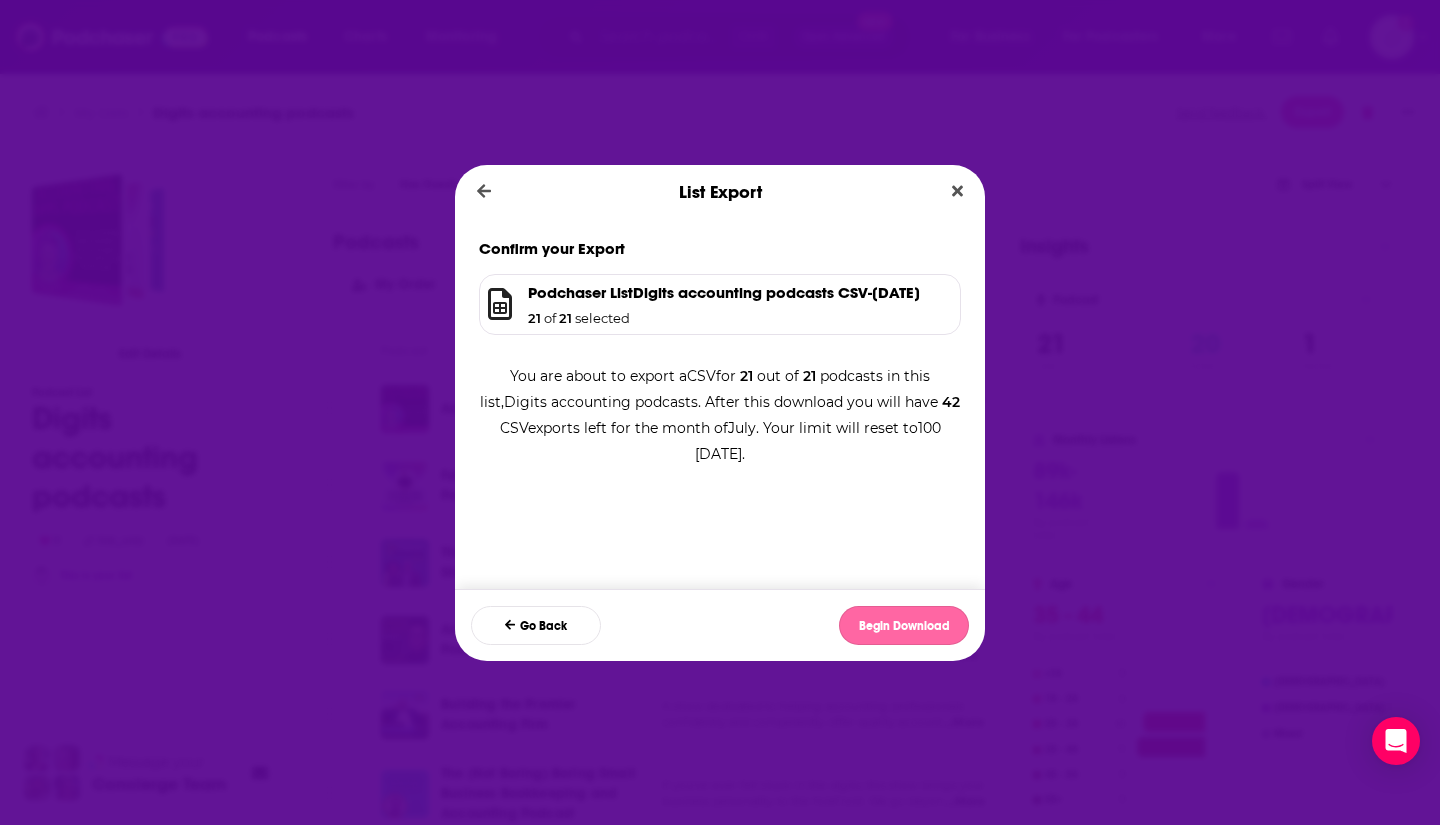 click on "Begin Download" at bounding box center [904, 625] 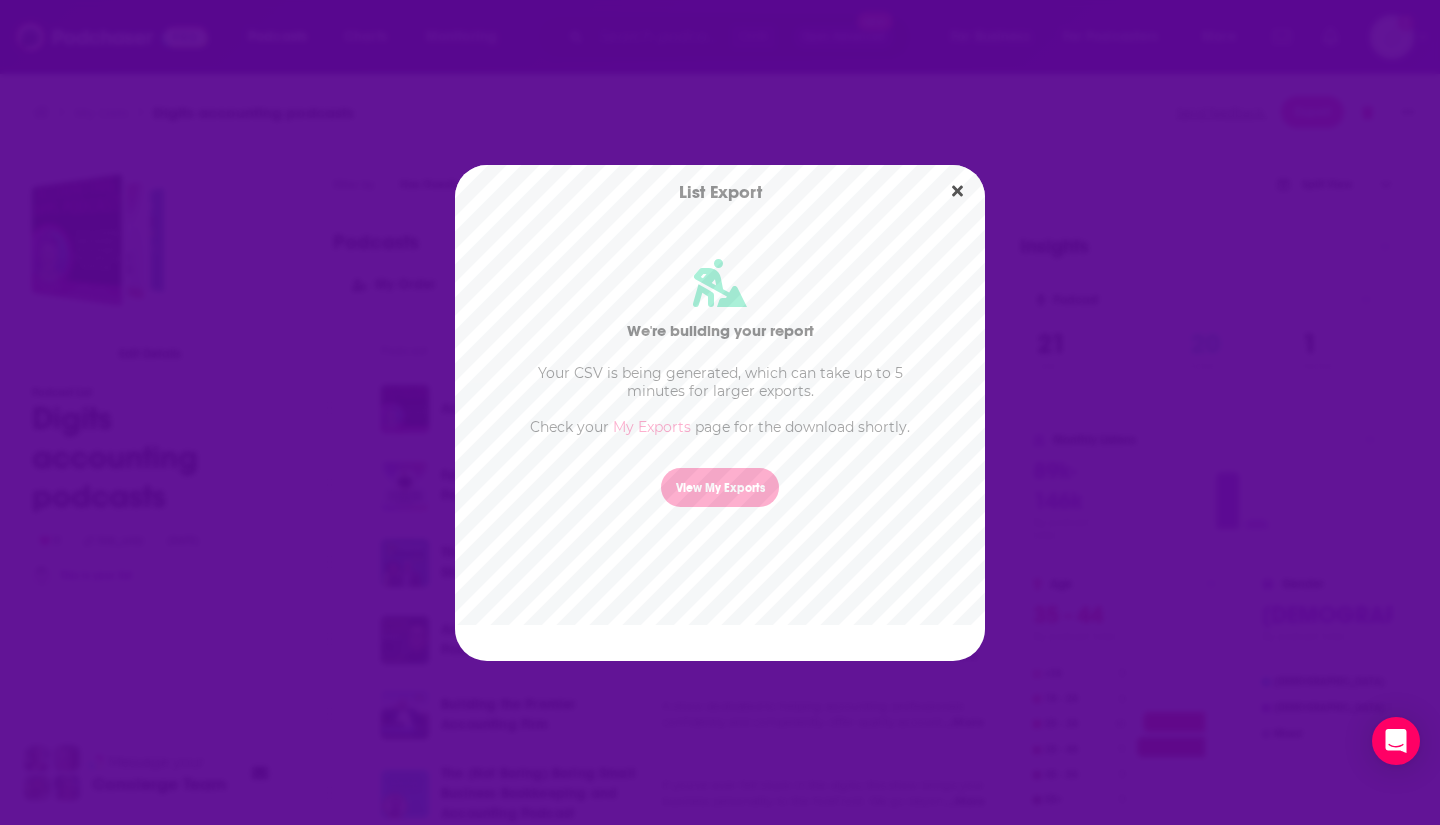 click on "My Exports" at bounding box center (652, 427) 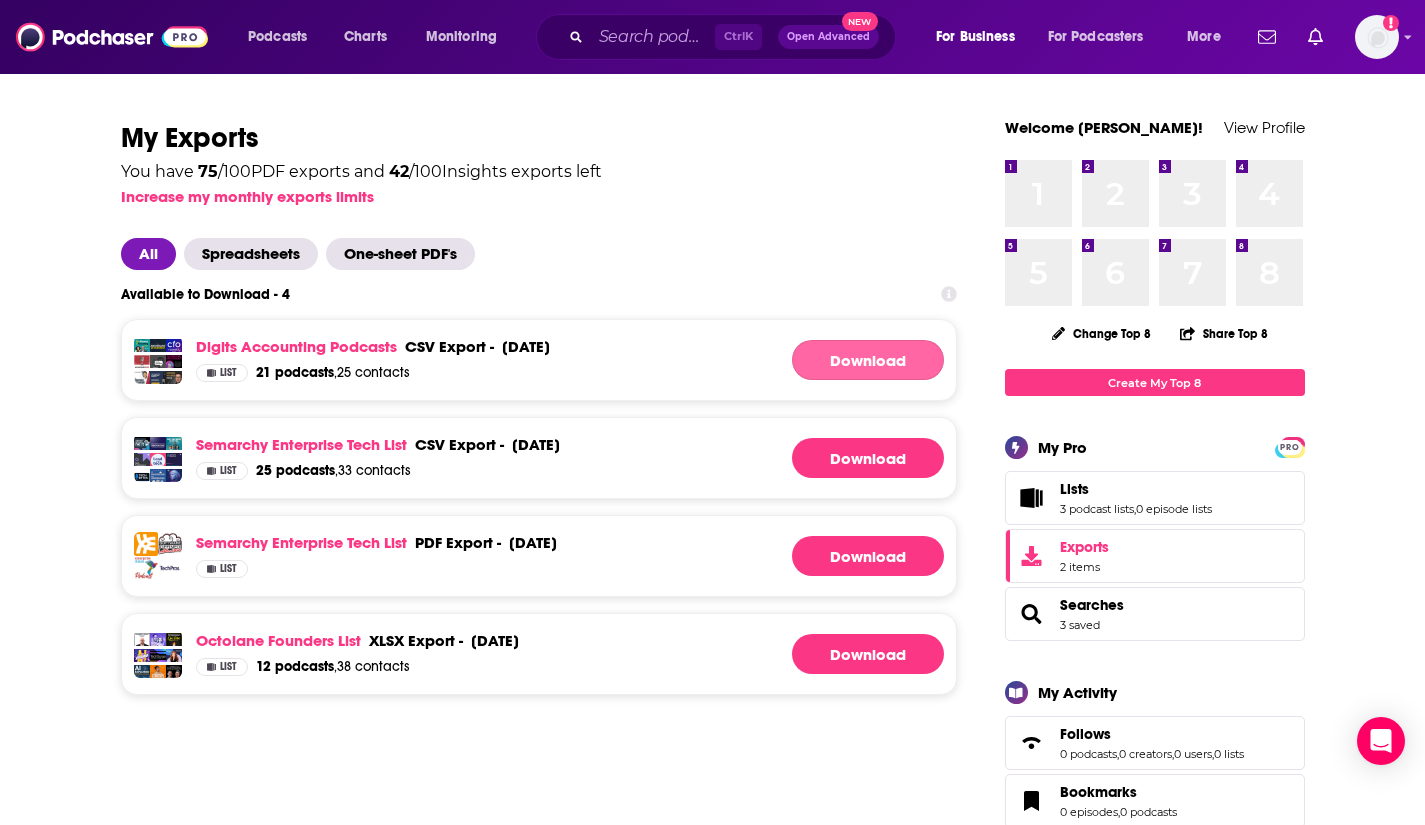 click on "Download" at bounding box center (868, 360) 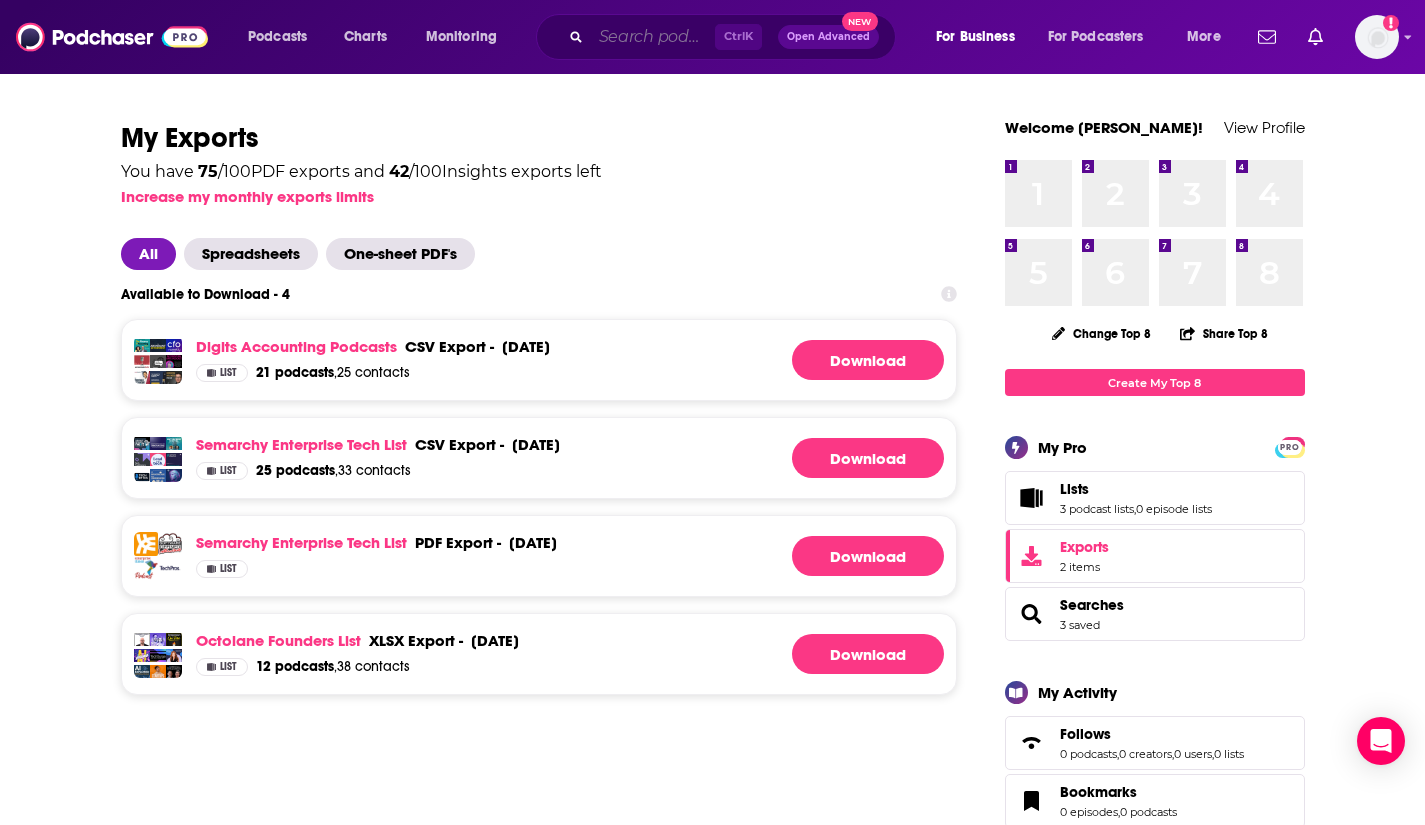 click at bounding box center (653, 37) 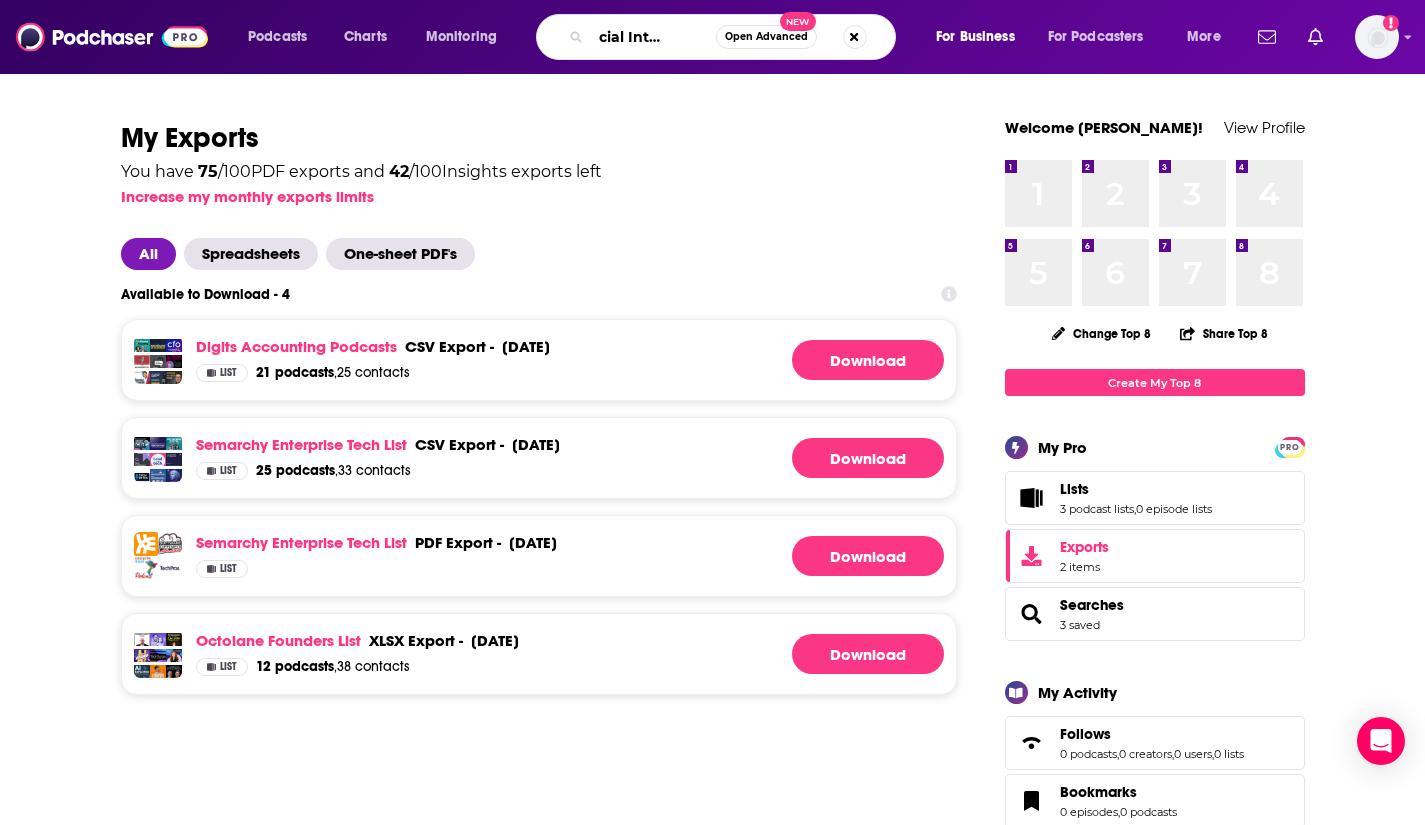 type on "Artificial Intelligence" 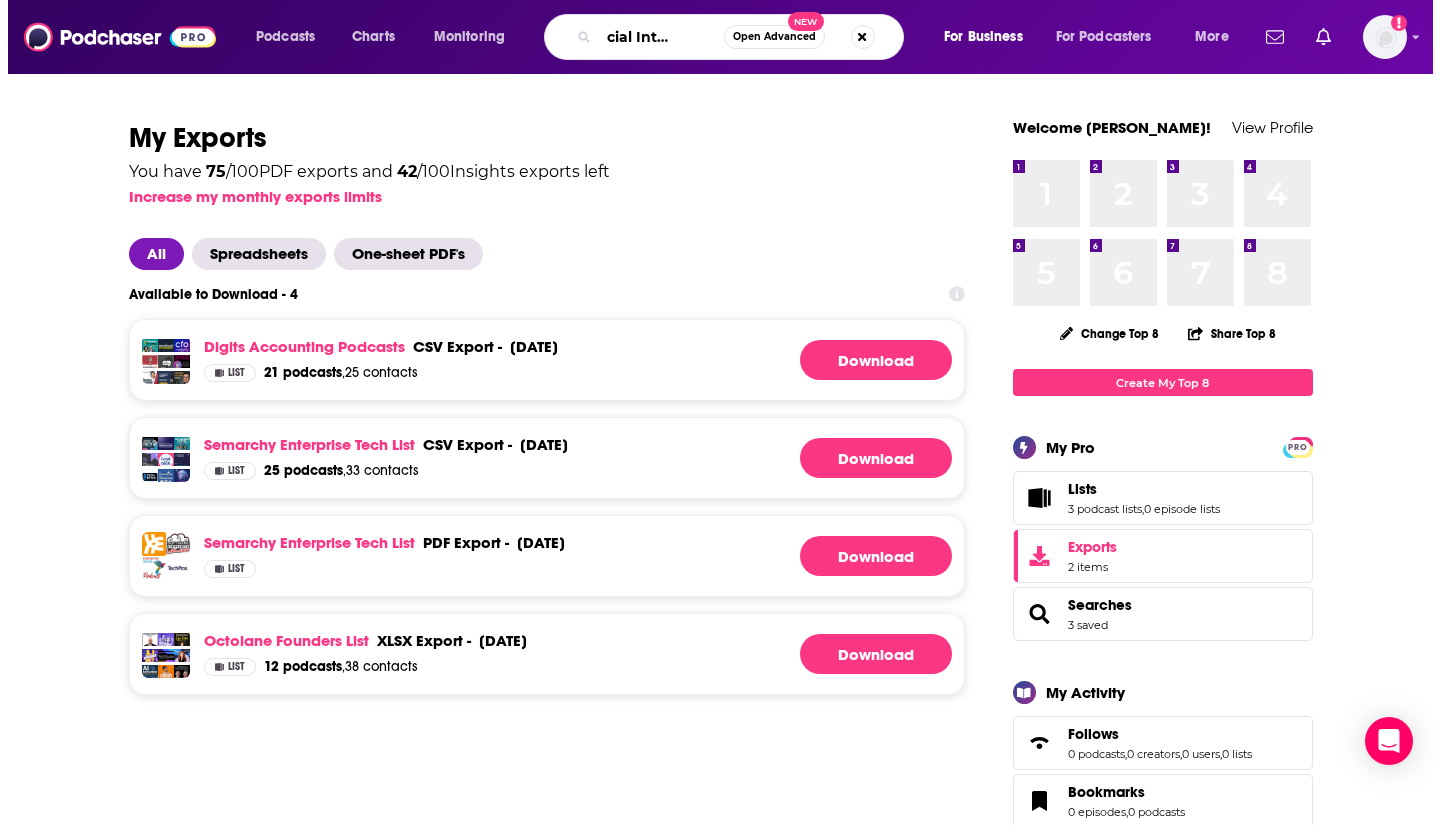 scroll, scrollTop: 0, scrollLeft: 47, axis: horizontal 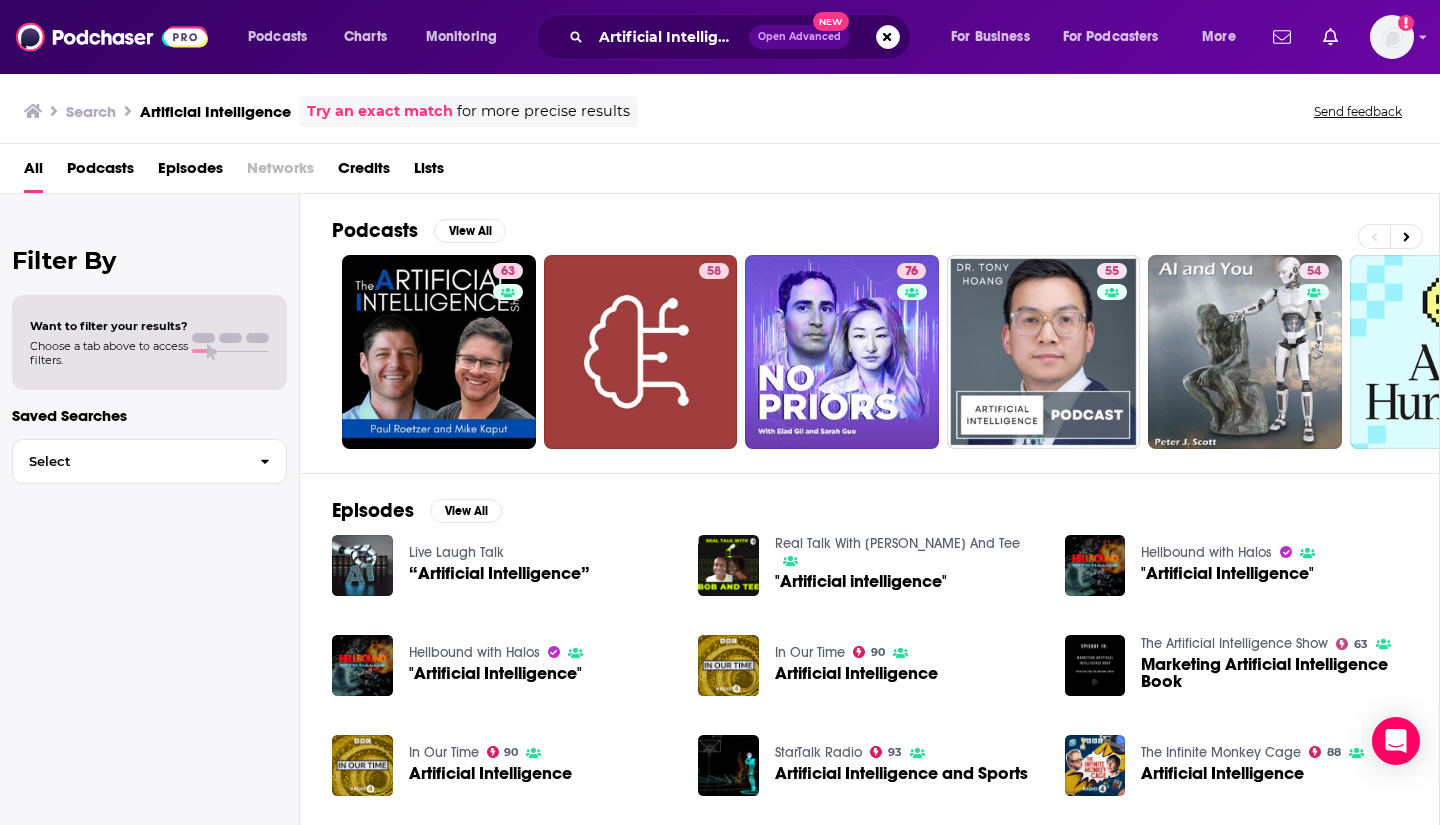 click 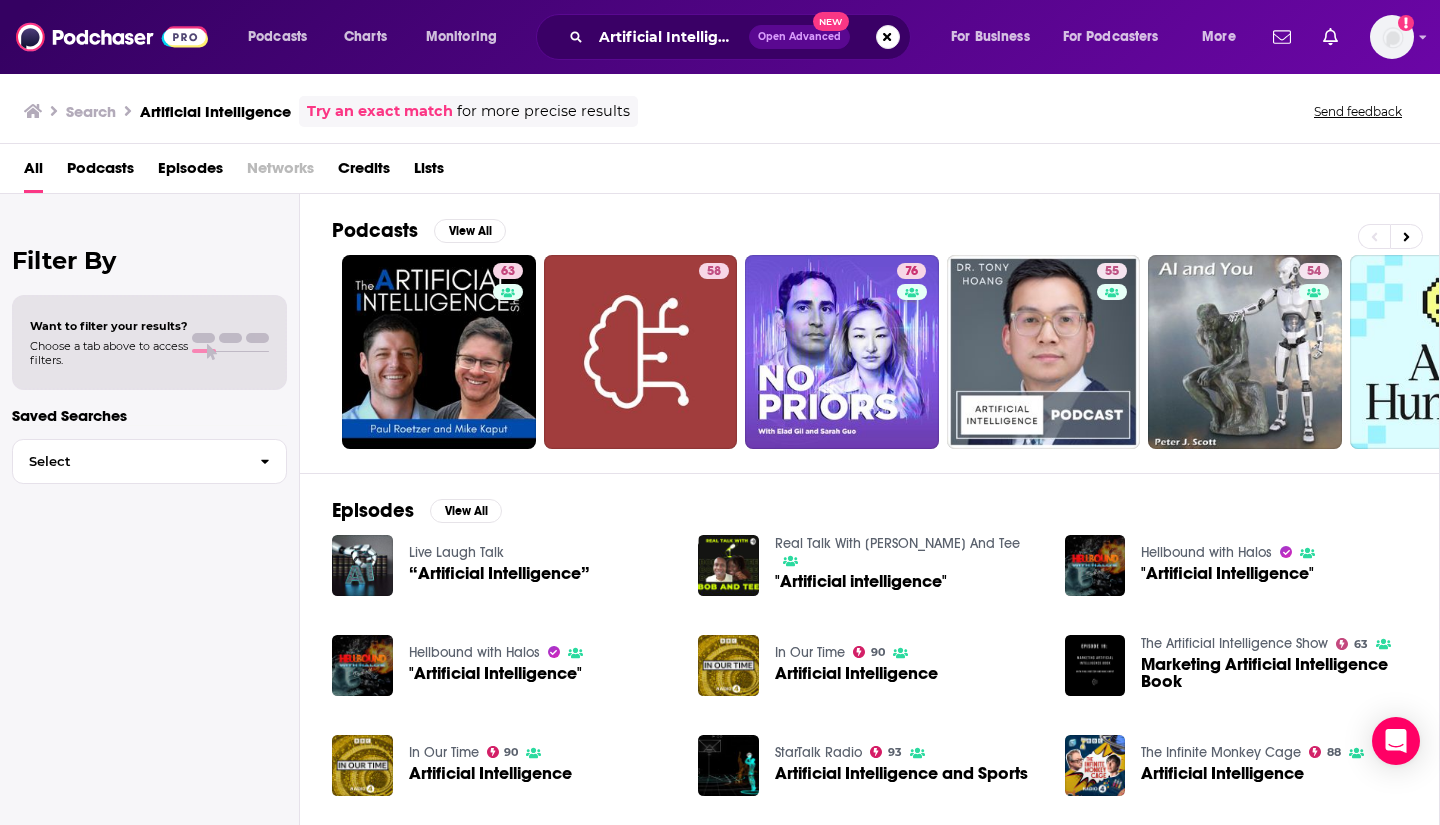 click on "Podcasts" at bounding box center (375, 230) 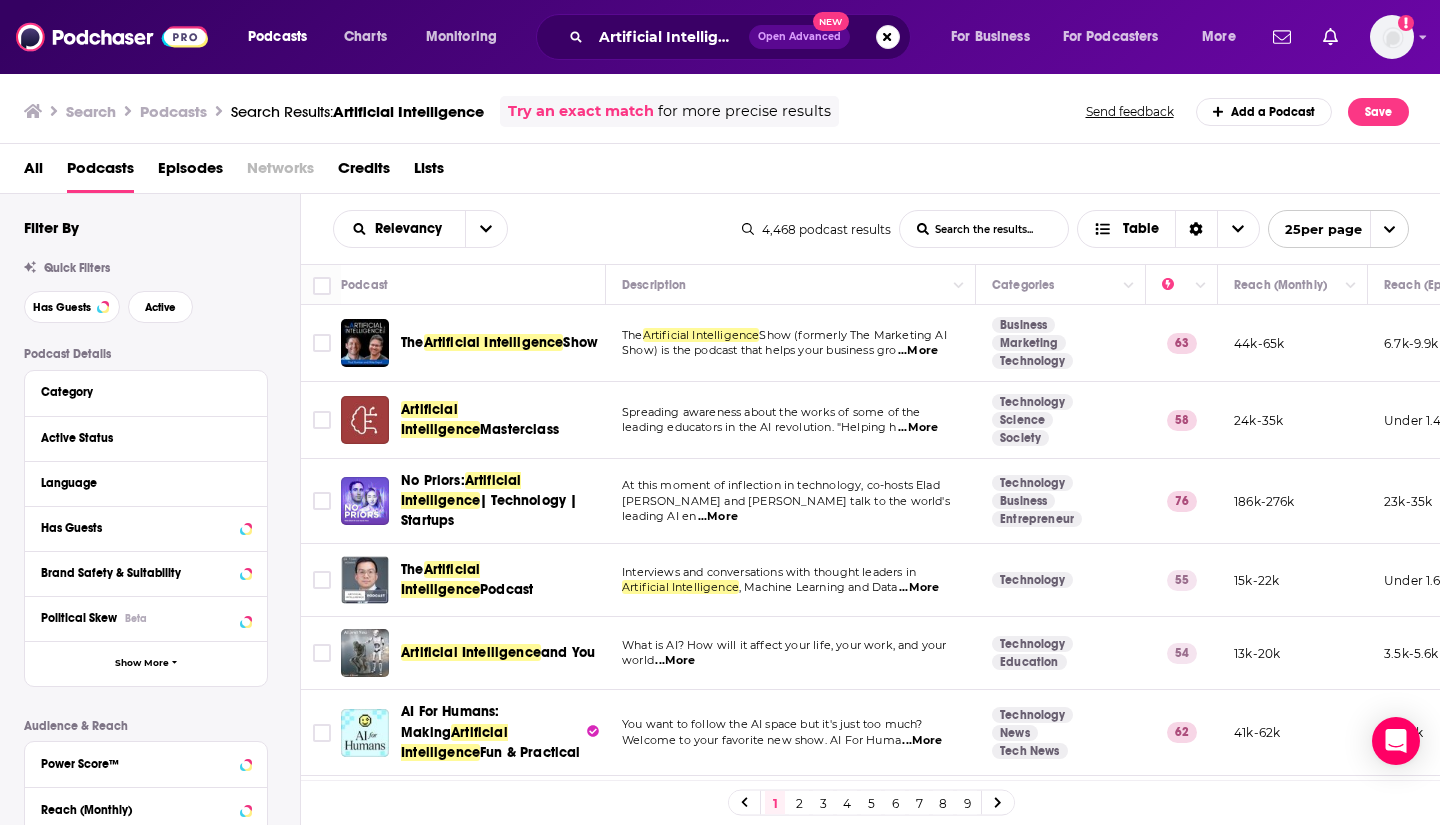 click on "Category" at bounding box center (139, 392) 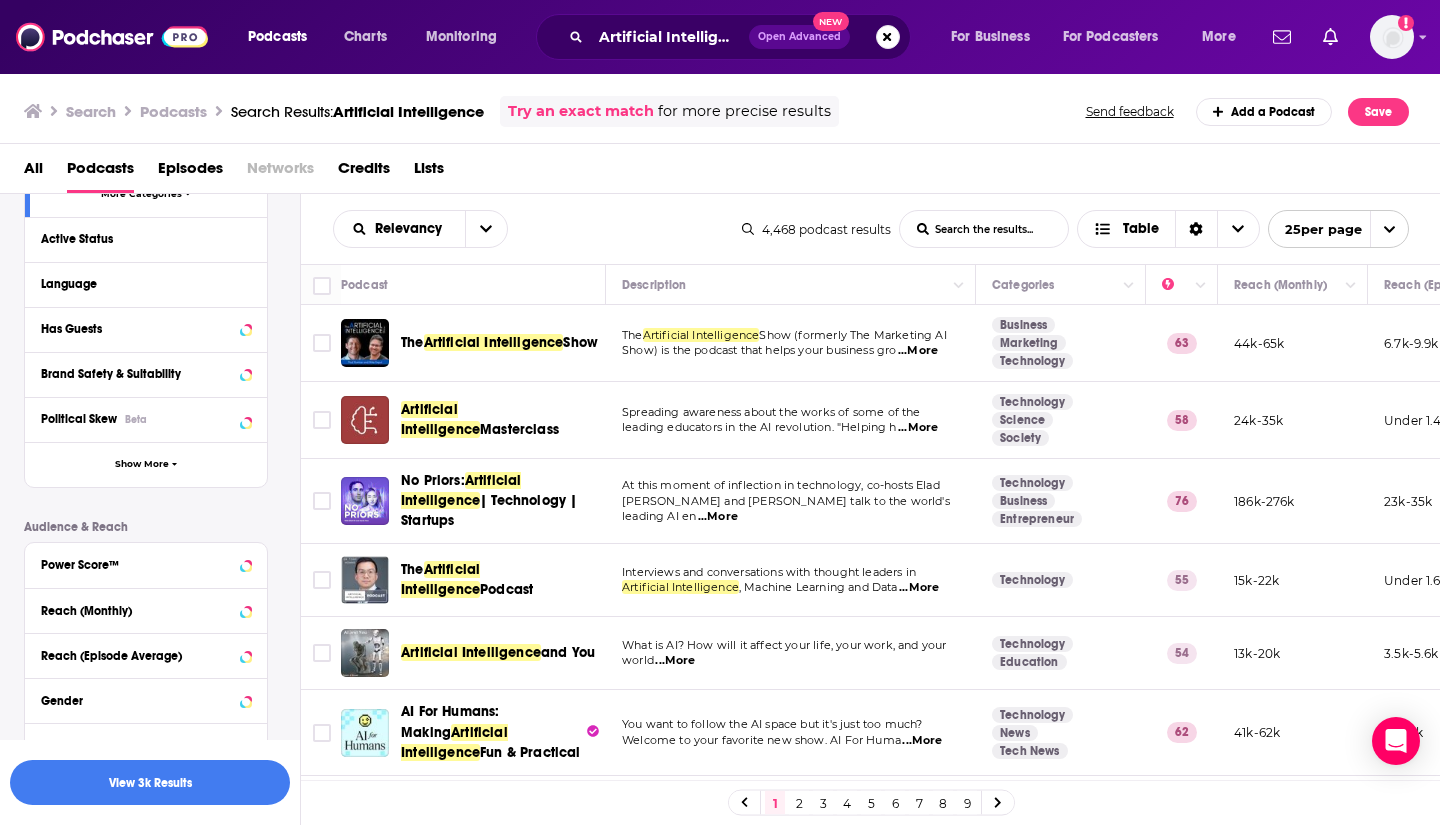 scroll, scrollTop: 472, scrollLeft: 0, axis: vertical 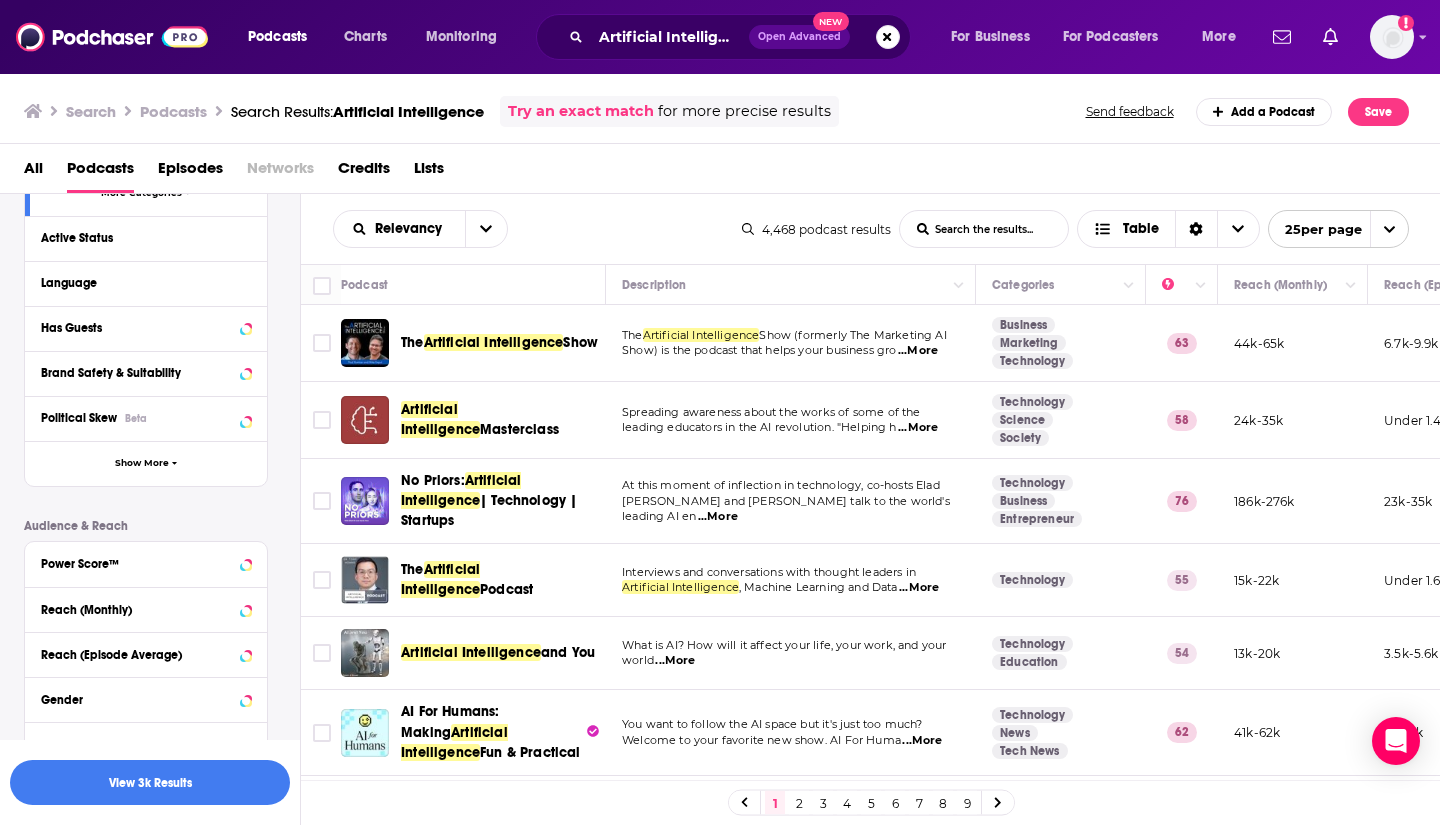 click on "Has Guests" at bounding box center [139, 328] 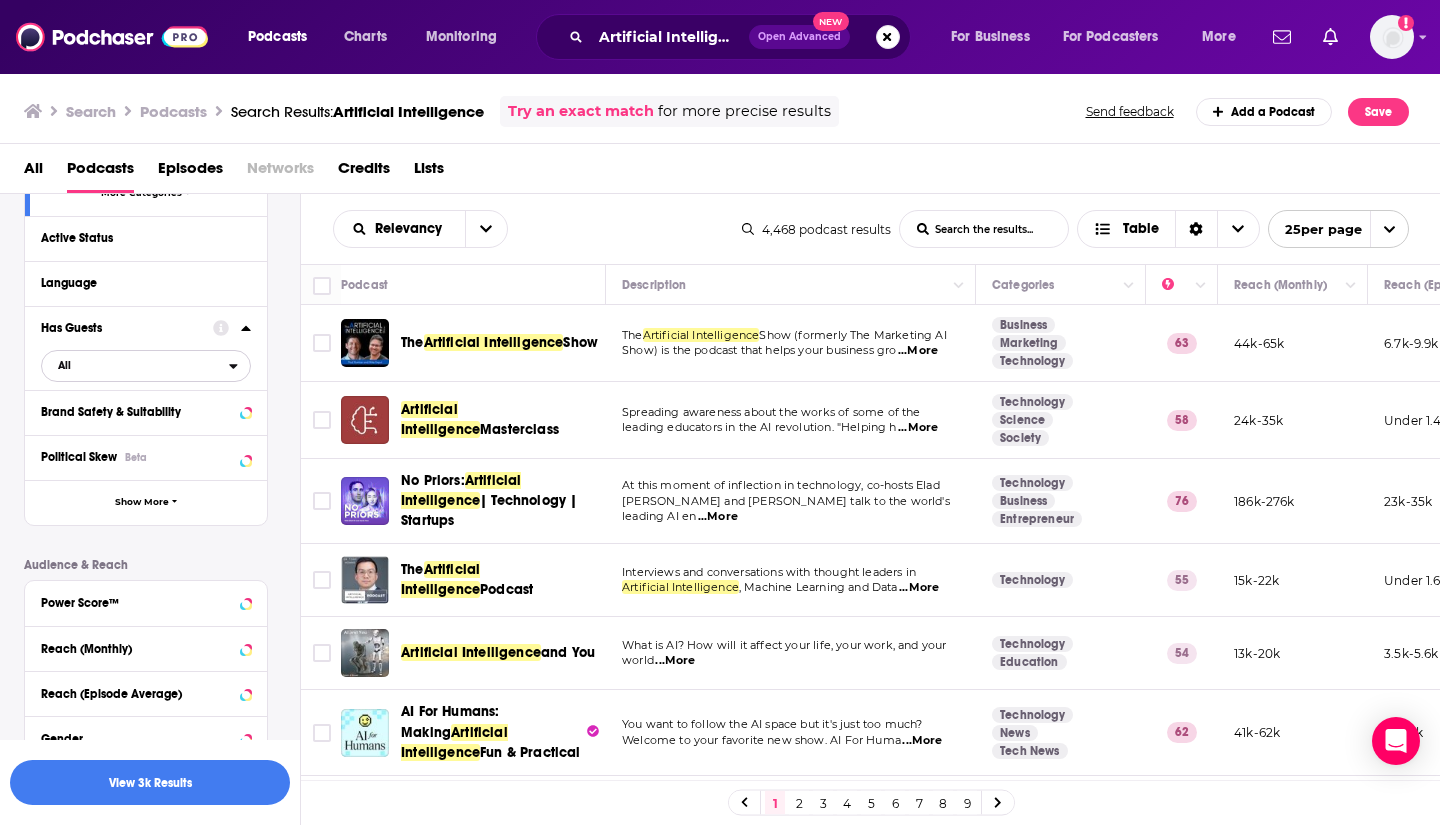 click 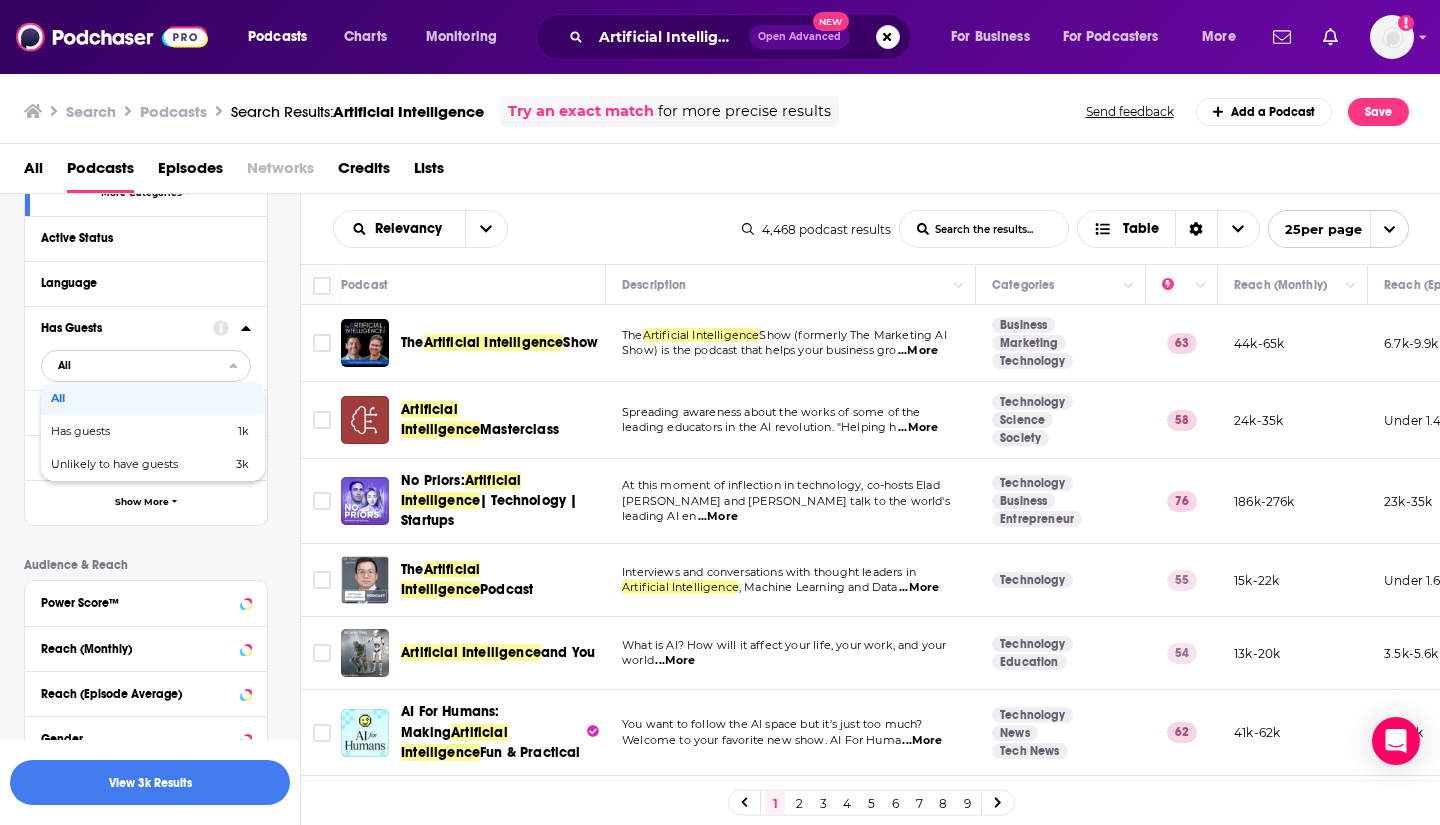click on "Has guests" at bounding box center [111, 431] 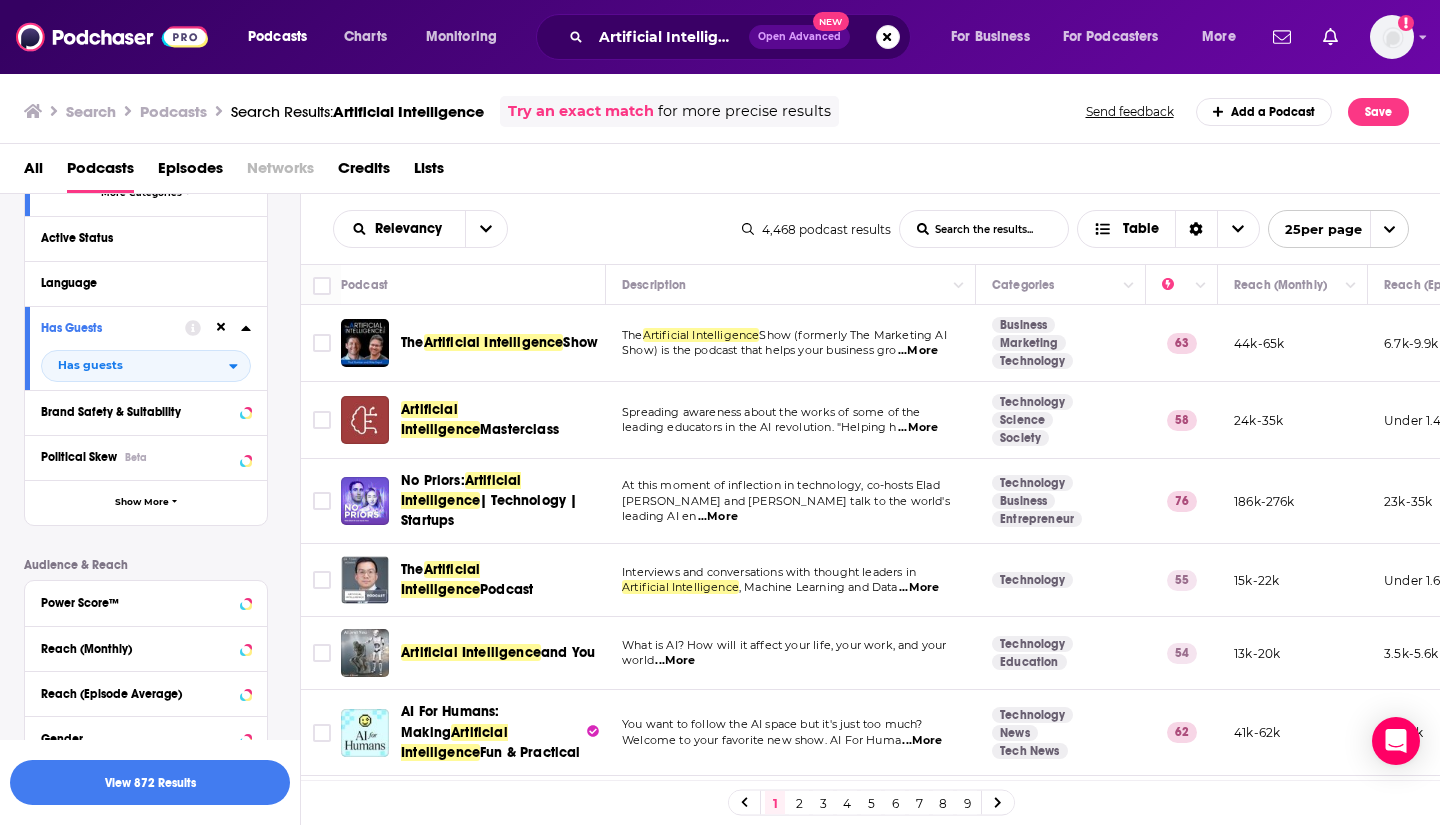 click on "Power Score™" at bounding box center [139, 603] 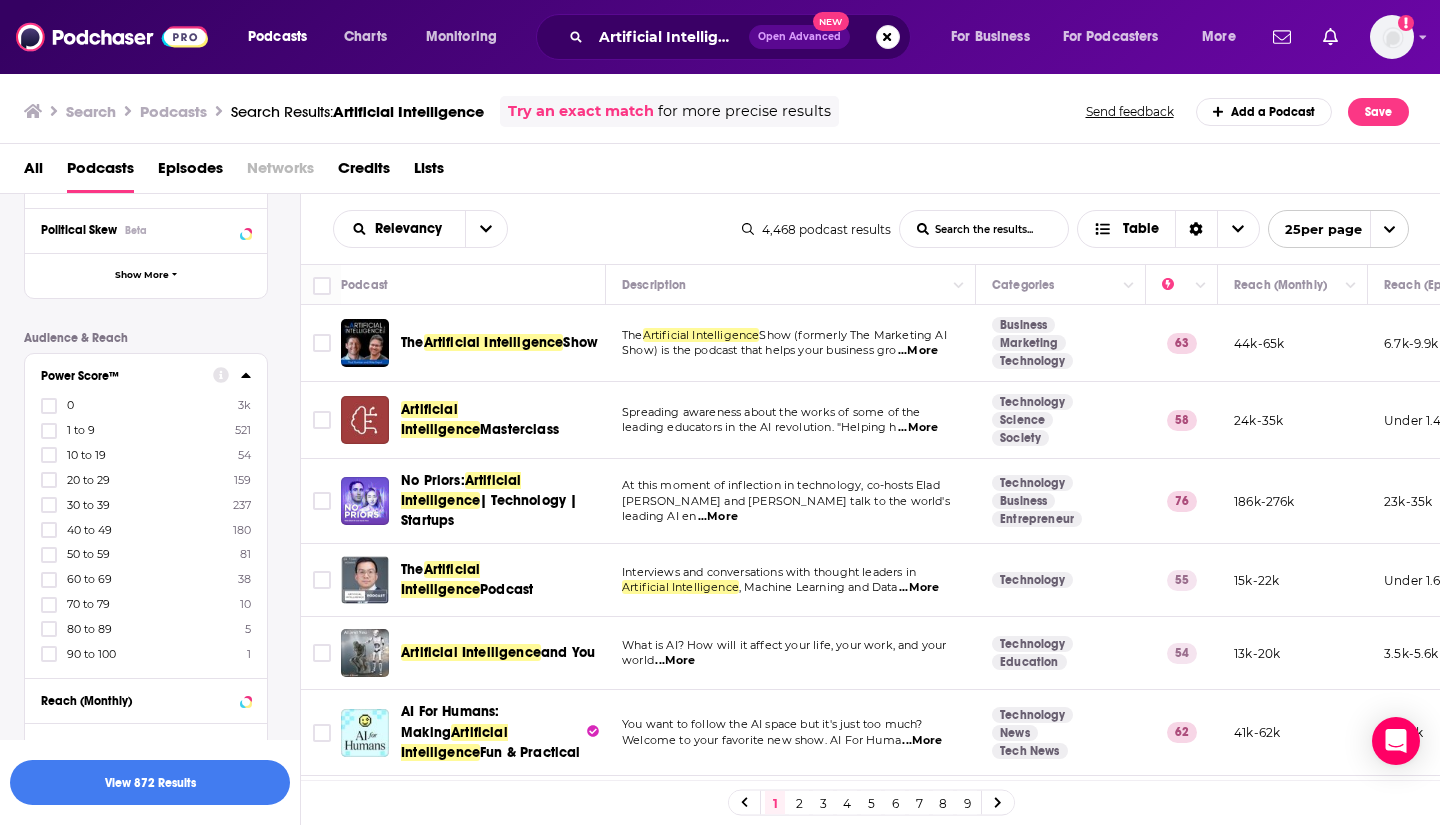 scroll, scrollTop: 720, scrollLeft: 0, axis: vertical 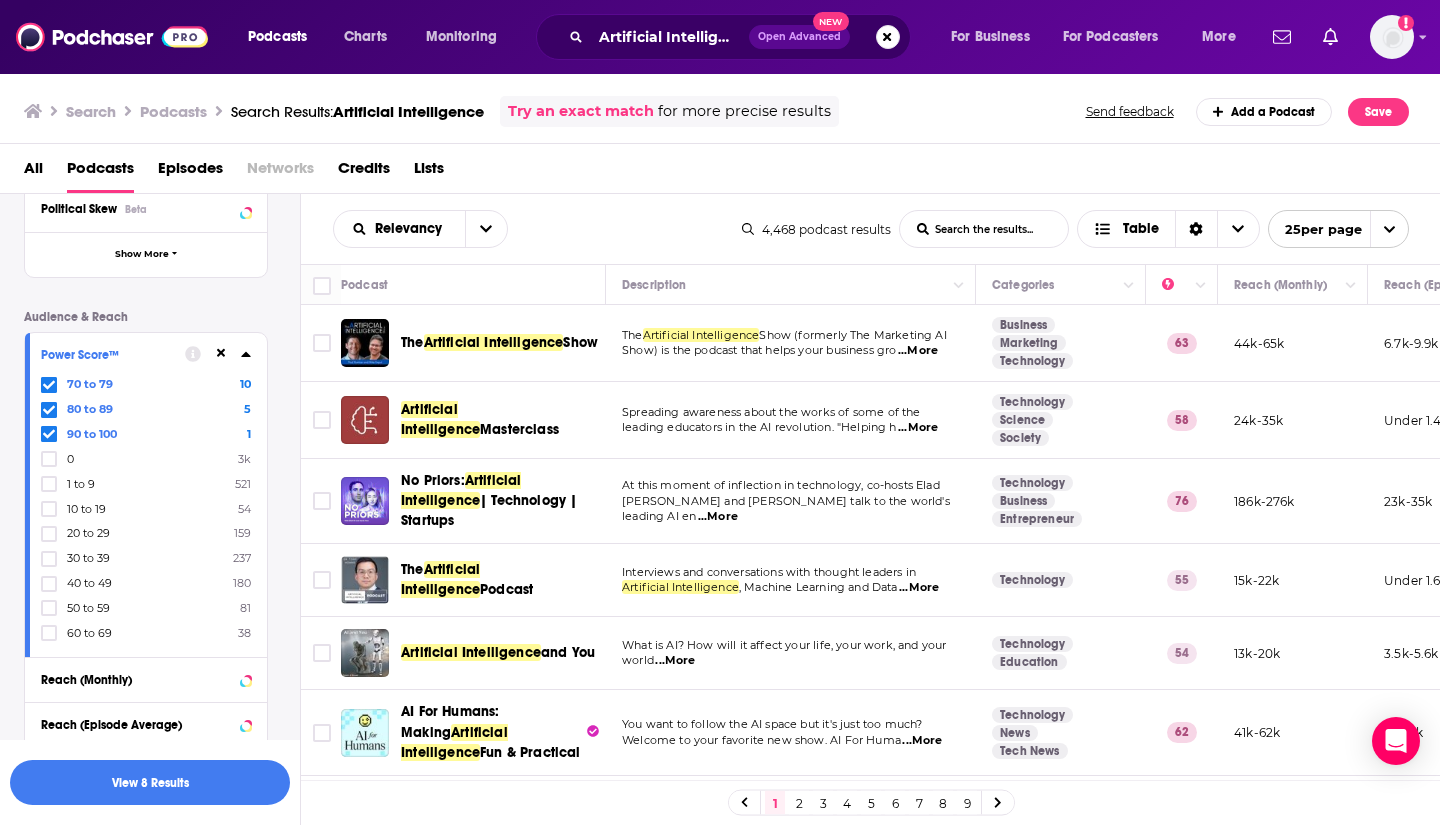 click on "60 to 69" at bounding box center [89, 633] 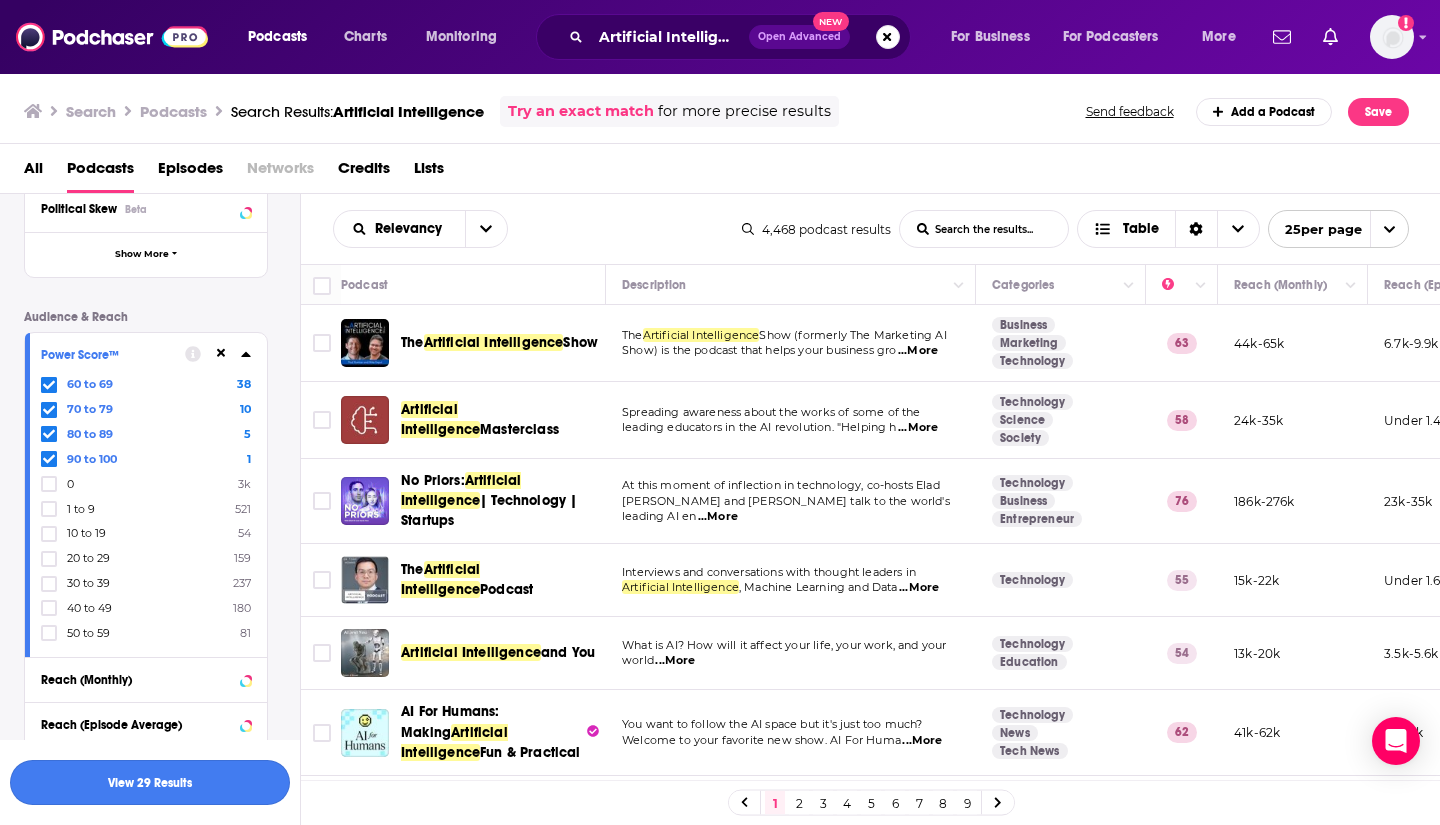 click on "View 29 Results" at bounding box center [150, 782] 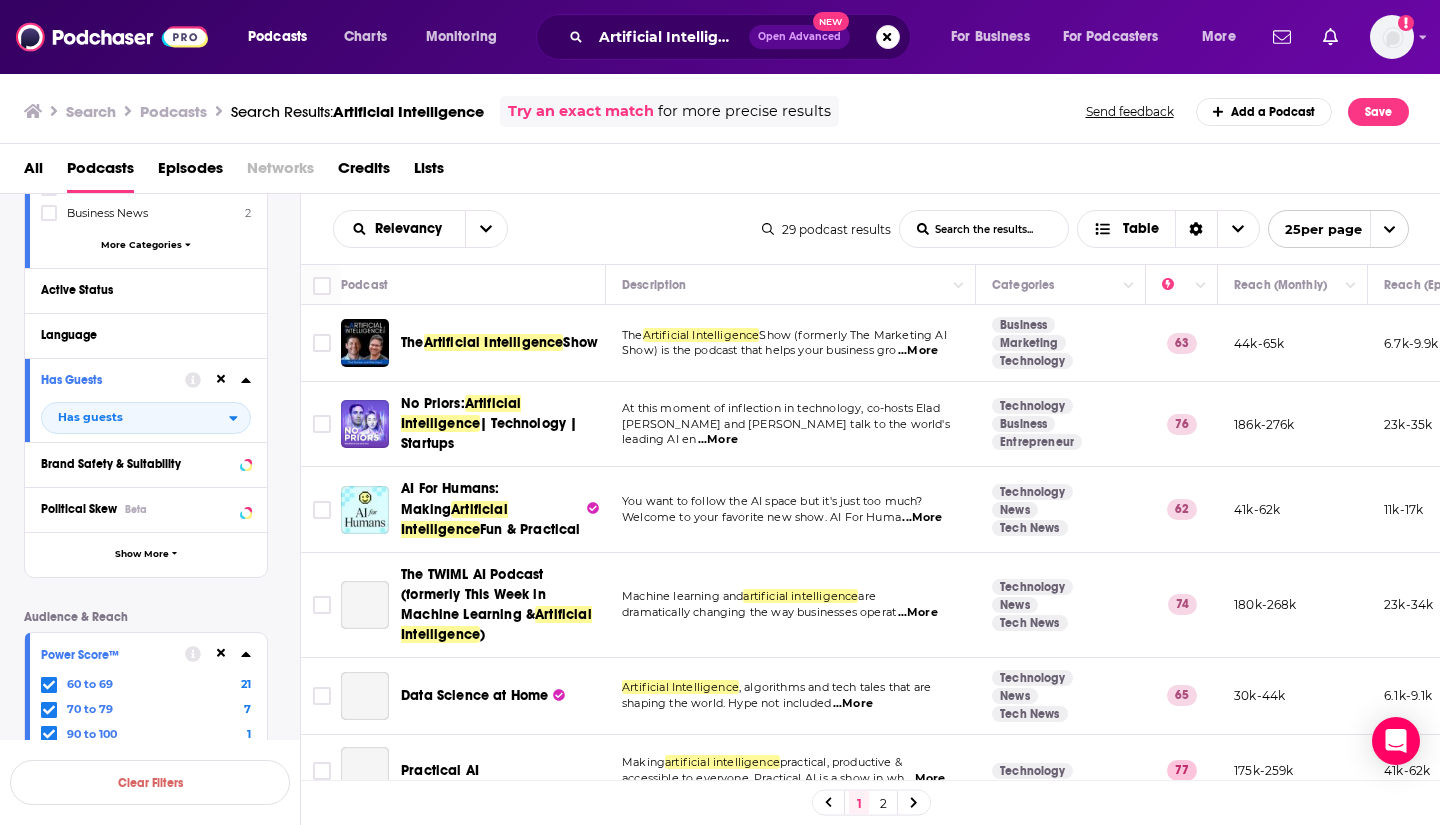 scroll, scrollTop: 424, scrollLeft: 0, axis: vertical 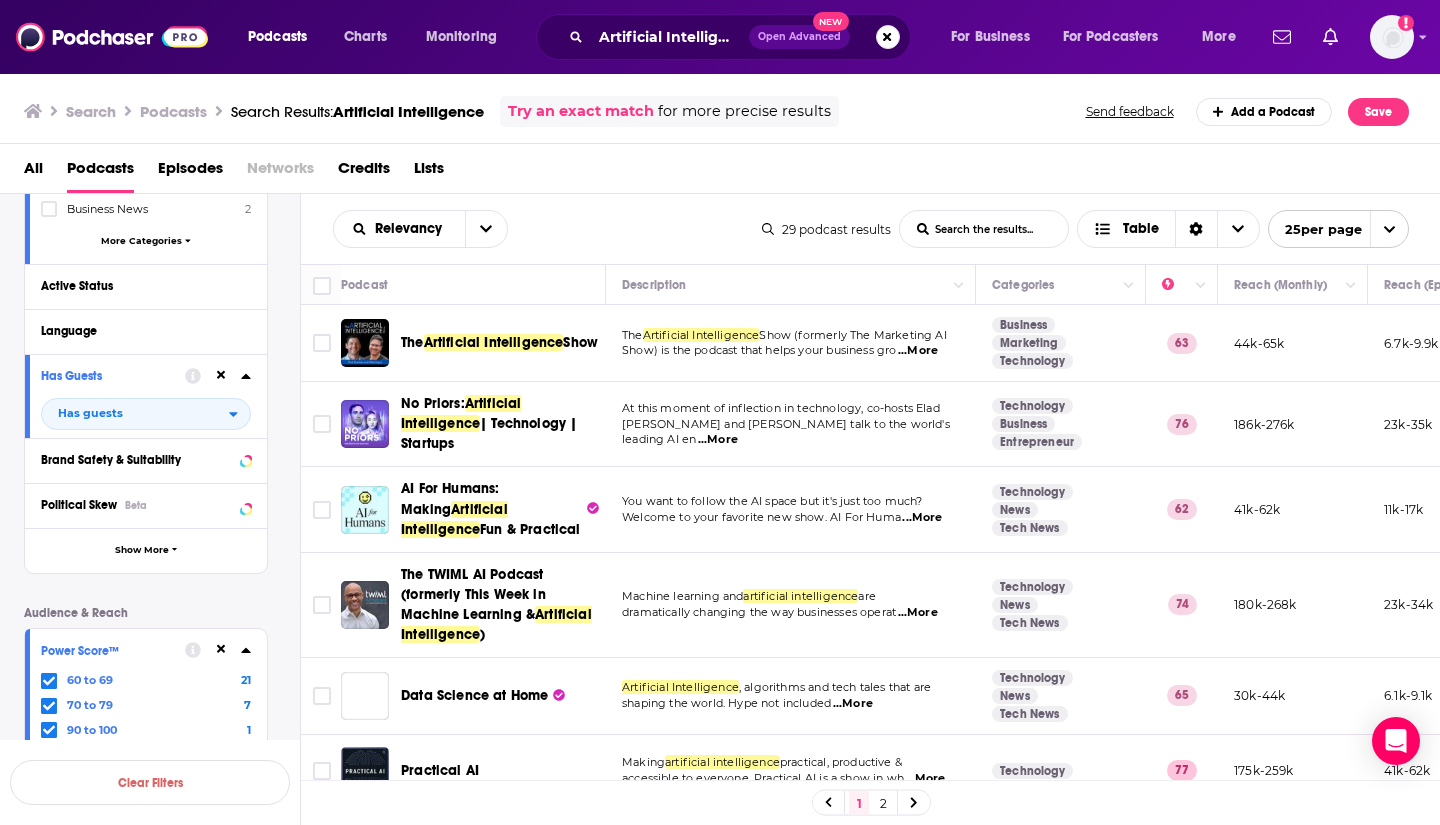 click on "Language" at bounding box center (139, 331) 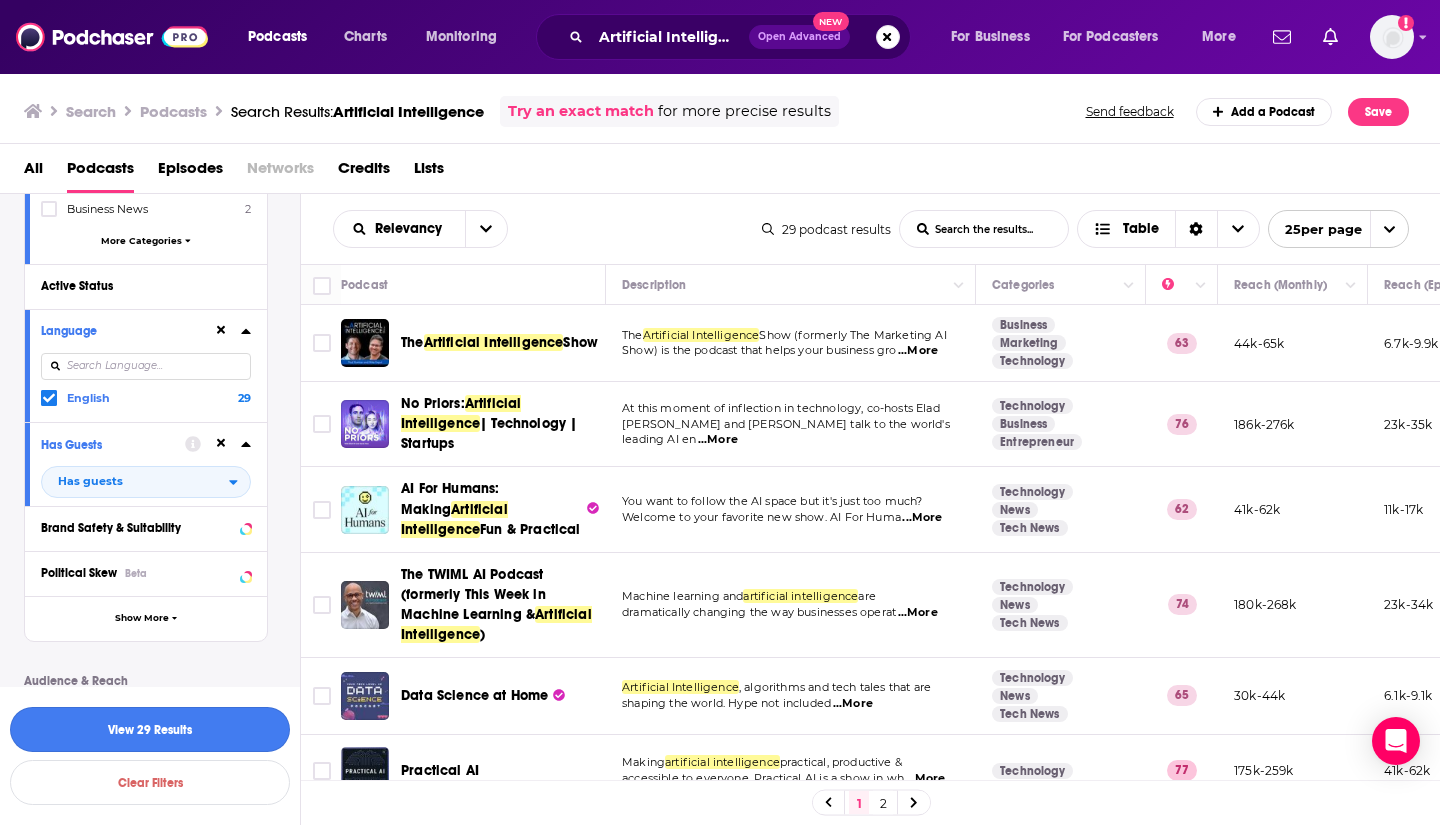 click on "View 29 Results" at bounding box center [150, 729] 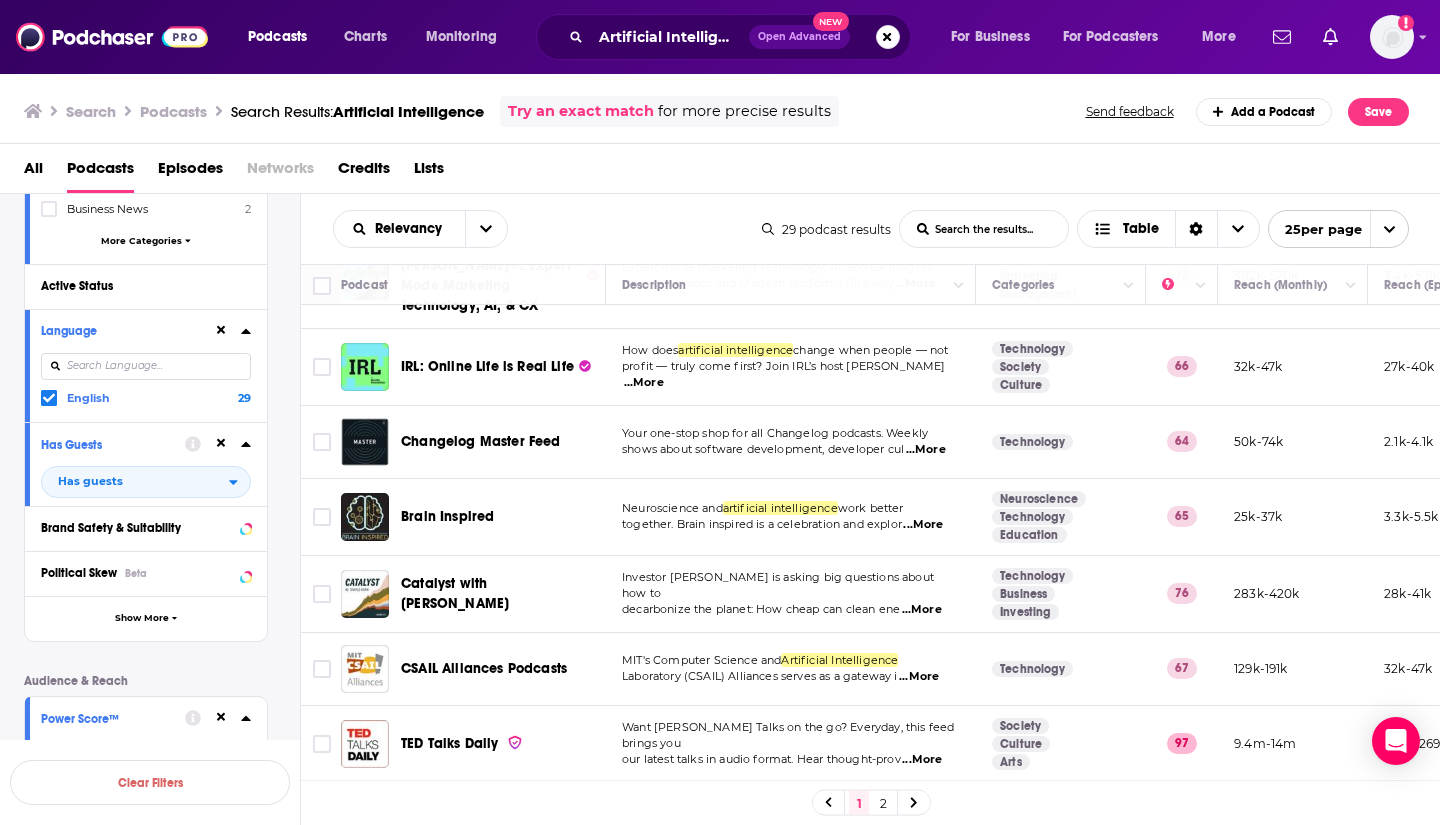 scroll, scrollTop: 590, scrollLeft: 0, axis: vertical 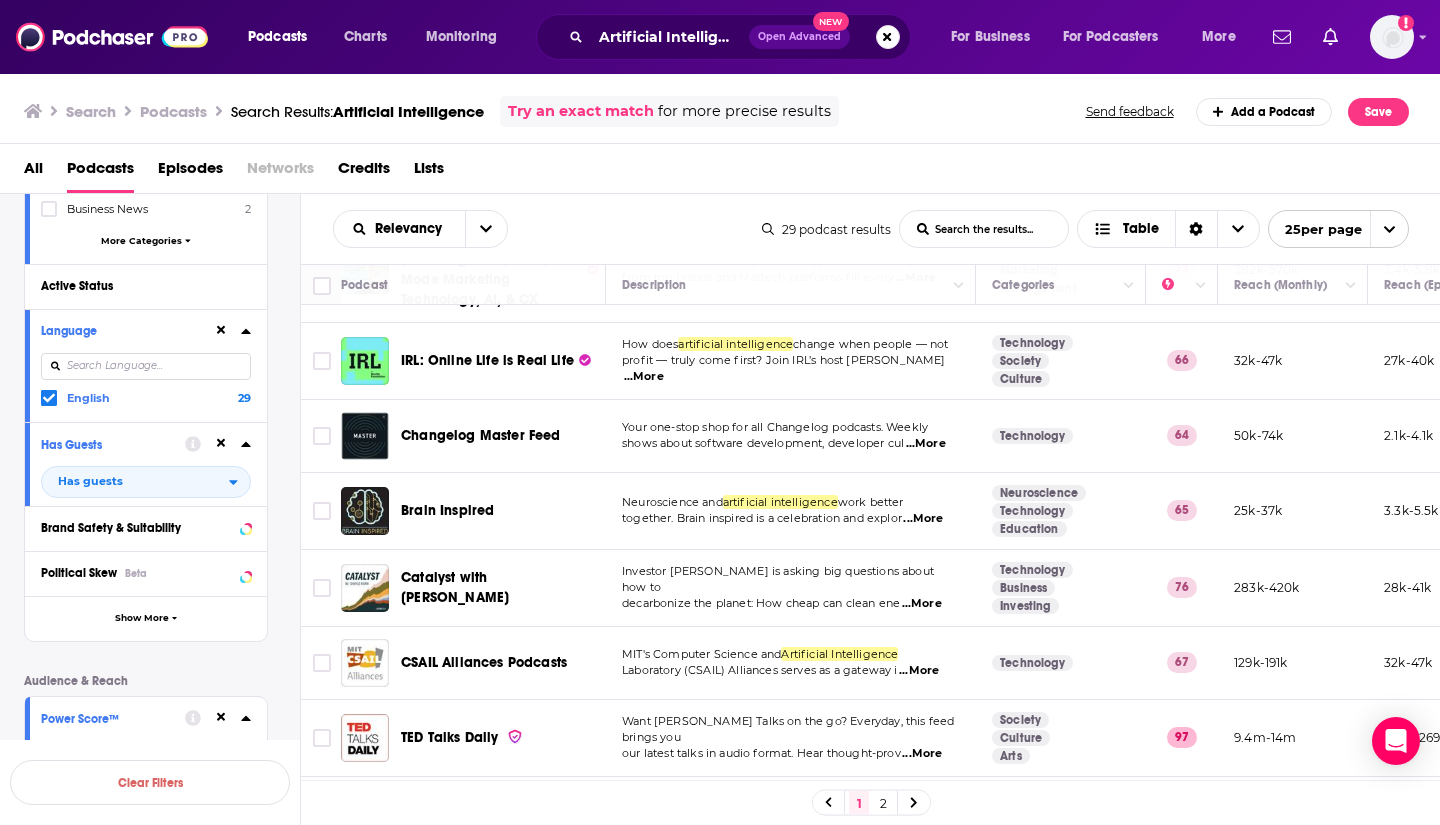 click on "...More" at bounding box center (923, 519) 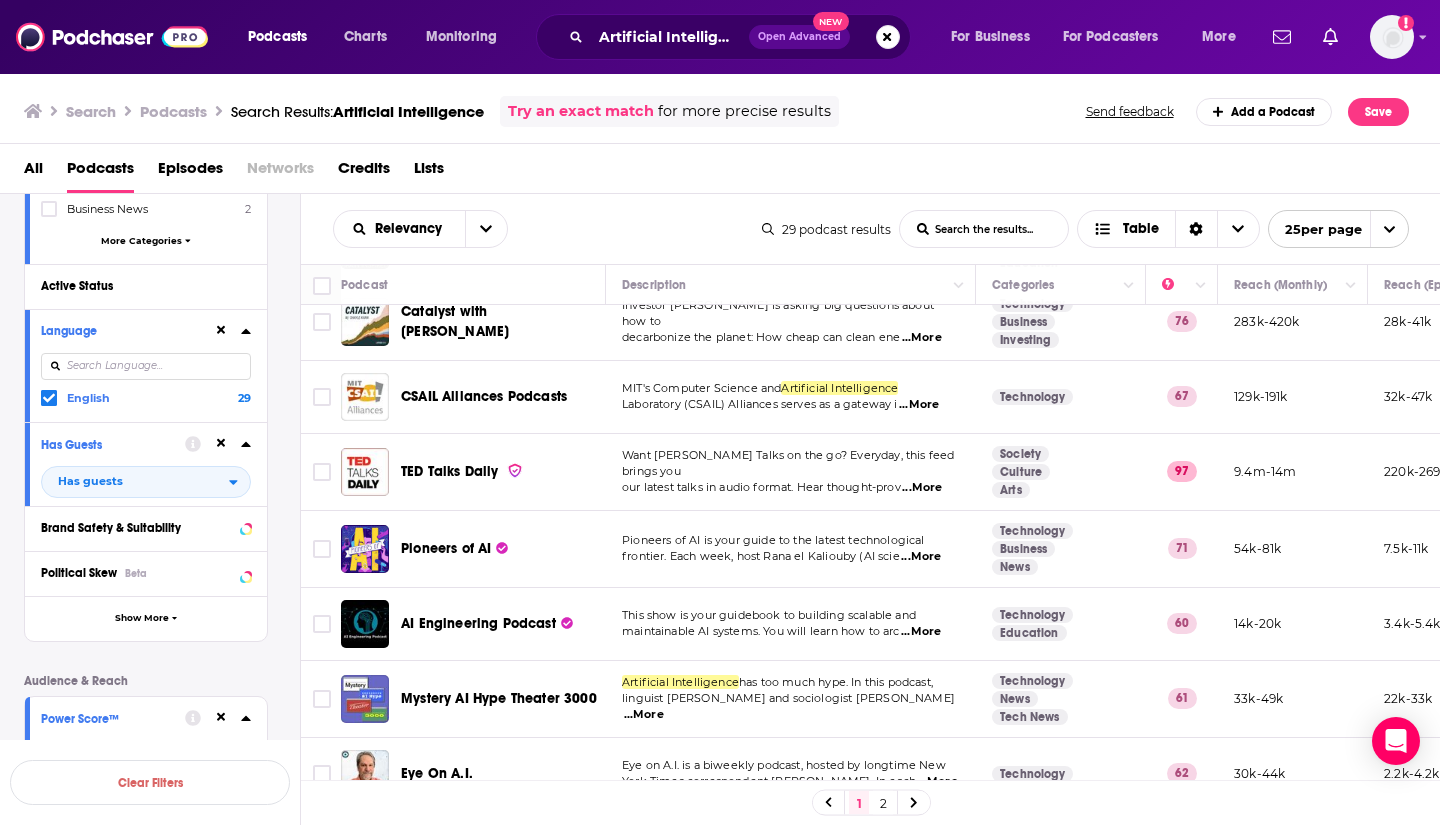 scroll, scrollTop: 0, scrollLeft: 0, axis: both 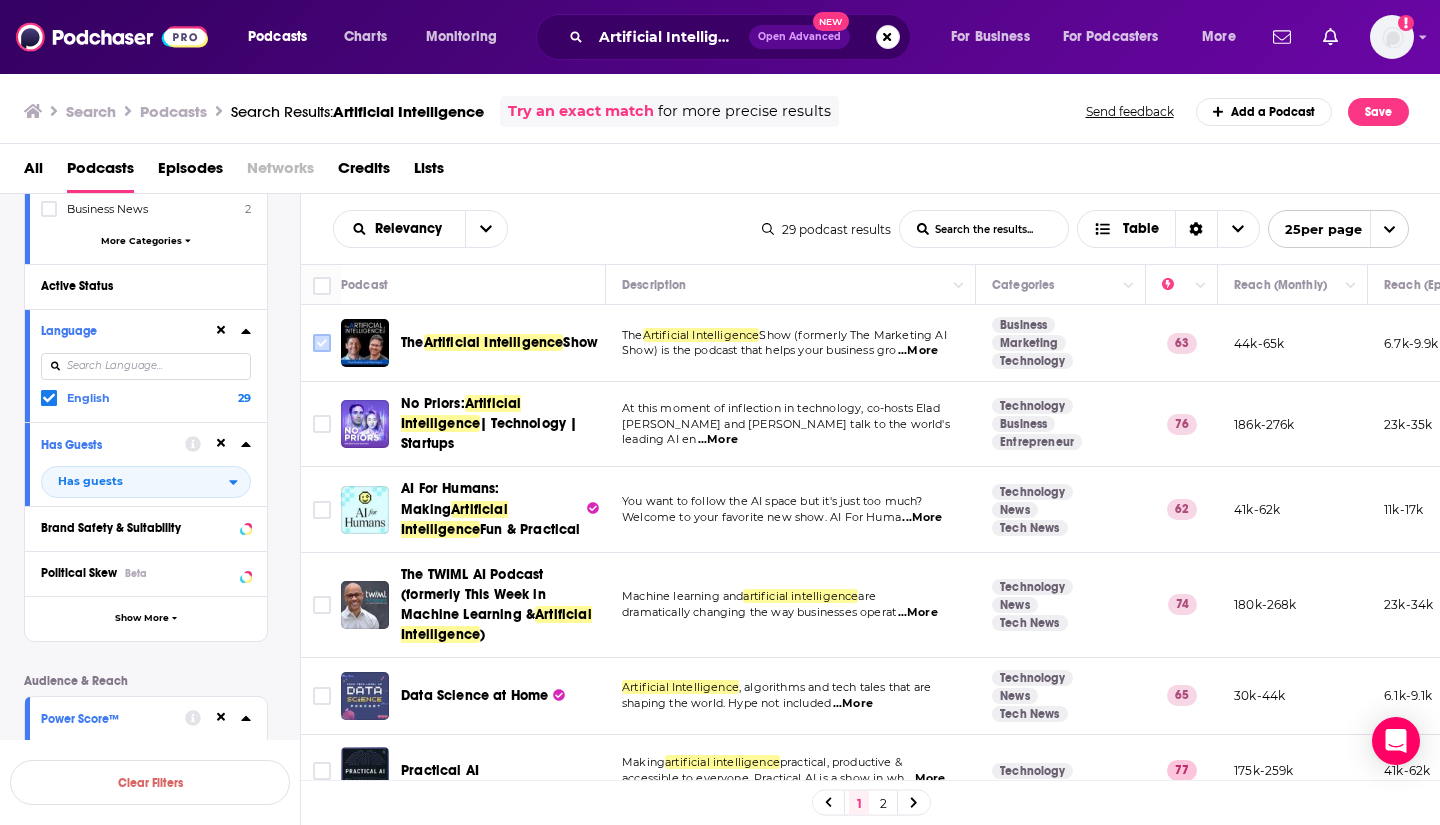 click at bounding box center (322, 343) 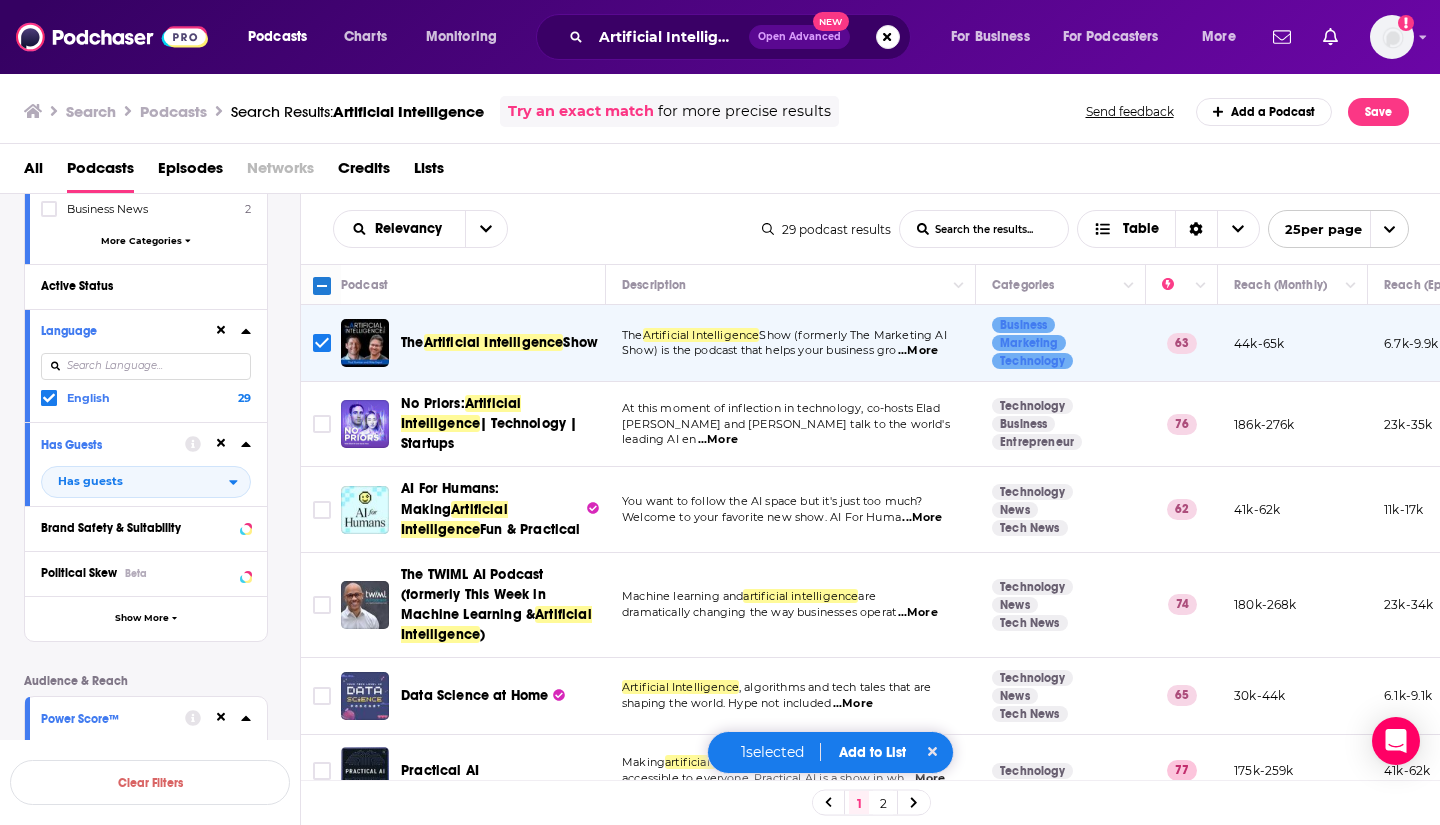 click on "...More" at bounding box center (918, 351) 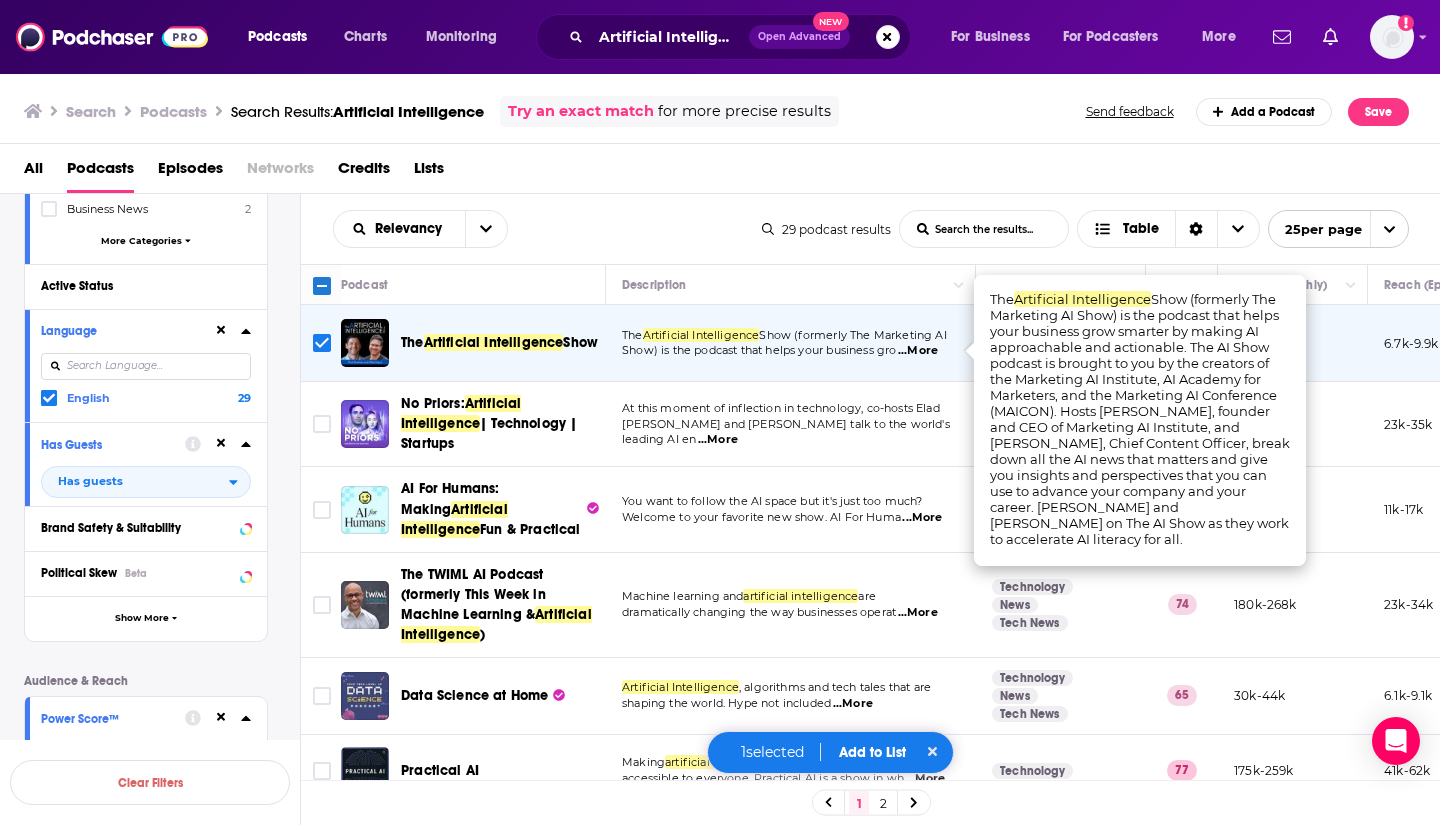 click on "[PERSON_NAME] and [PERSON_NAME] talk to the world's leading AI en" at bounding box center [786, 432] 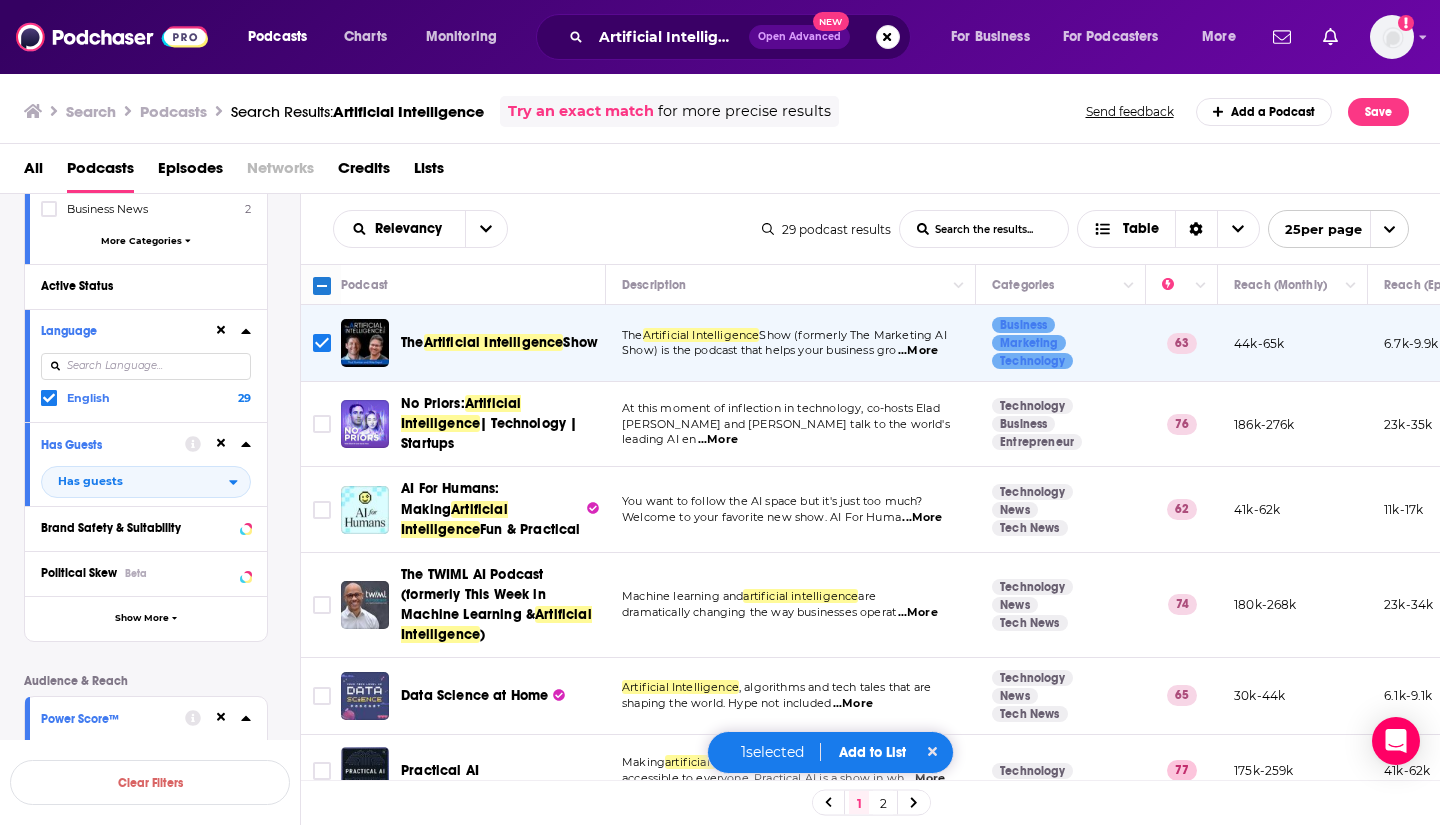 click on "...More" at bounding box center (718, 440) 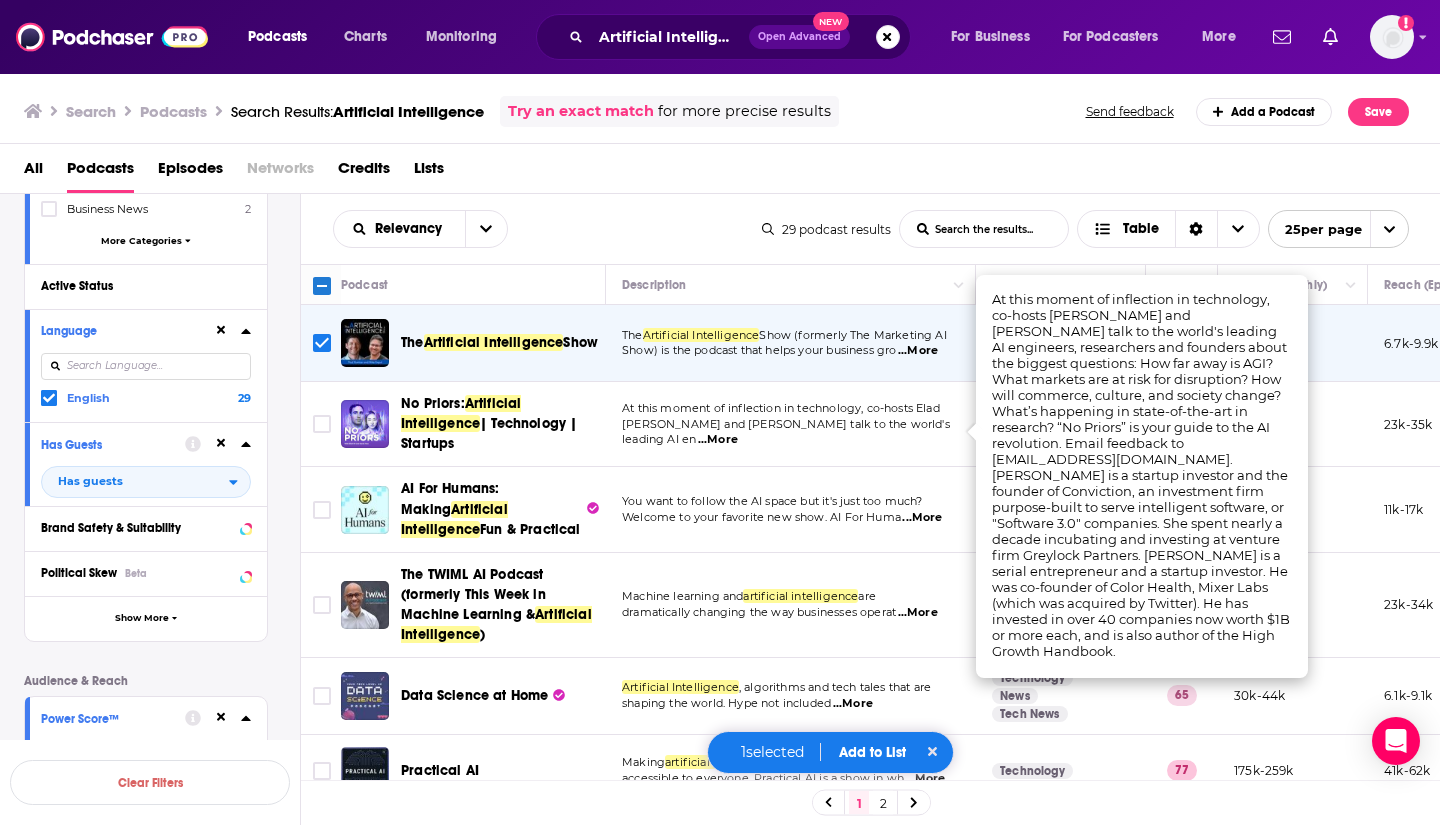 click on "...More" at bounding box center [718, 440] 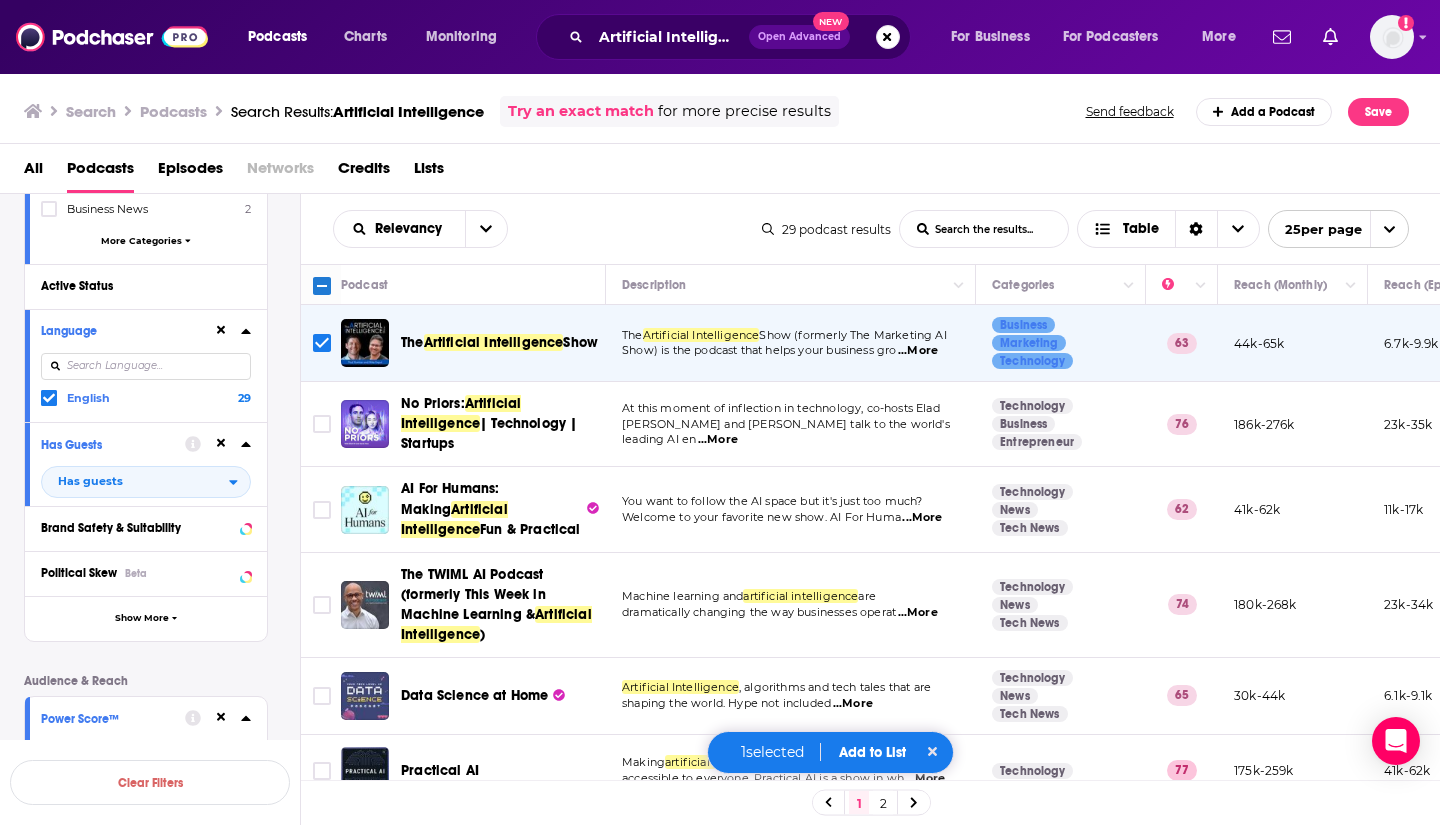 click on "...More" at bounding box center (718, 440) 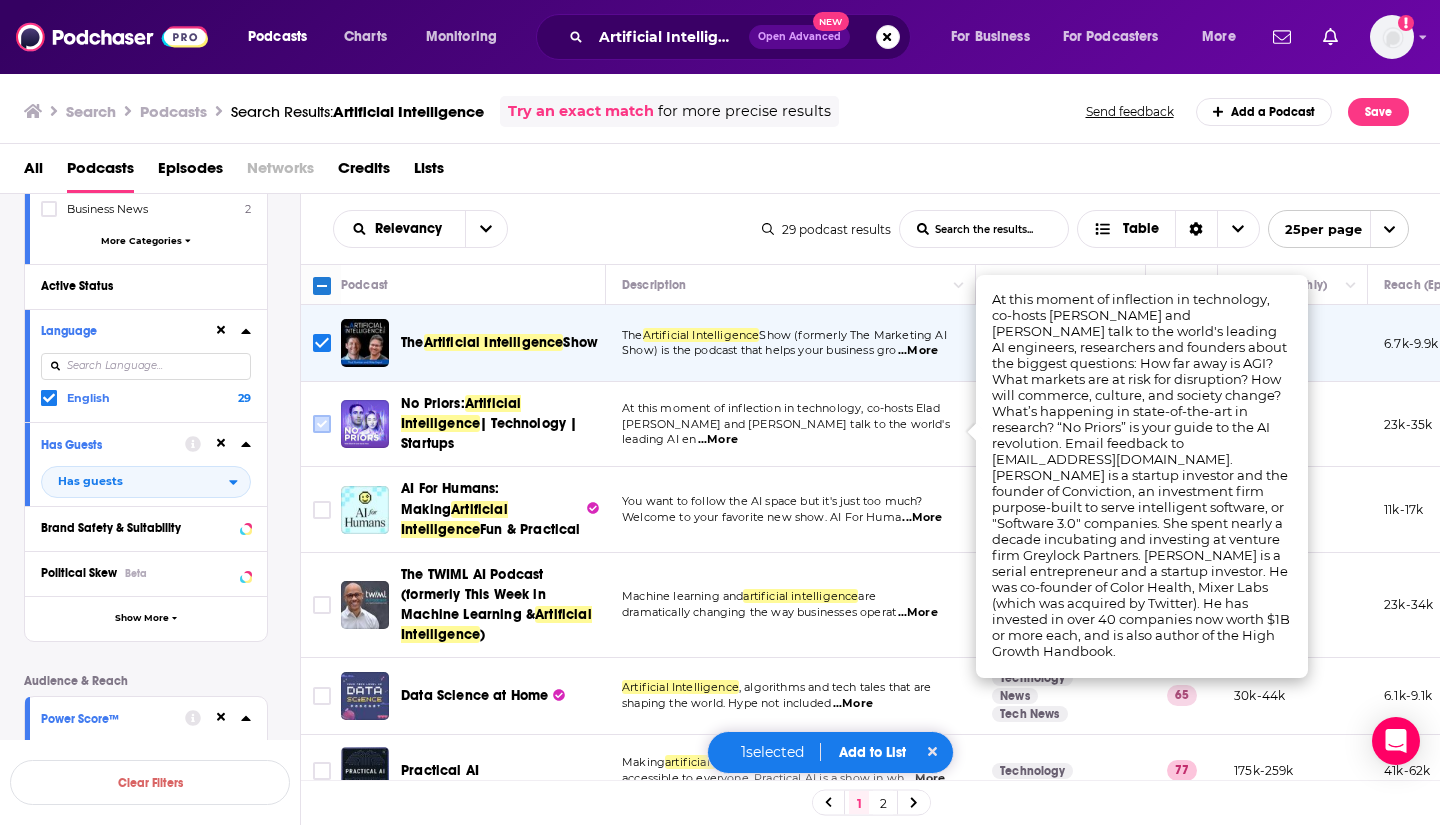 click at bounding box center (322, 424) 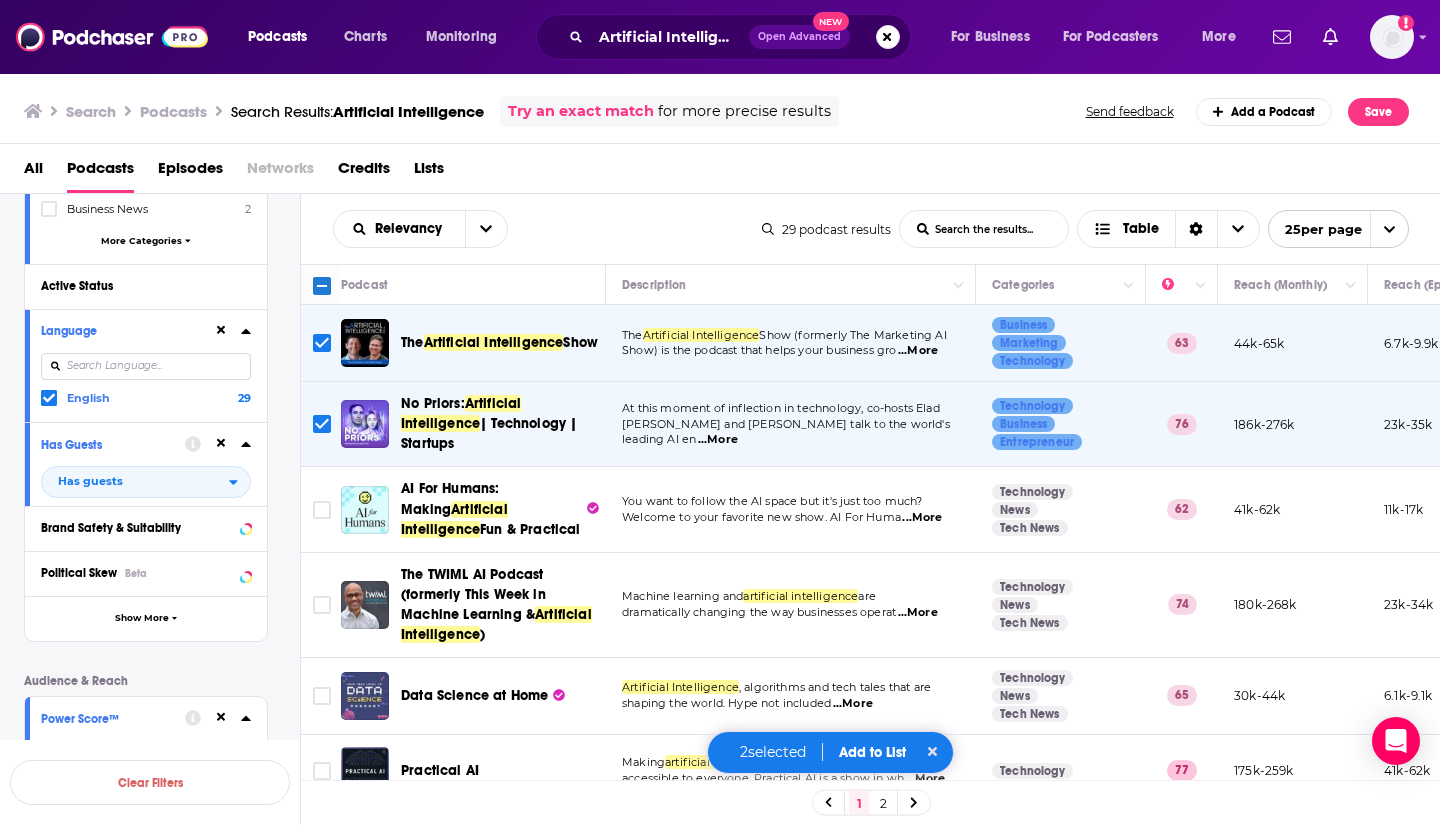 click on "...More" at bounding box center (922, 518) 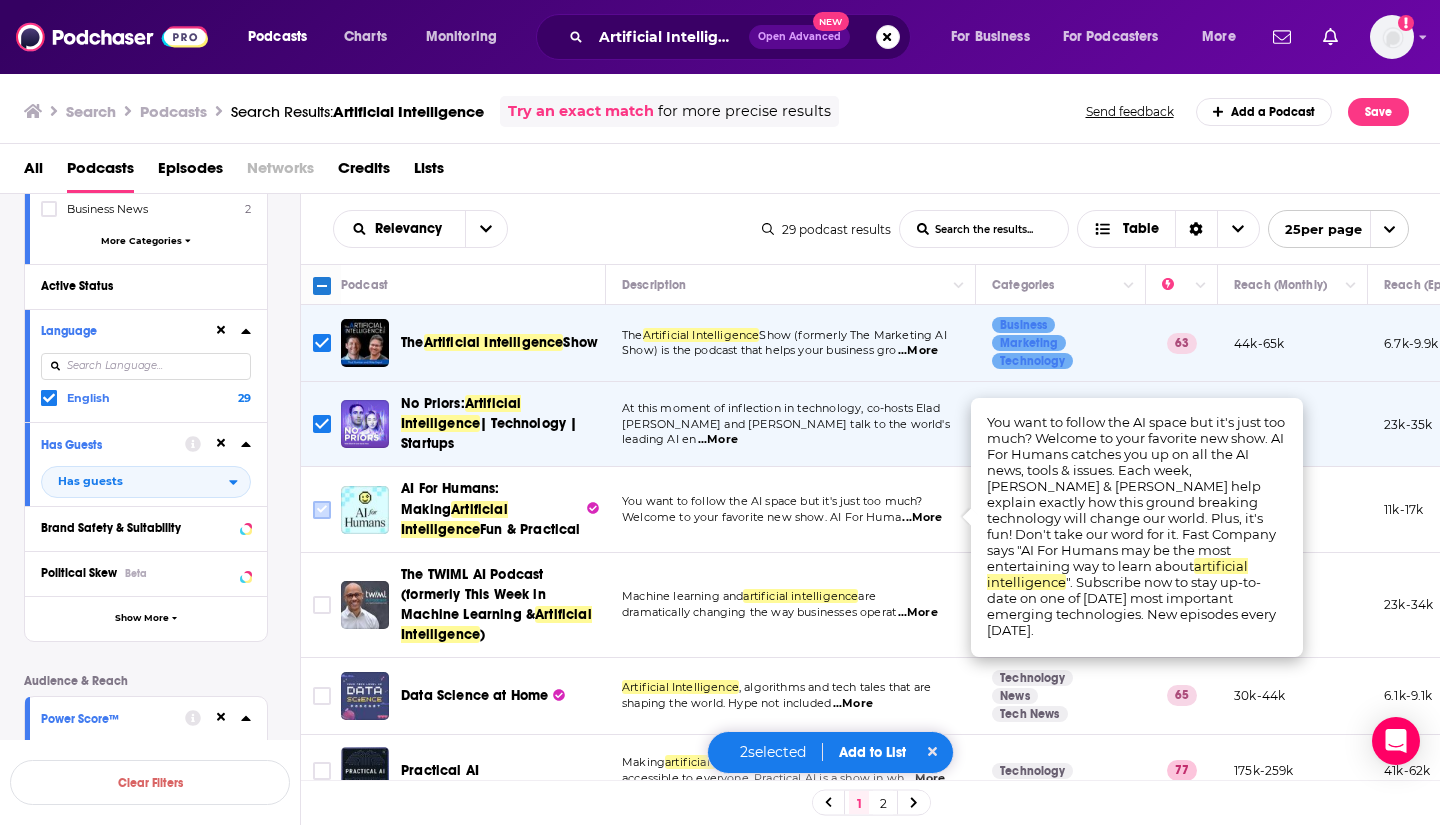 click at bounding box center [322, 510] 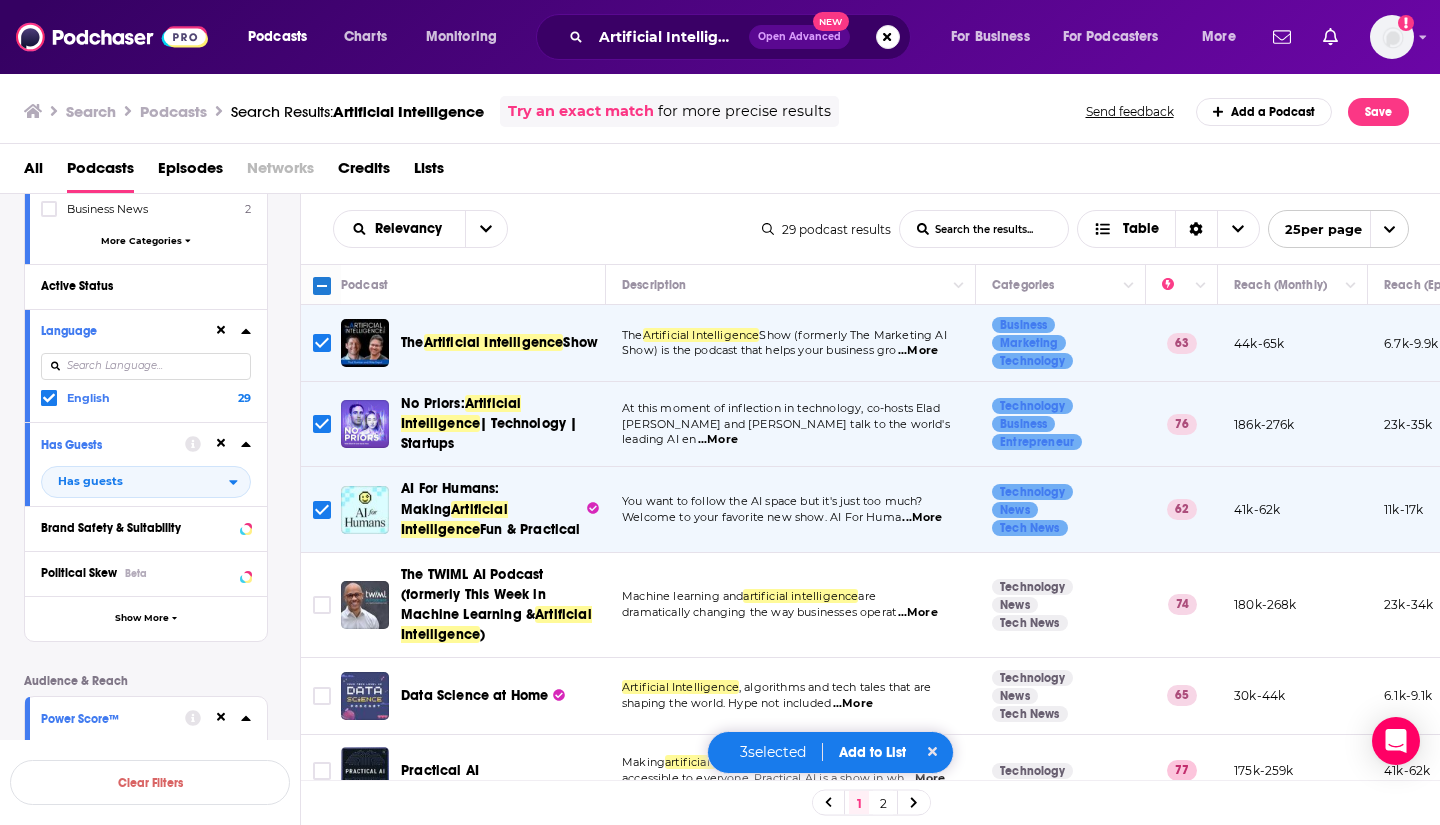 click on "...More" at bounding box center (918, 613) 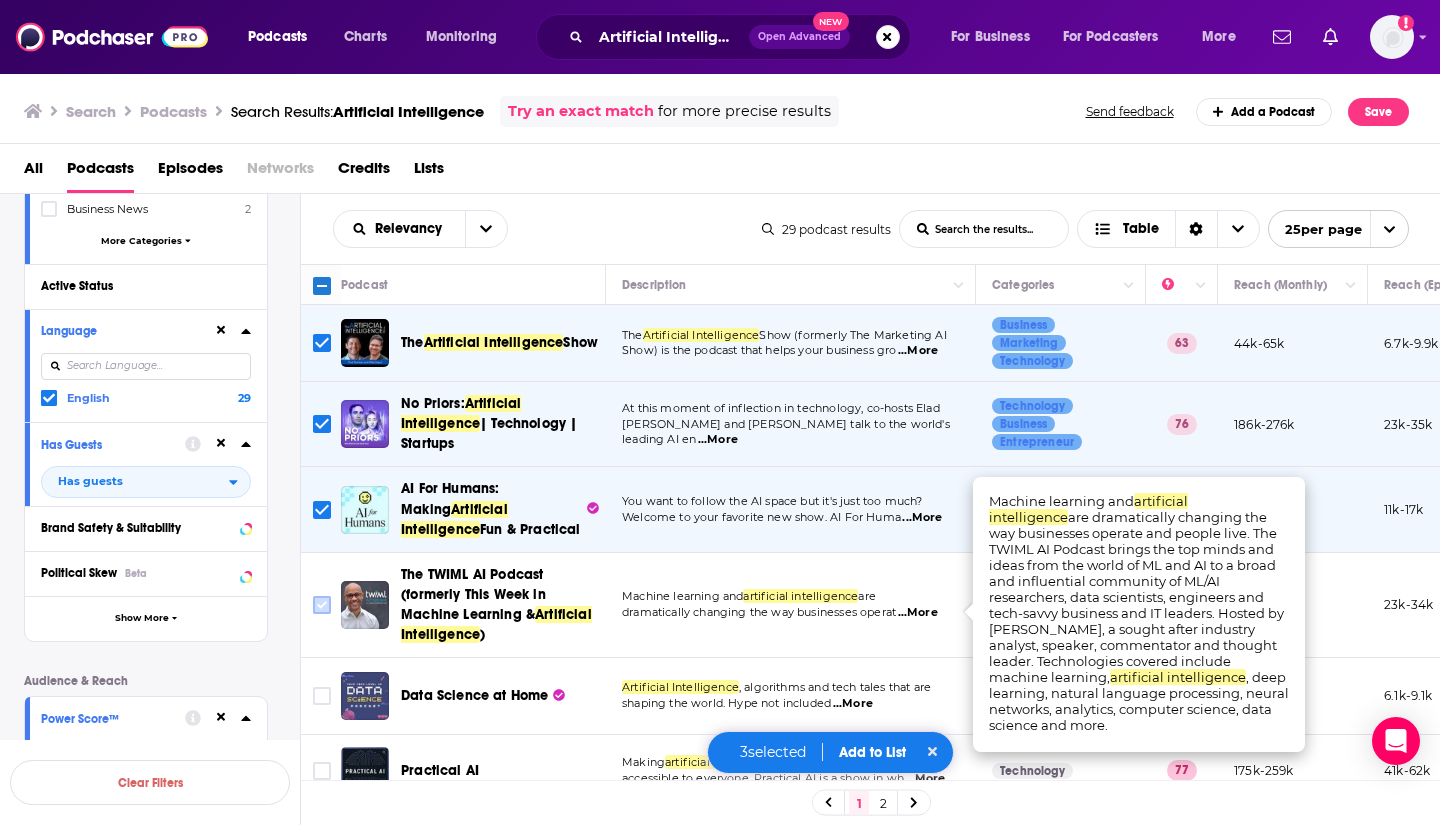 click at bounding box center [322, 605] 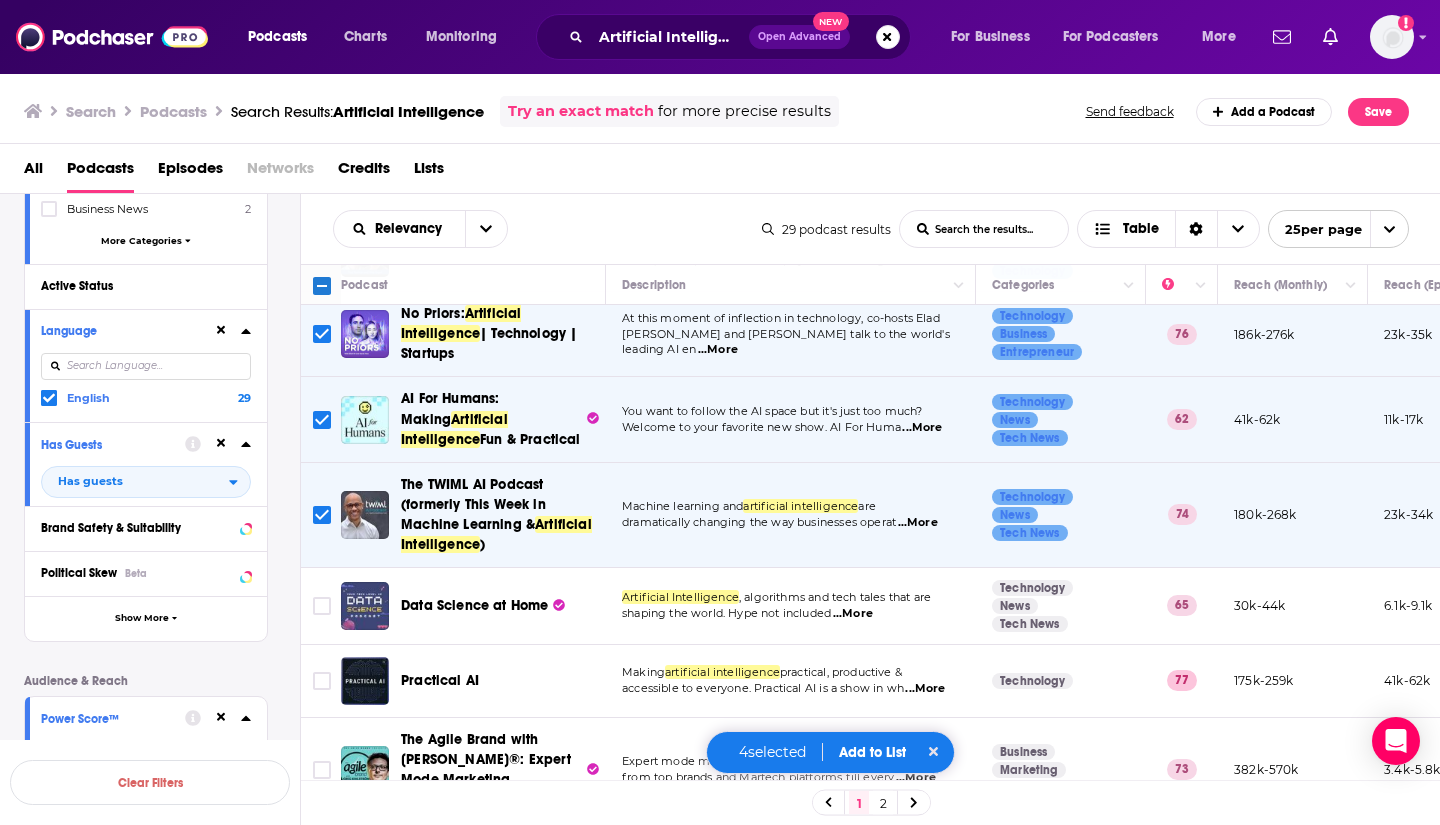 scroll, scrollTop: 98, scrollLeft: 0, axis: vertical 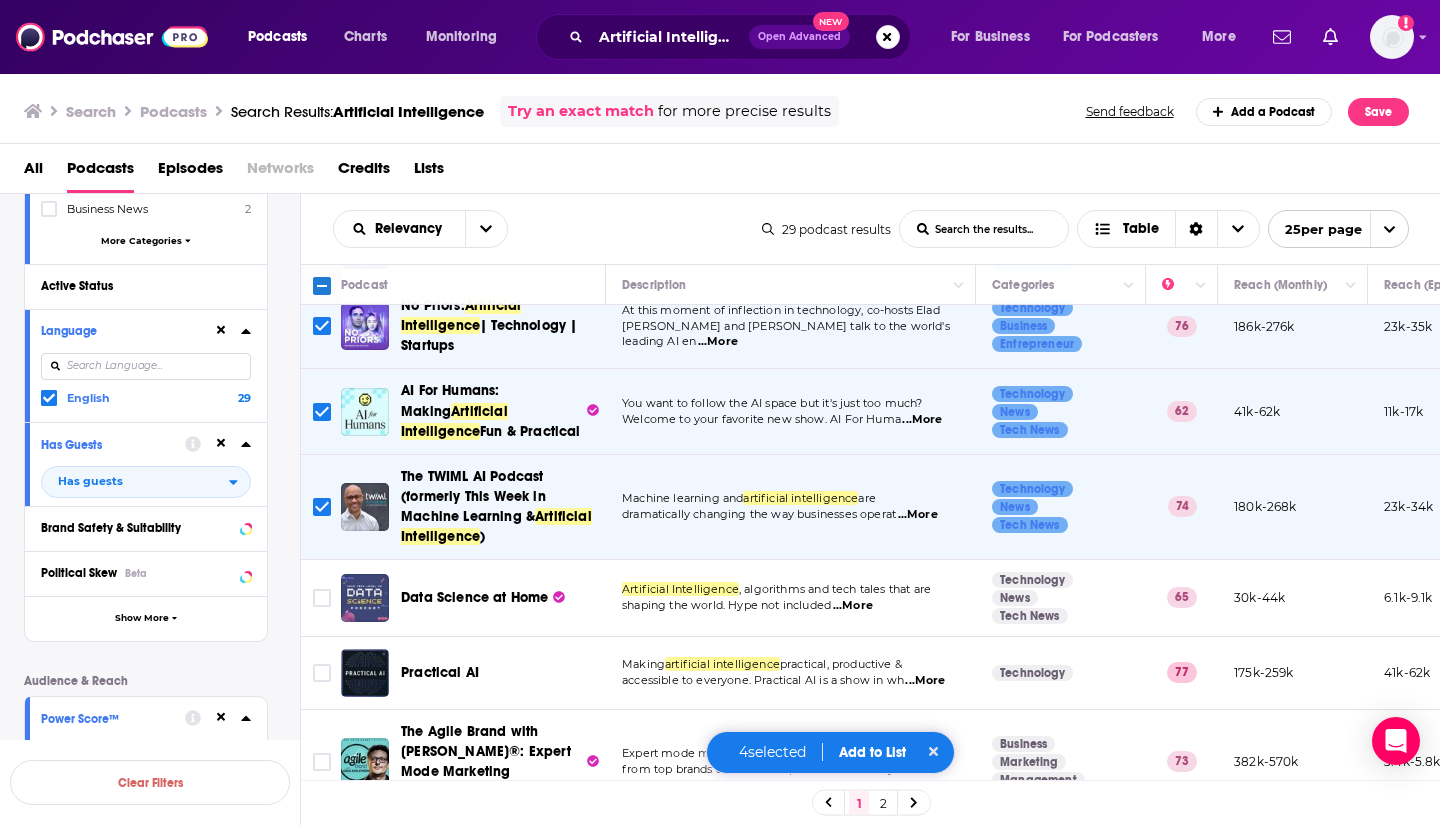 click on "...More" at bounding box center [853, 606] 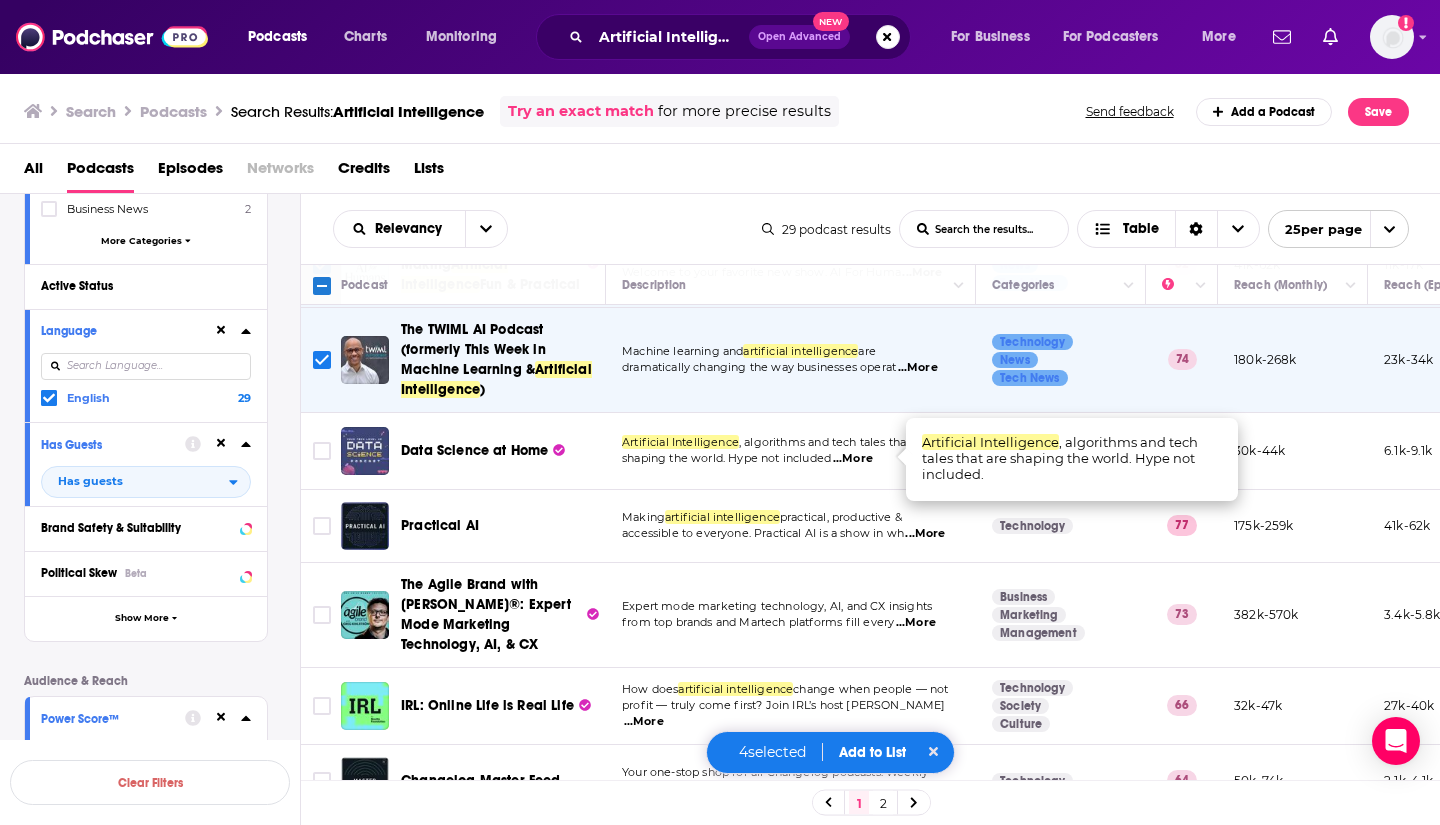 scroll, scrollTop: 251, scrollLeft: 0, axis: vertical 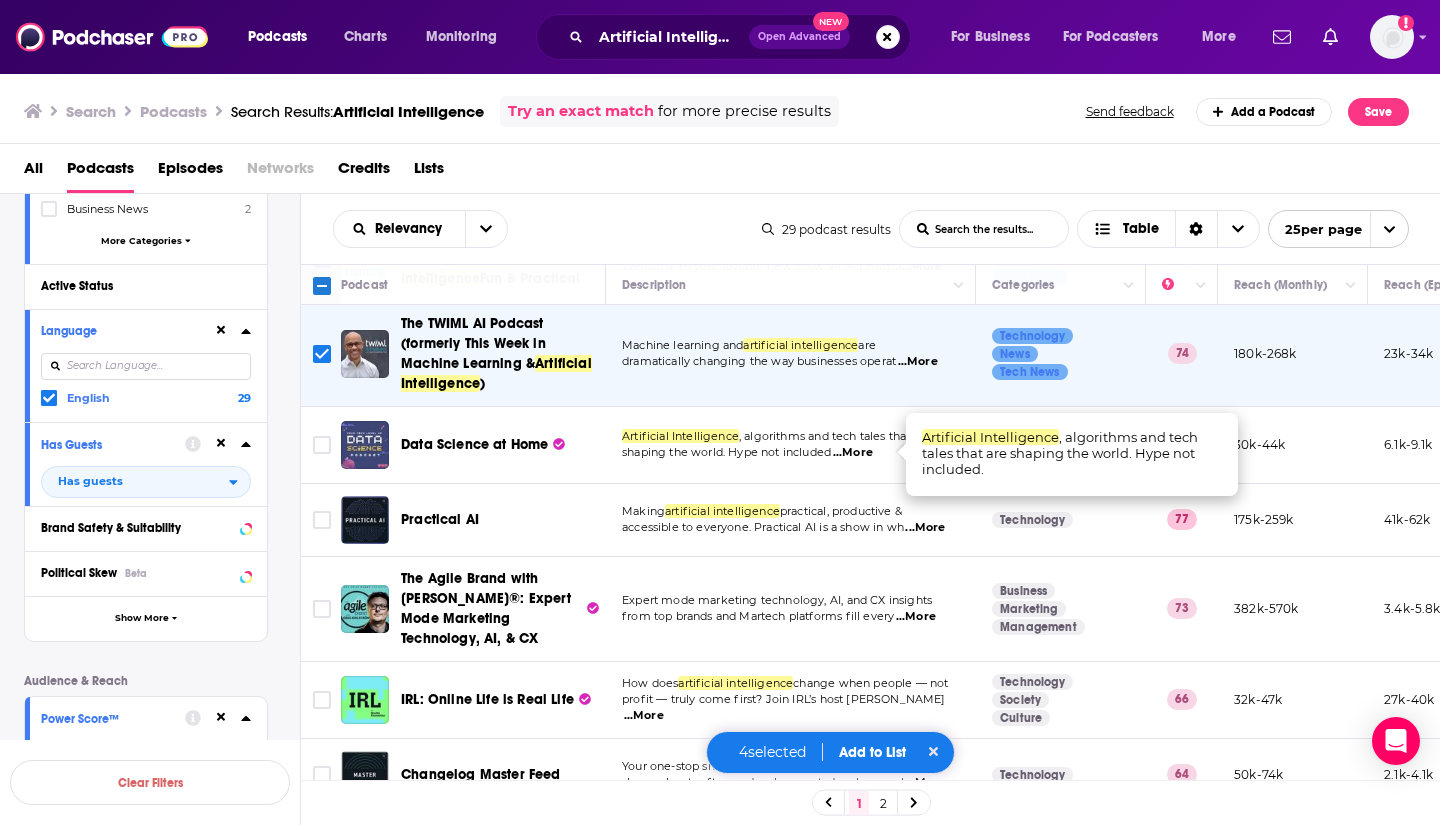 click on "...More" at bounding box center (925, 528) 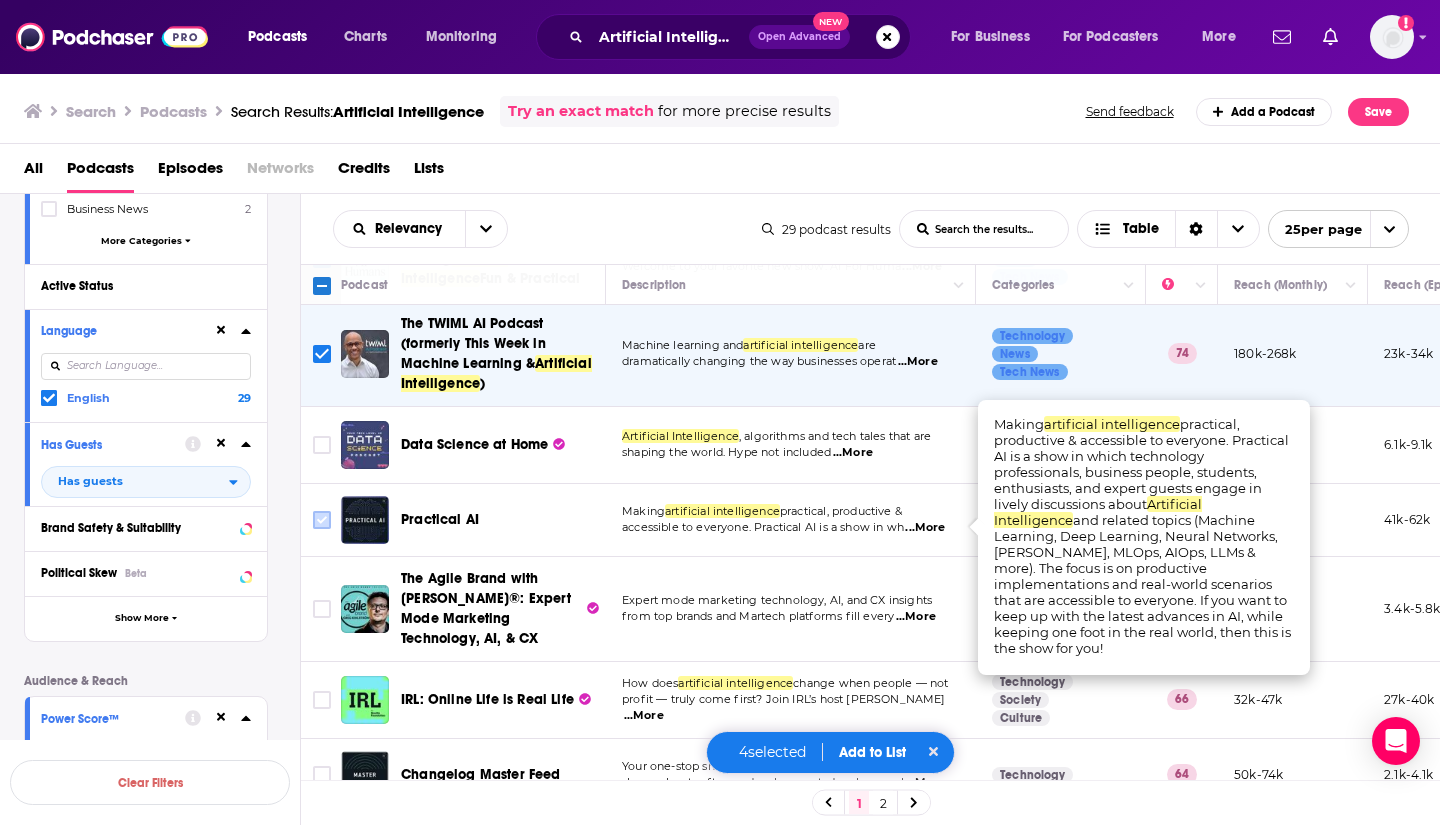 click at bounding box center (322, 520) 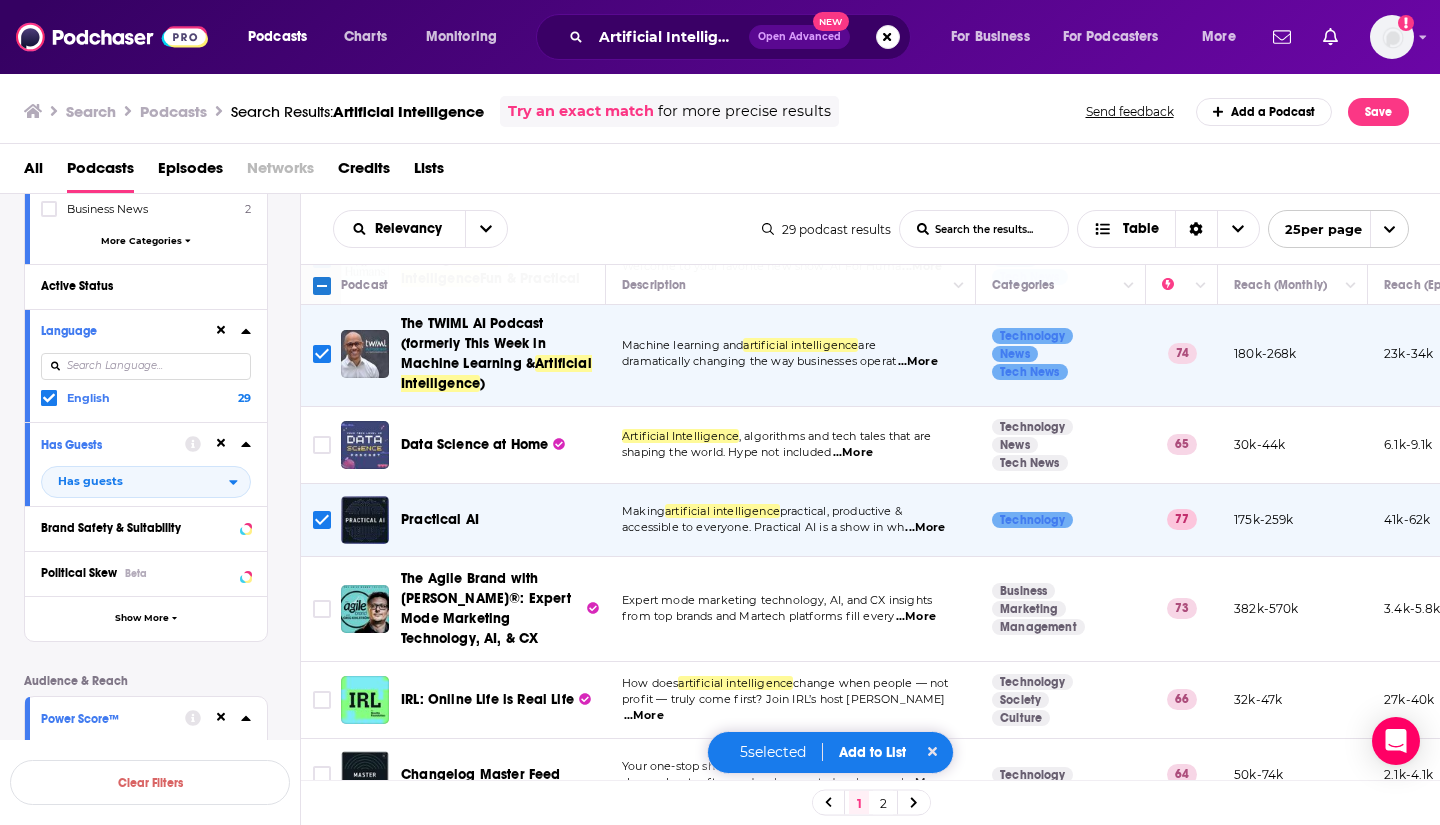 click on "...More" at bounding box center (916, 617) 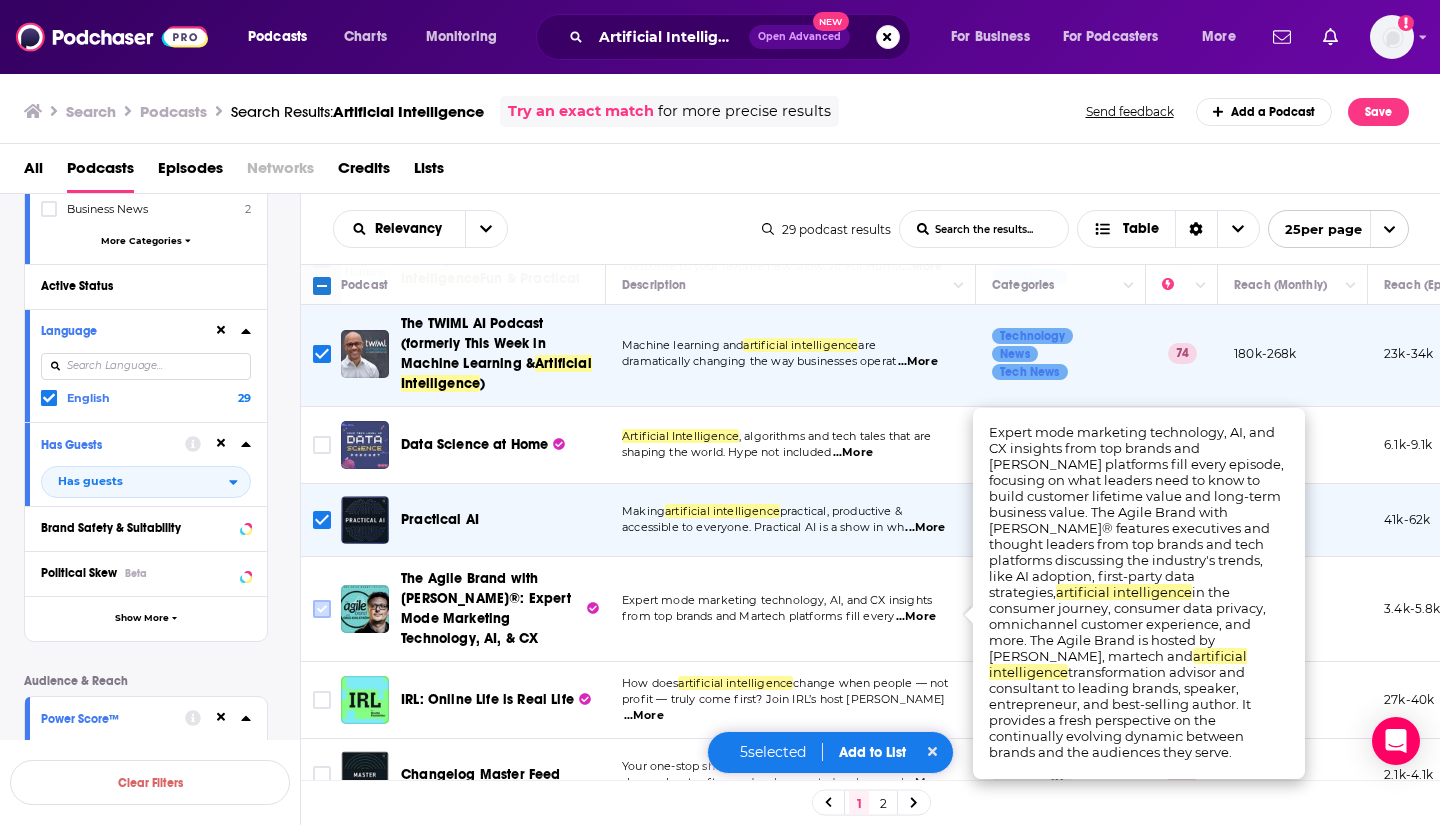 click at bounding box center (322, 609) 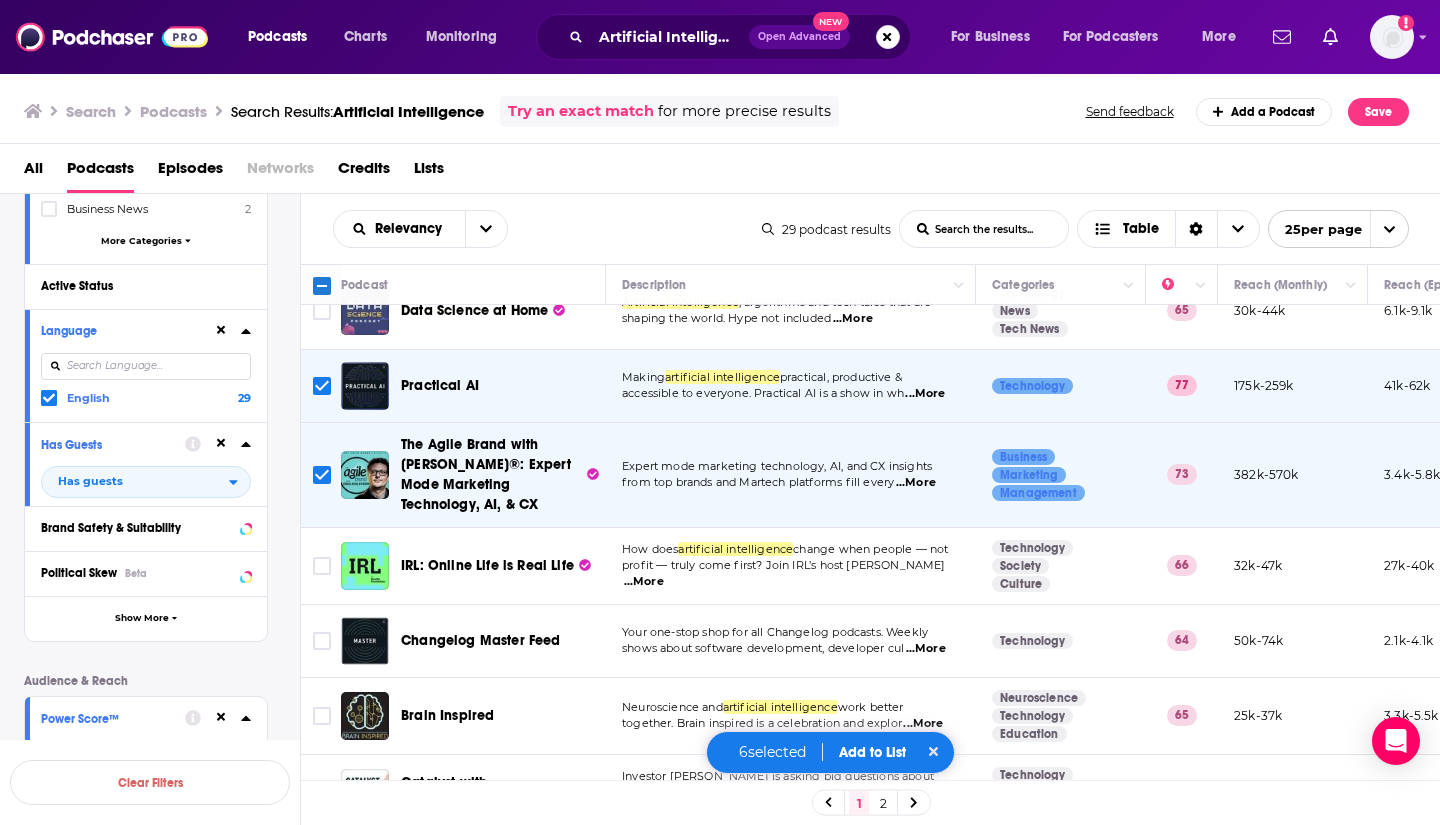 scroll, scrollTop: 404, scrollLeft: 0, axis: vertical 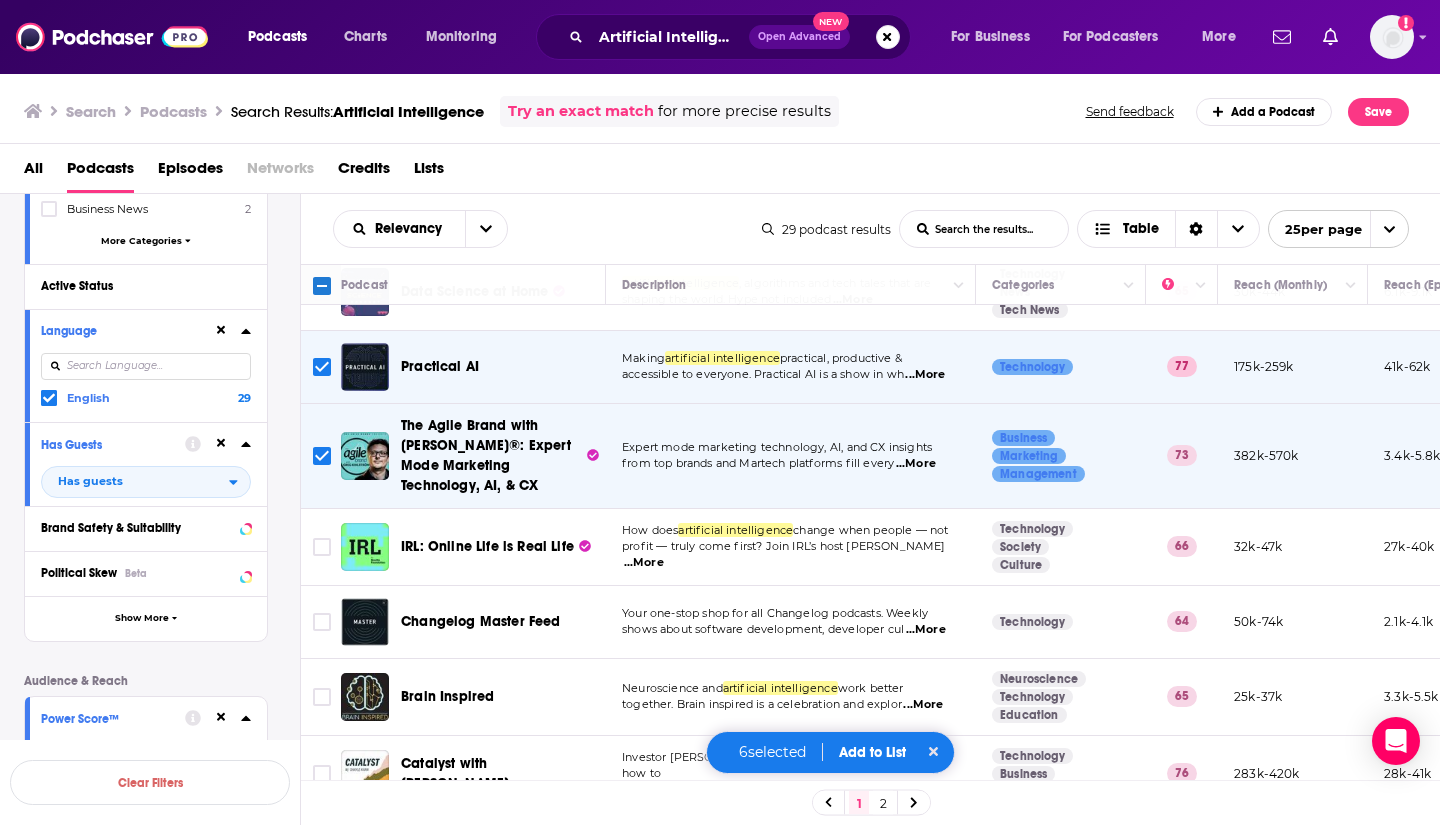 click on "...More" at bounding box center (644, 563) 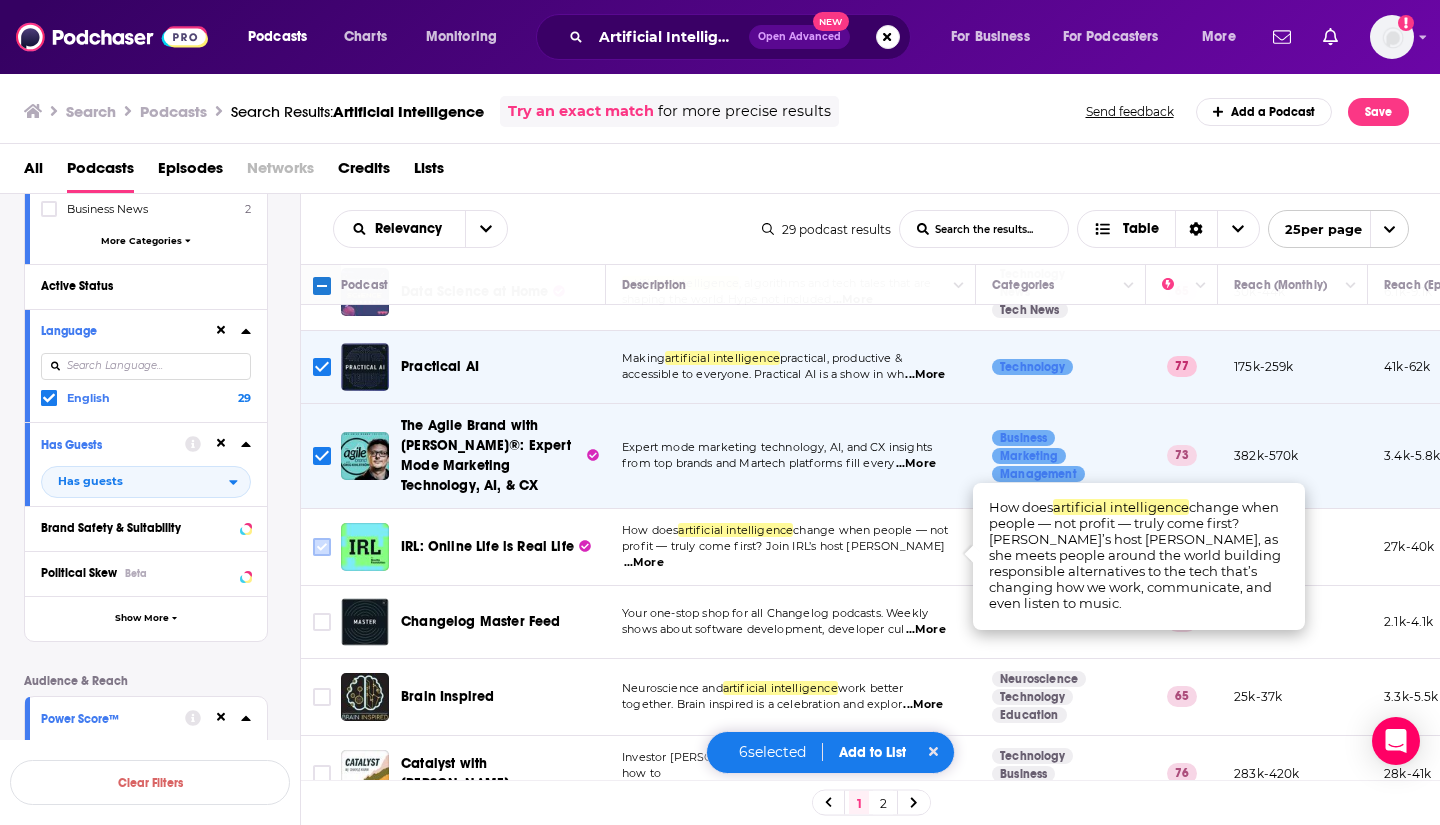 click at bounding box center (322, 547) 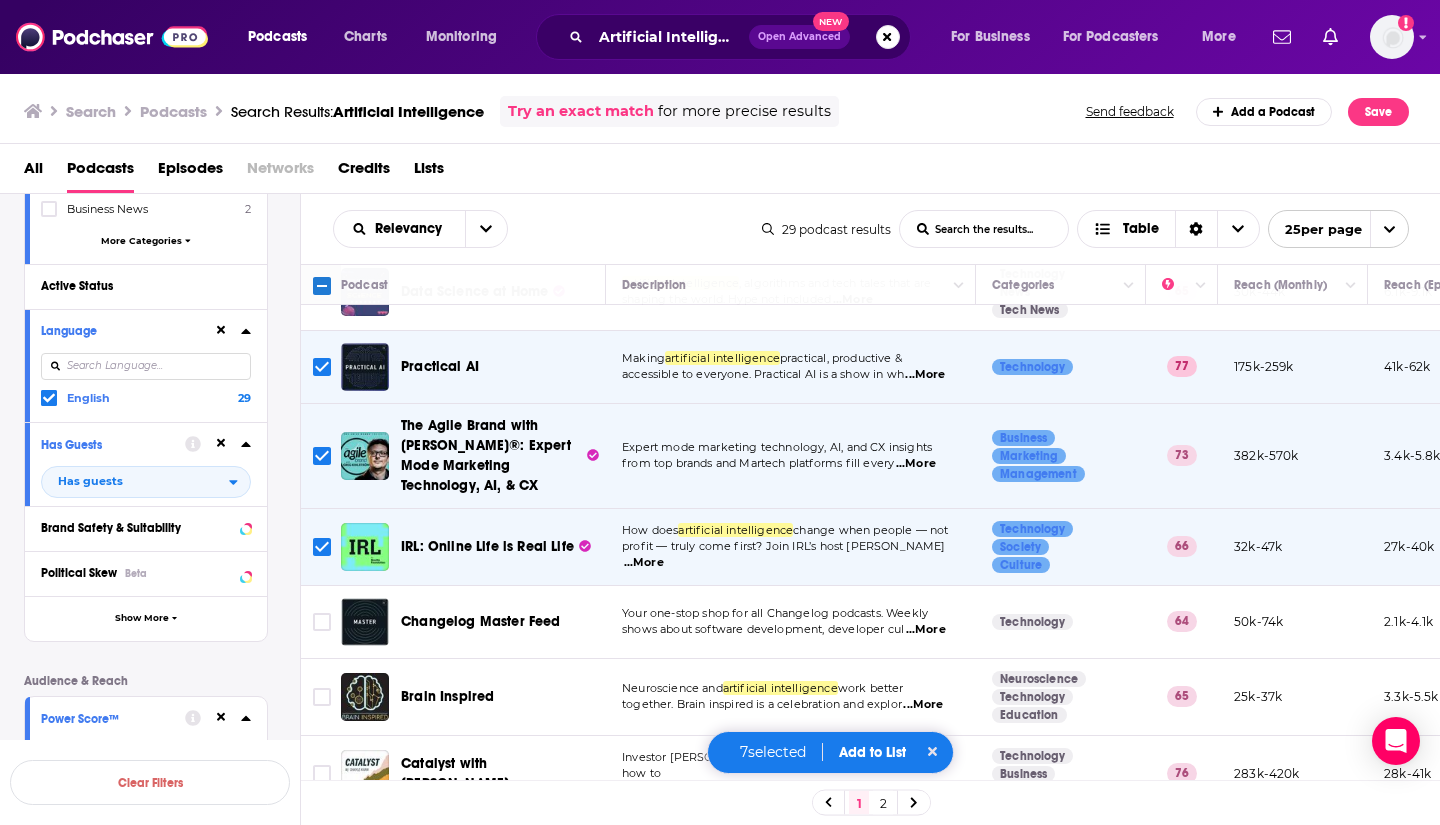 click on "...More" at bounding box center [926, 630] 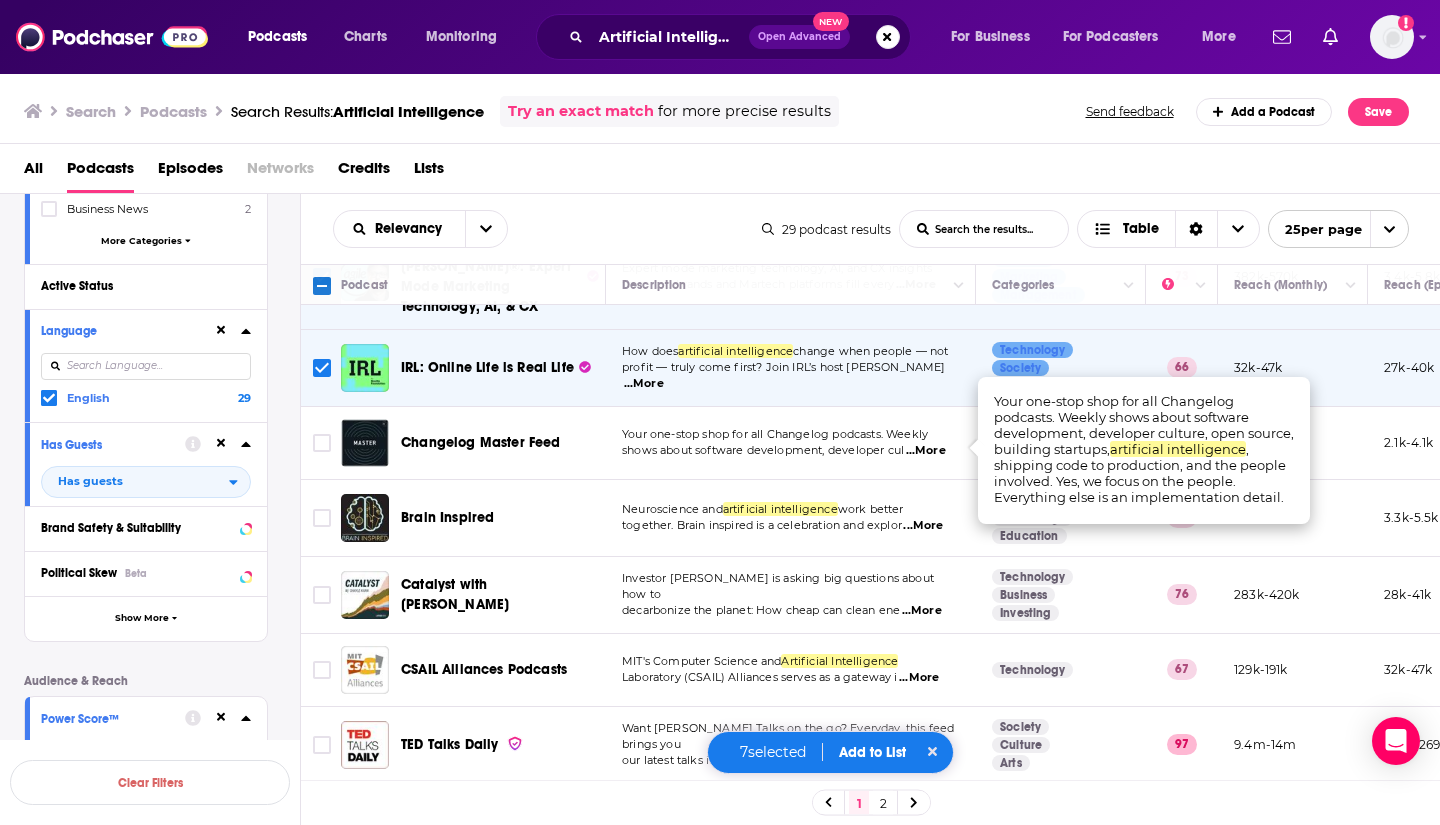 scroll, scrollTop: 599, scrollLeft: 0, axis: vertical 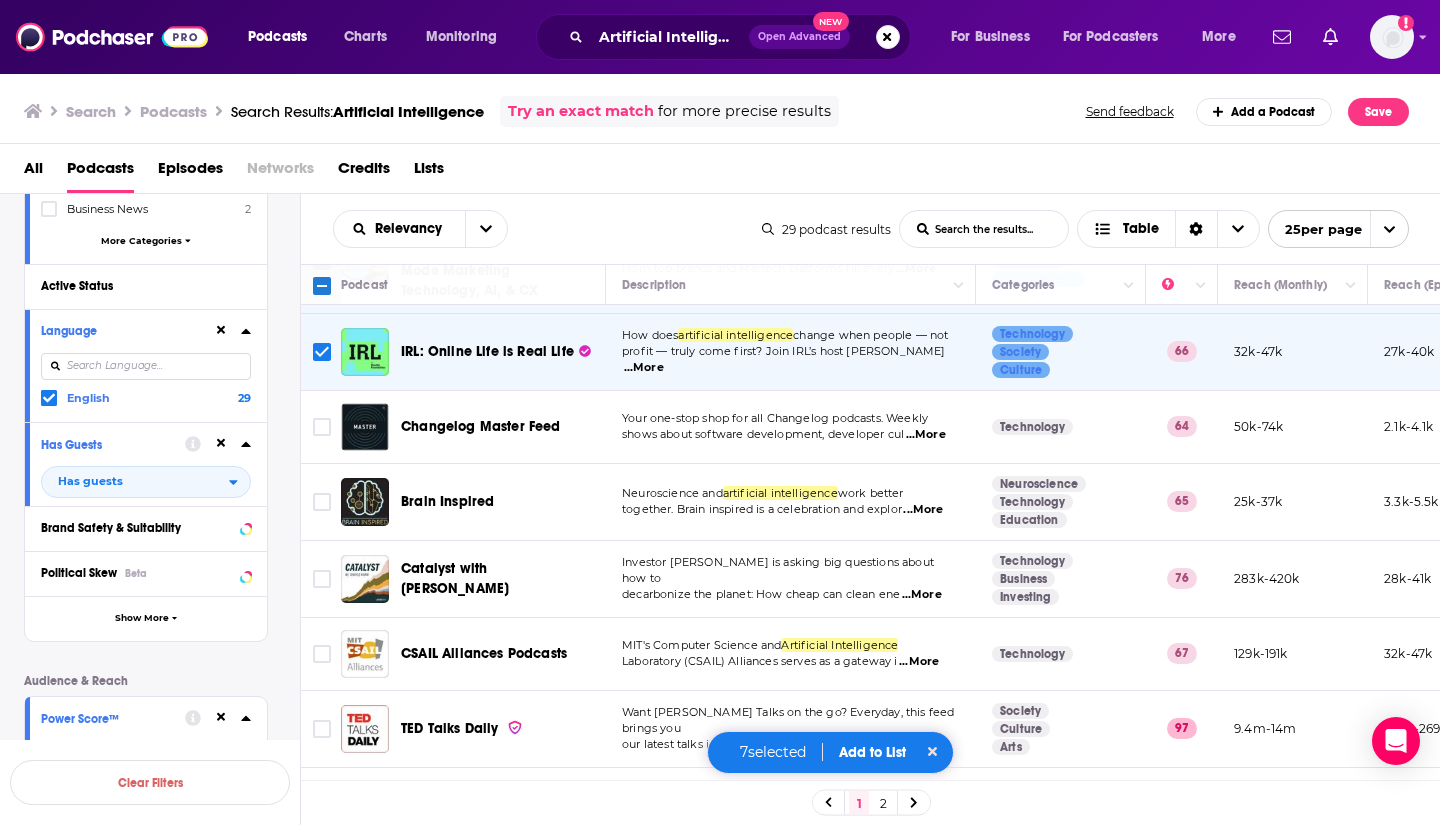 click on "...More" at bounding box center [923, 510] 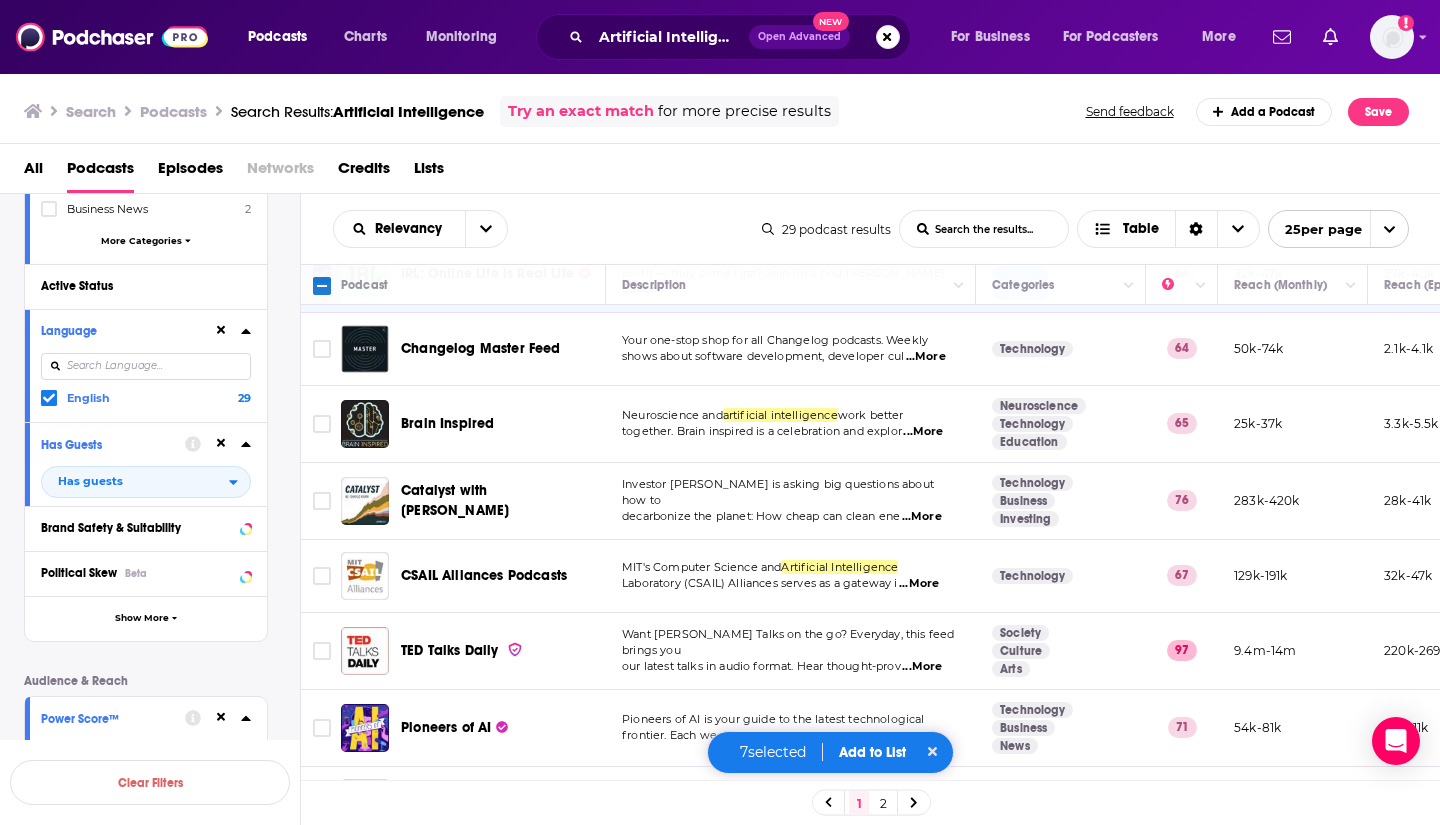 scroll, scrollTop: 682, scrollLeft: 0, axis: vertical 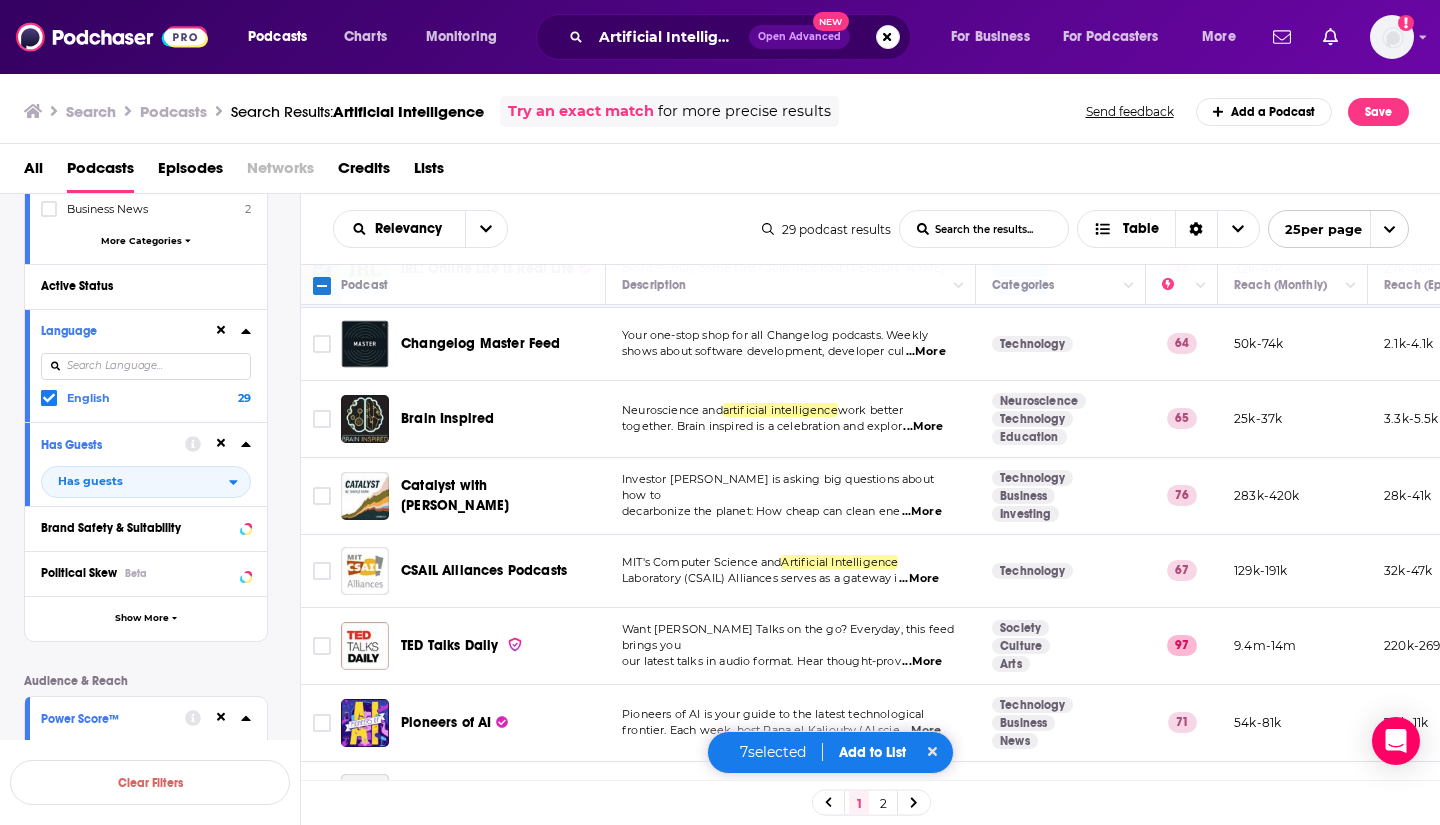 click on "...More" at bounding box center [922, 662] 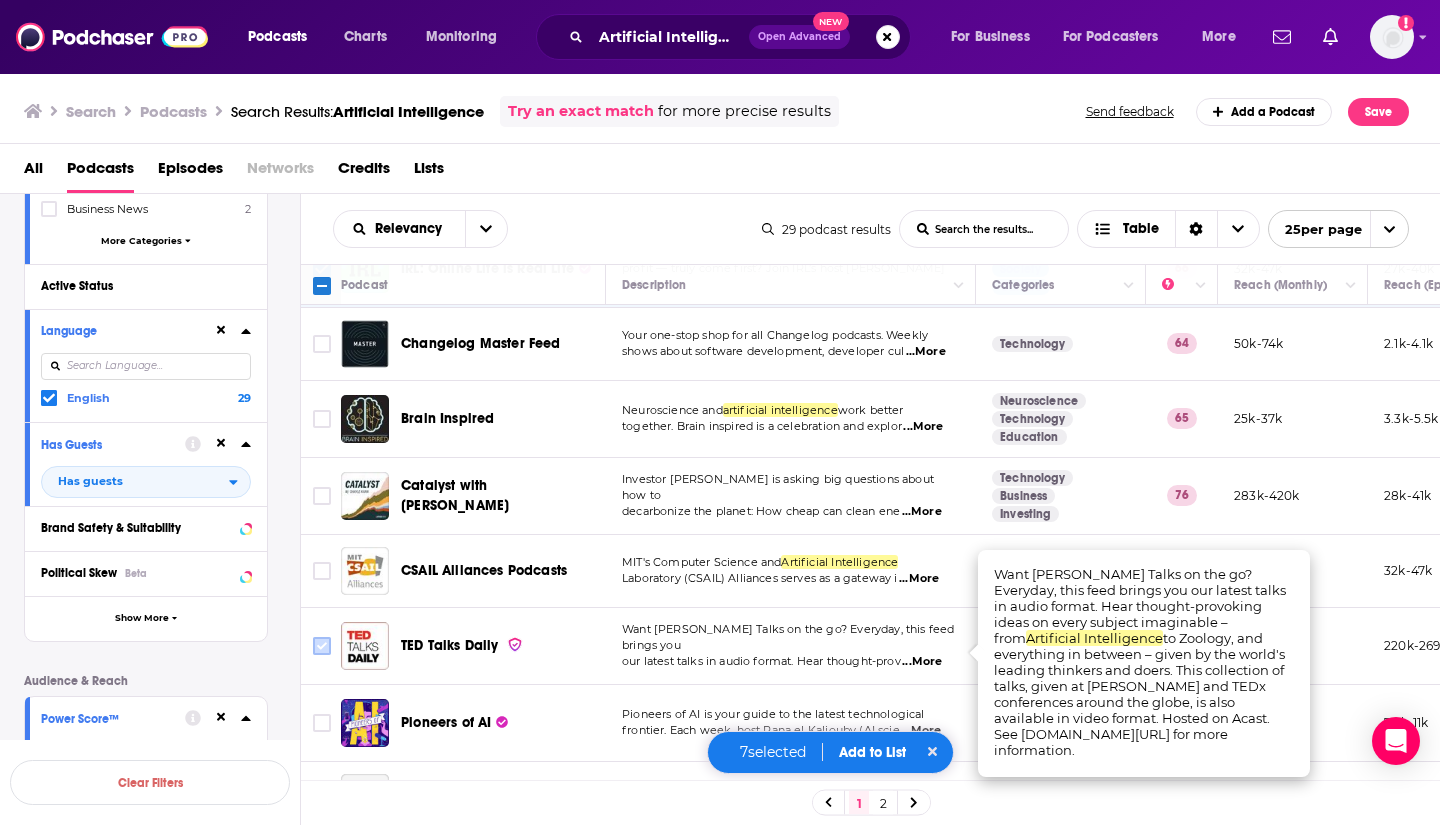 click at bounding box center [322, 646] 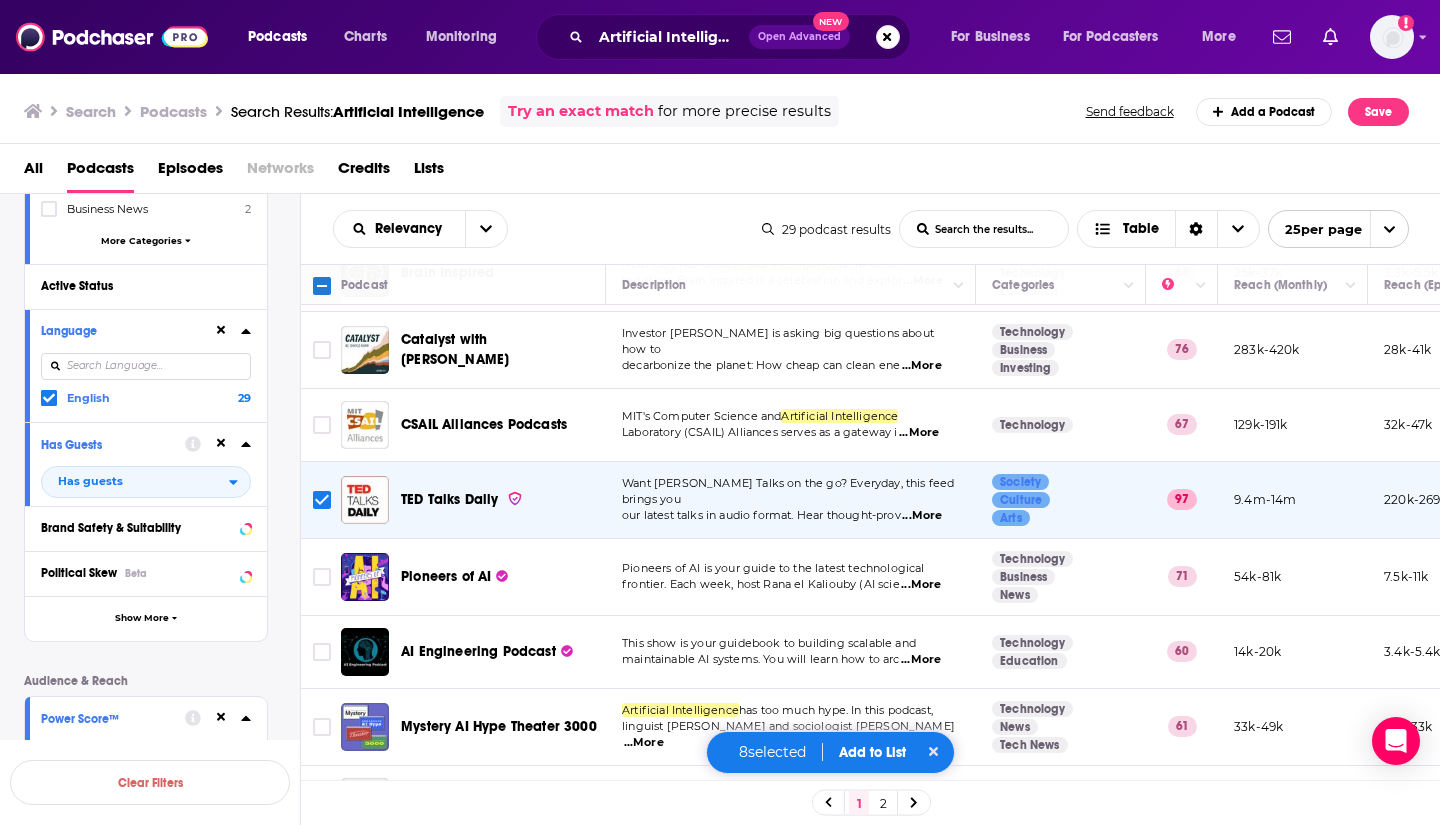 scroll, scrollTop: 830, scrollLeft: 0, axis: vertical 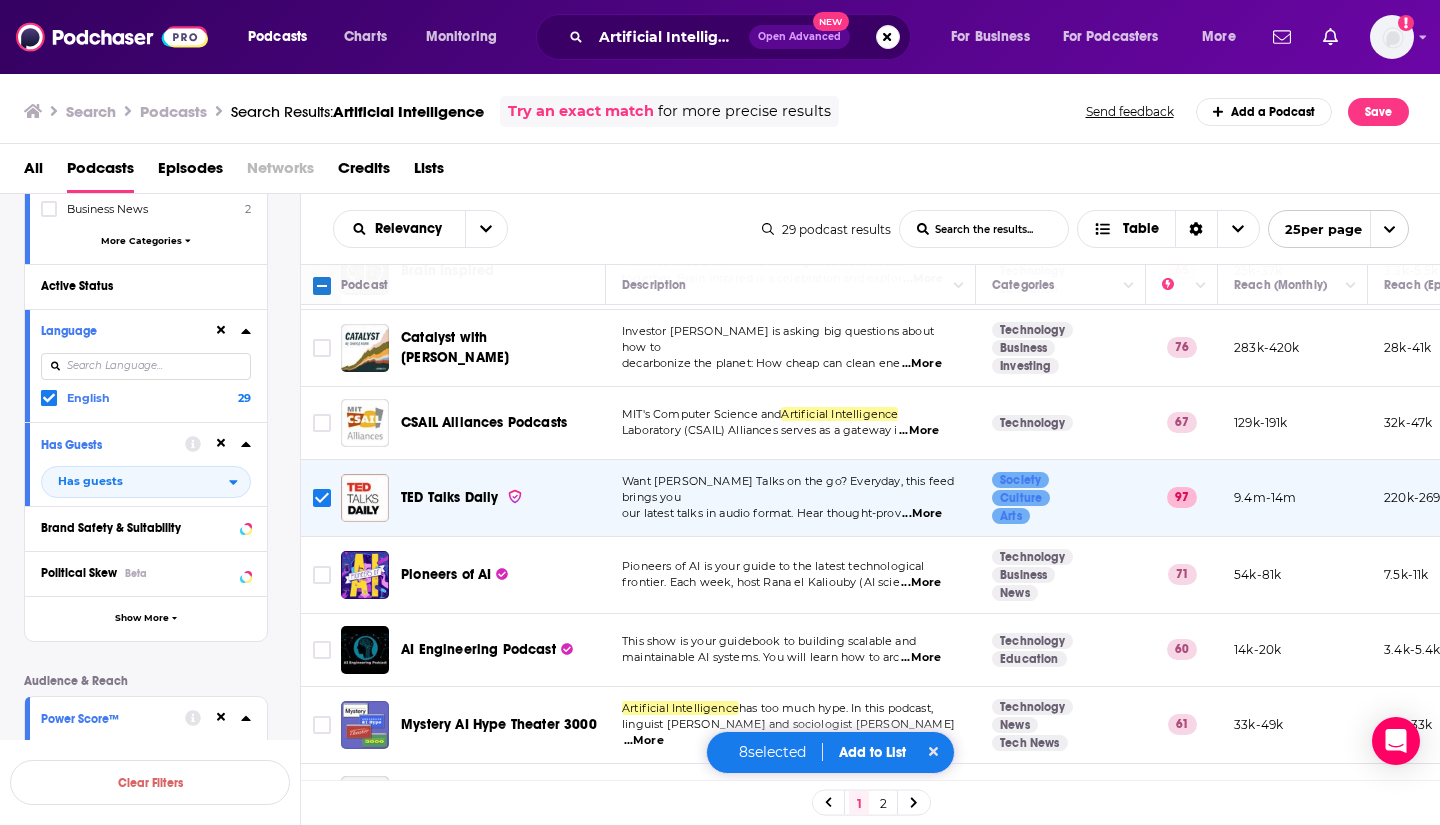 click on "...More" at bounding box center [921, 583] 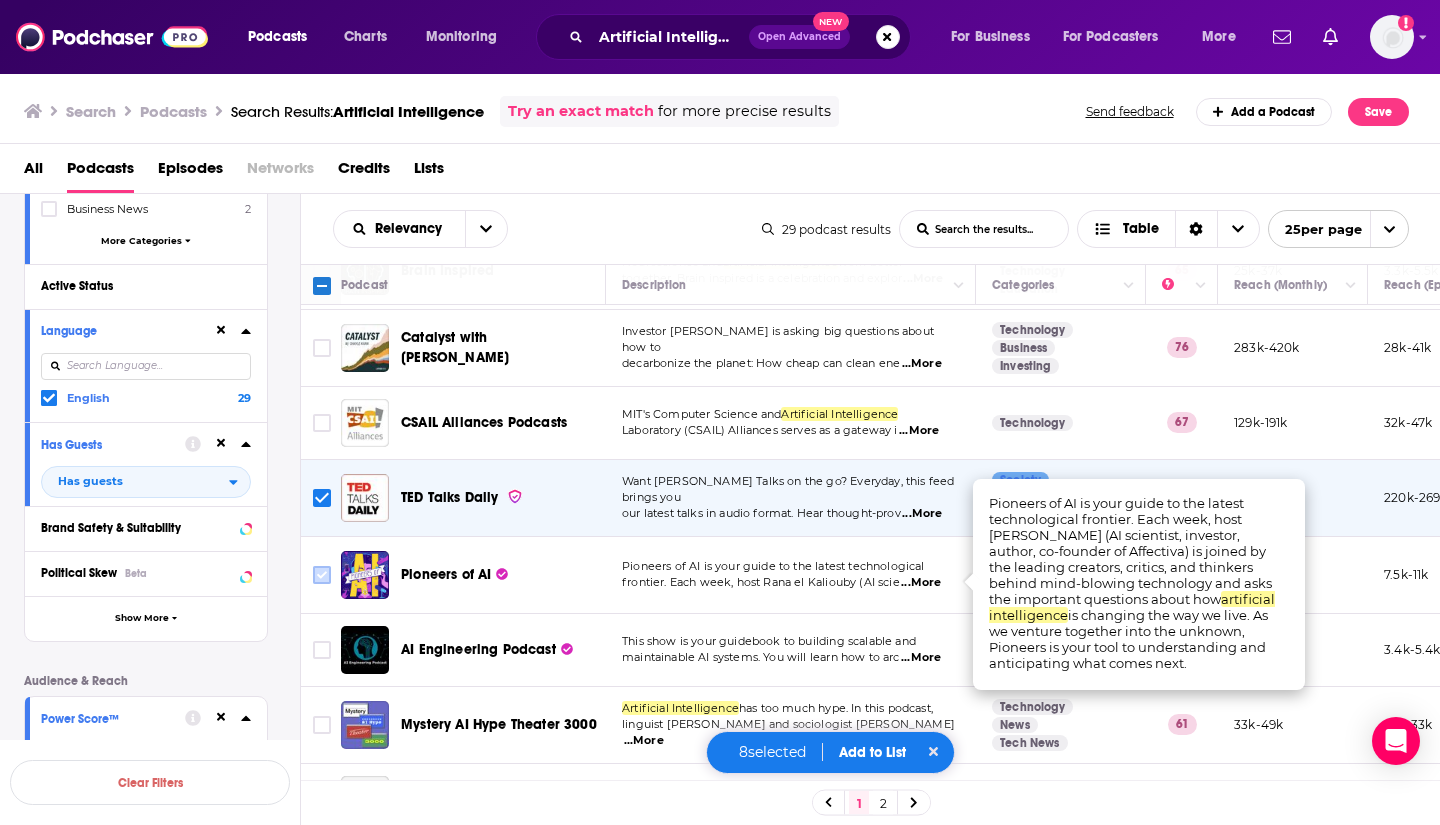 click at bounding box center (322, 575) 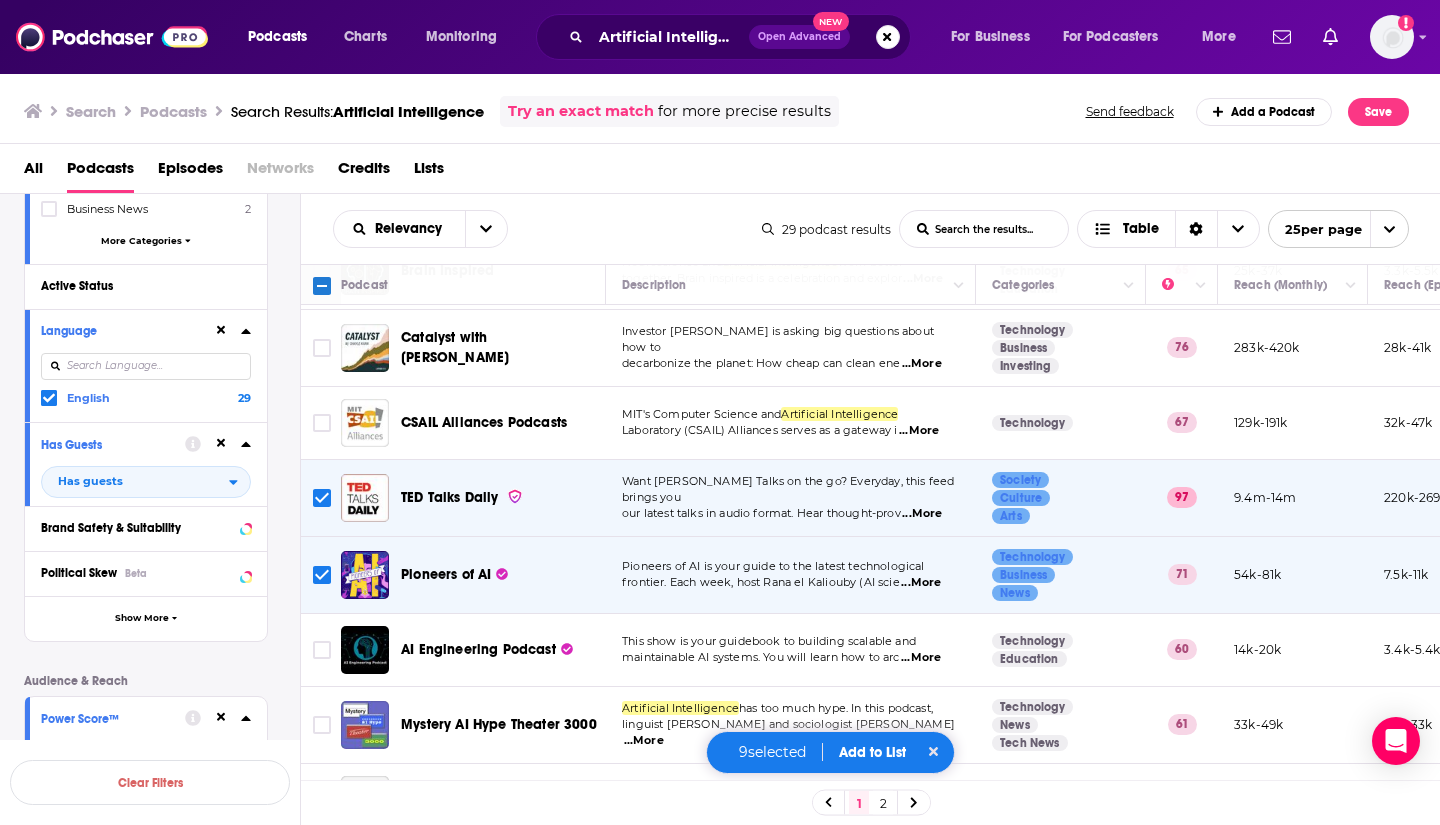 click on "...More" at bounding box center (921, 658) 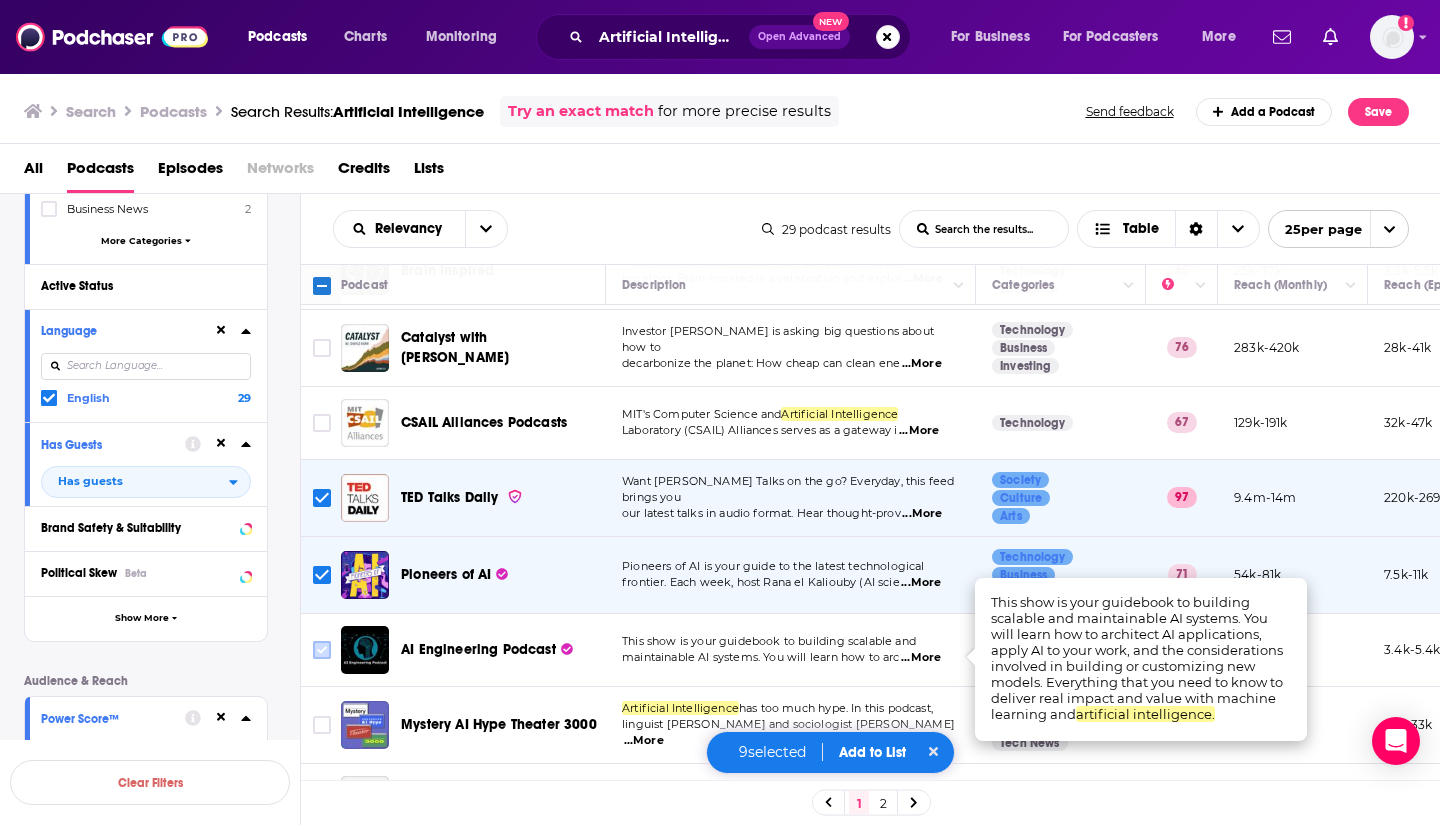 click at bounding box center (322, 650) 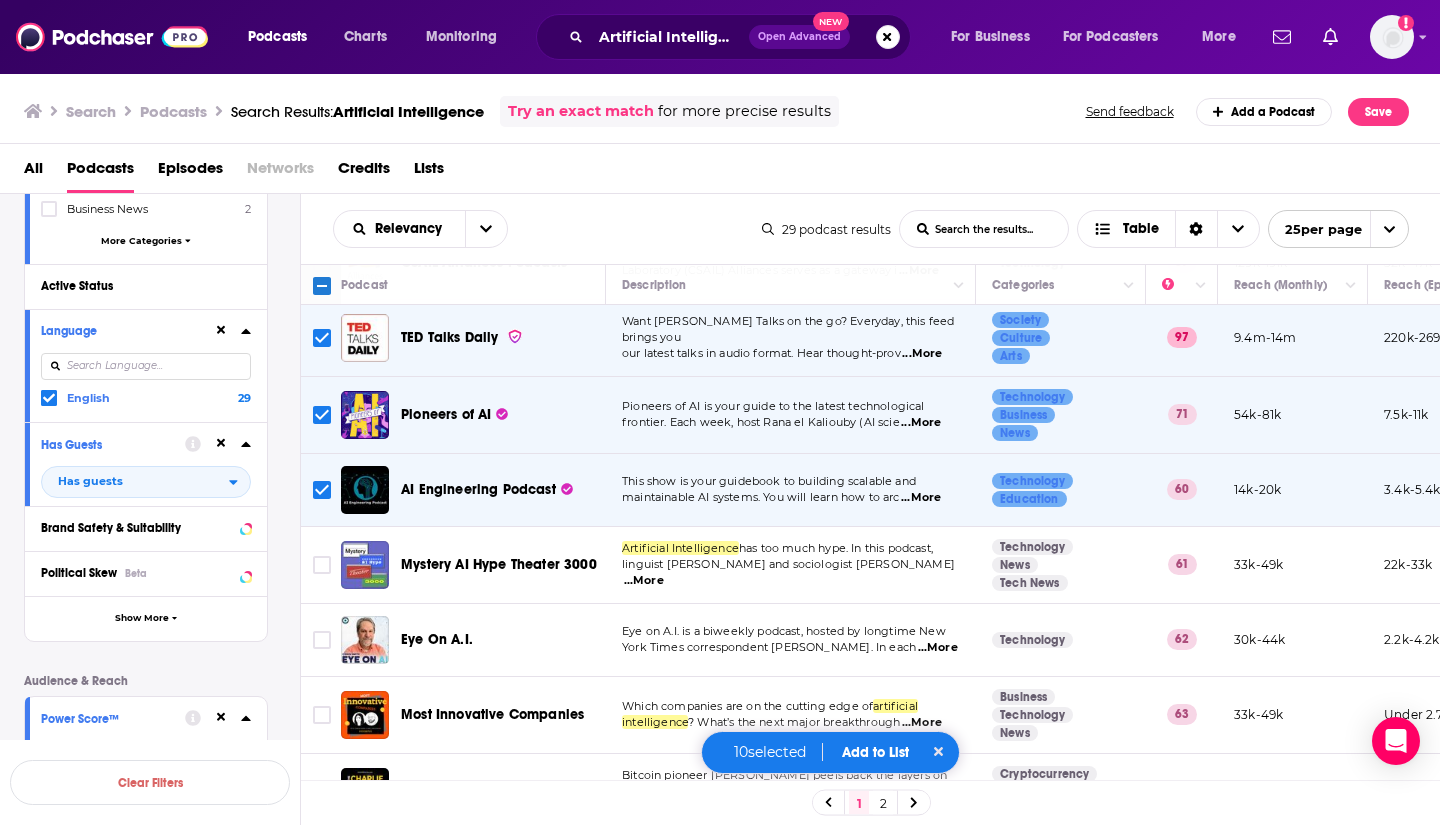 scroll, scrollTop: 1005, scrollLeft: 0, axis: vertical 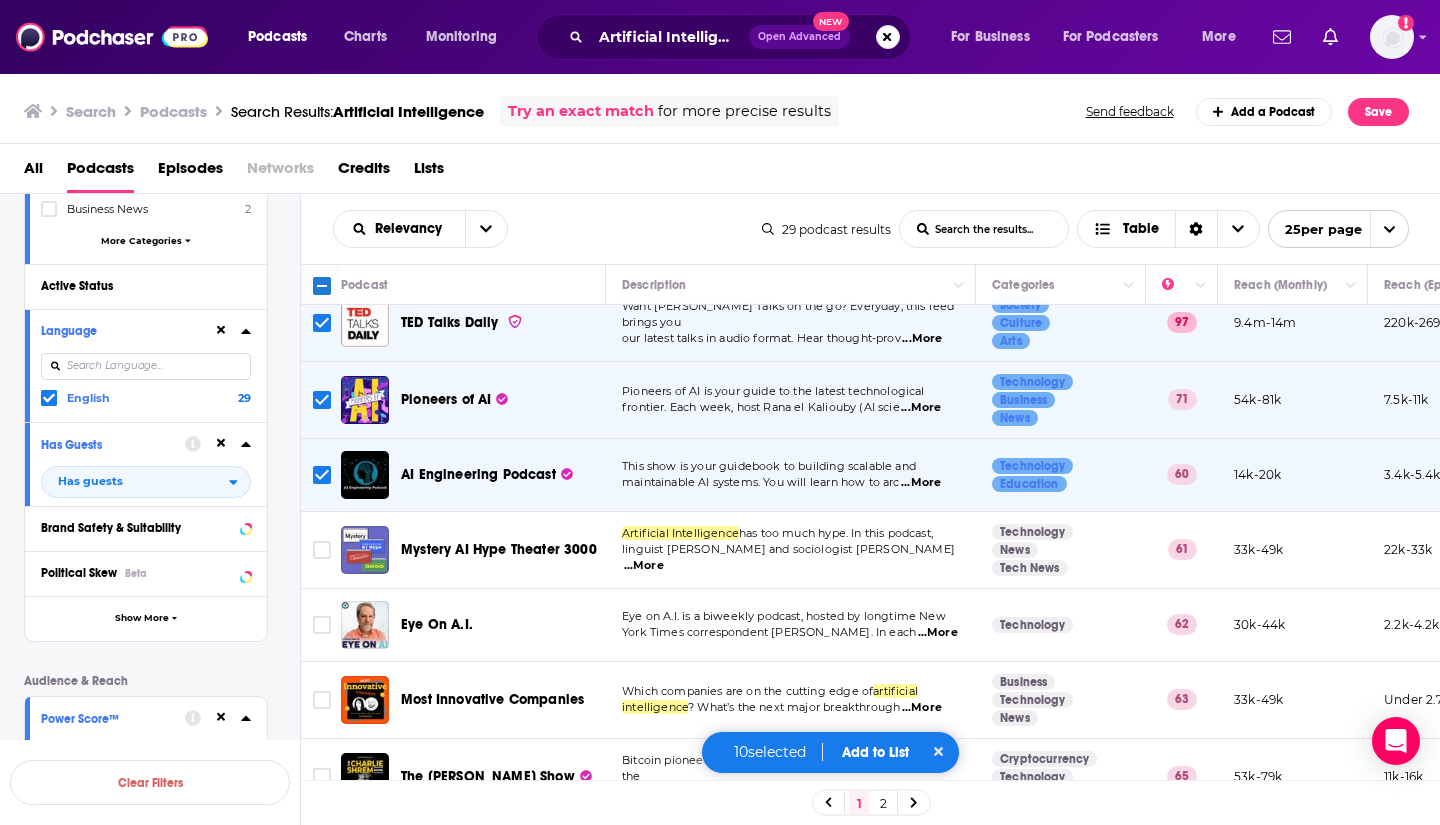 click on "...More" at bounding box center [644, 566] 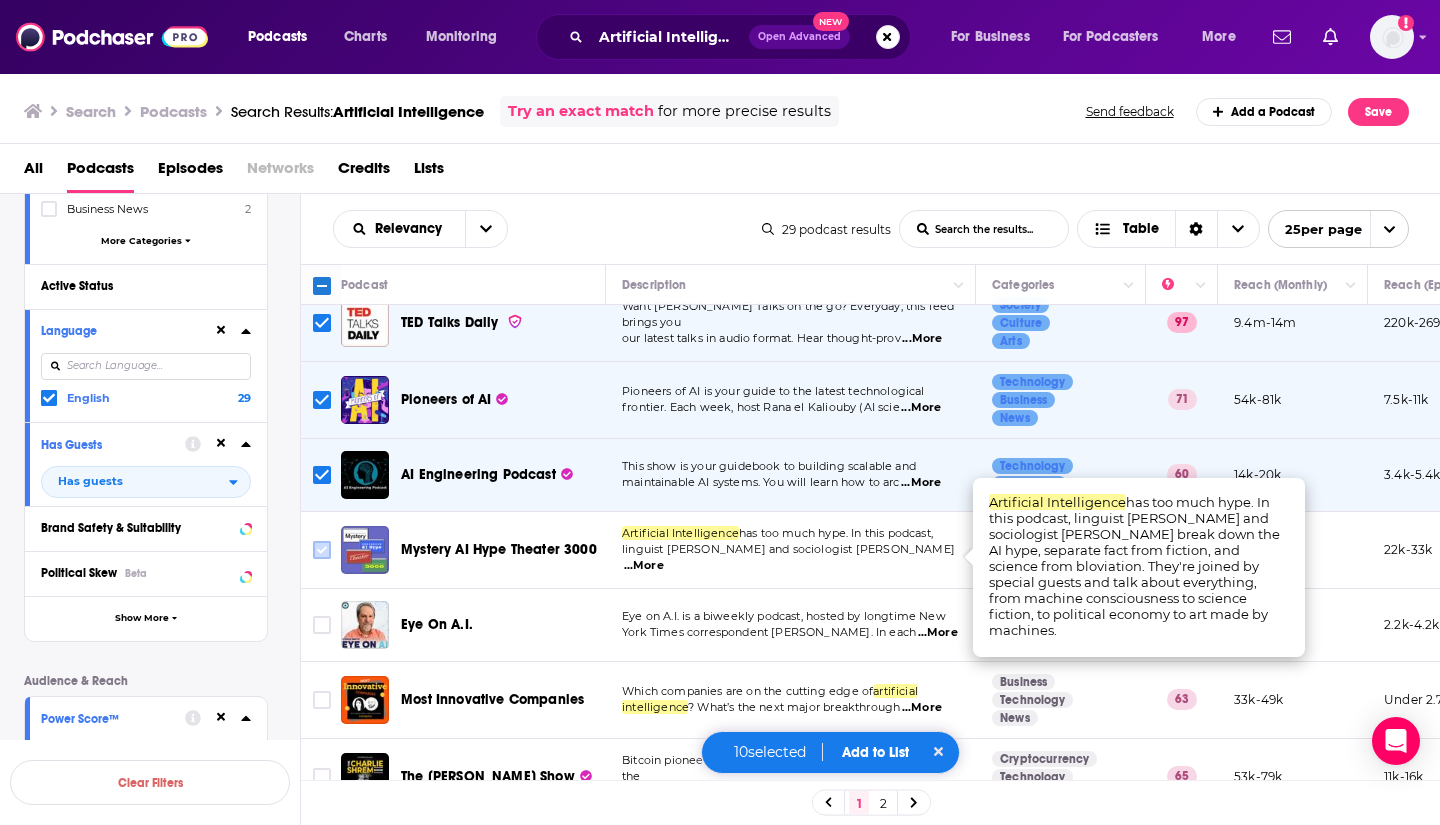 click at bounding box center (322, 550) 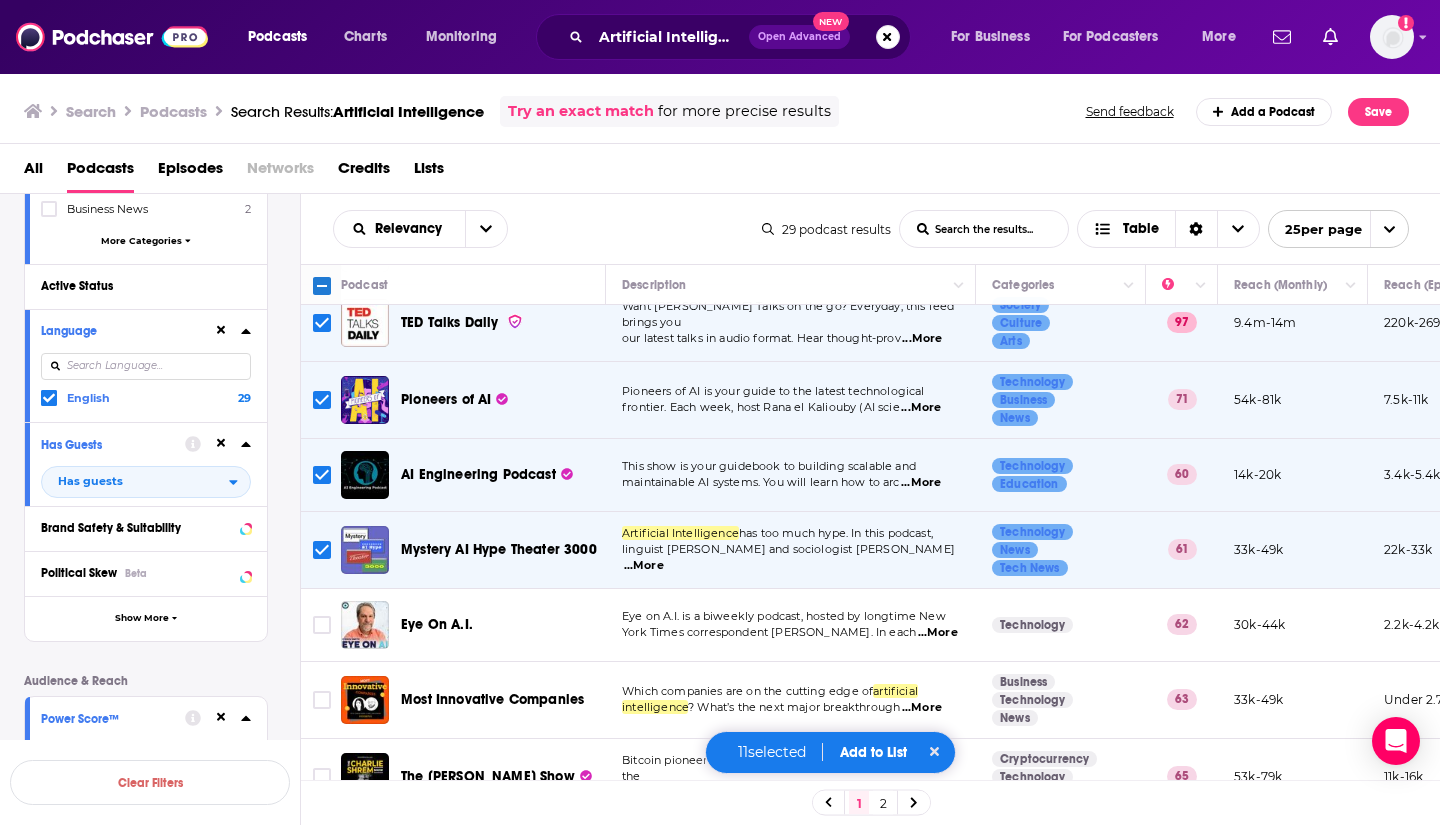click on "...More" at bounding box center (938, 633) 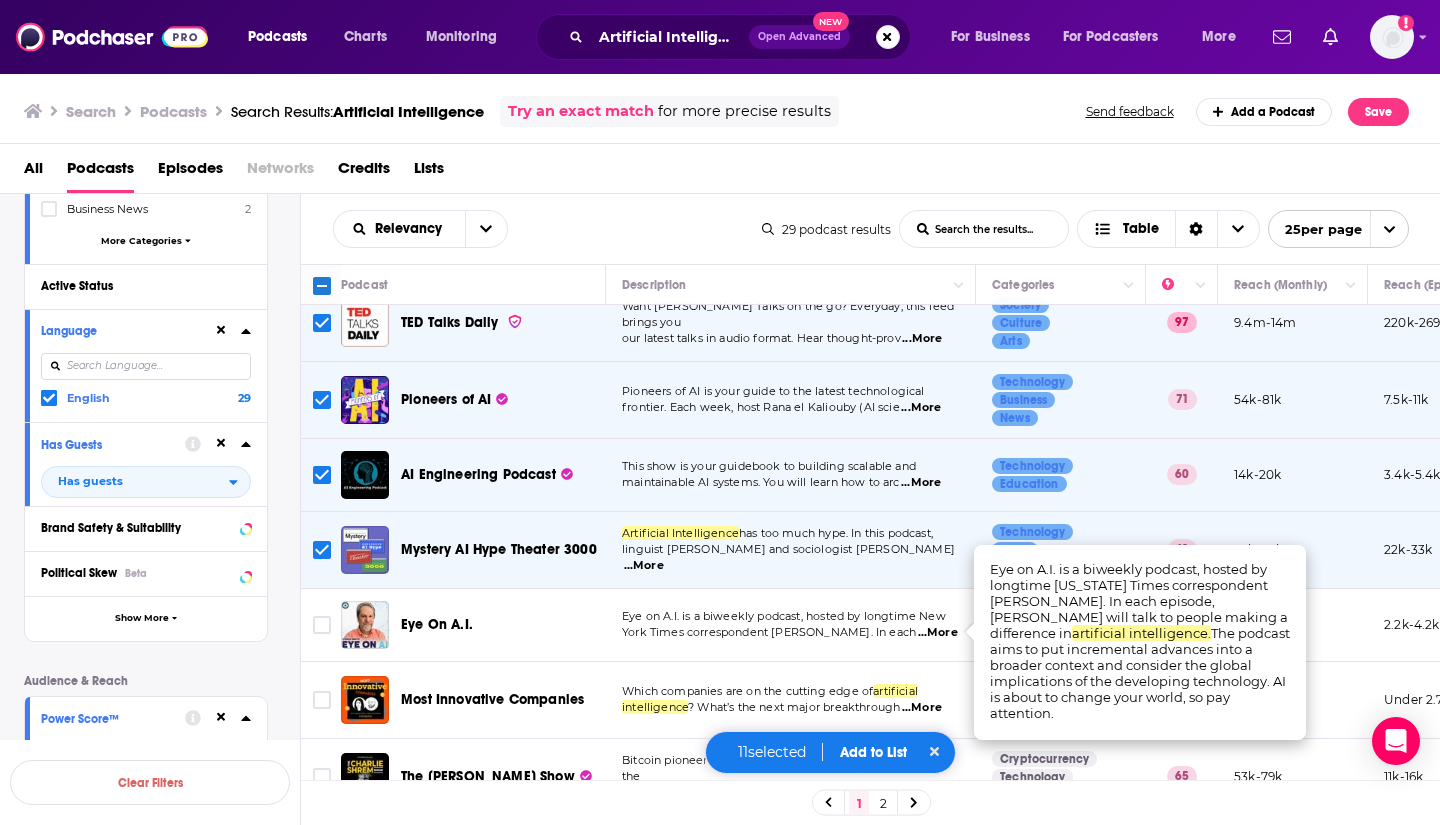 click on "...More" at bounding box center [938, 633] 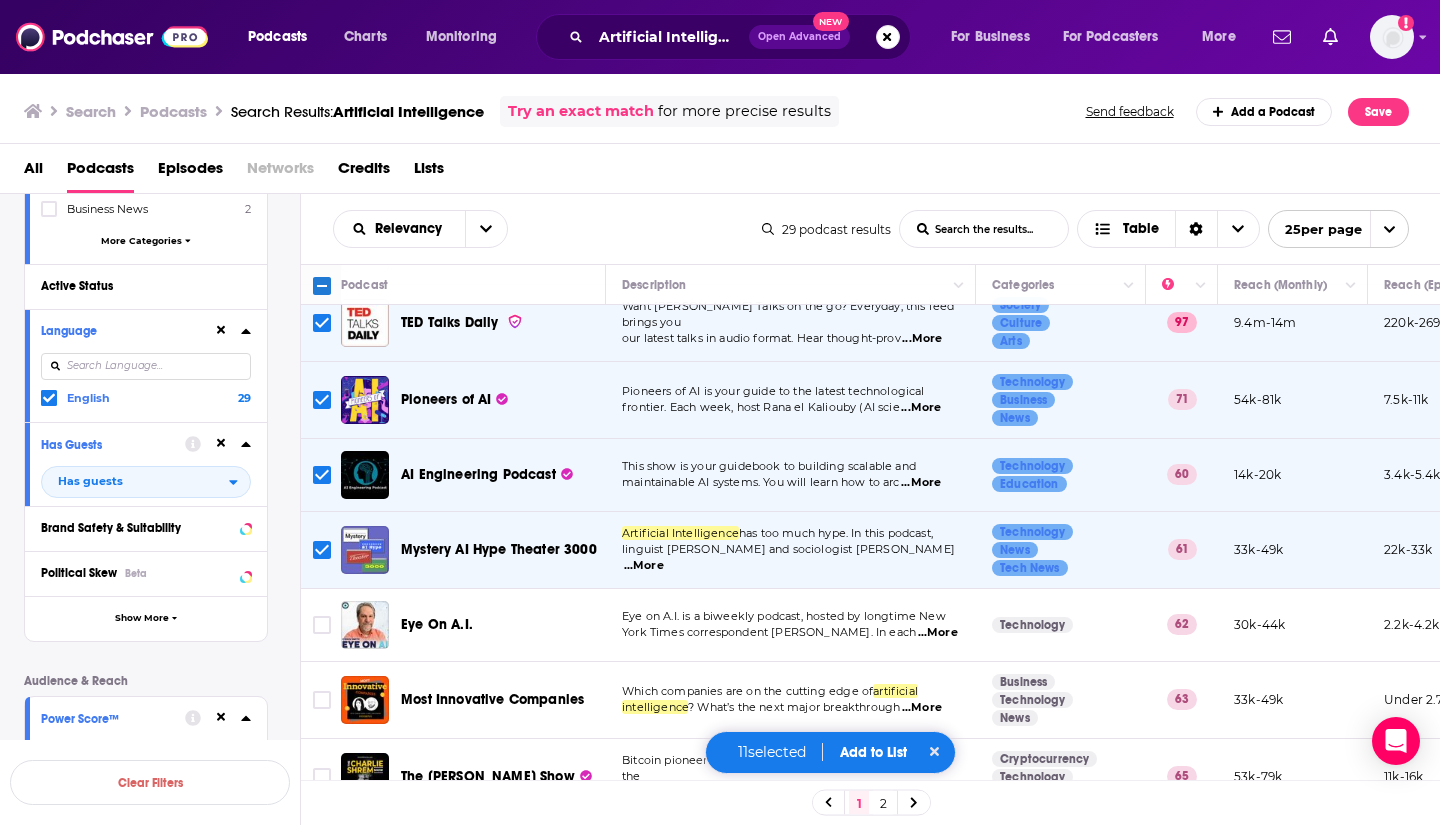 click on "...More" at bounding box center [938, 633] 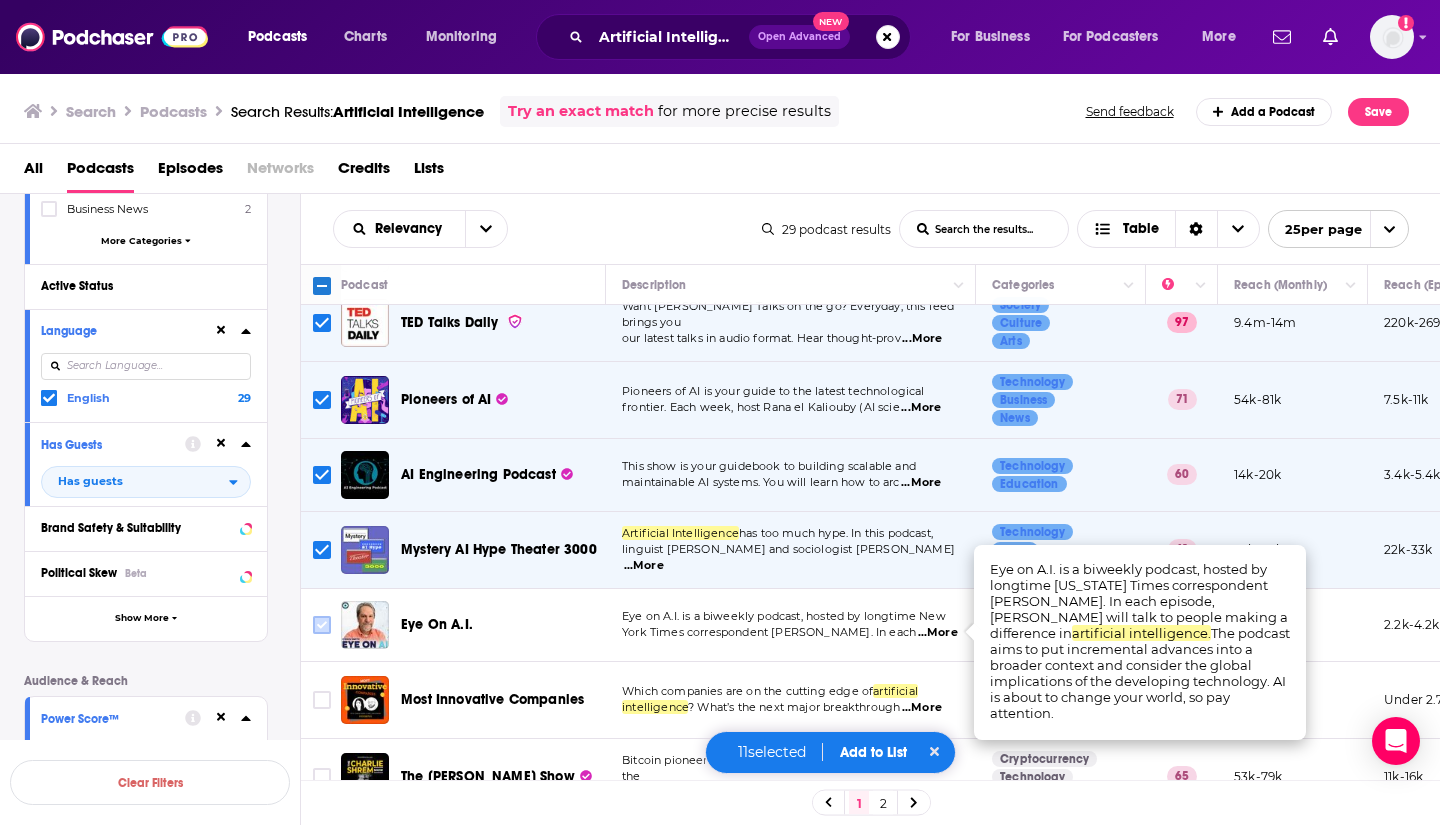 click at bounding box center [322, 625] 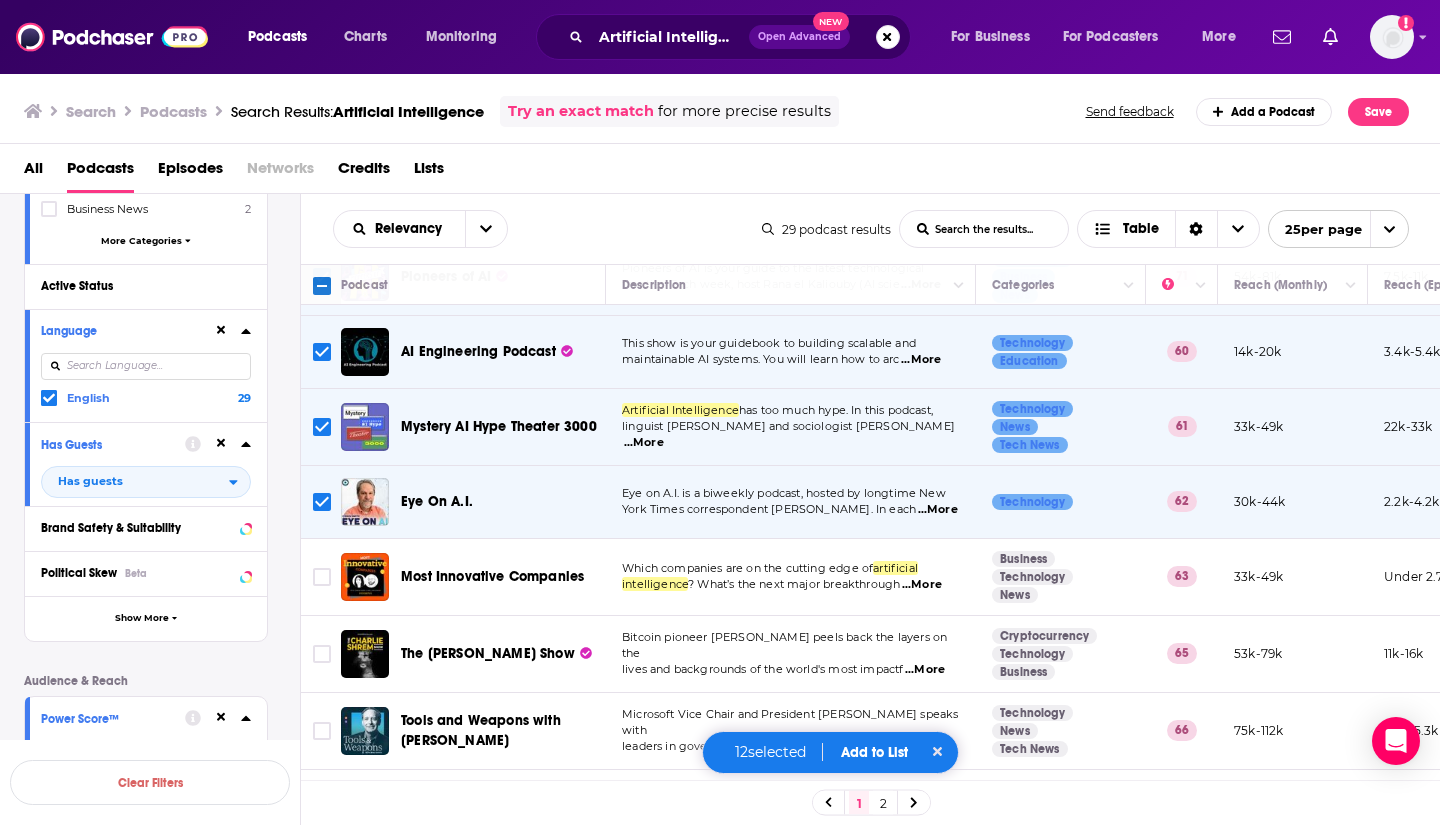 scroll, scrollTop: 1130, scrollLeft: 0, axis: vertical 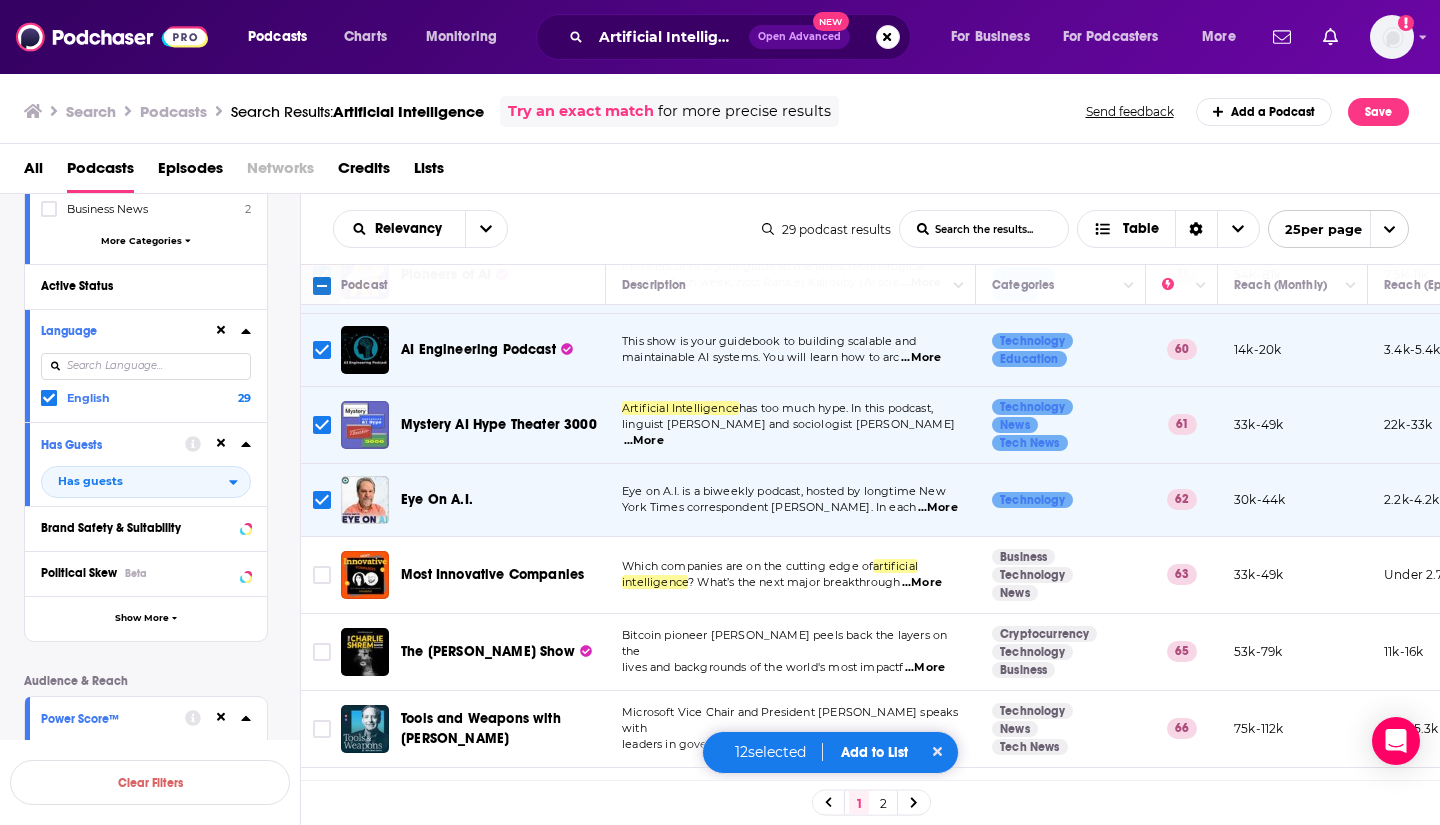 click on "...More" at bounding box center (922, 583) 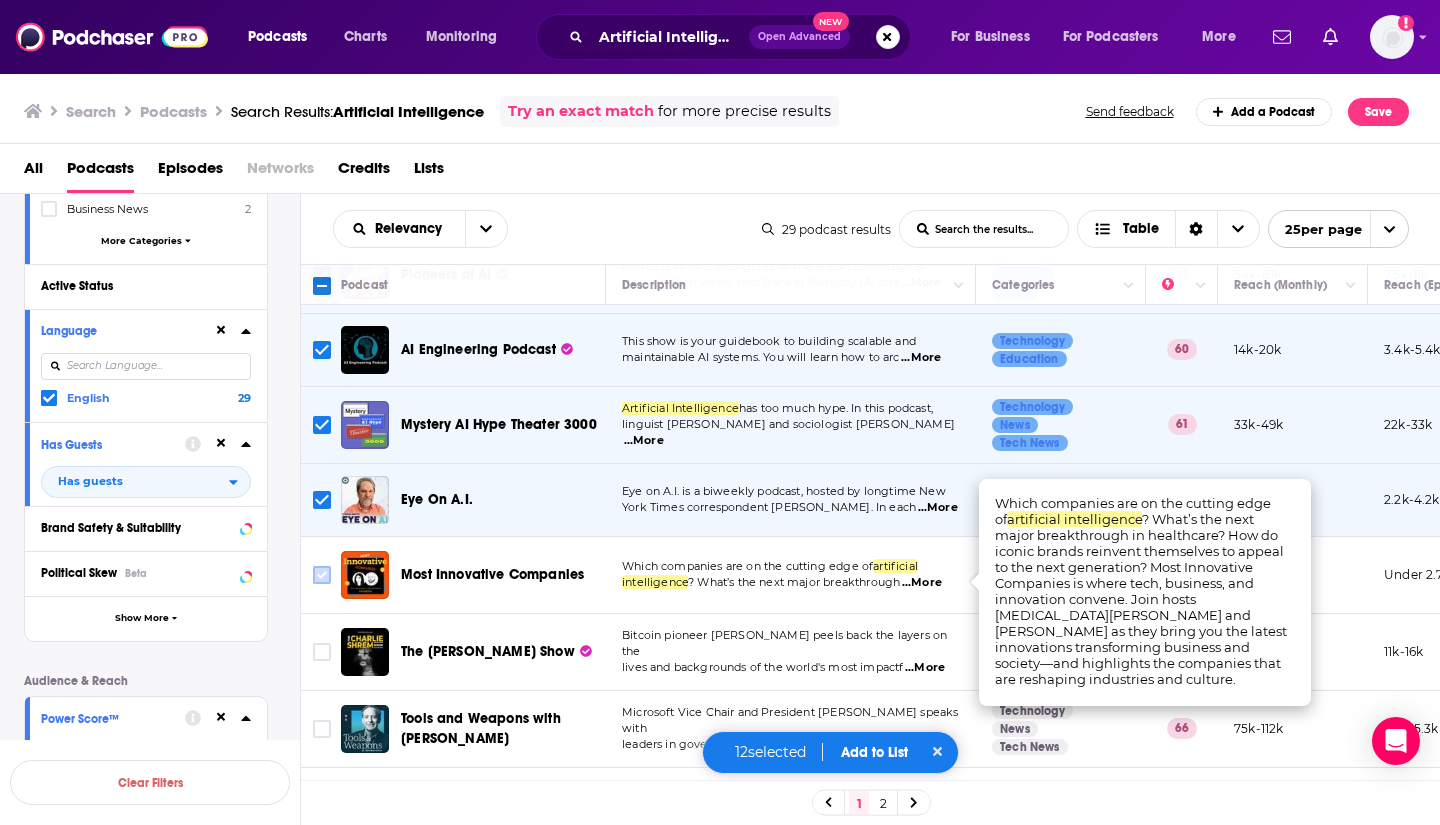 click at bounding box center (322, 575) 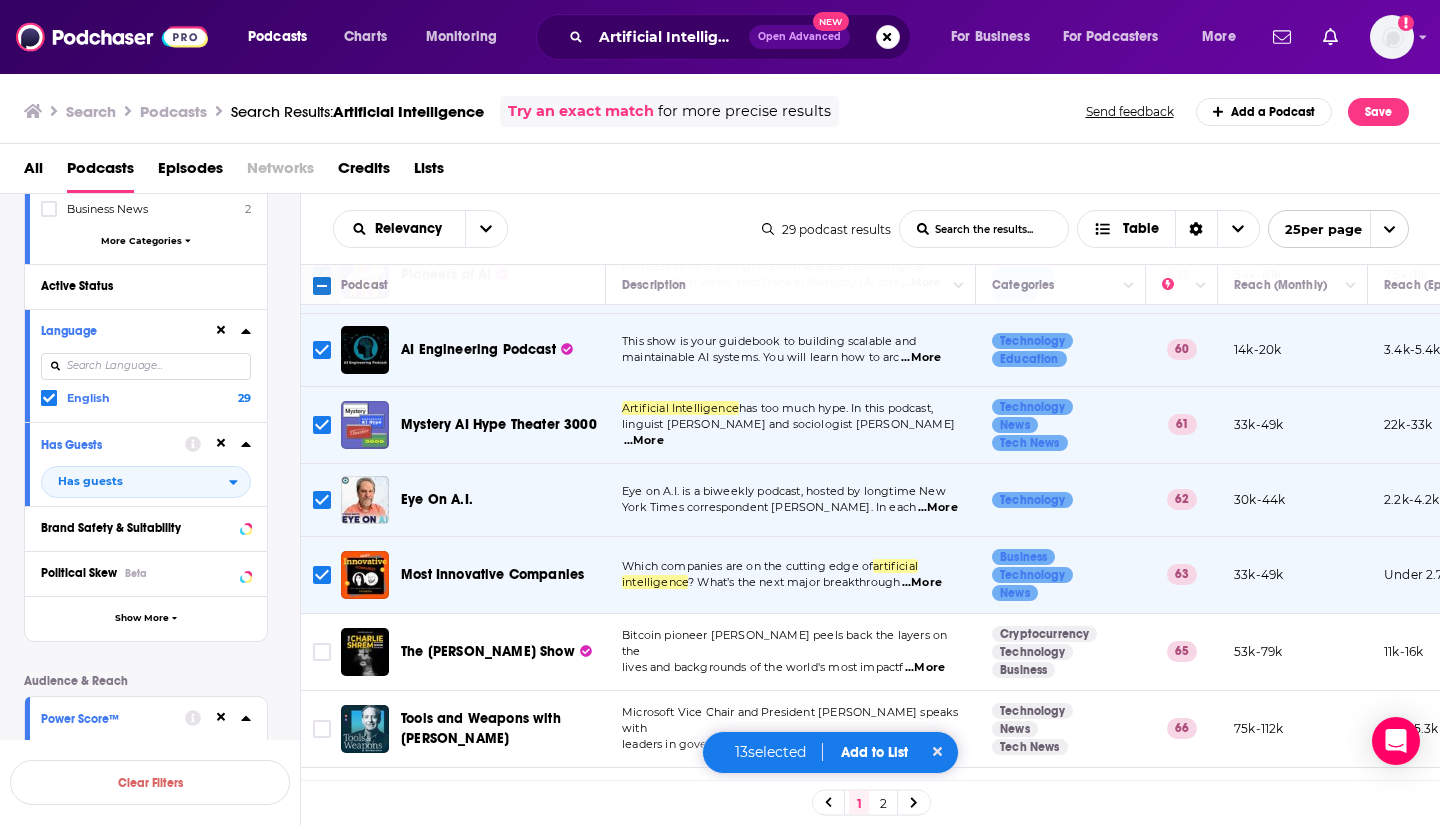 click on "...More" at bounding box center [925, 668] 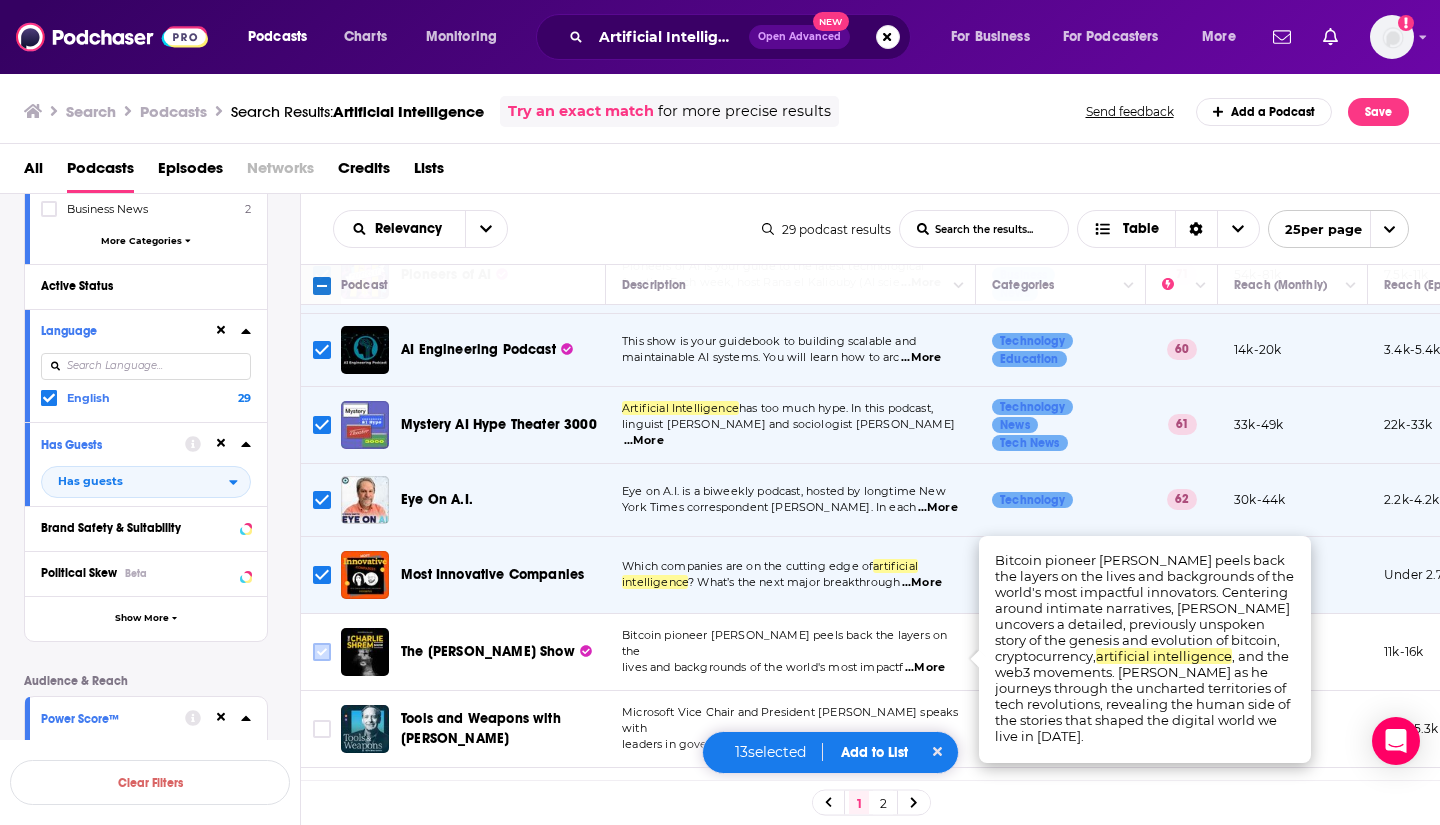click at bounding box center [322, 652] 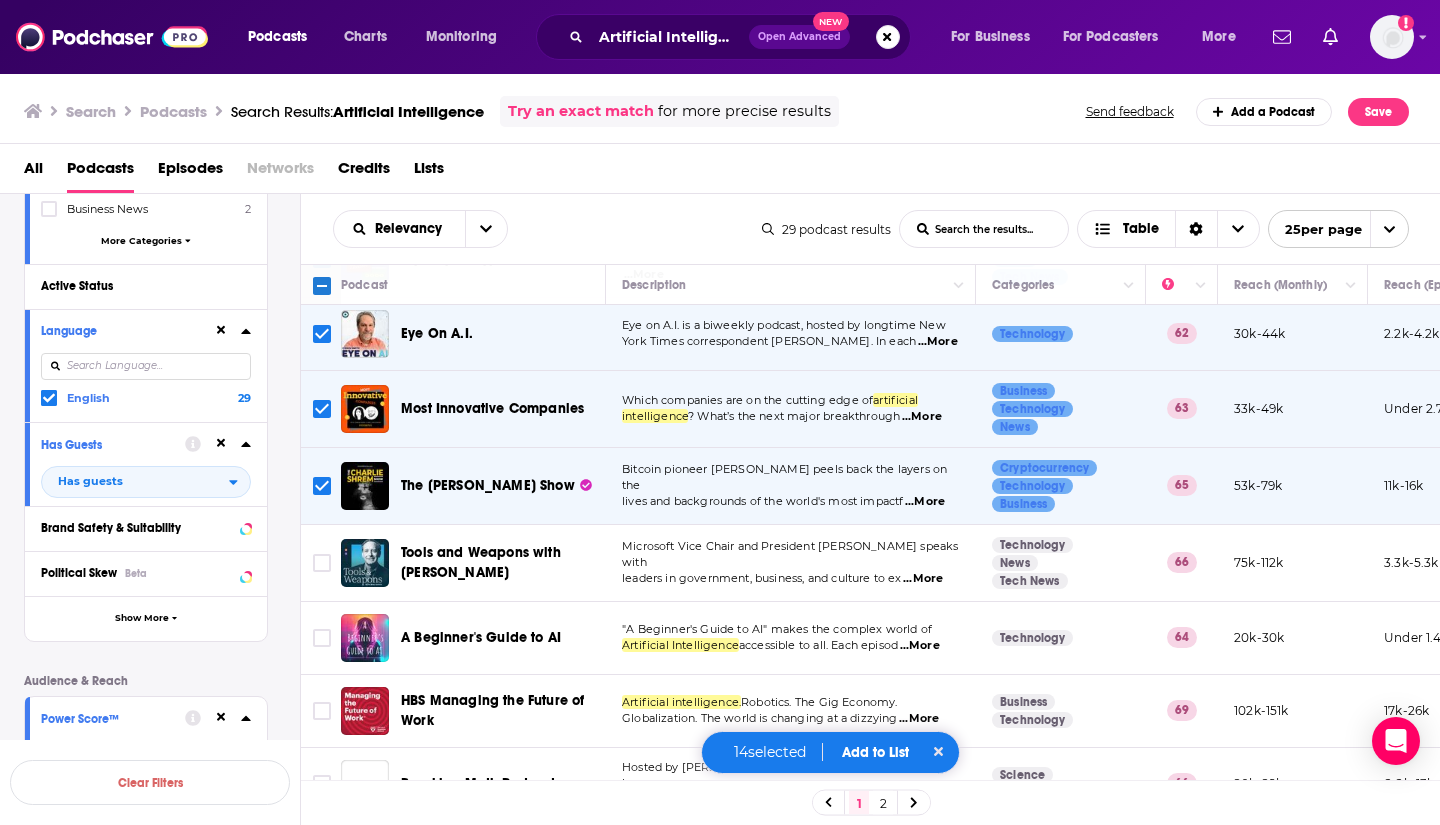 scroll, scrollTop: 1297, scrollLeft: 0, axis: vertical 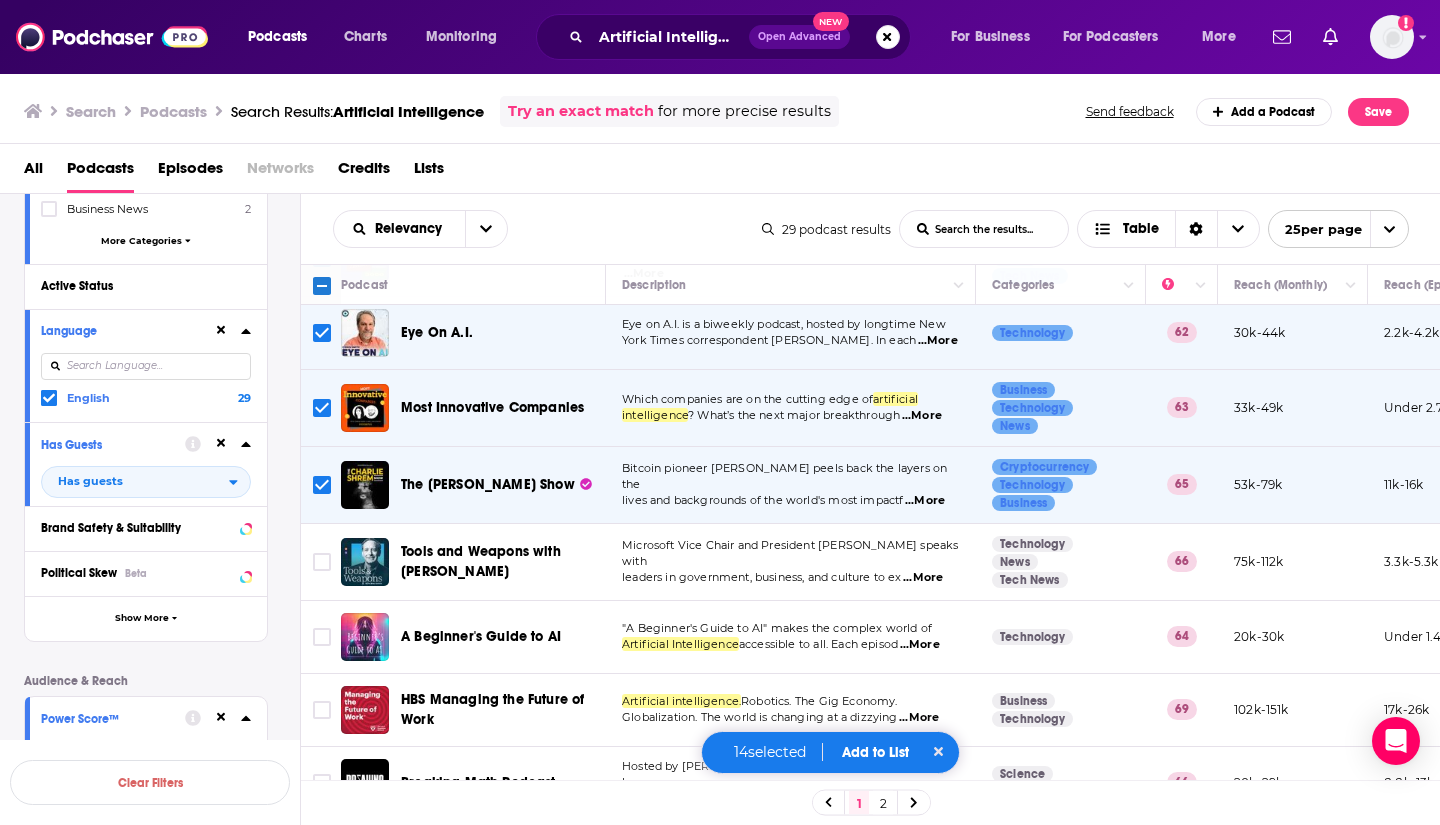 click on "...More" at bounding box center (923, 578) 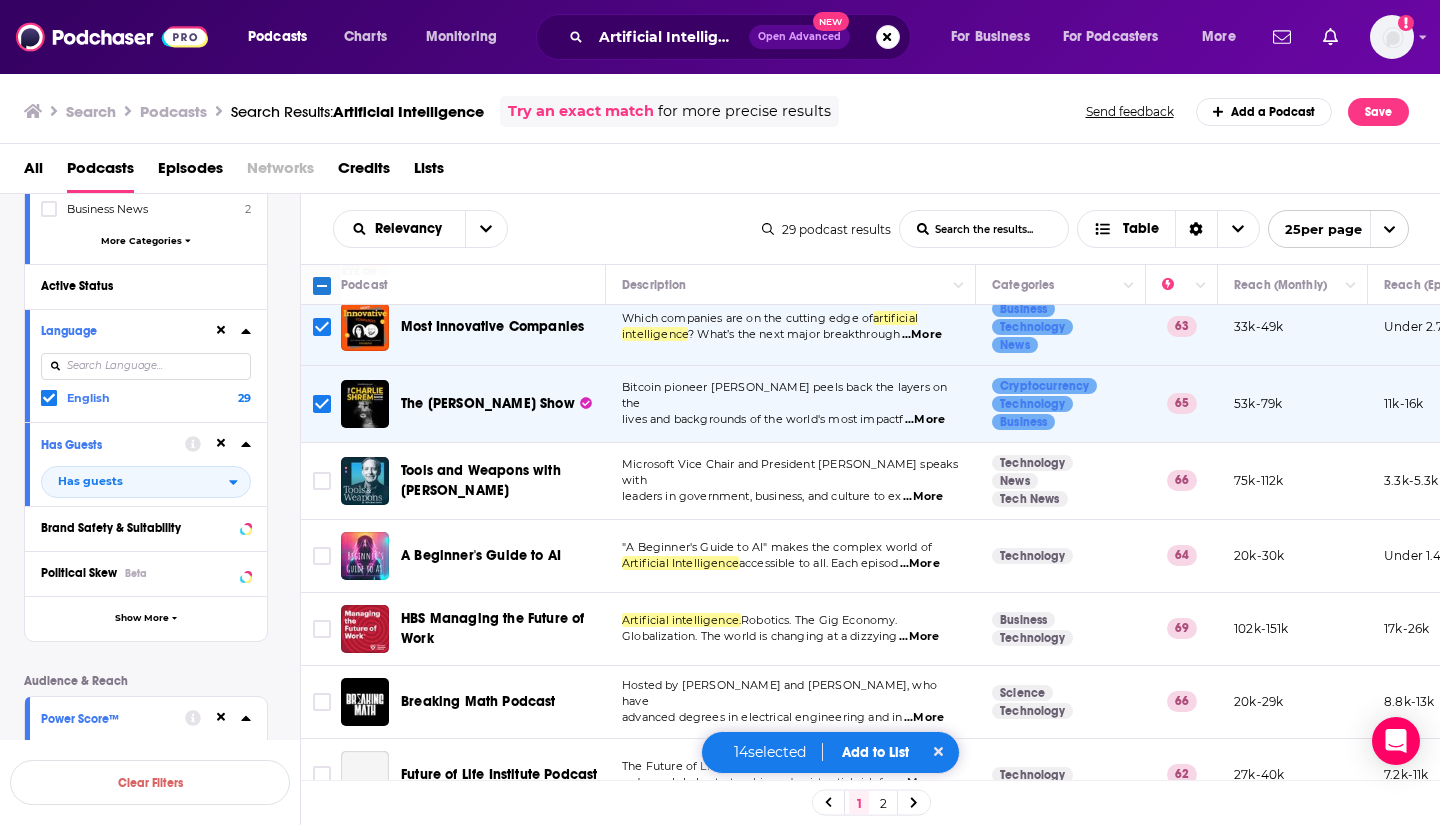 scroll, scrollTop: 1379, scrollLeft: 0, axis: vertical 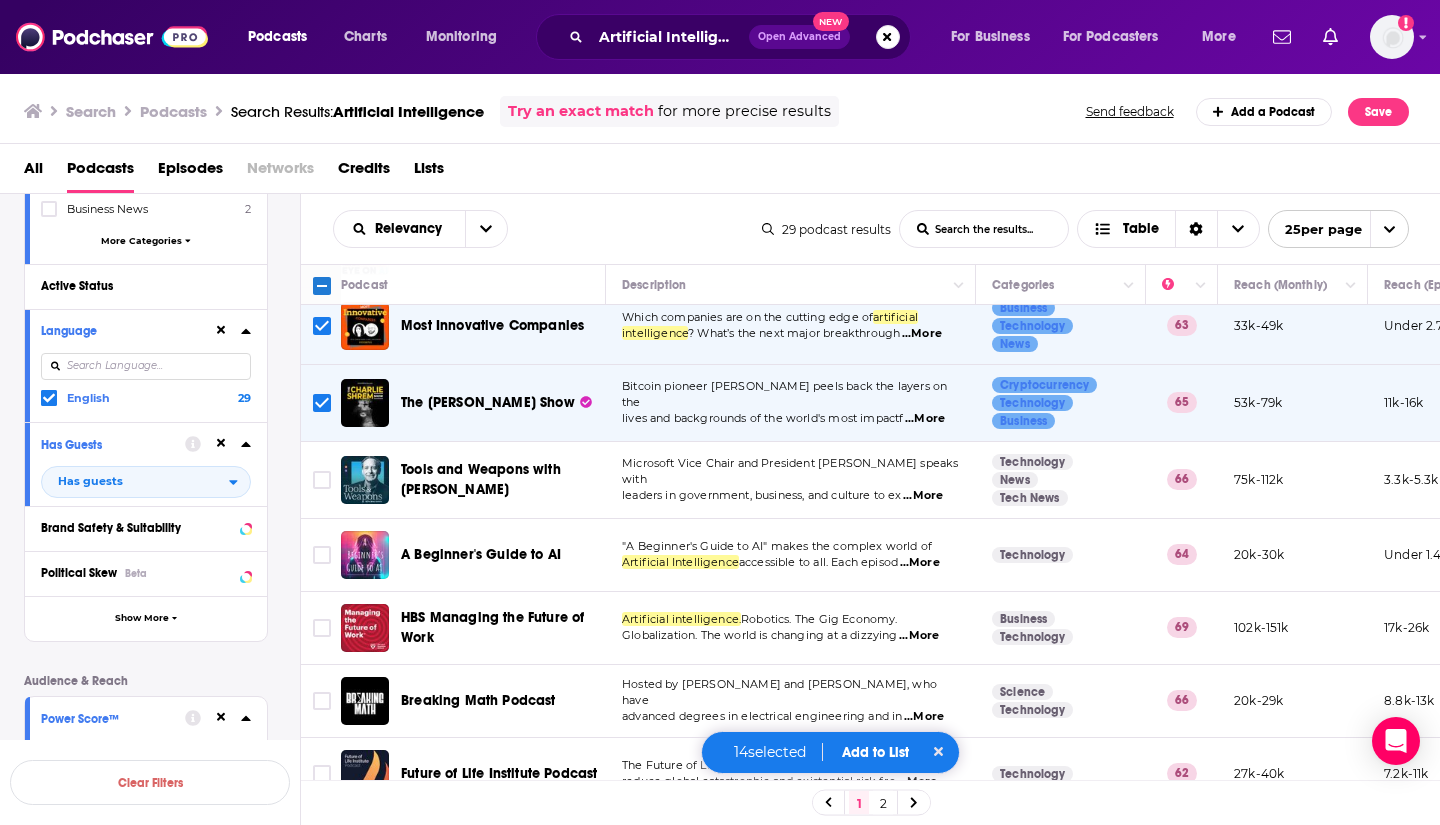 click on "...More" at bounding box center (920, 563) 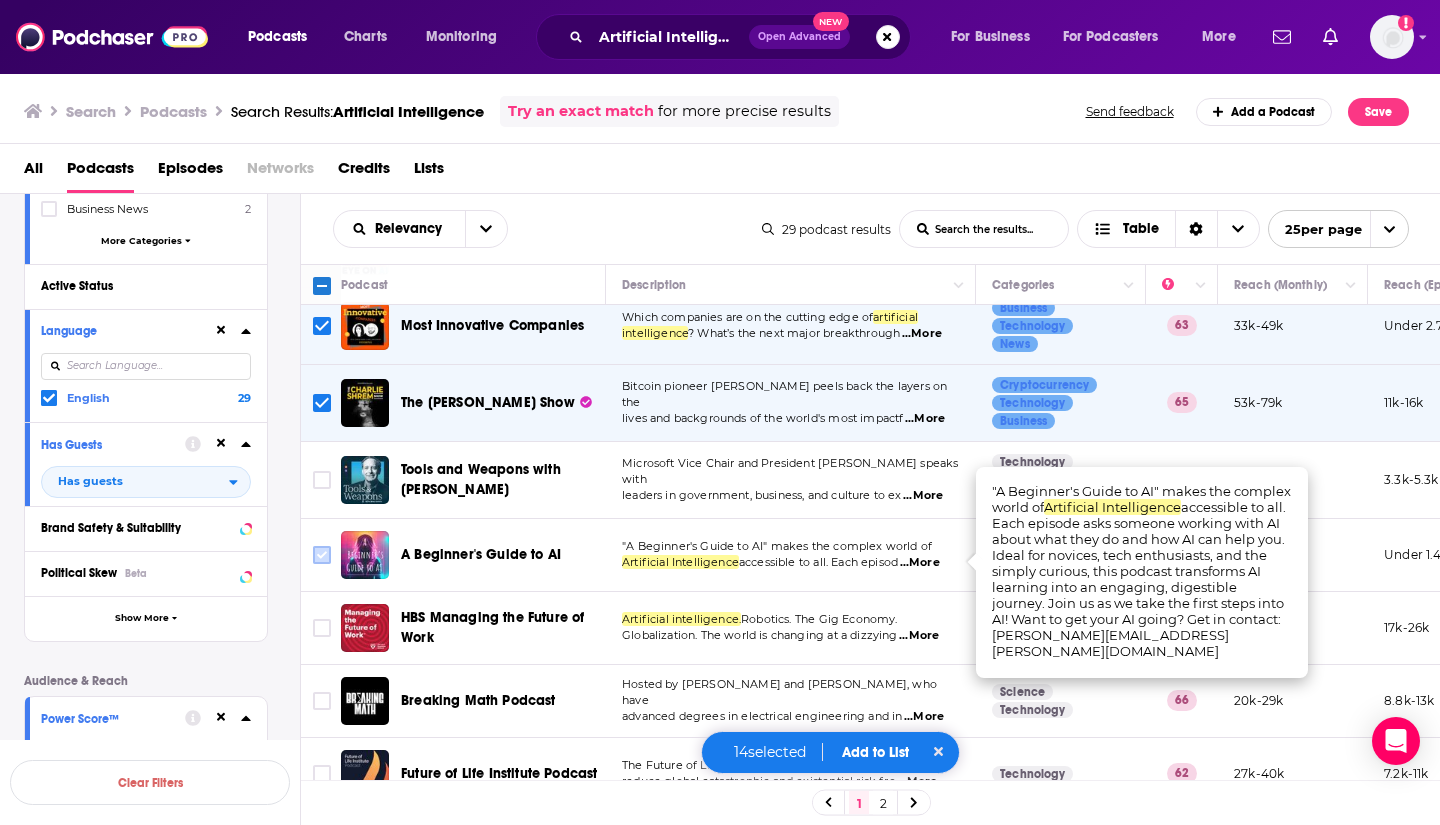 click at bounding box center [322, 555] 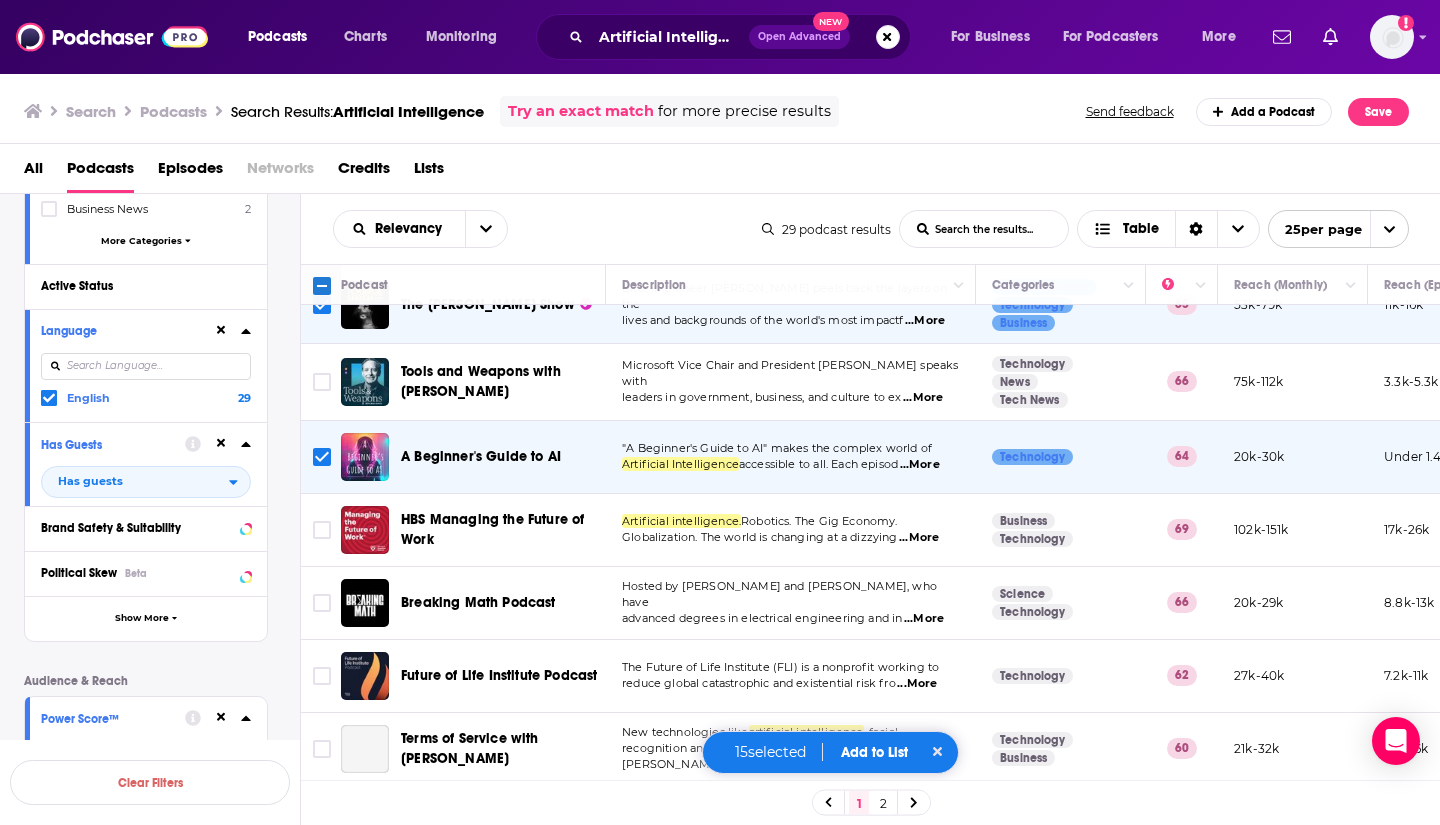 scroll, scrollTop: 1492, scrollLeft: 0, axis: vertical 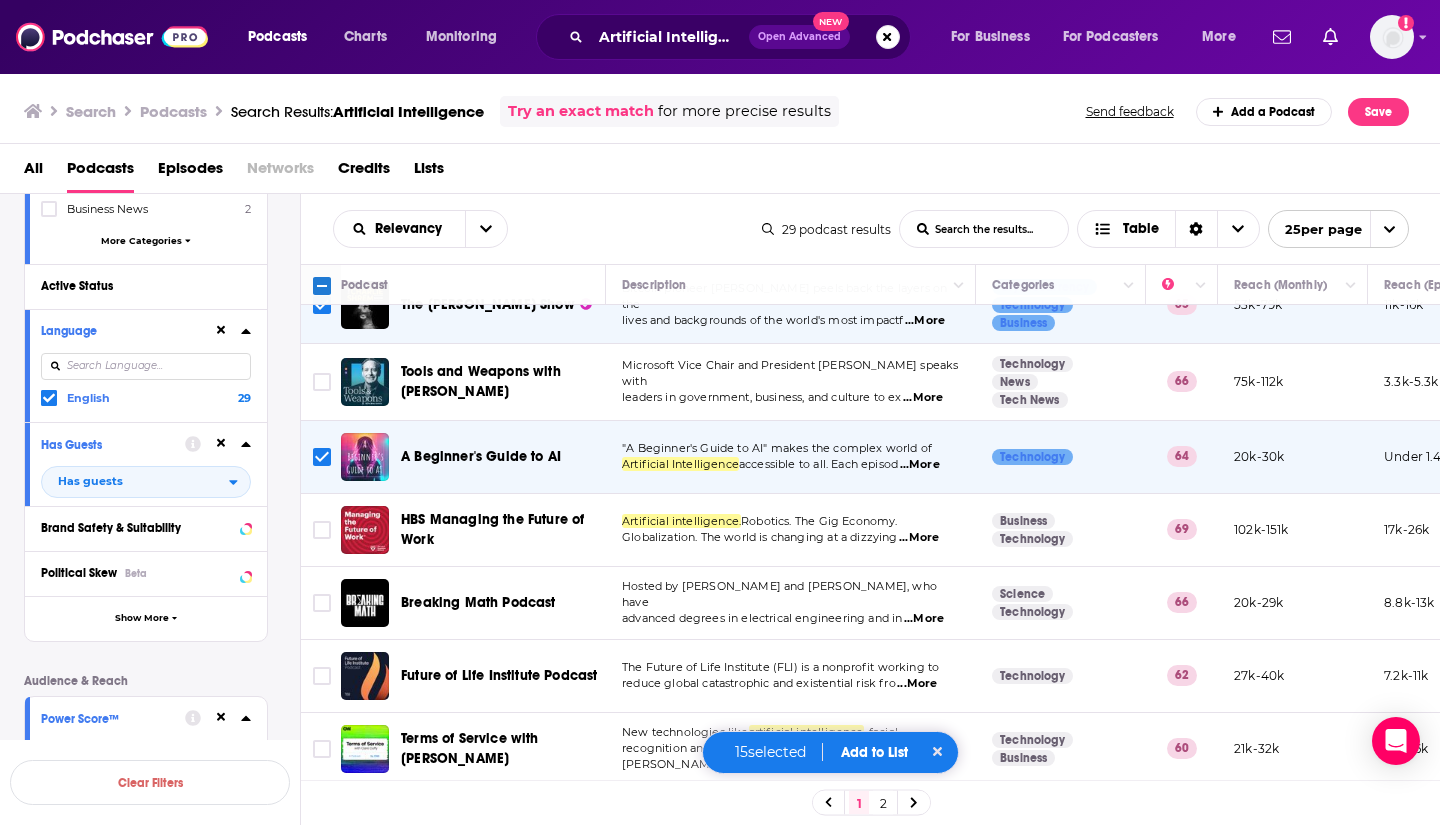 click on "...More" at bounding box center [919, 538] 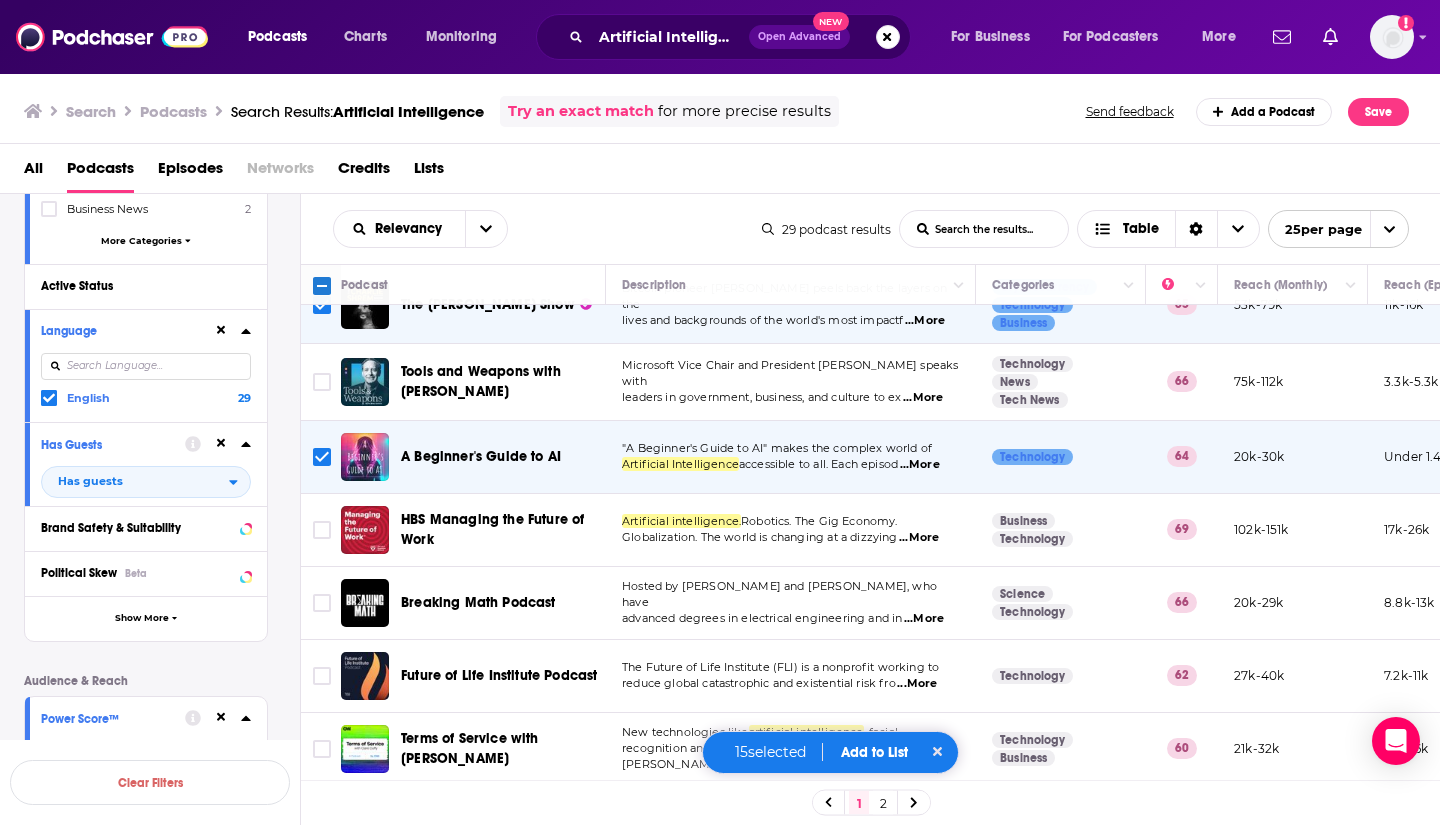 click on "...More" at bounding box center (924, 619) 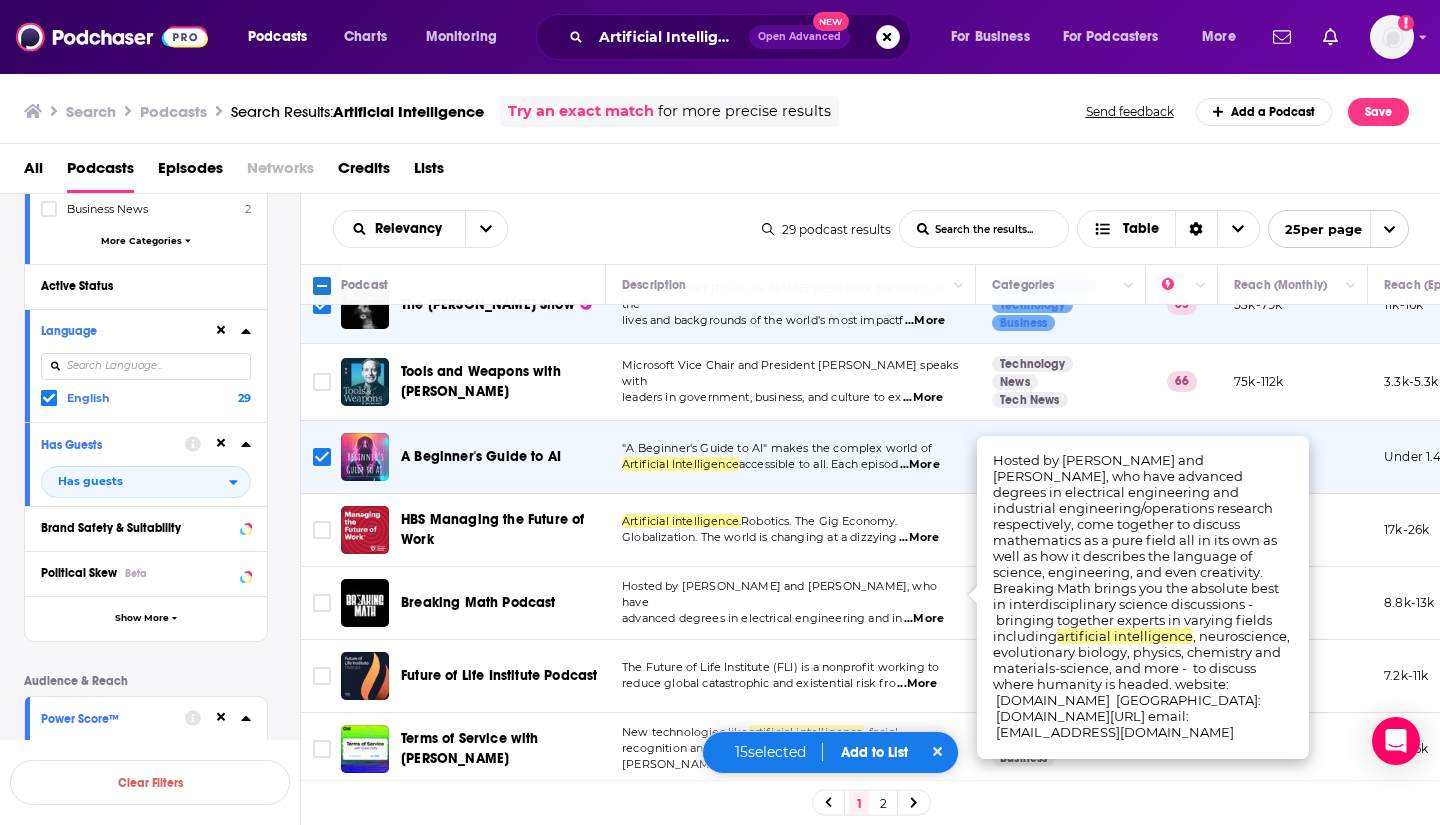 click on "...More" at bounding box center [917, 684] 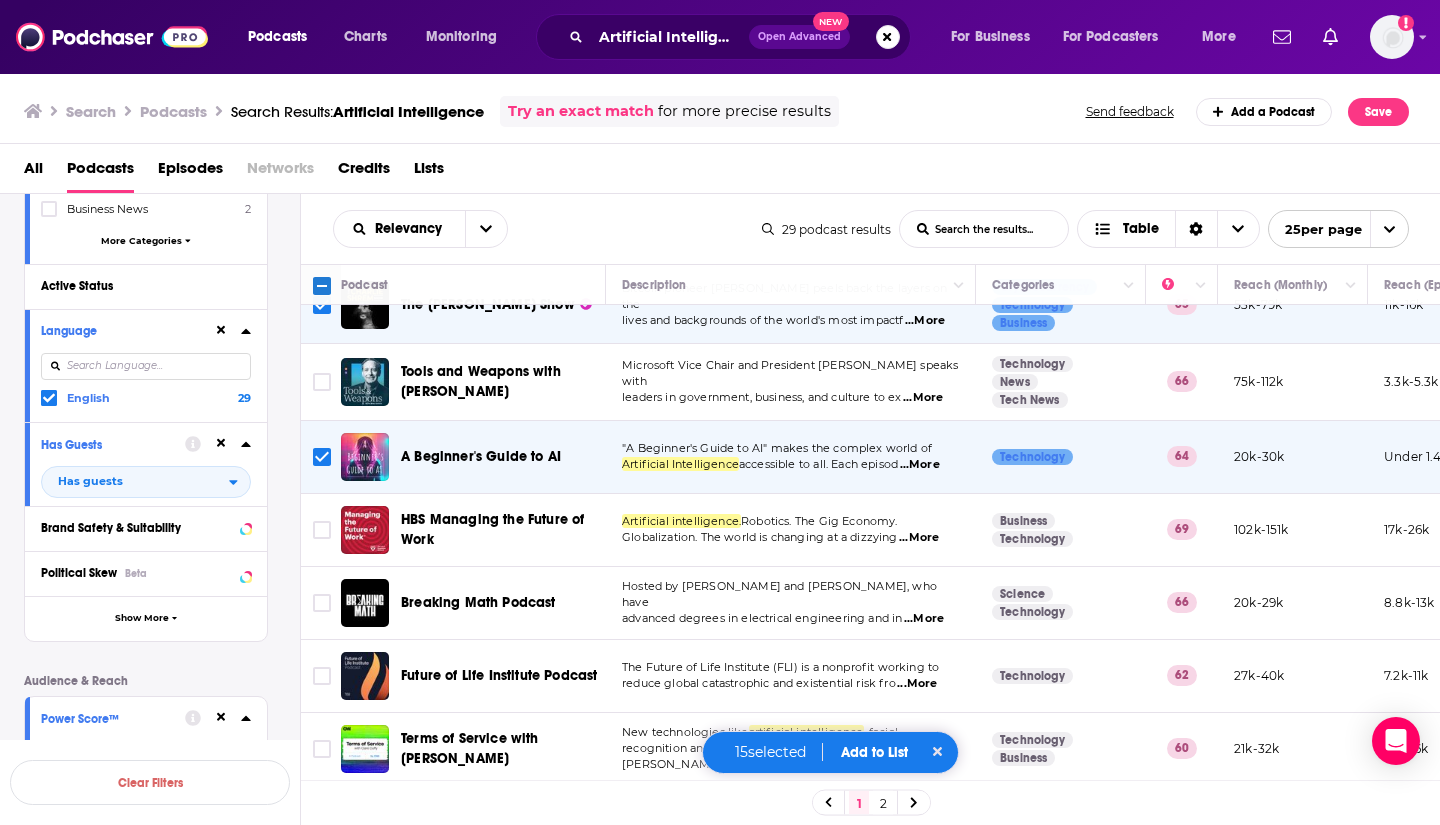 click on "Terms of Service with [PERSON_NAME]" at bounding box center [470, 748] 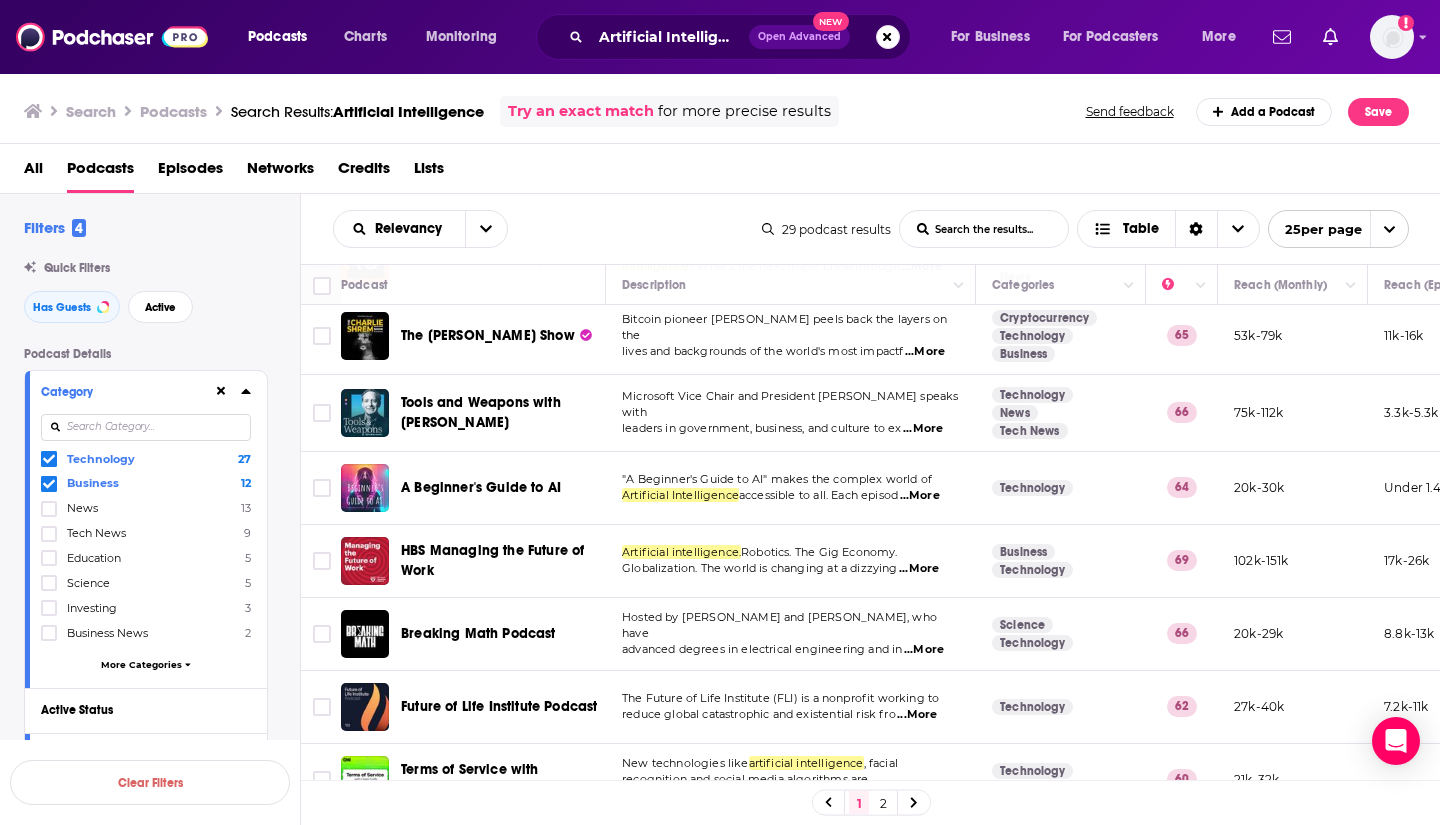 scroll, scrollTop: 1492, scrollLeft: 0, axis: vertical 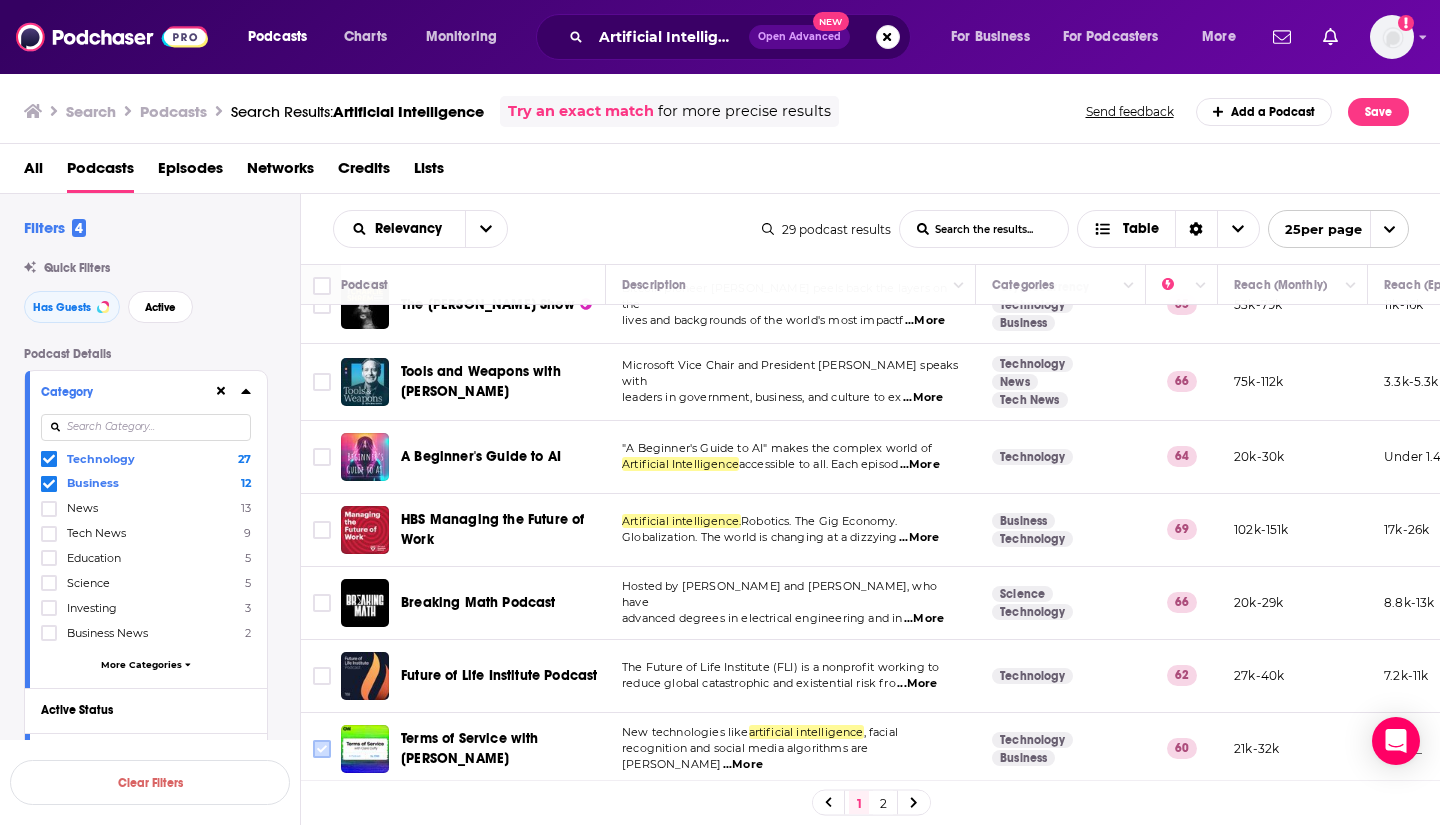 click at bounding box center (322, 749) 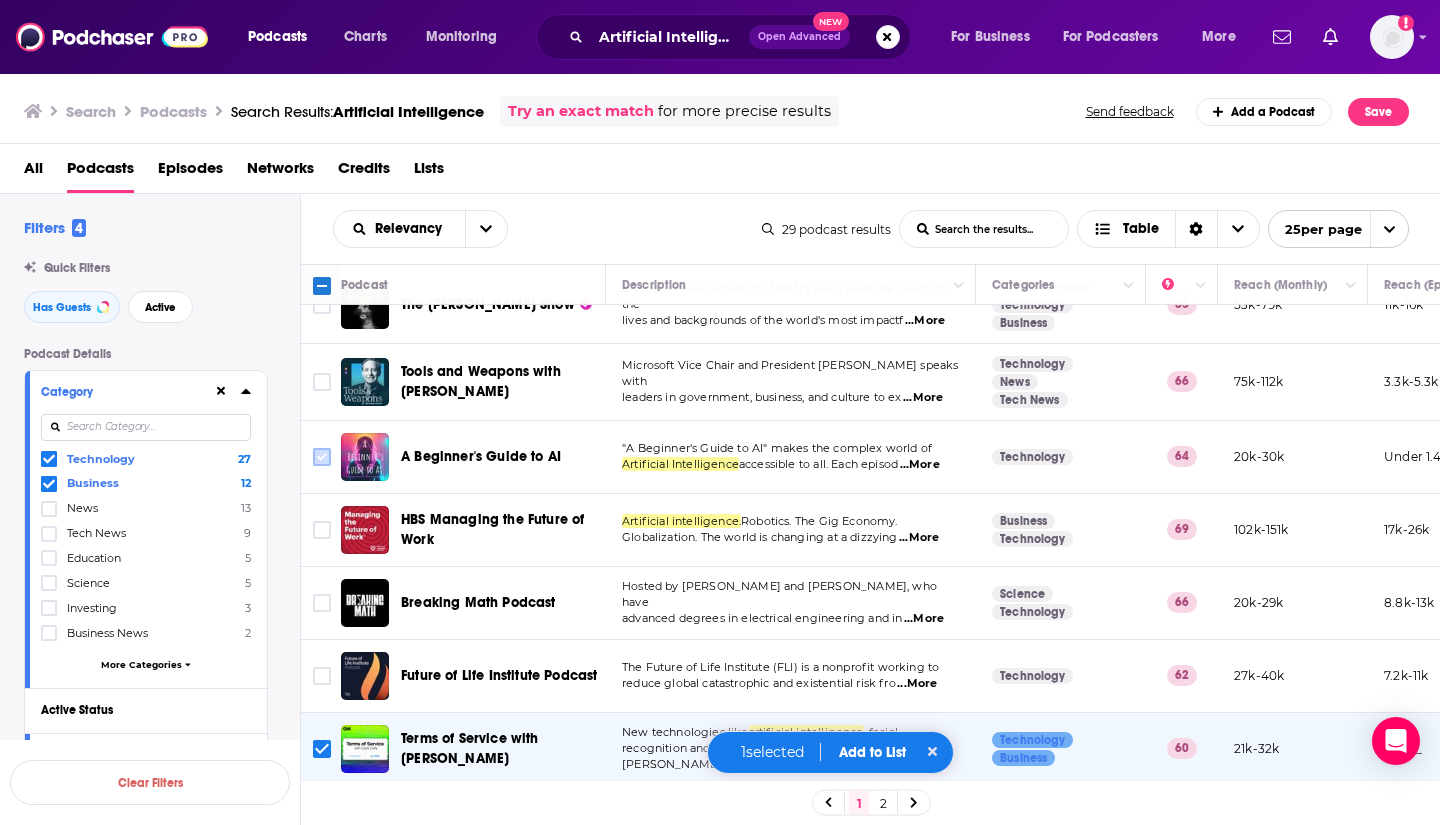 click at bounding box center (322, 457) 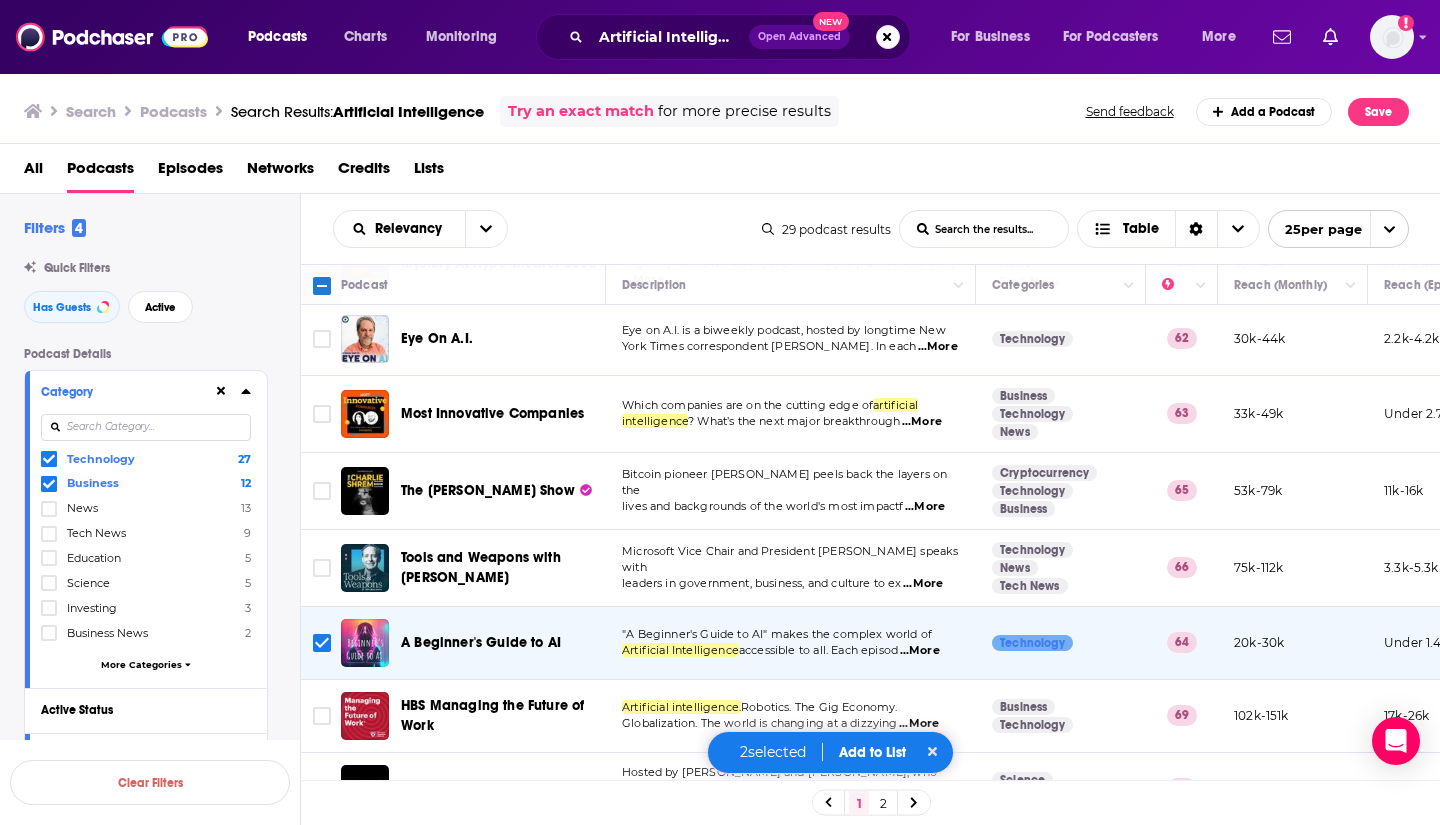 scroll, scrollTop: 1290, scrollLeft: 0, axis: vertical 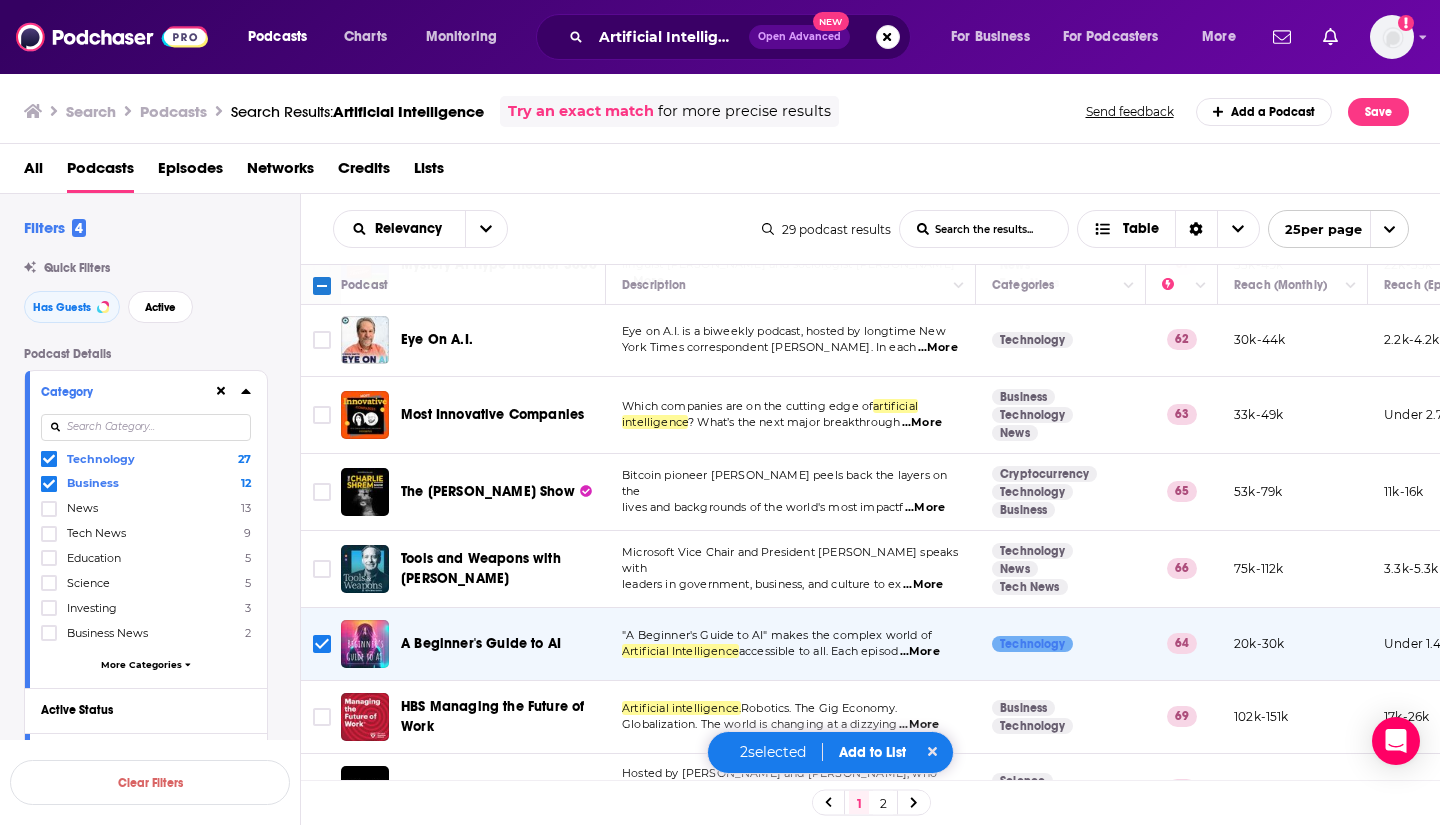 click on "...More" at bounding box center [925, 508] 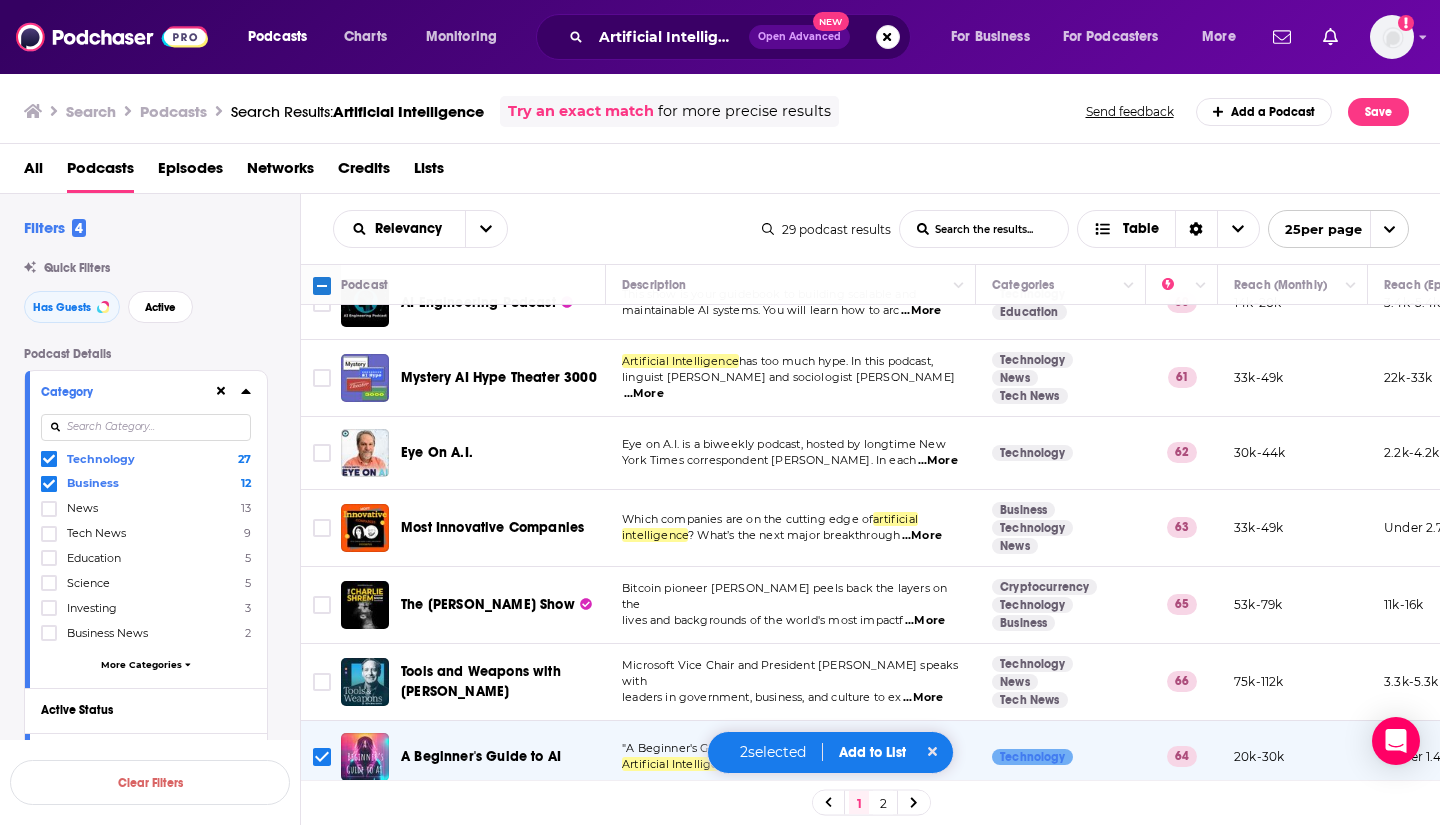 scroll, scrollTop: 1176, scrollLeft: 0, axis: vertical 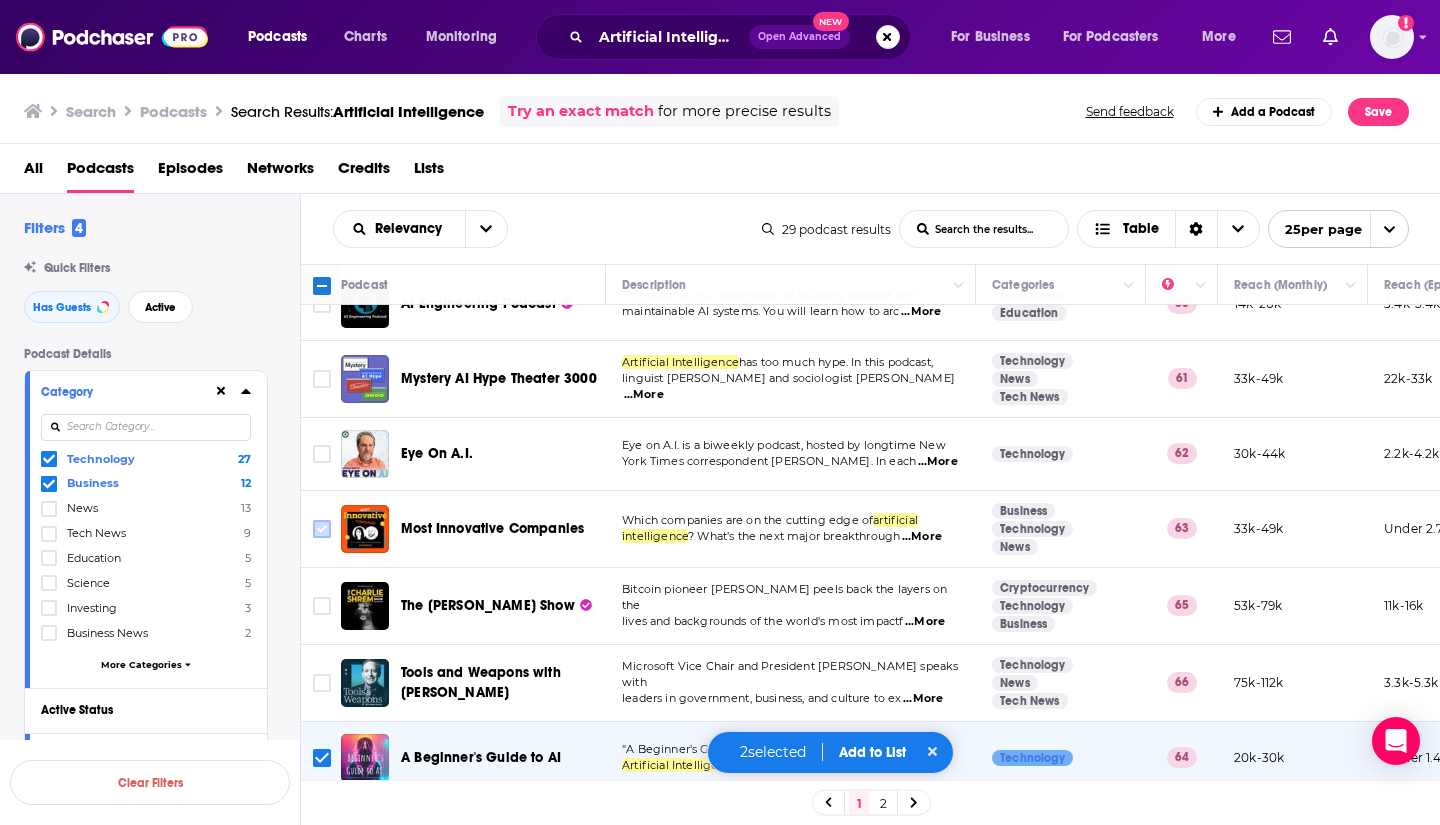 click at bounding box center (322, 529) 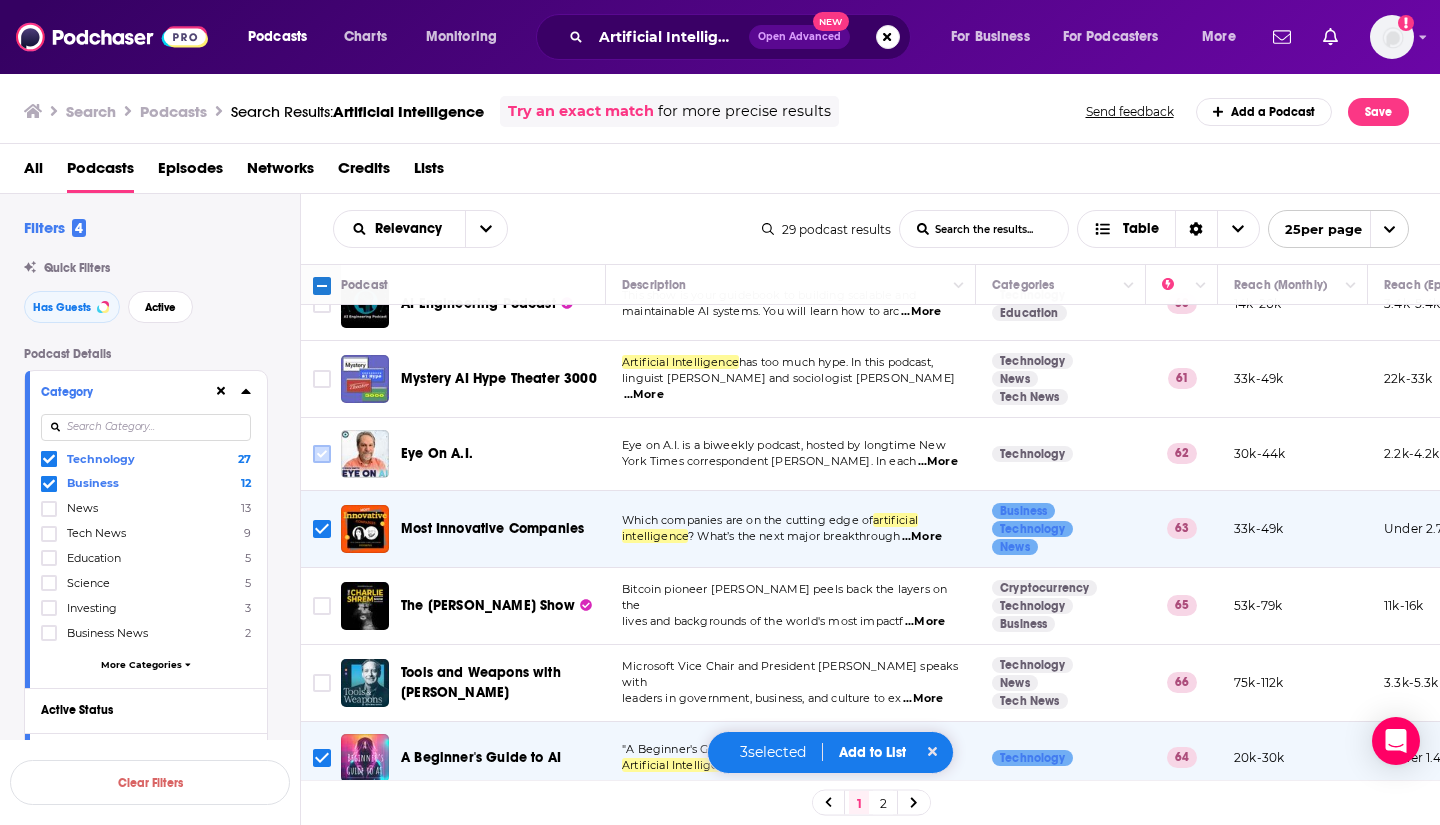 click at bounding box center (322, 454) 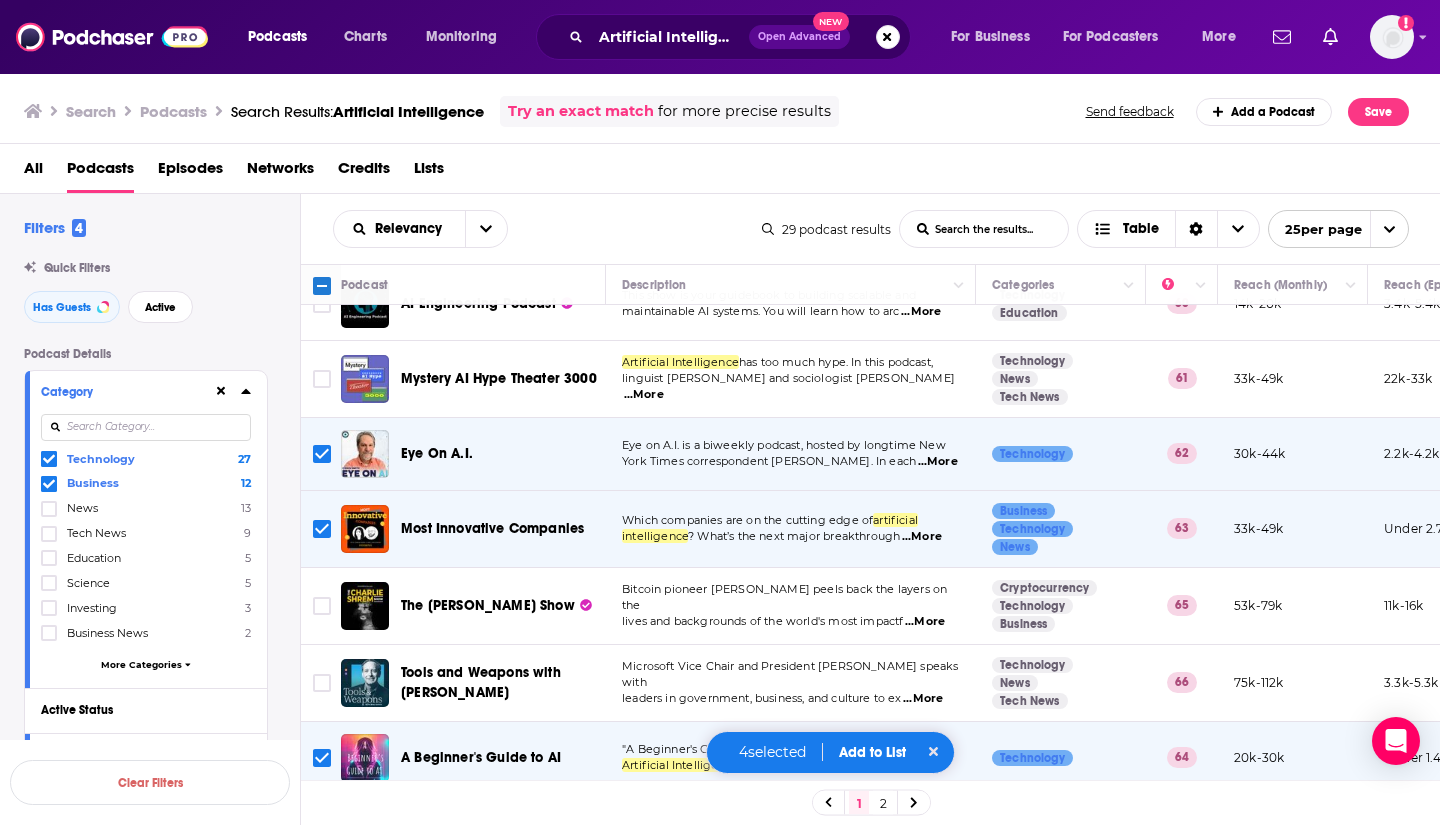 click on "...More" at bounding box center (644, 395) 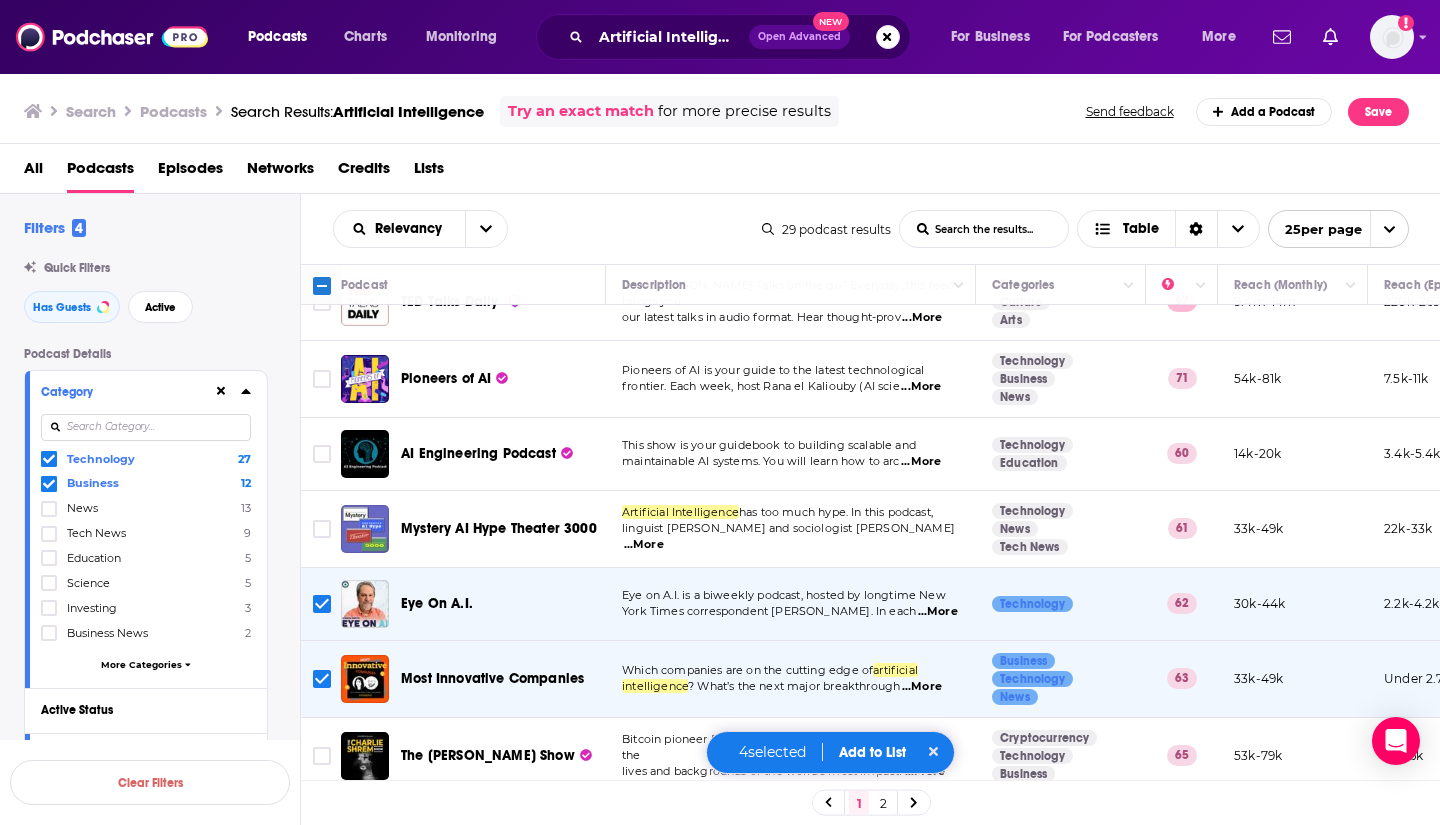 scroll, scrollTop: 1031, scrollLeft: 0, axis: vertical 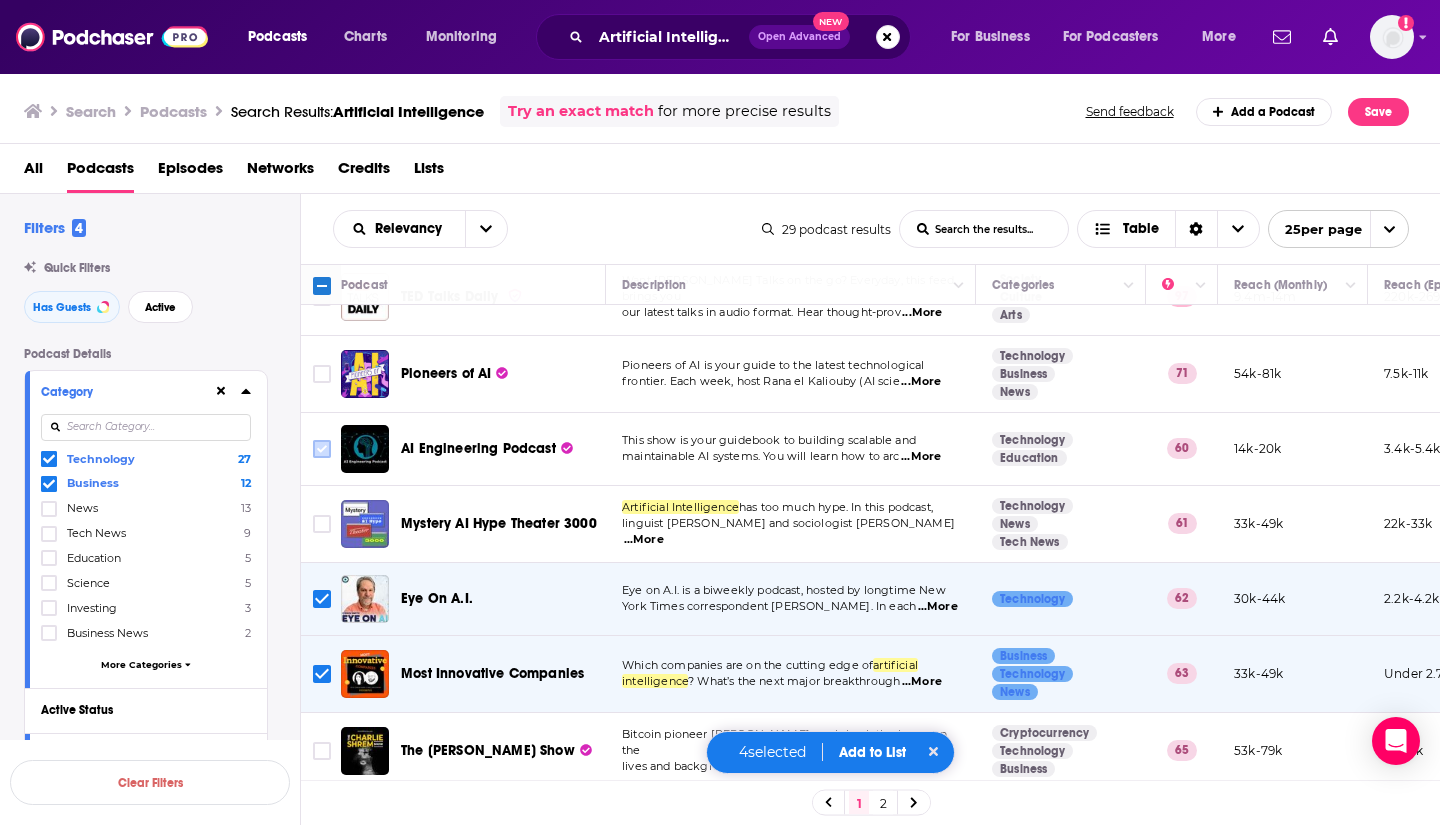 click at bounding box center (322, 449) 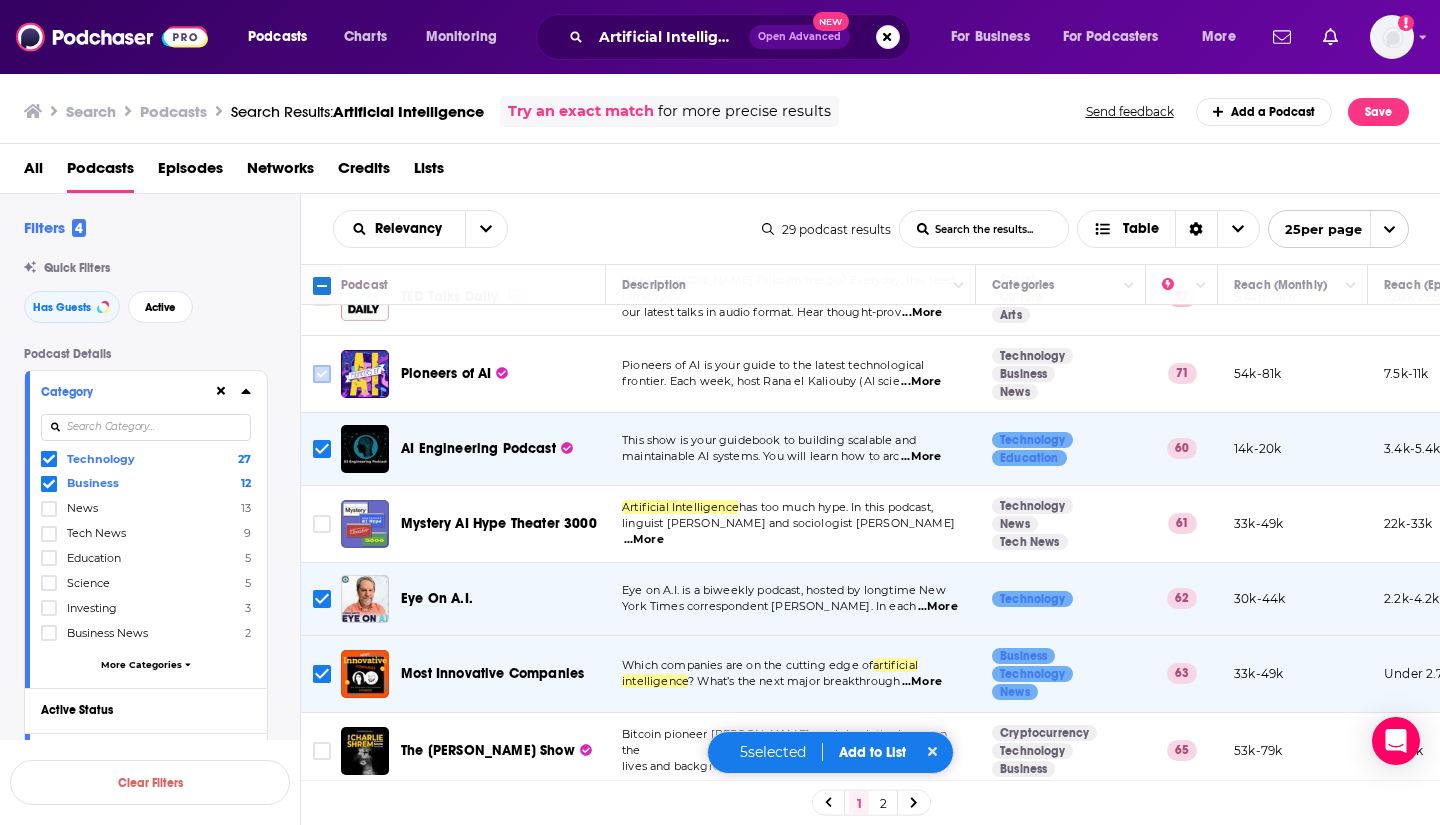 click at bounding box center (322, 374) 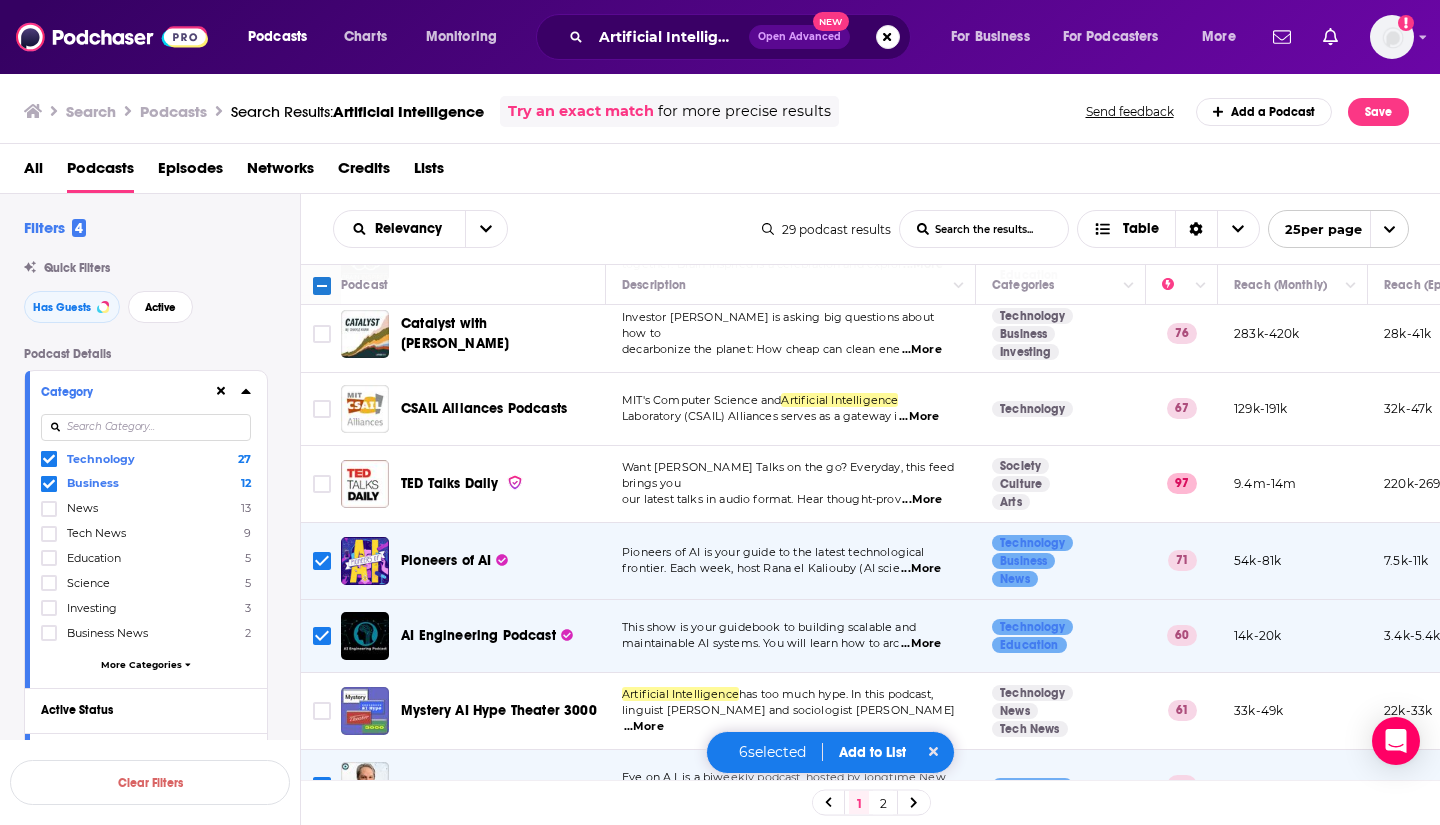 scroll, scrollTop: 809, scrollLeft: 0, axis: vertical 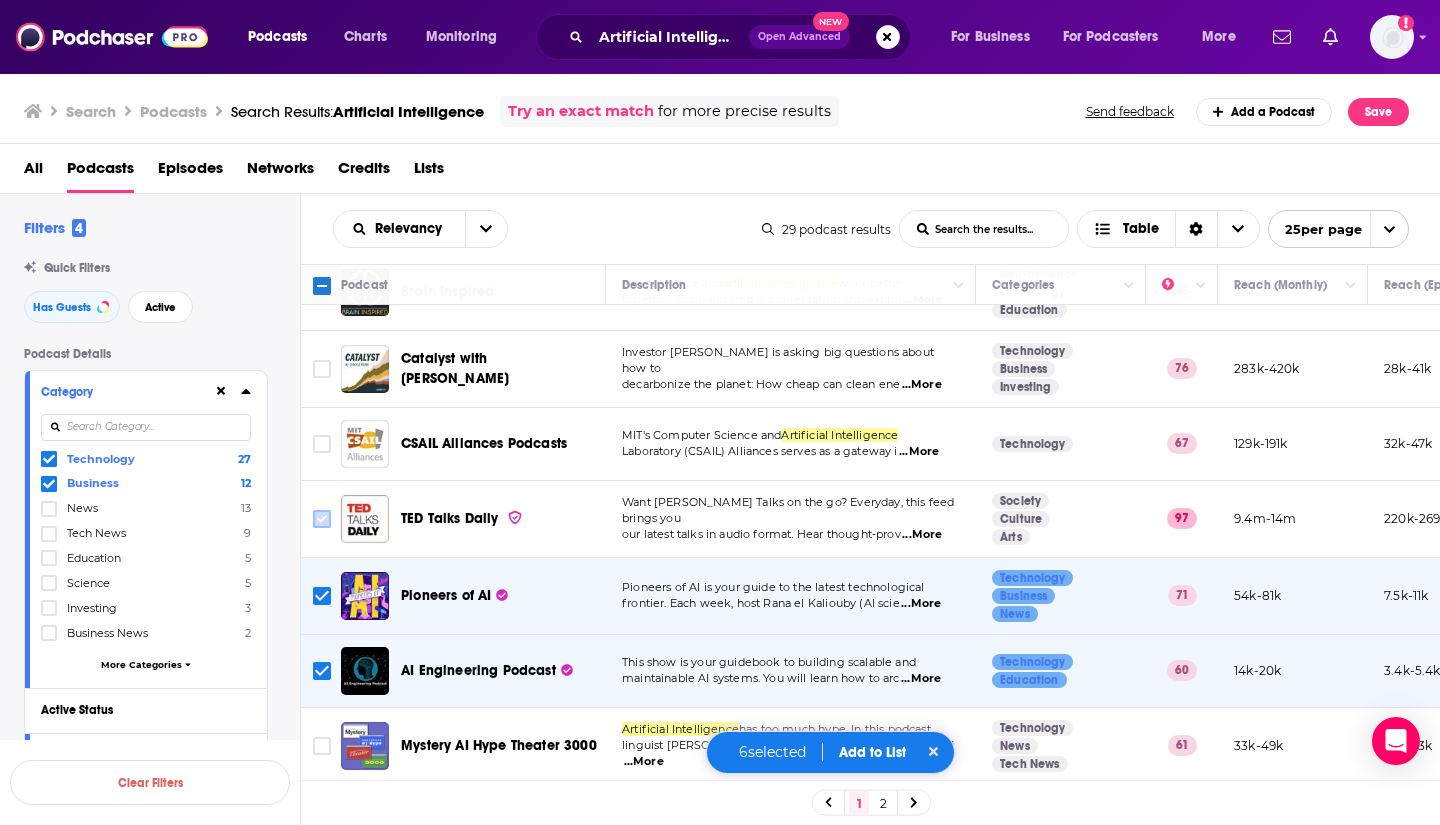 click at bounding box center [322, 519] 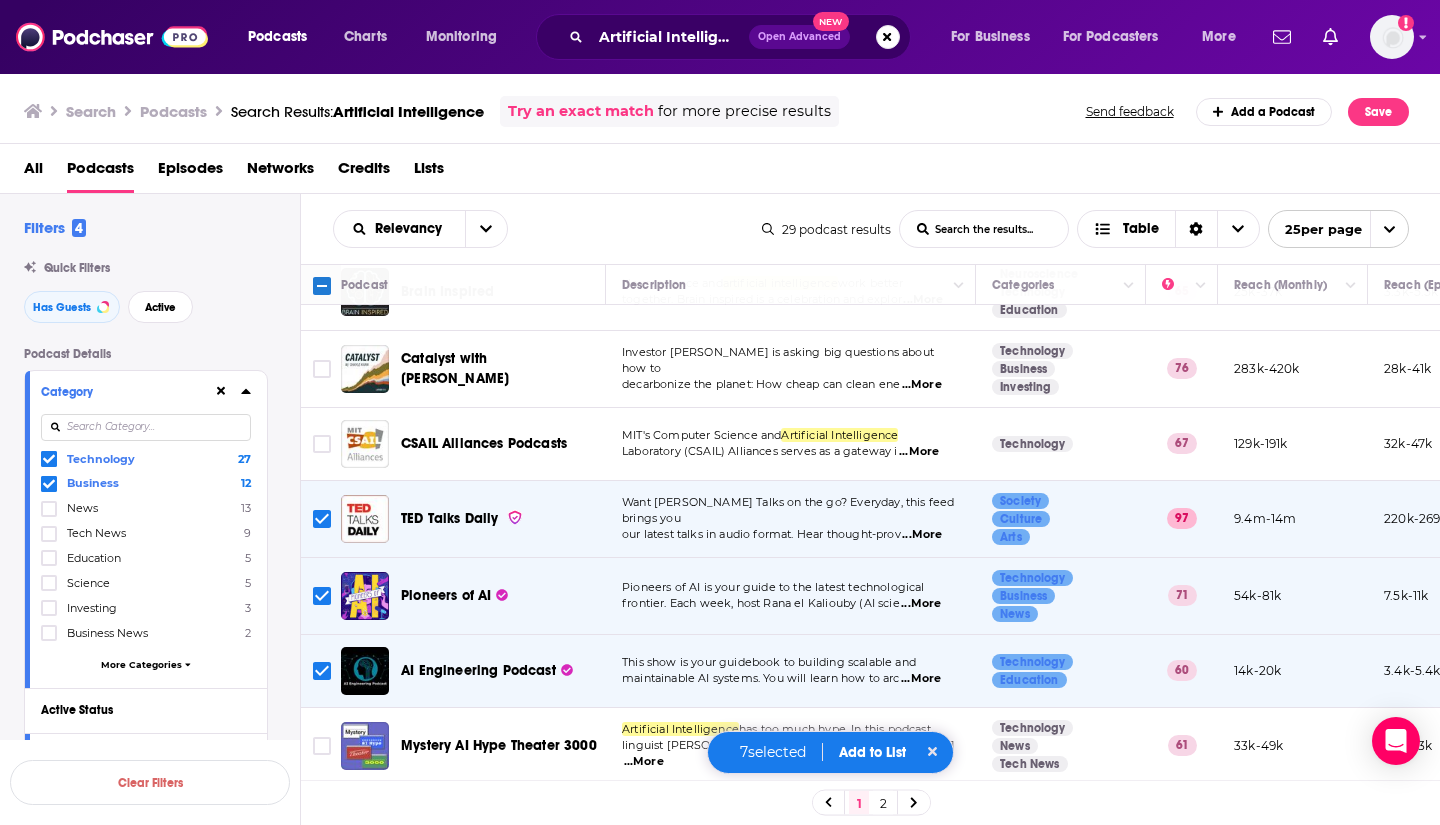 click on "...More" at bounding box center [919, 452] 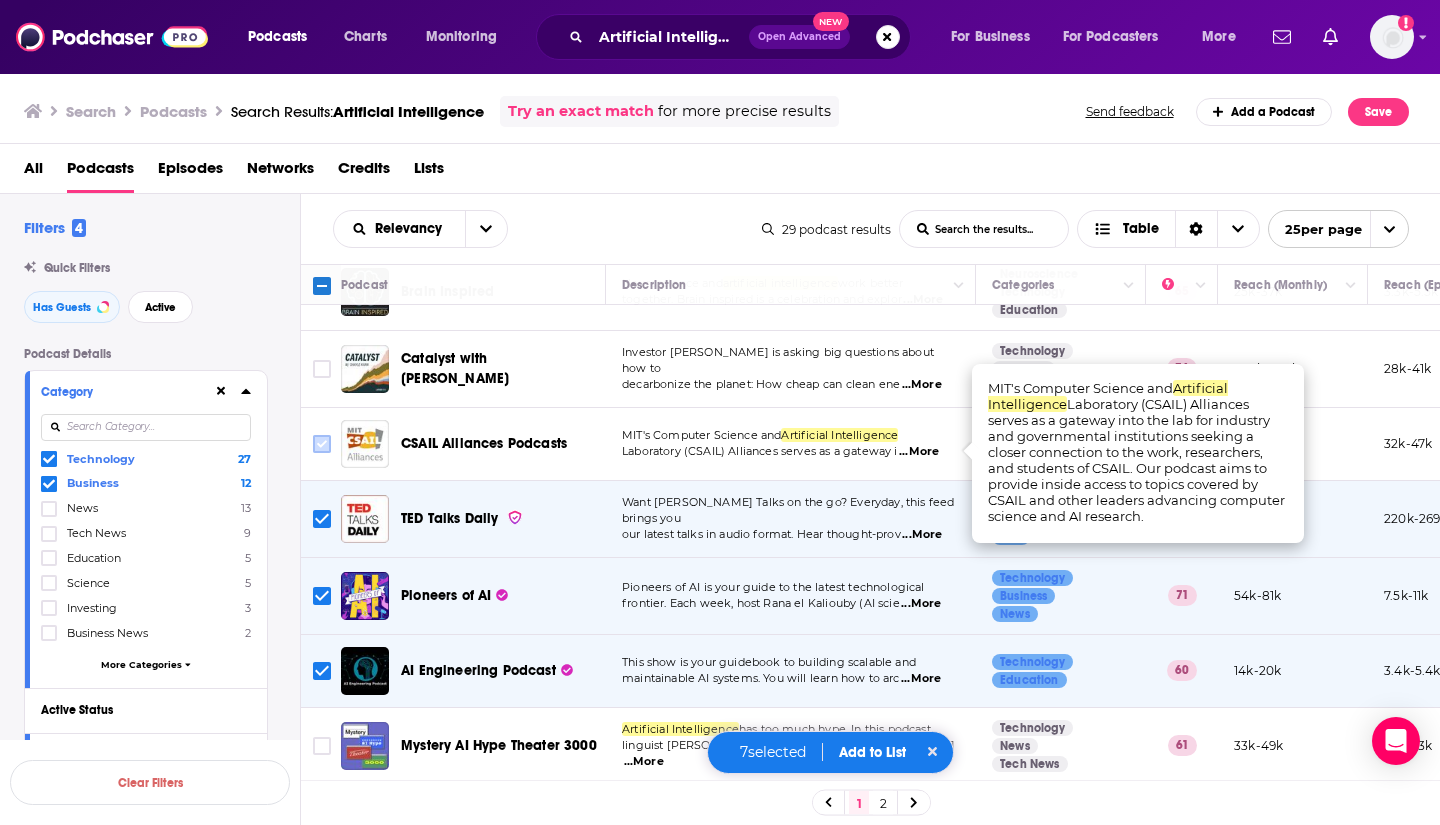 click at bounding box center (322, 444) 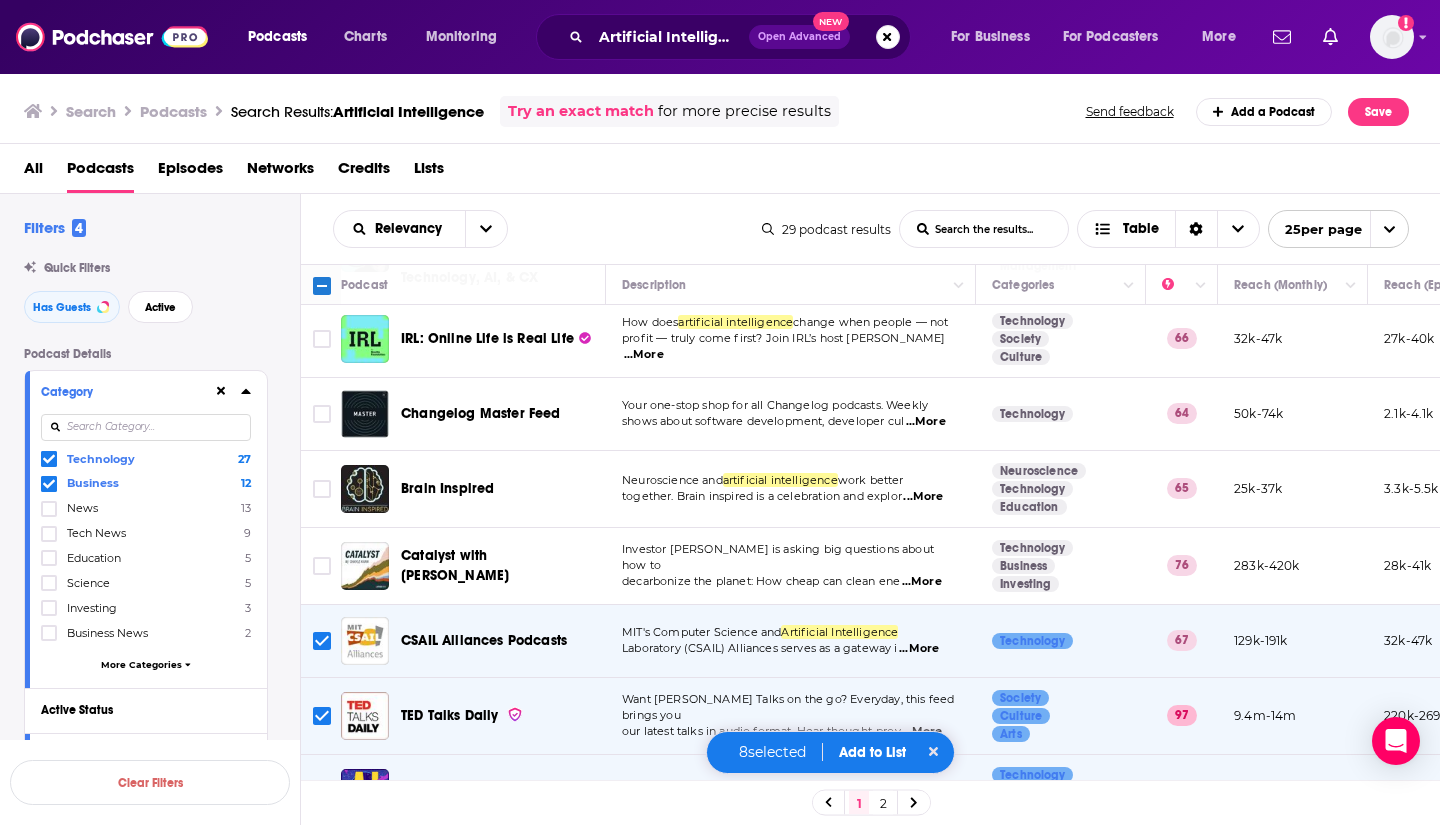 scroll, scrollTop: 604, scrollLeft: 0, axis: vertical 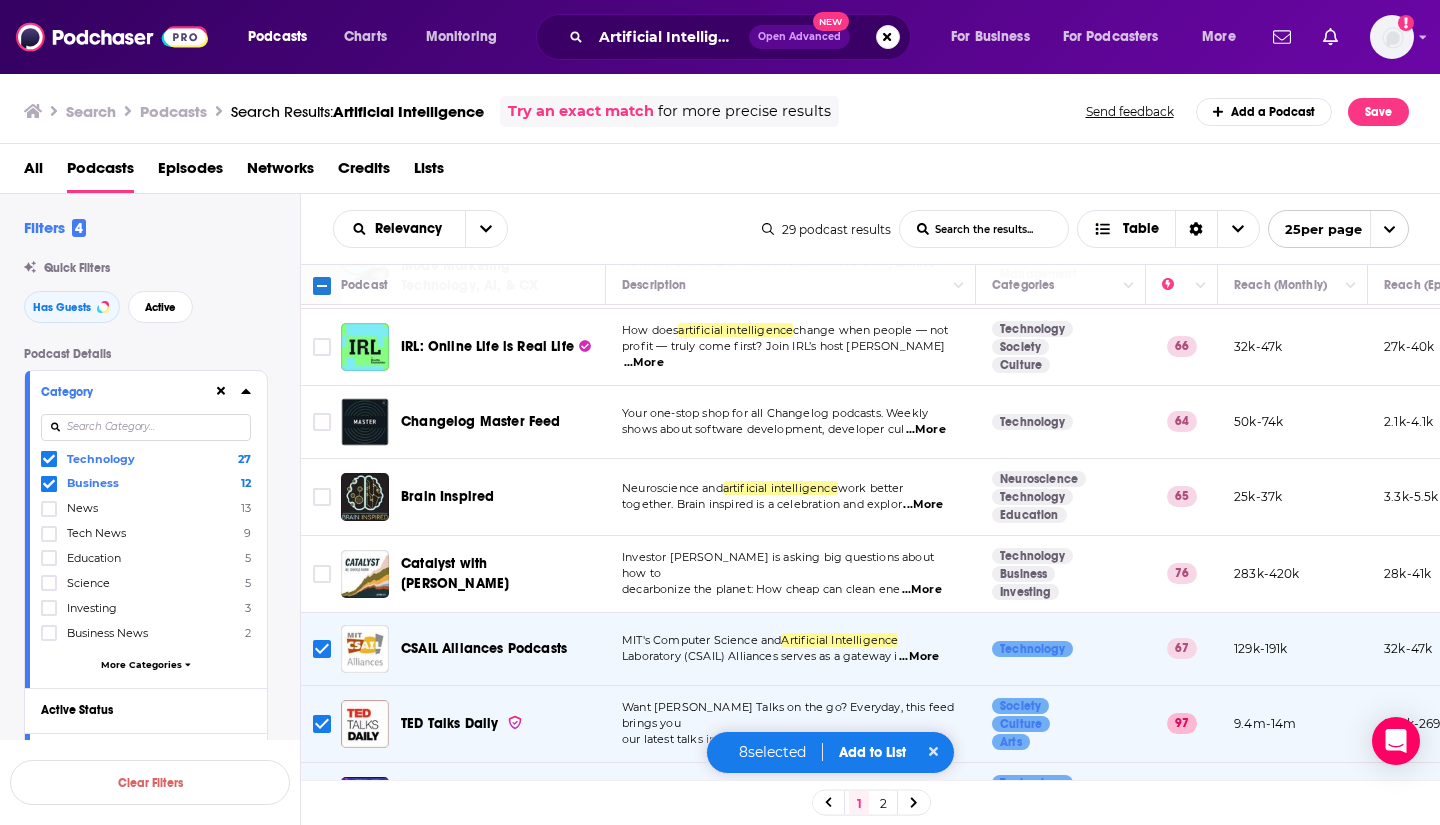click on "...More" at bounding box center (923, 505) 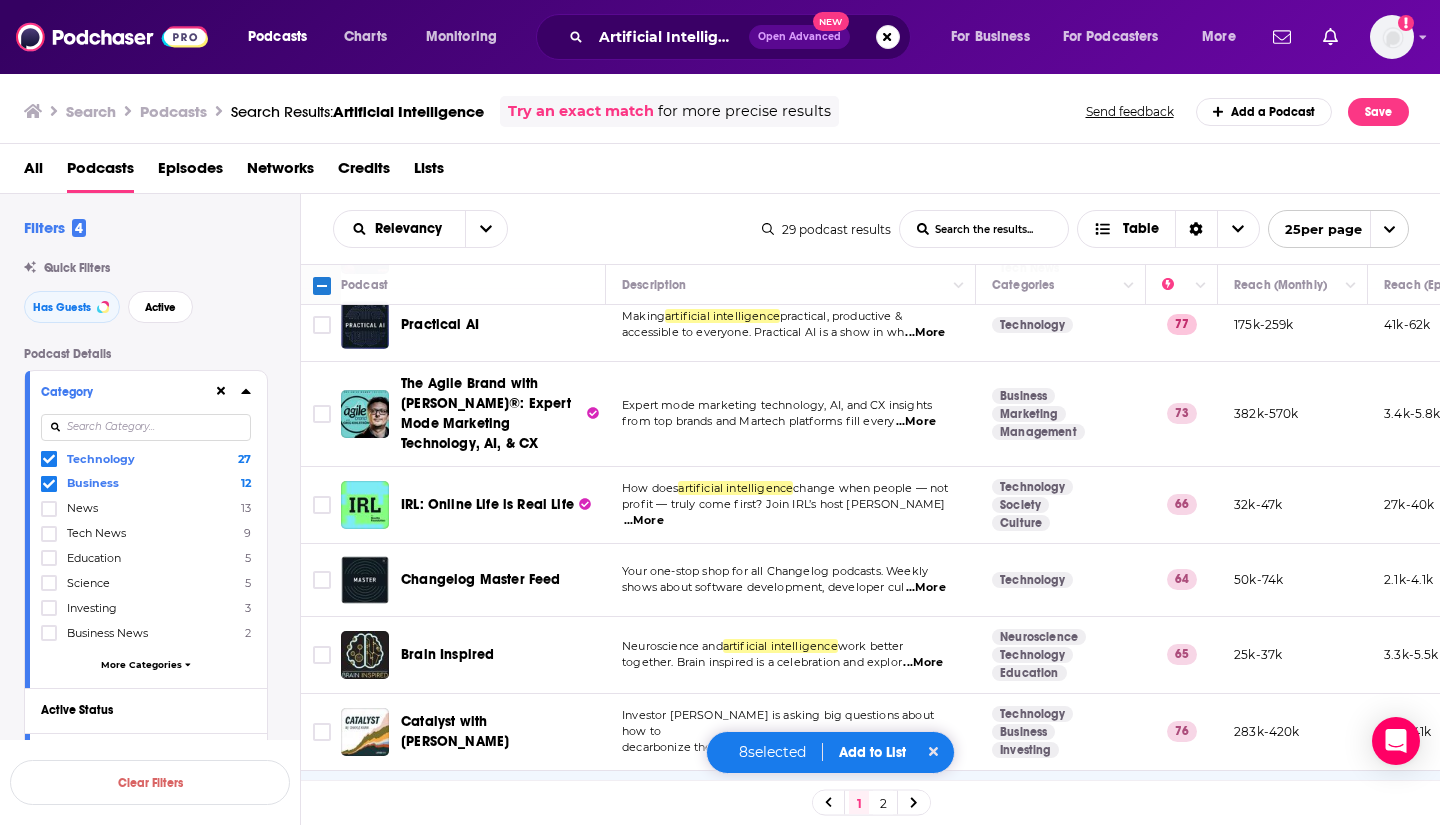 scroll, scrollTop: 439, scrollLeft: 0, axis: vertical 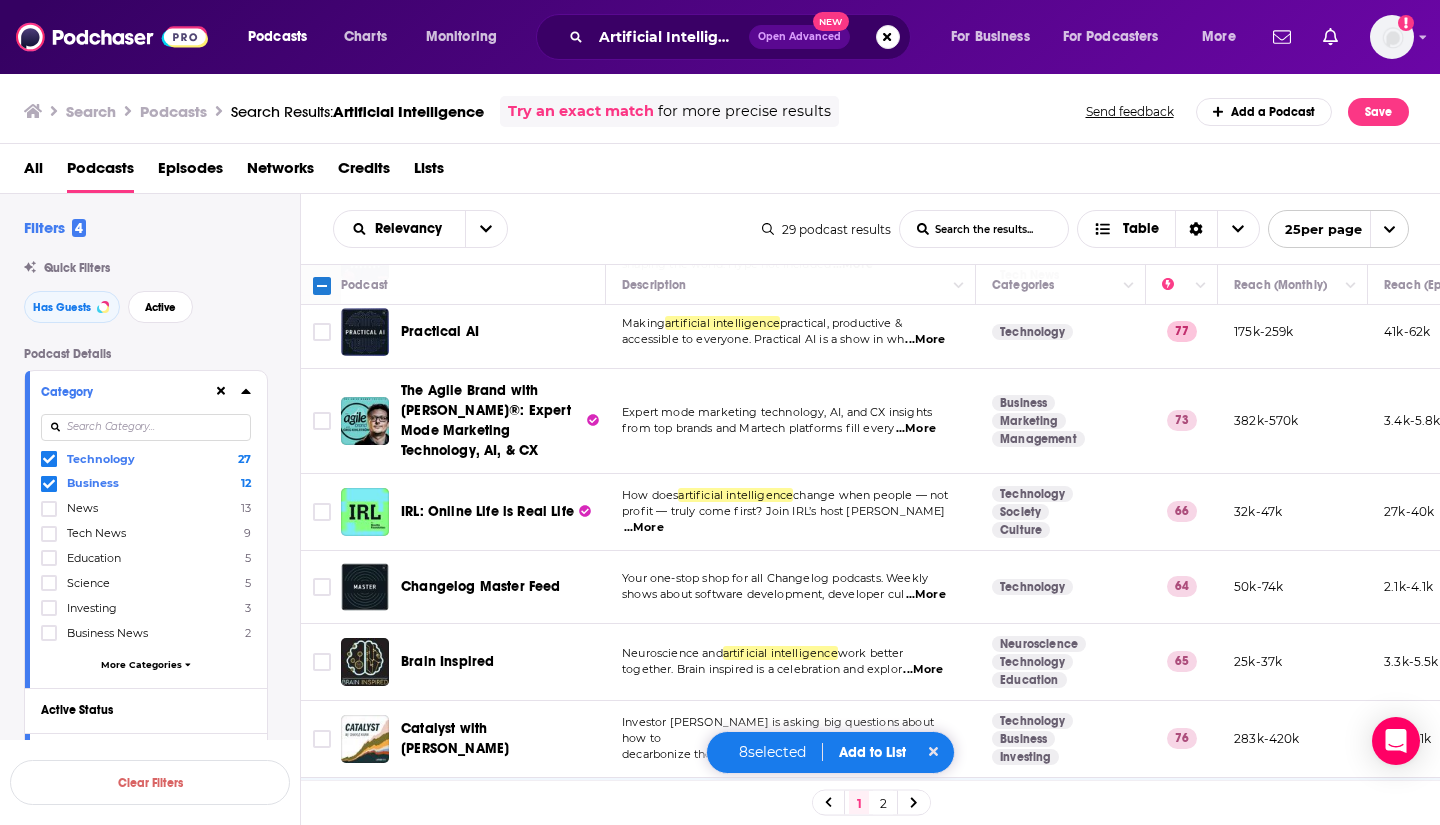 click on "...More" at bounding box center (644, 528) 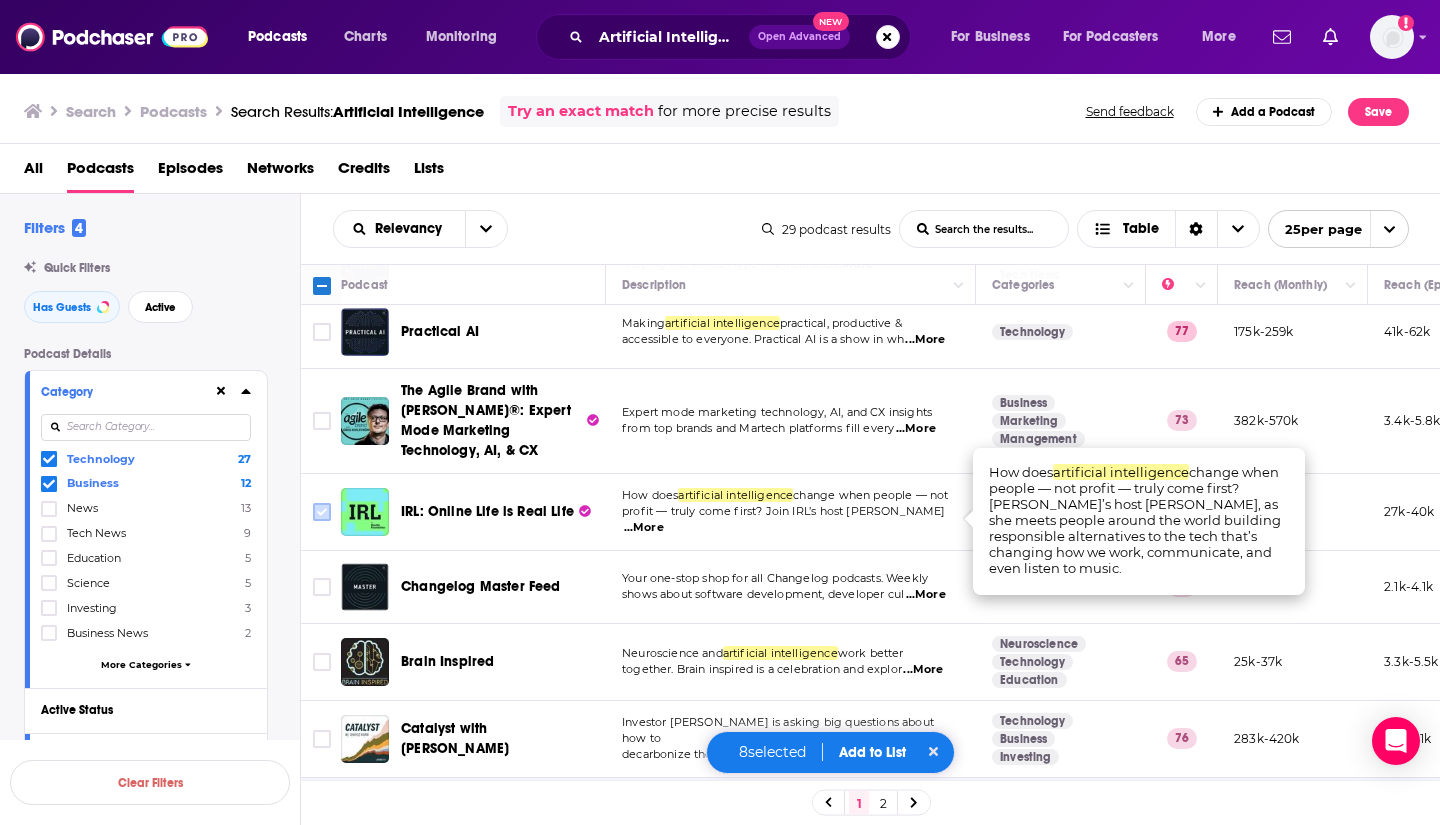 click at bounding box center (322, 512) 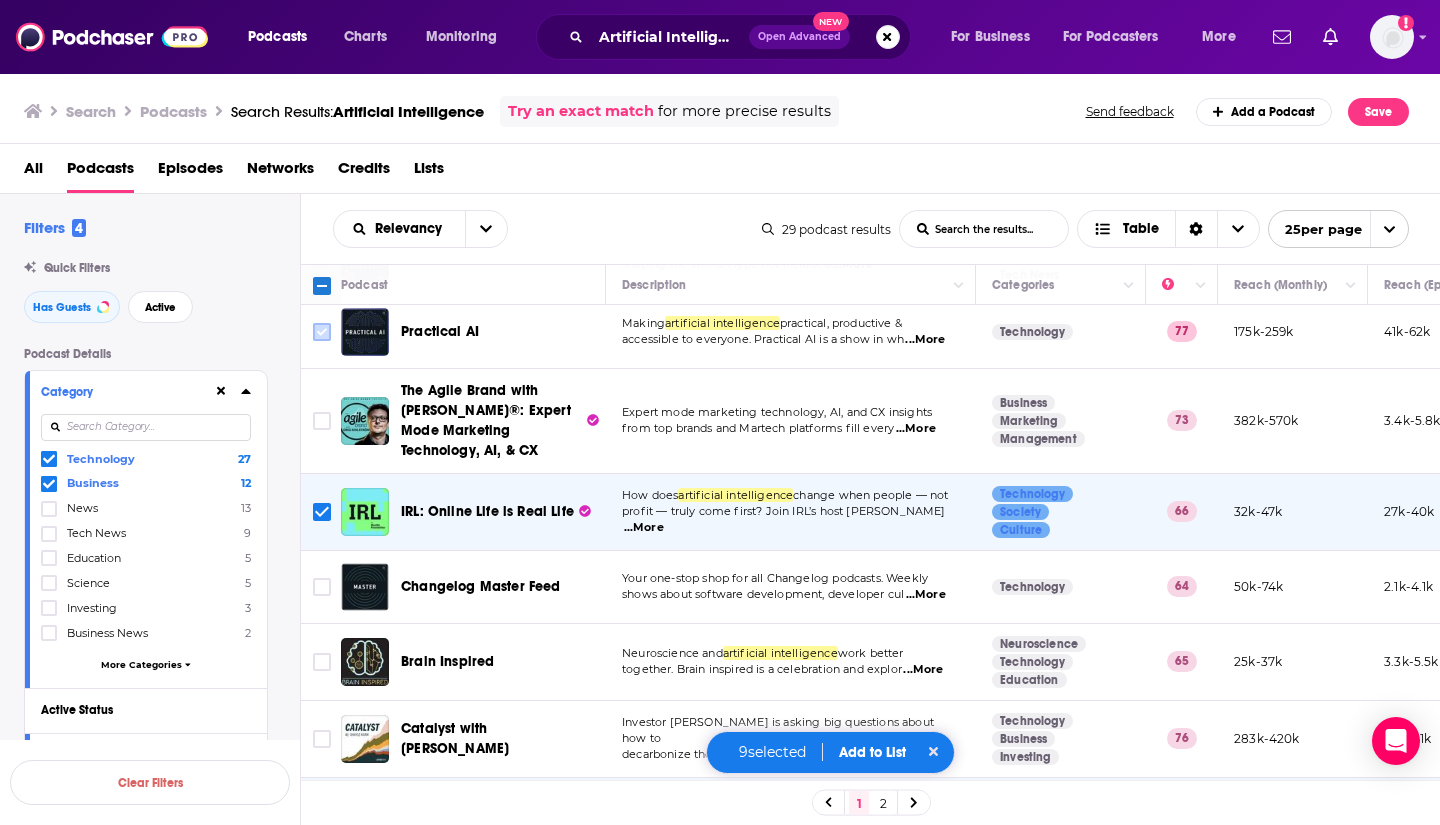 click at bounding box center (322, 332) 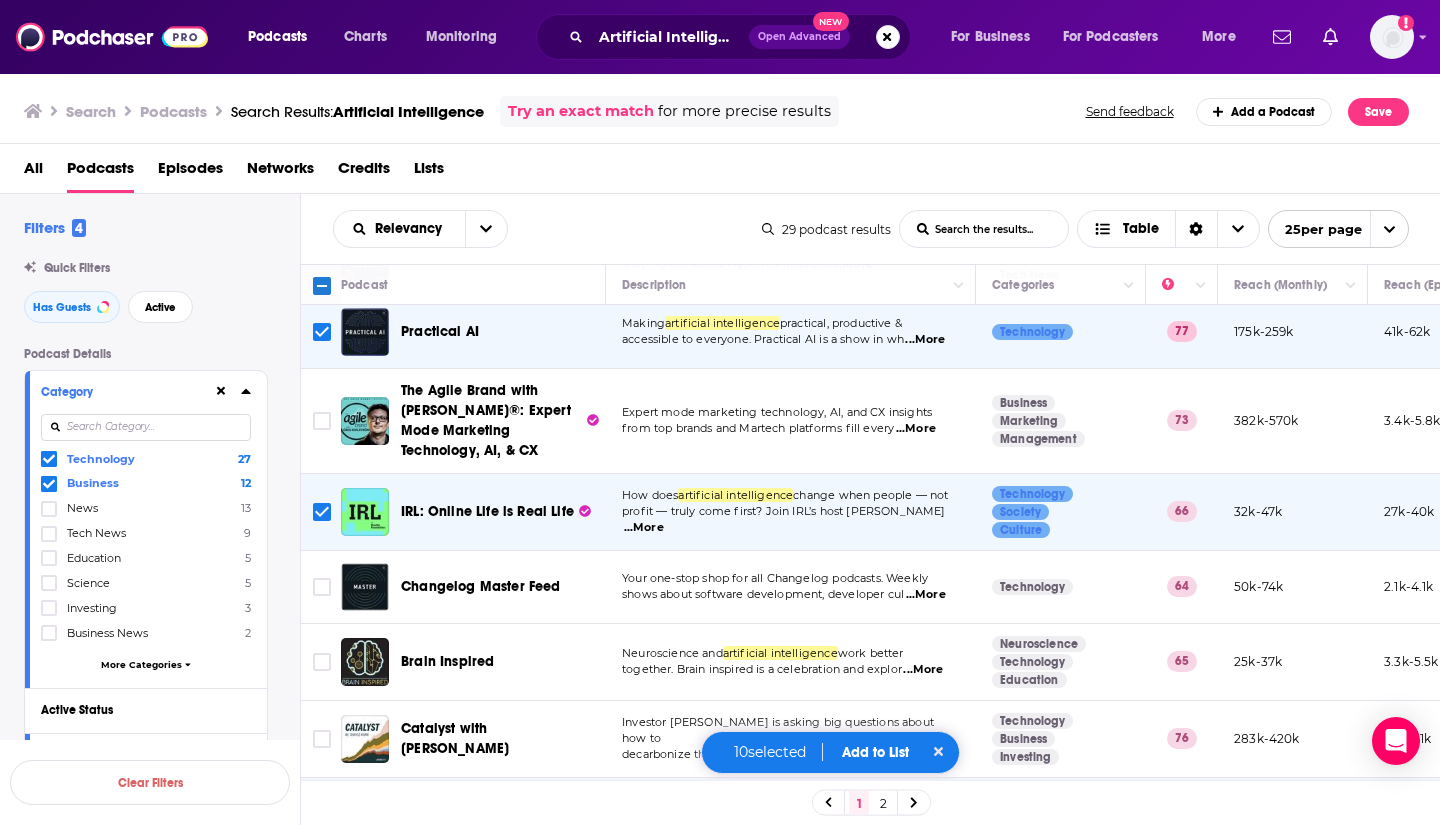 click on "...More" at bounding box center [916, 429] 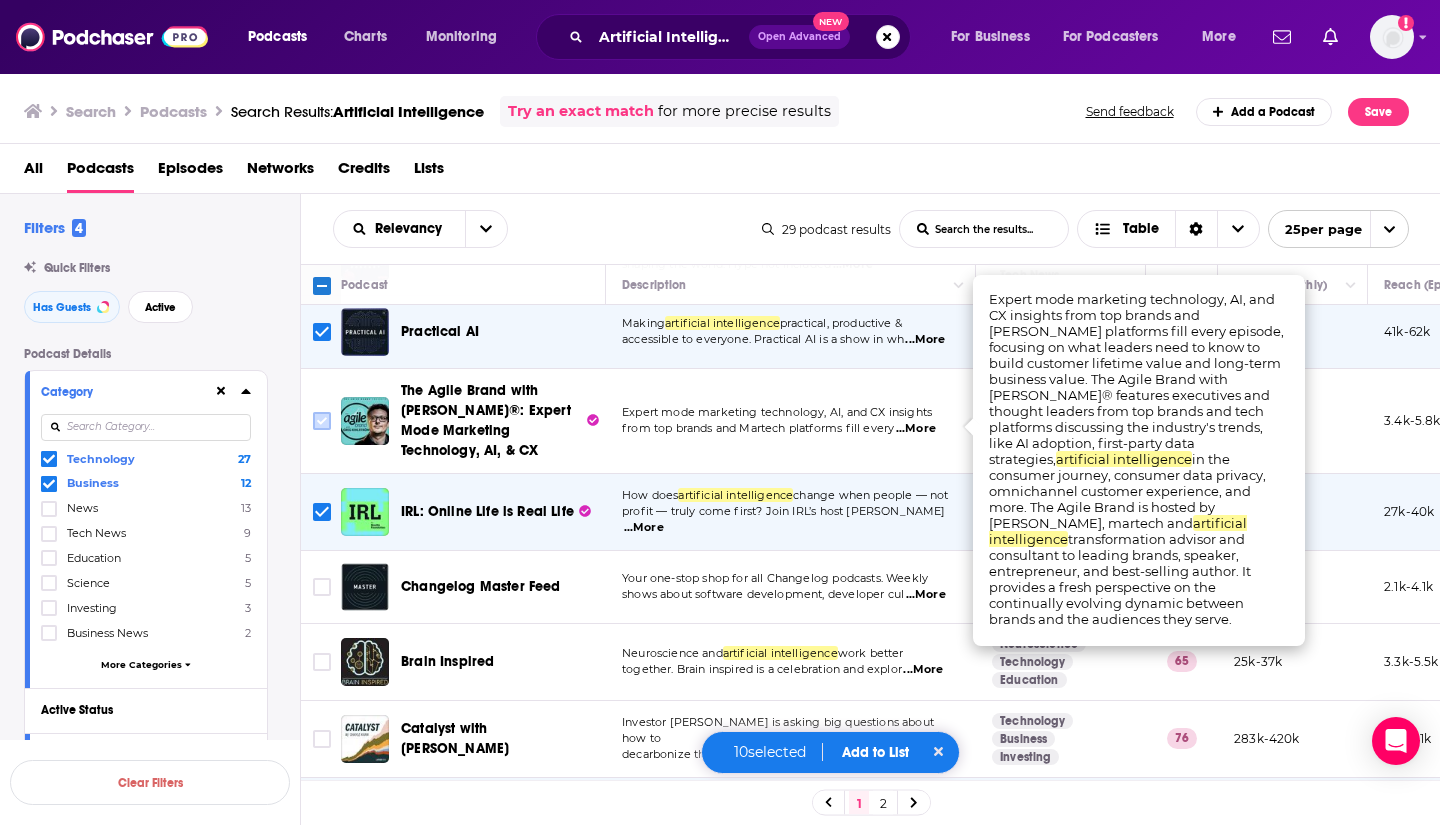 click at bounding box center [322, 421] 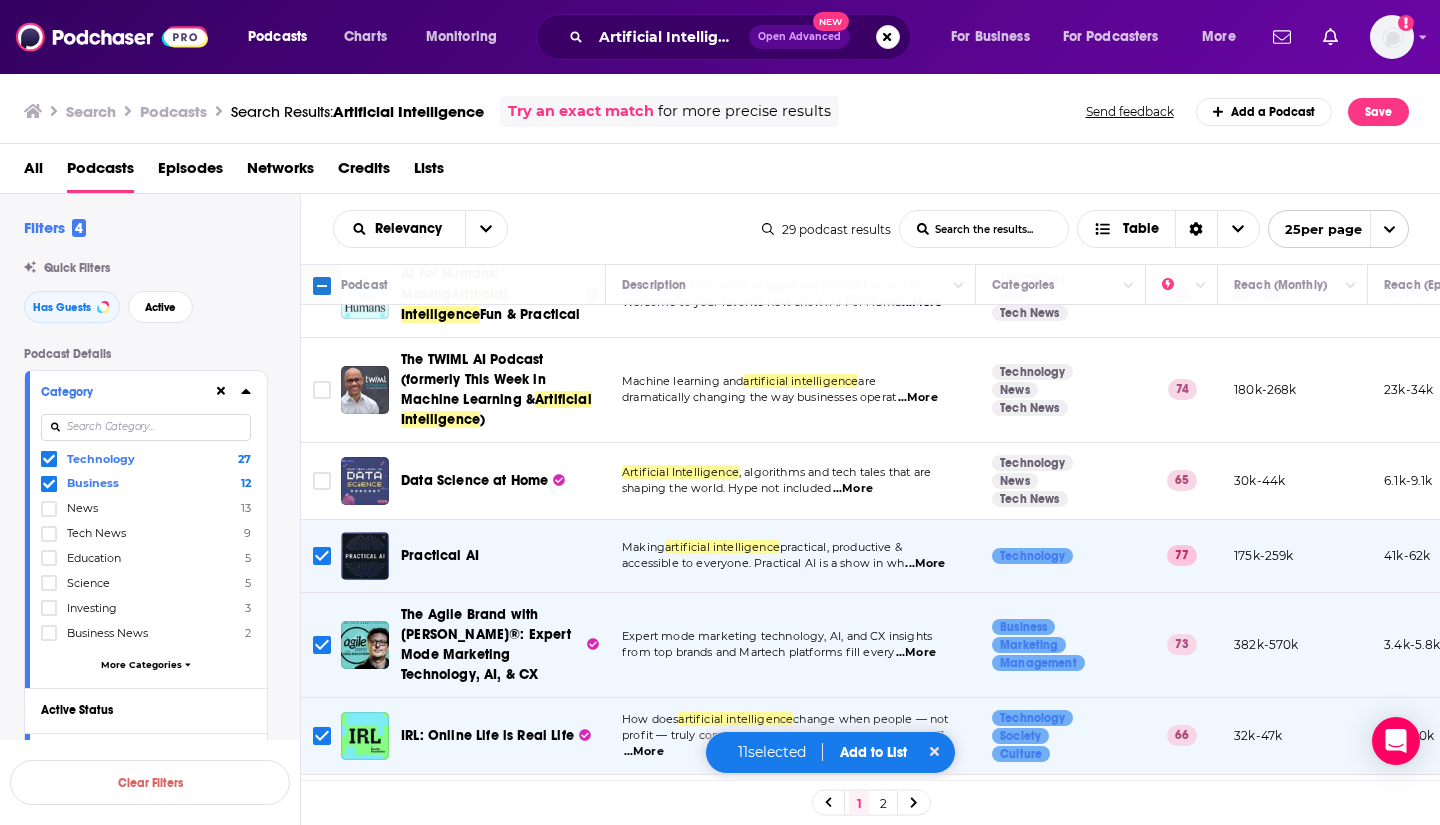 scroll, scrollTop: 200, scrollLeft: 0, axis: vertical 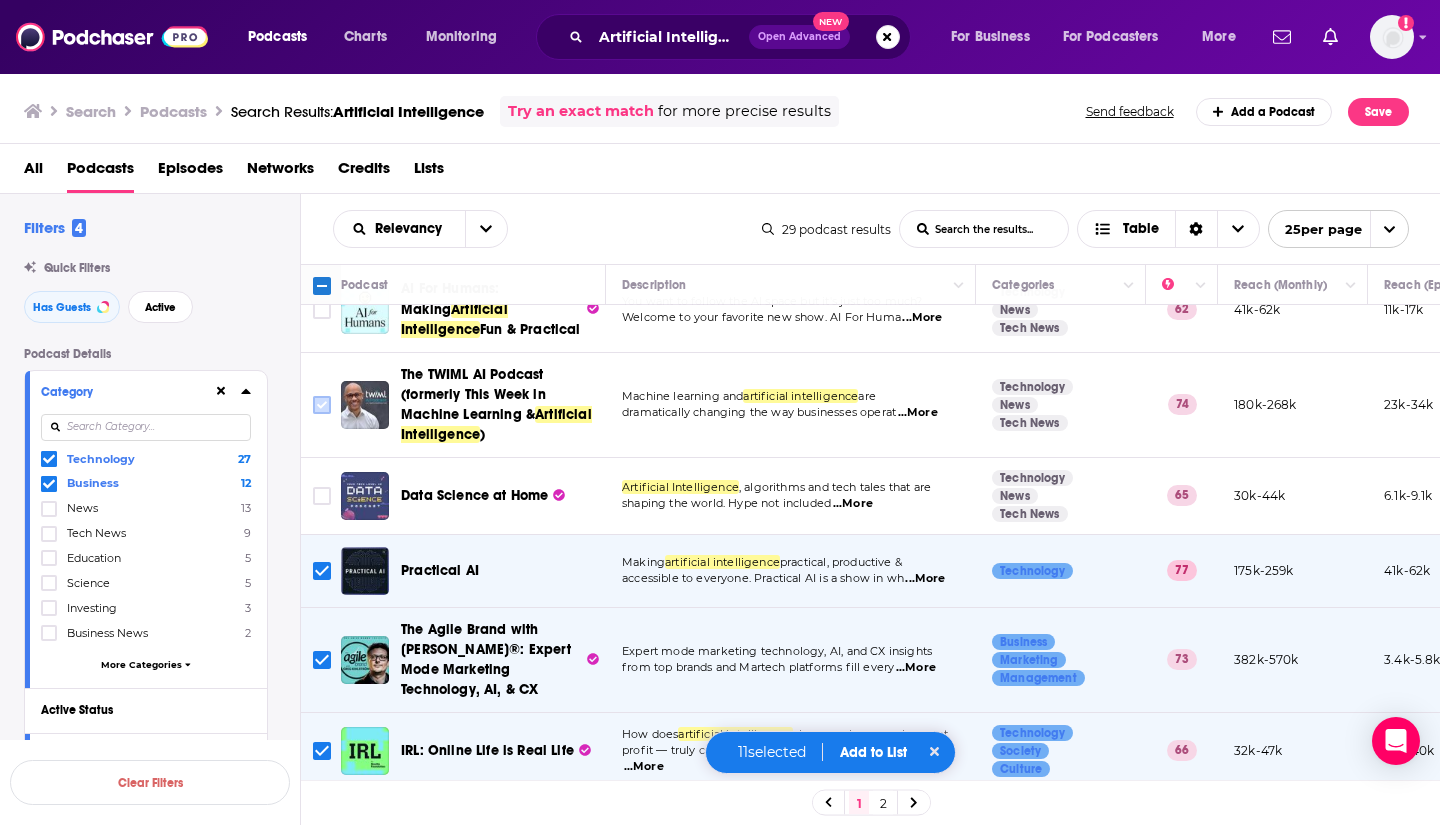 click at bounding box center [322, 405] 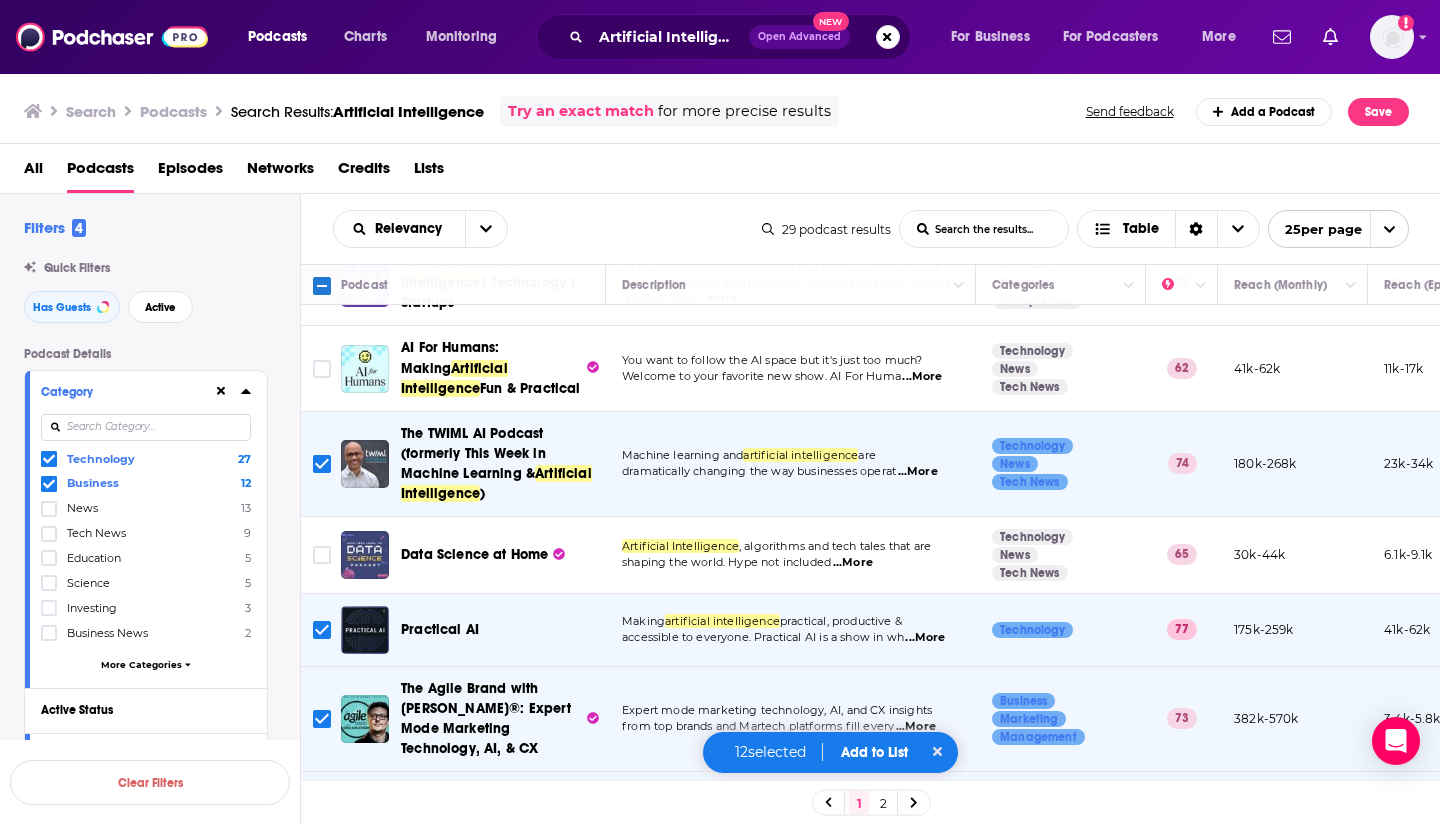 scroll, scrollTop: 71, scrollLeft: 0, axis: vertical 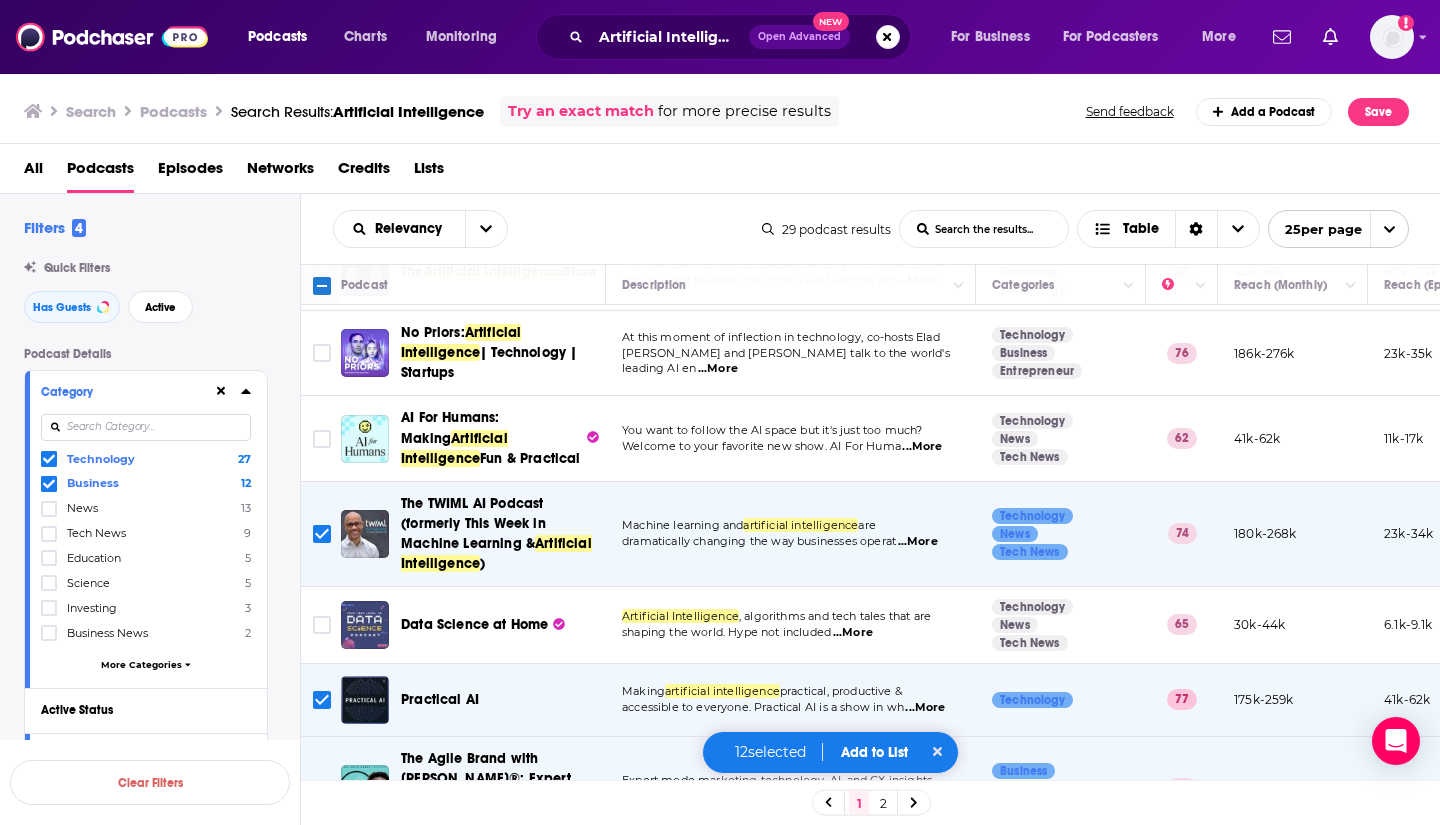 click on "...More" at bounding box center (922, 447) 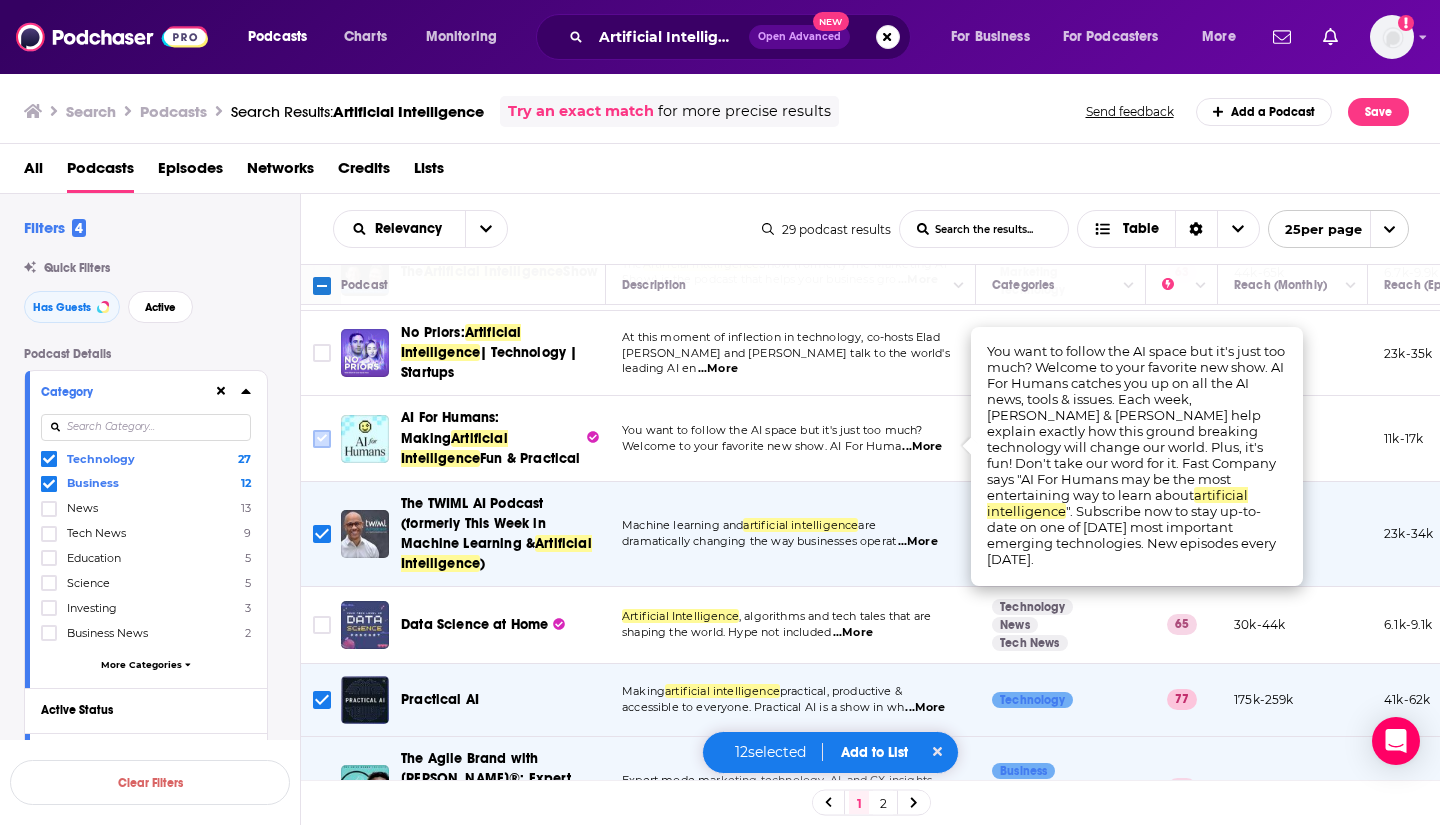 click at bounding box center (322, 439) 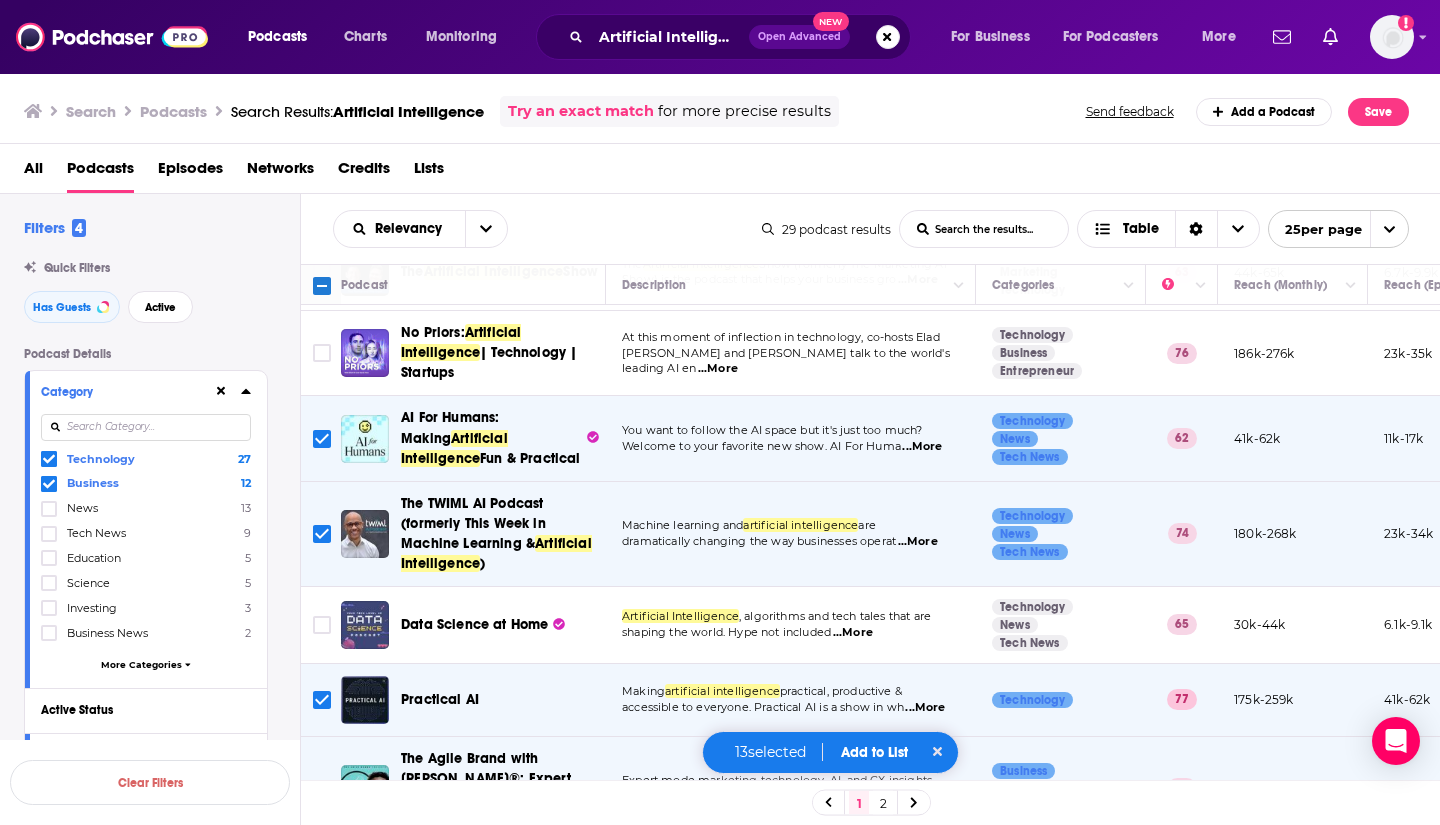 click on "...More" at bounding box center (718, 369) 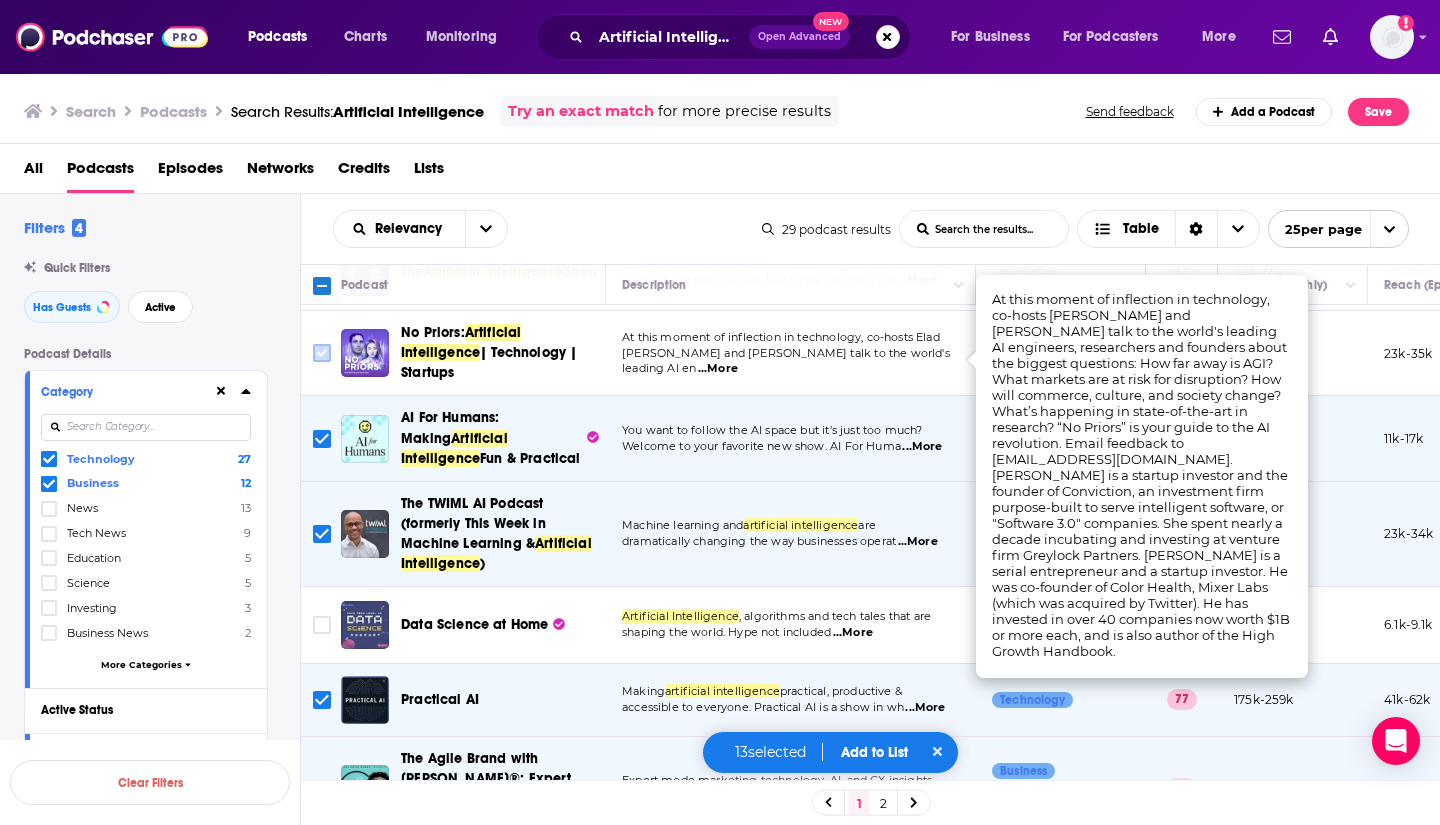 click at bounding box center [322, 353] 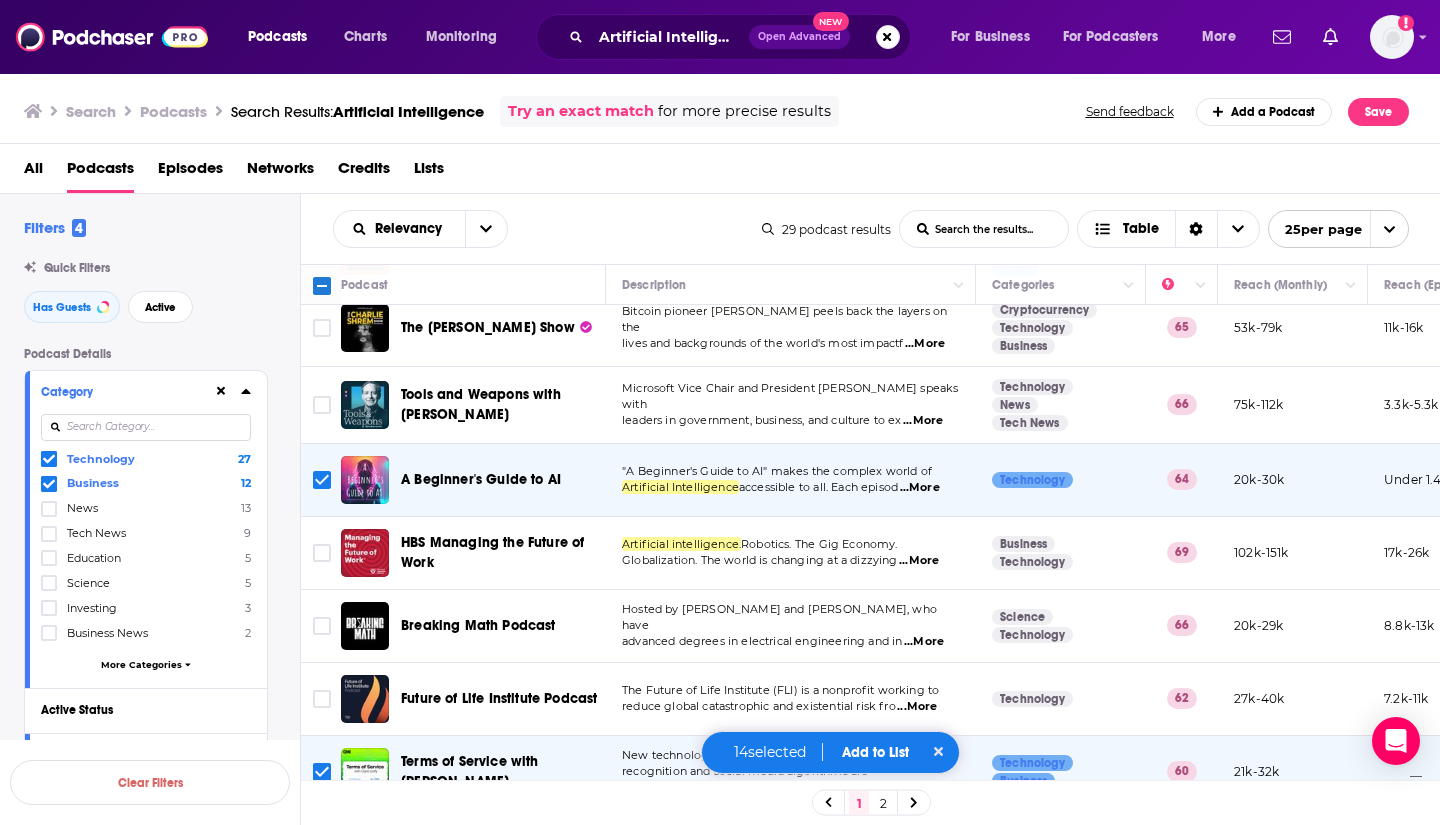 scroll, scrollTop: 1492, scrollLeft: 0, axis: vertical 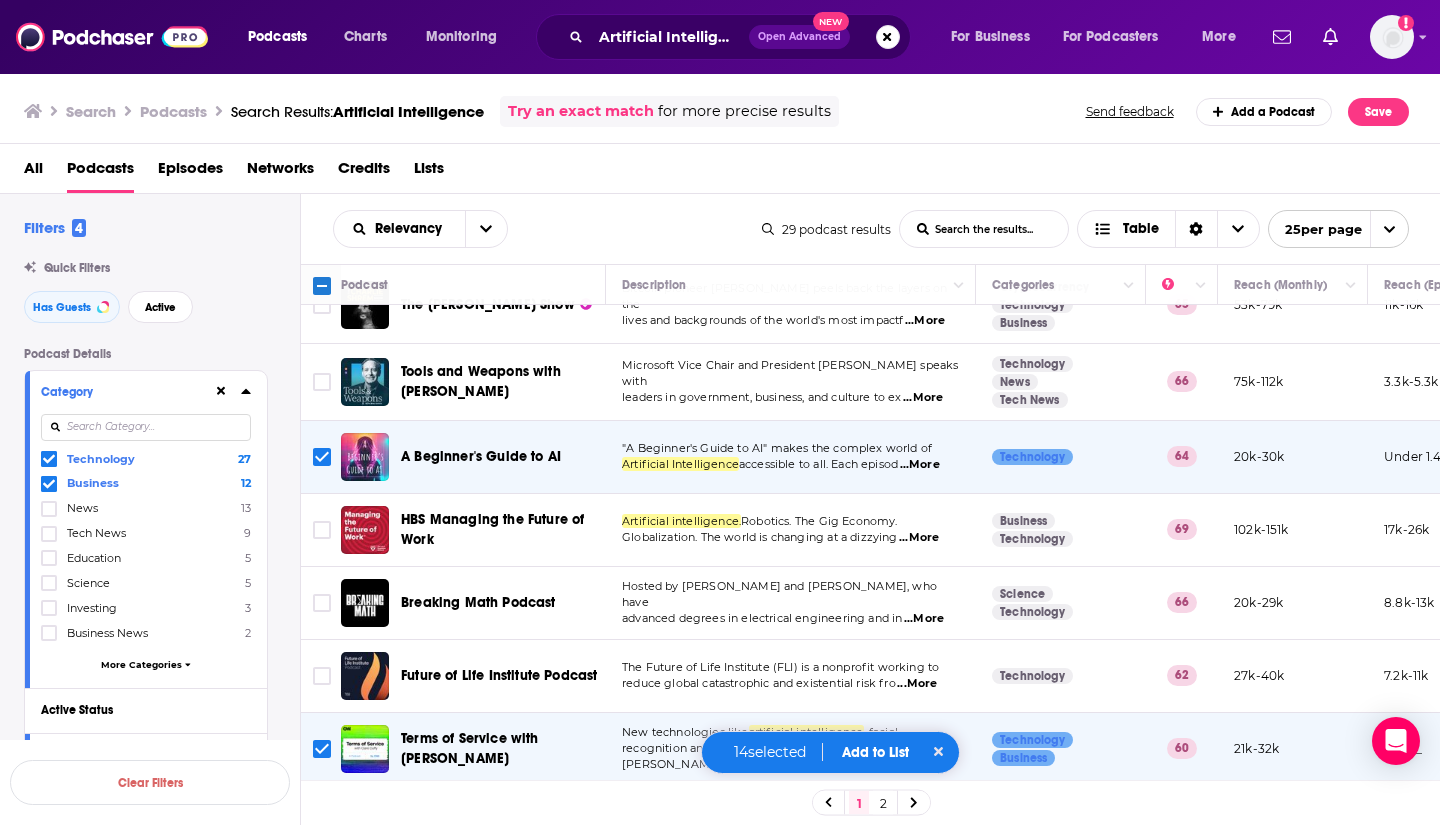 click on "Add to List" at bounding box center [875, 752] 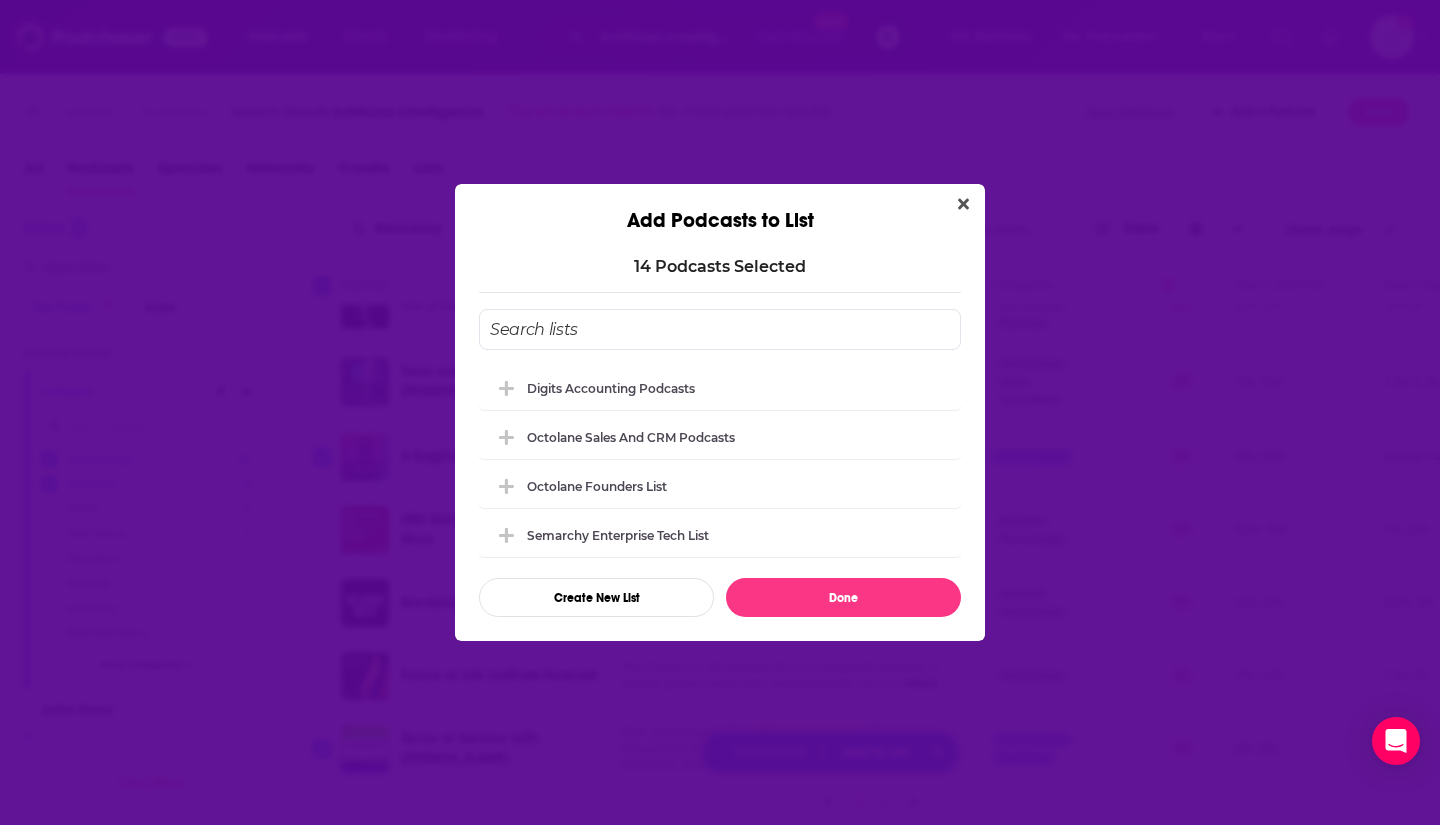 click at bounding box center (720, 329) 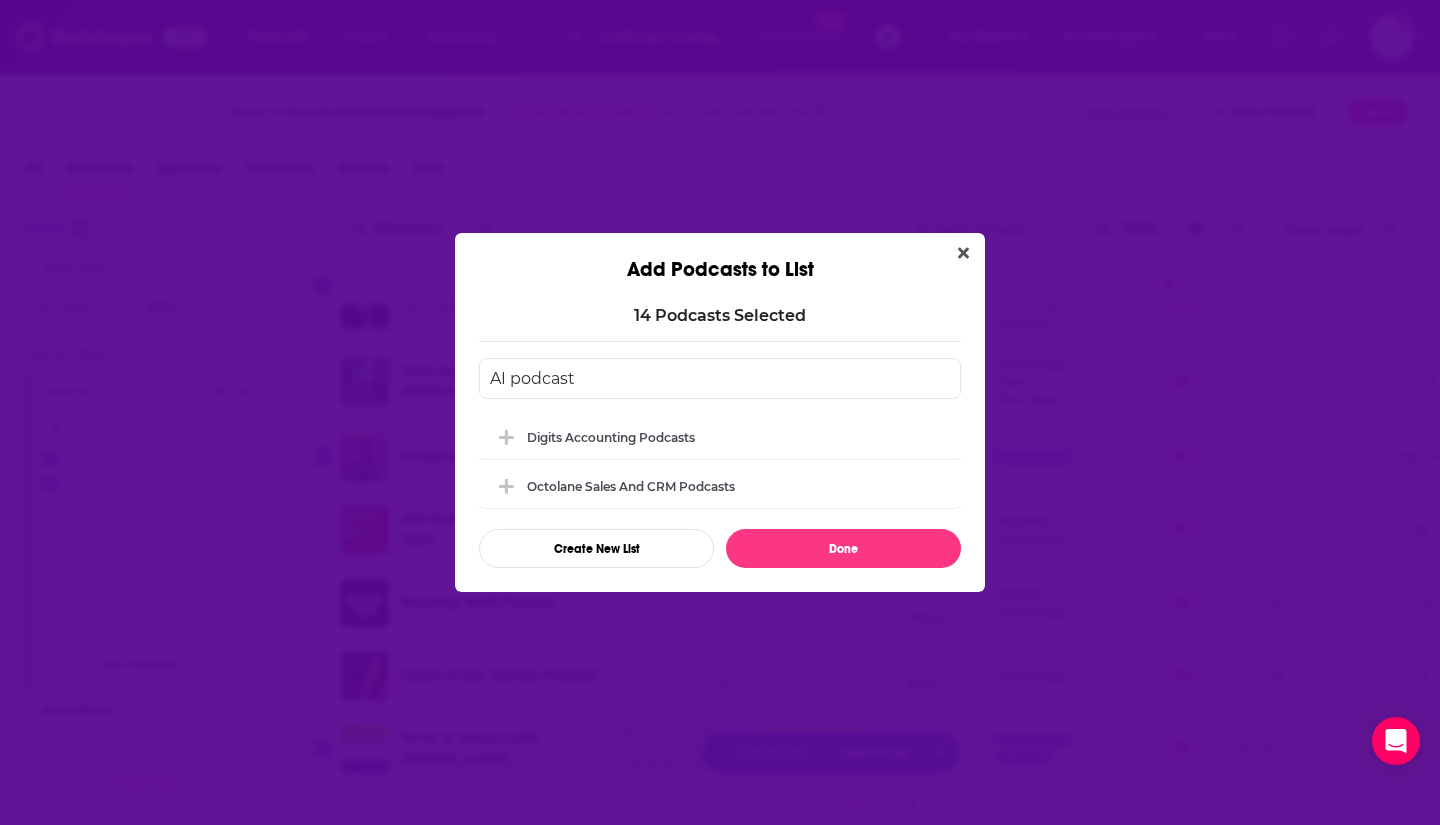 type on "AI podcasts" 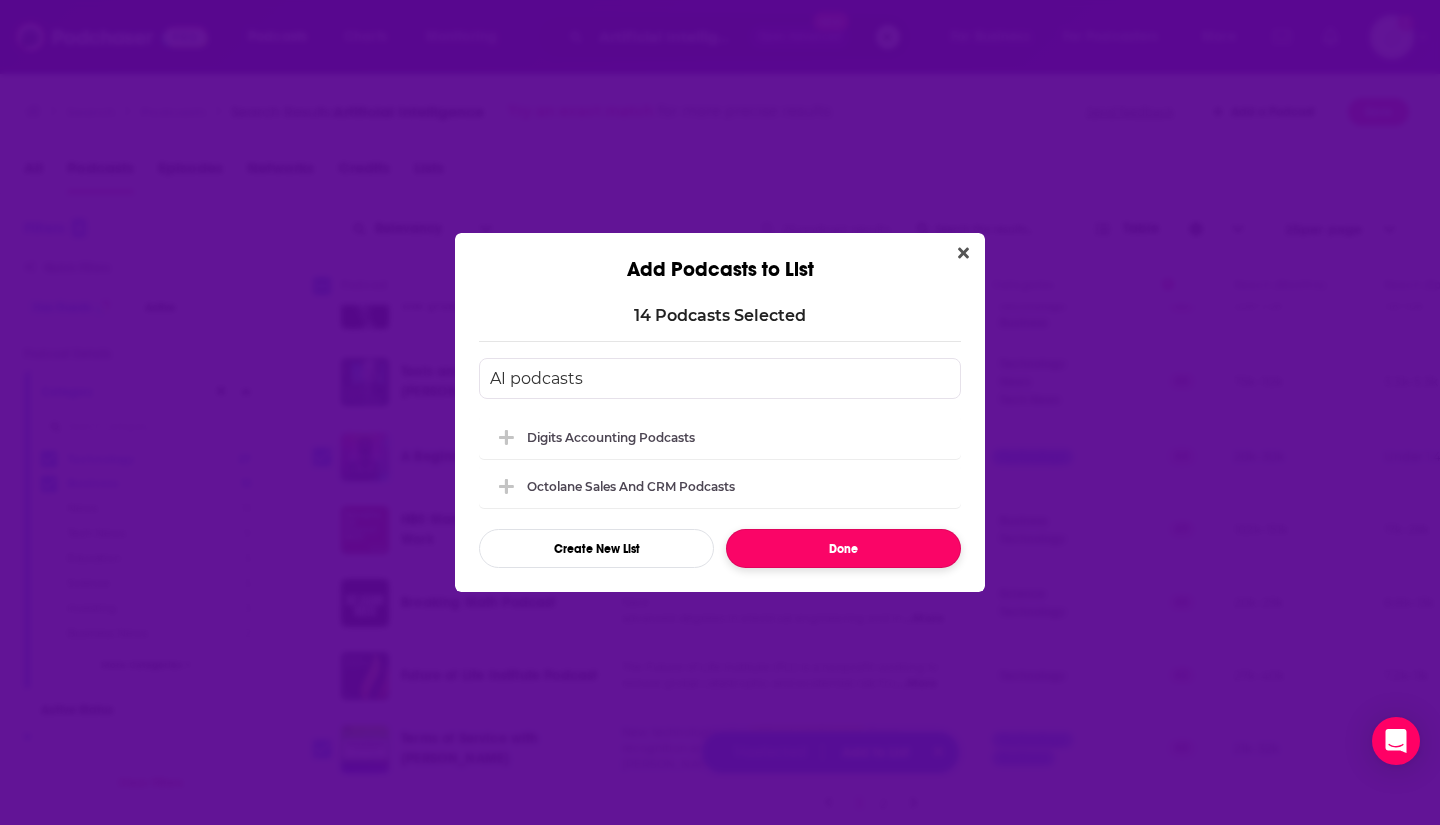 click on "Done" at bounding box center (843, 548) 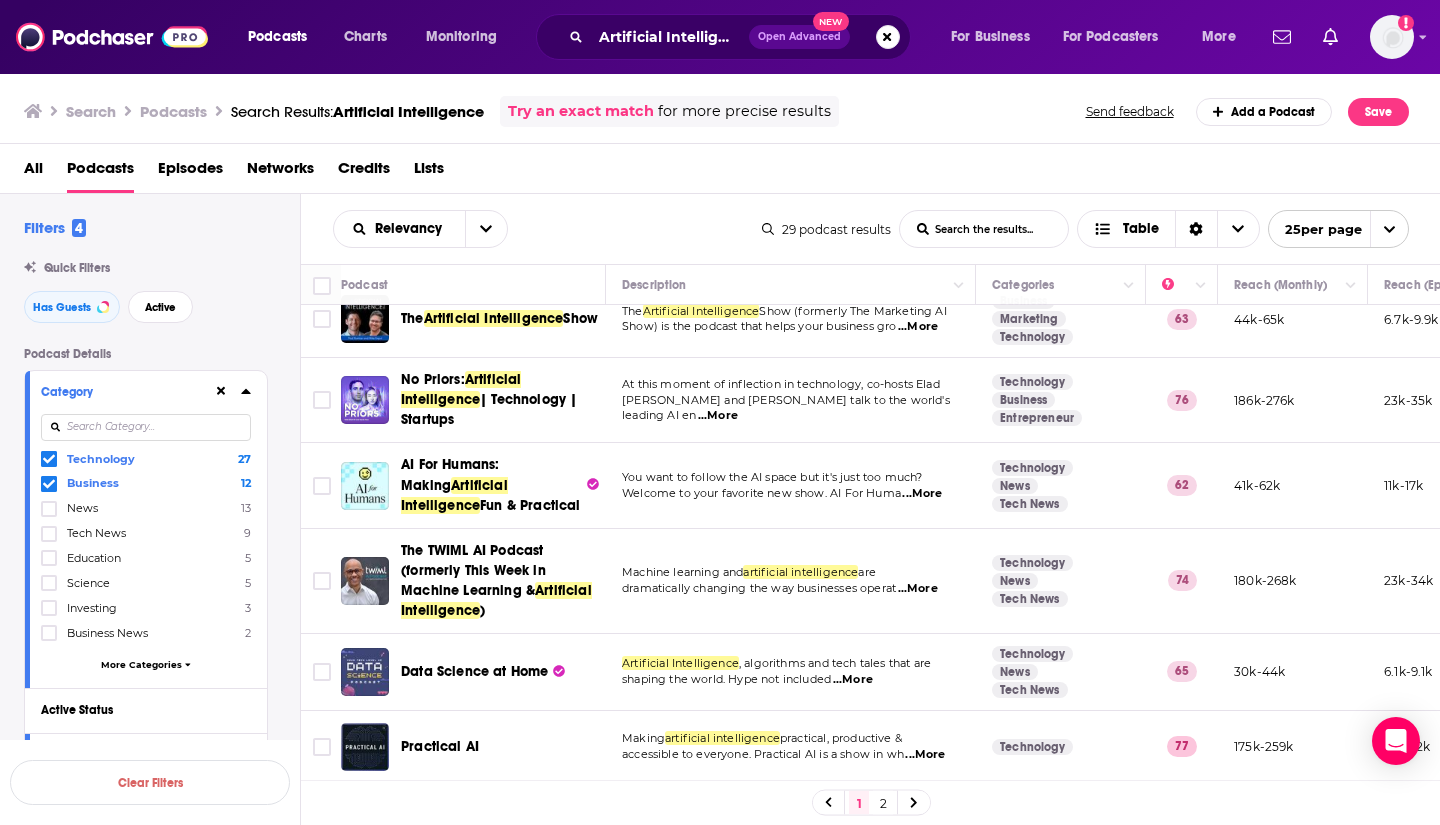 scroll, scrollTop: 0, scrollLeft: 0, axis: both 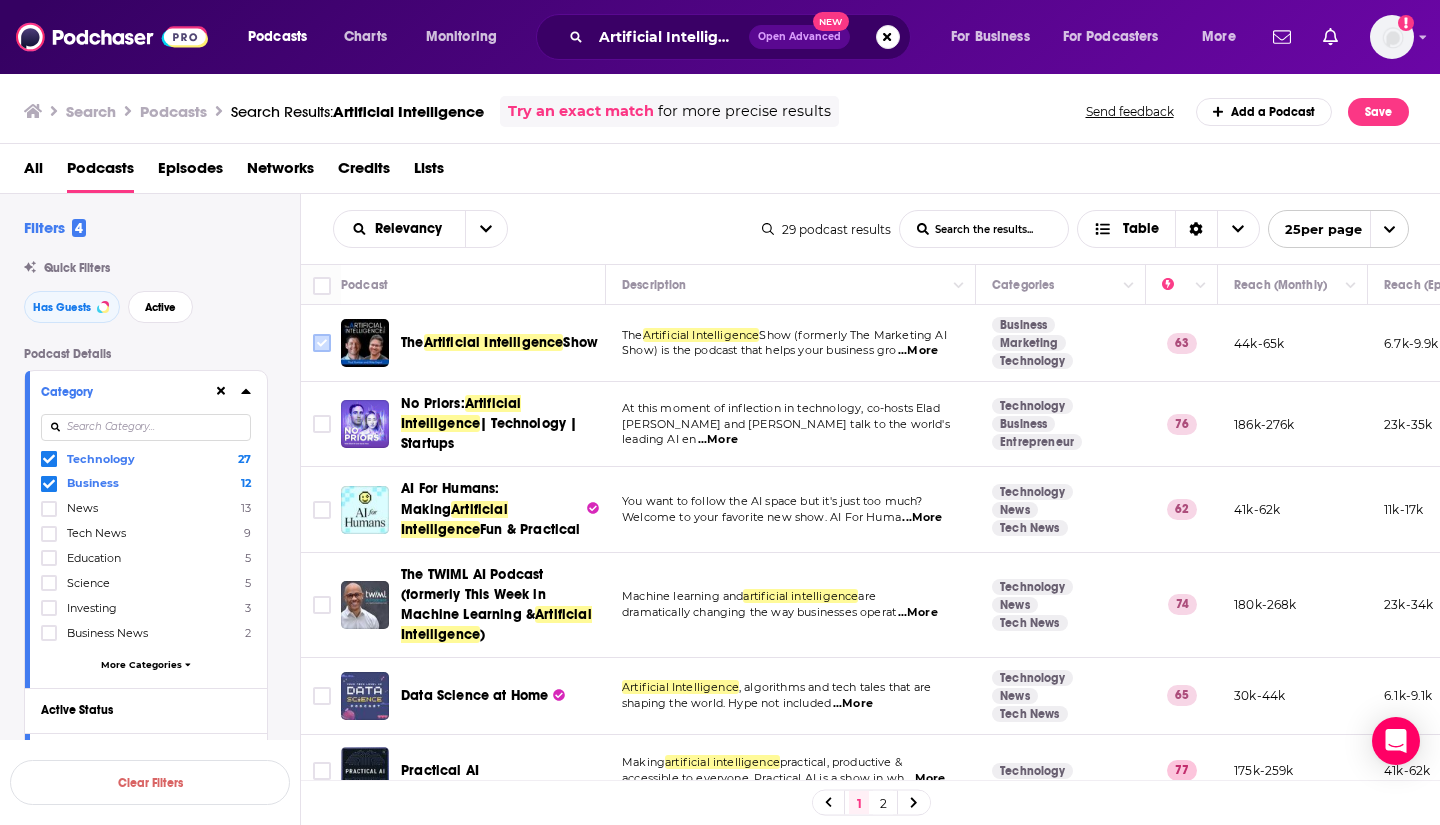 click at bounding box center (322, 343) 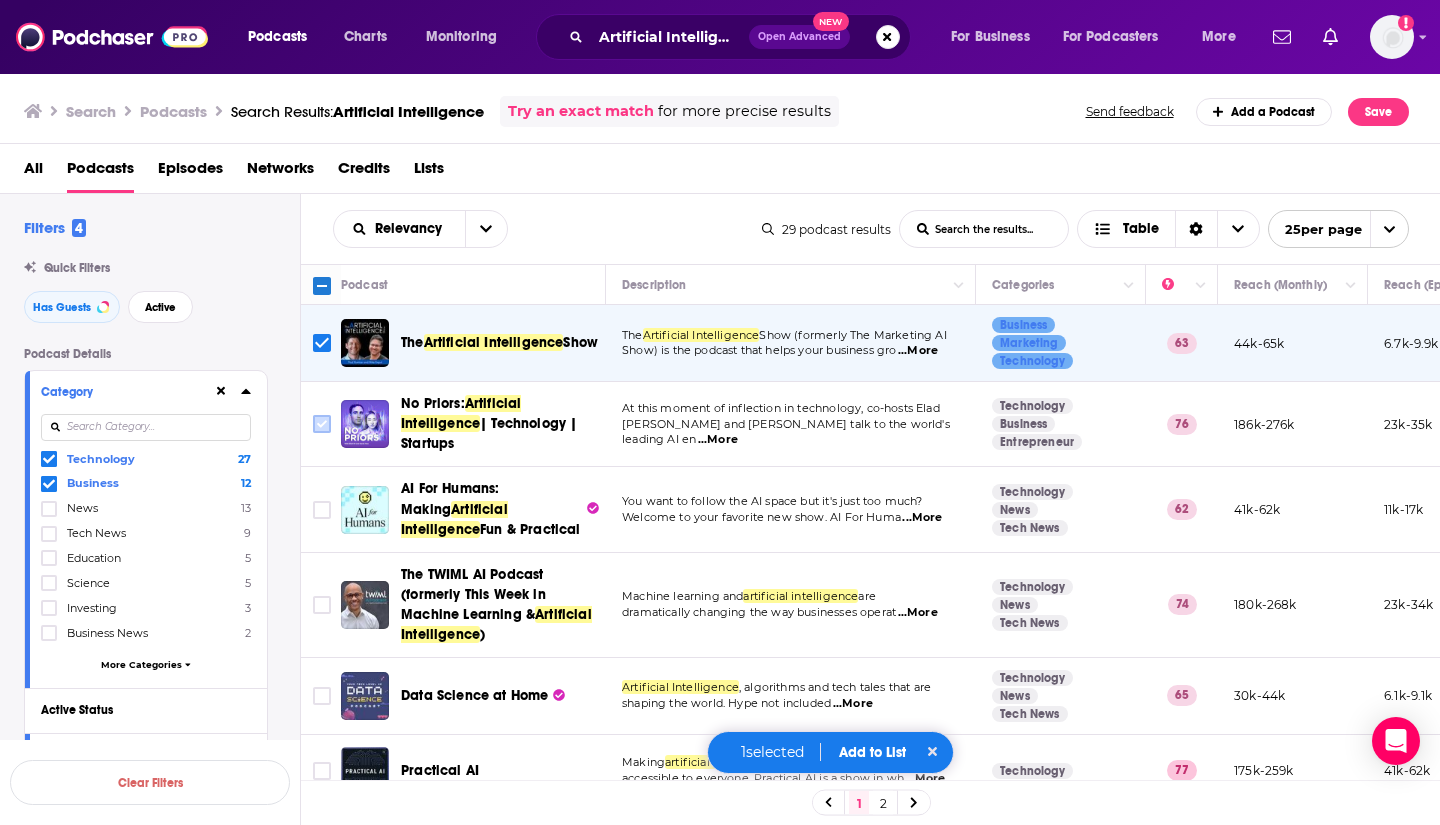 click at bounding box center [322, 424] 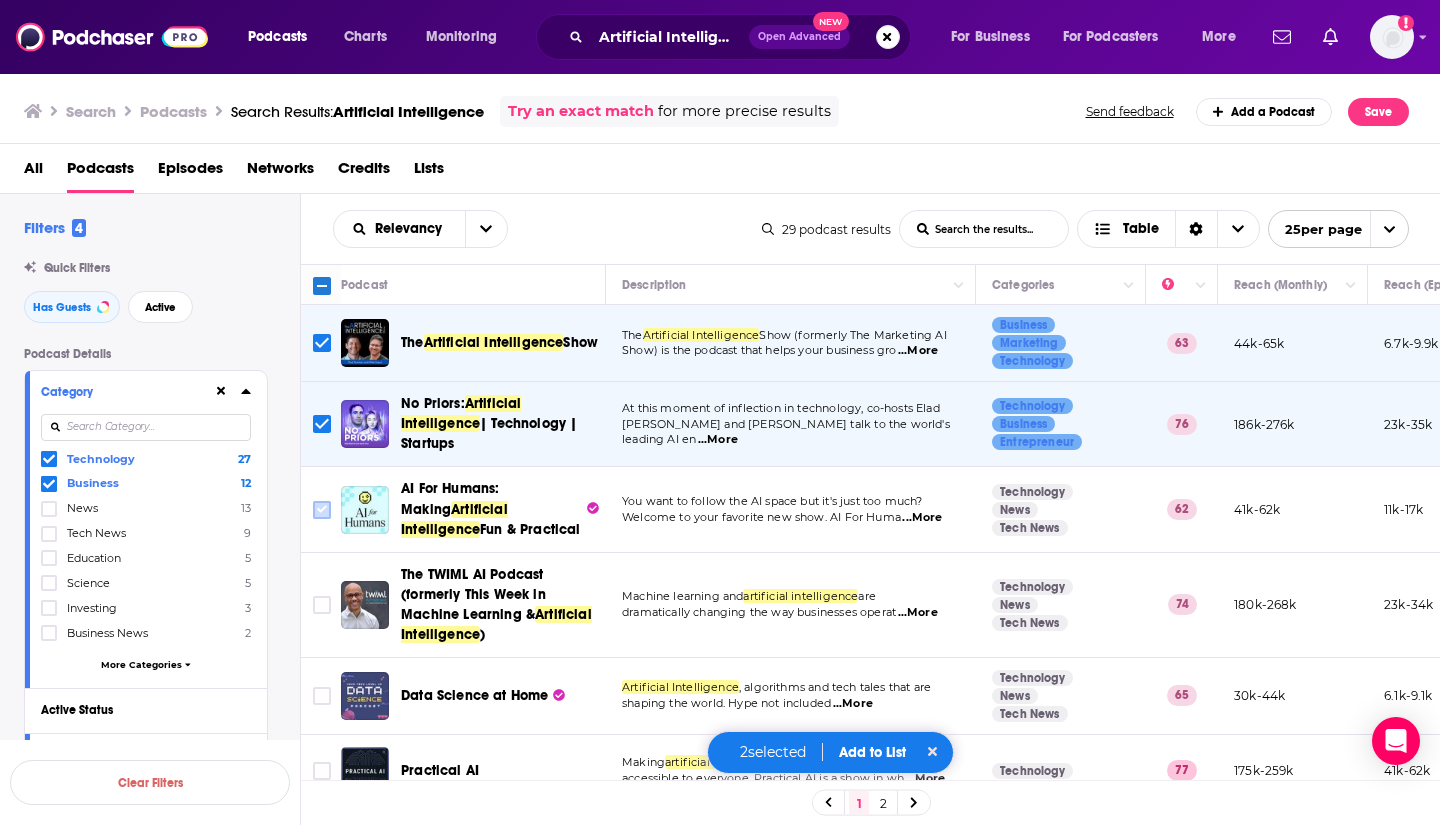 click at bounding box center [322, 510] 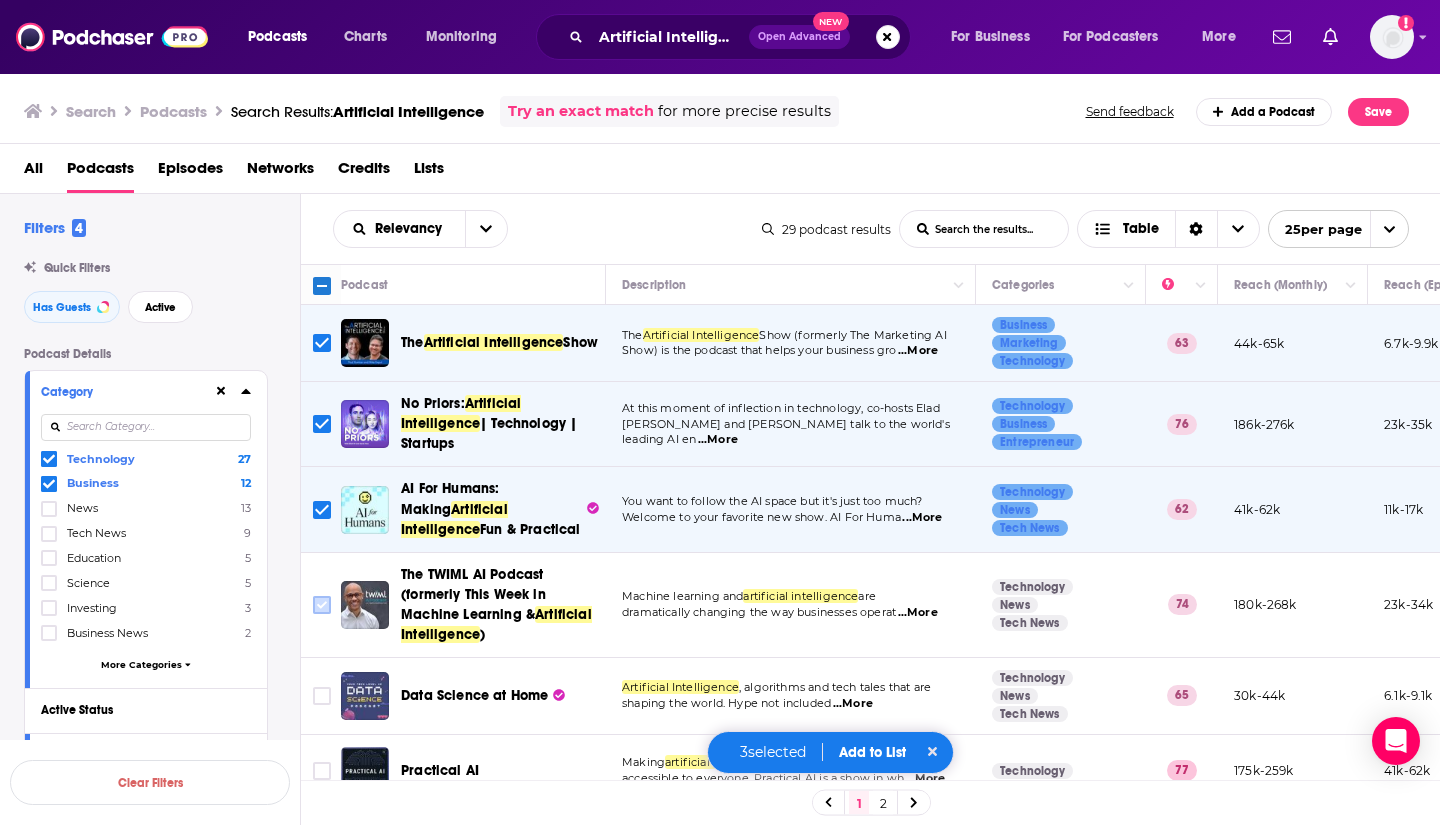 click at bounding box center (322, 605) 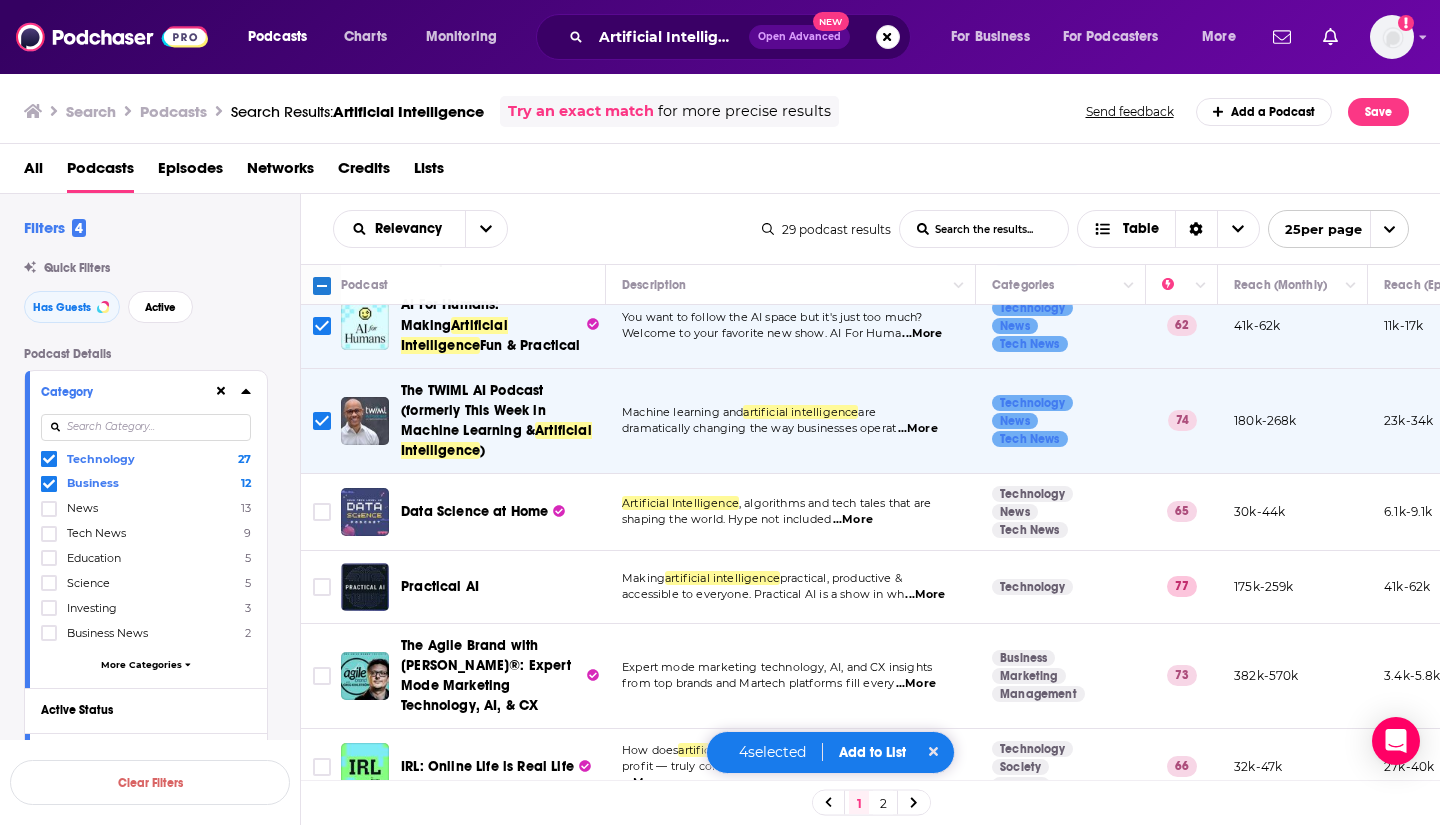 scroll, scrollTop: 207, scrollLeft: 0, axis: vertical 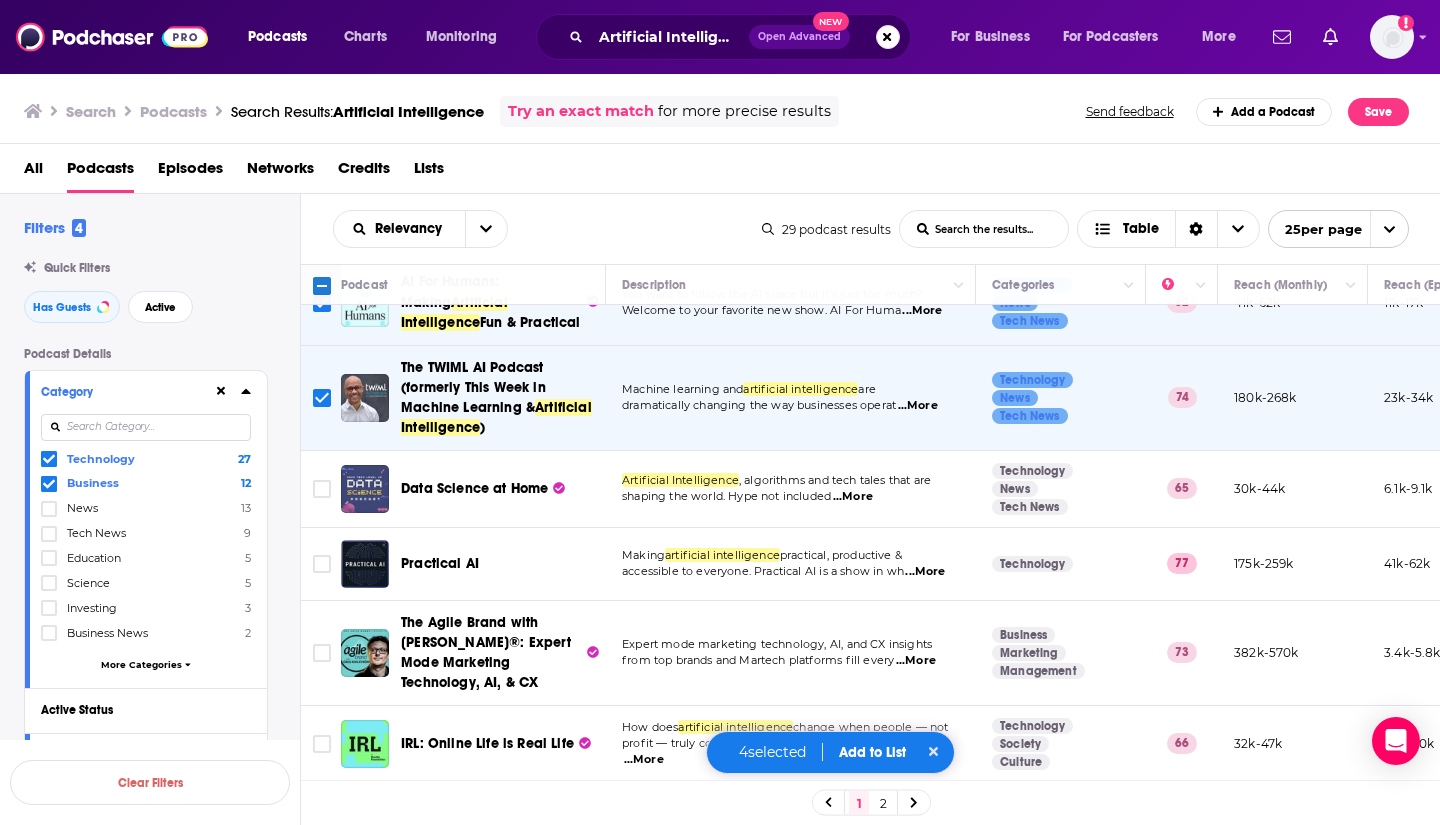 click on "...More" at bounding box center (925, 572) 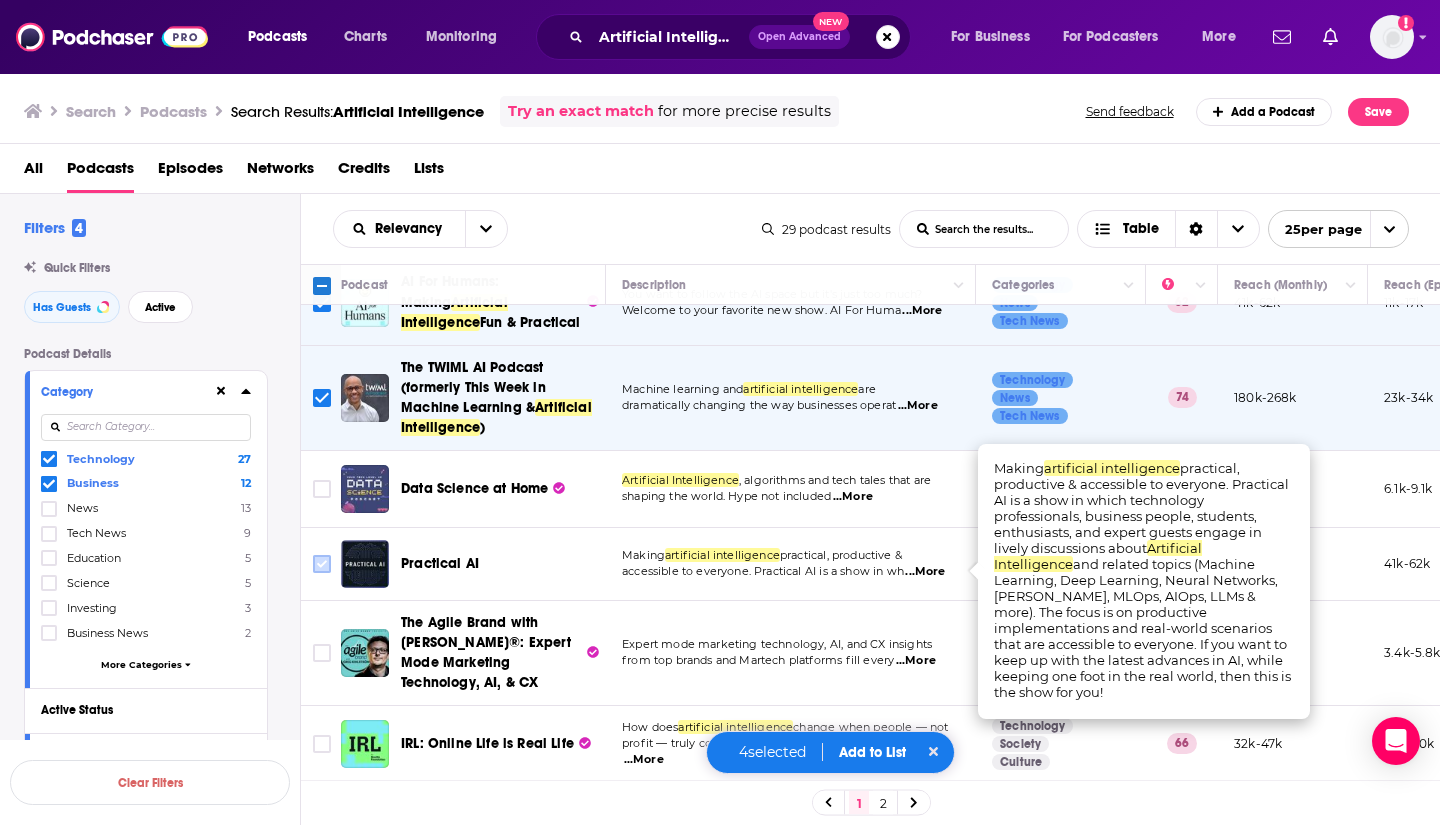 click at bounding box center (322, 564) 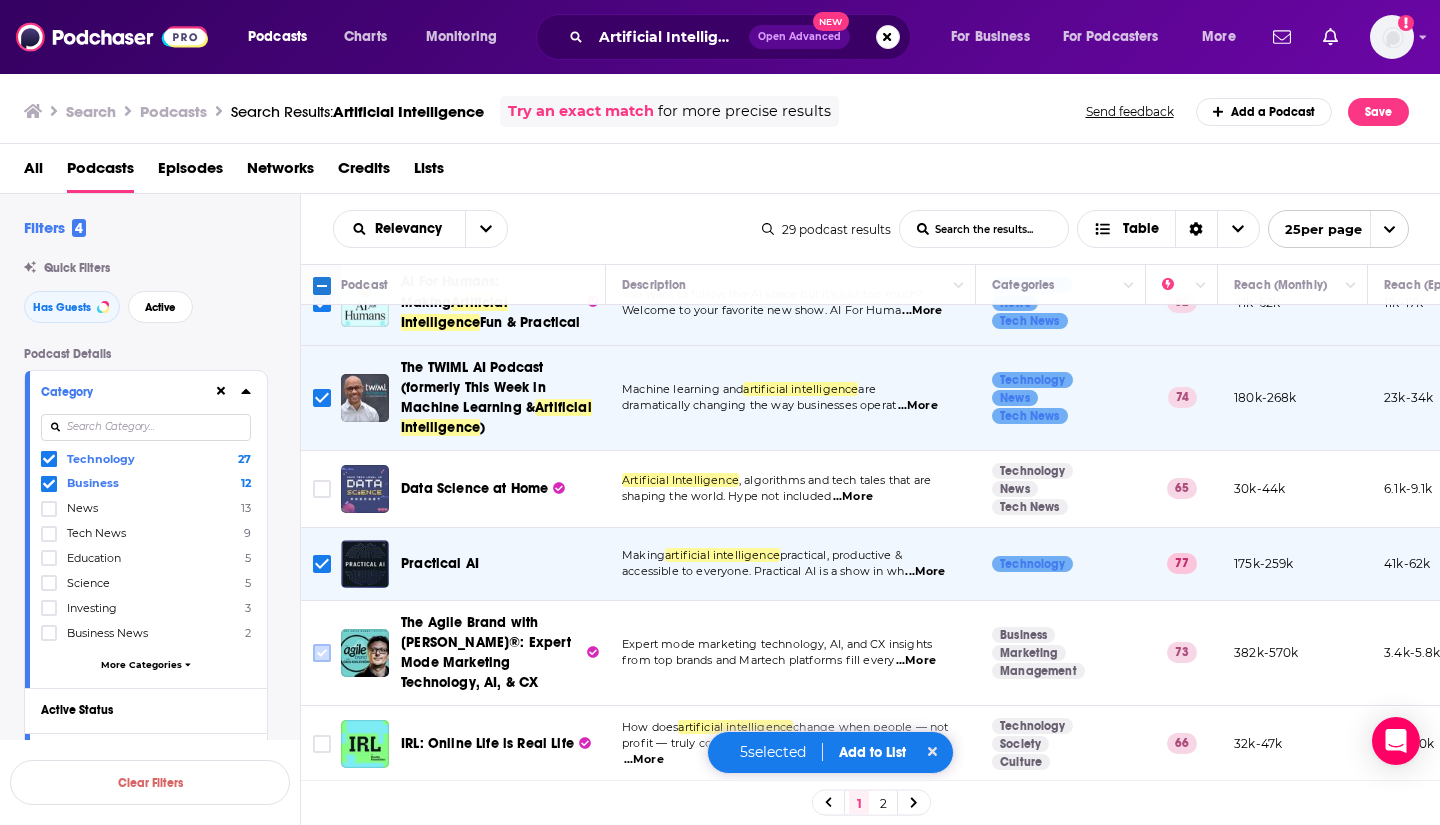 click at bounding box center [322, 653] 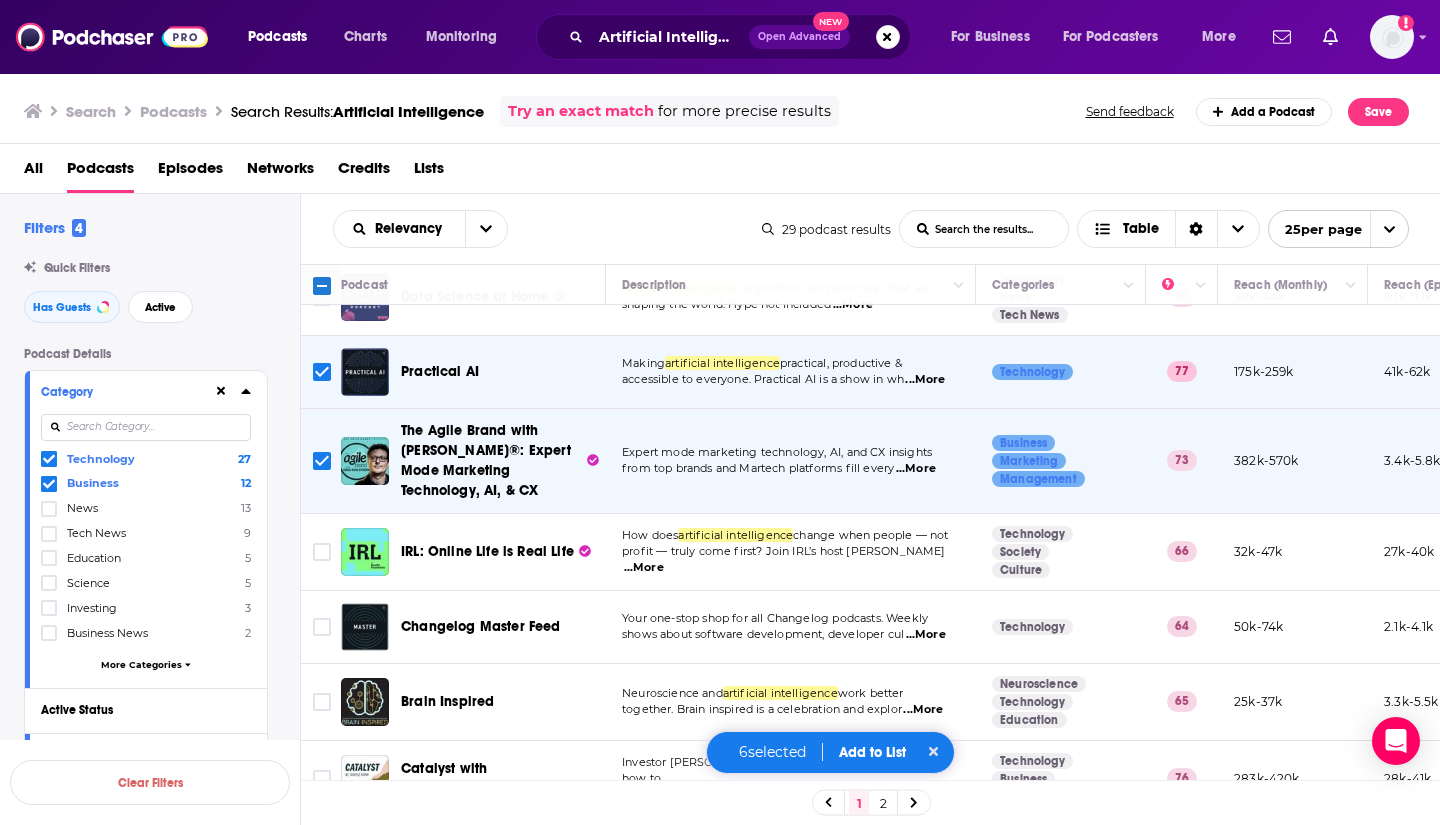 scroll, scrollTop: 402, scrollLeft: 0, axis: vertical 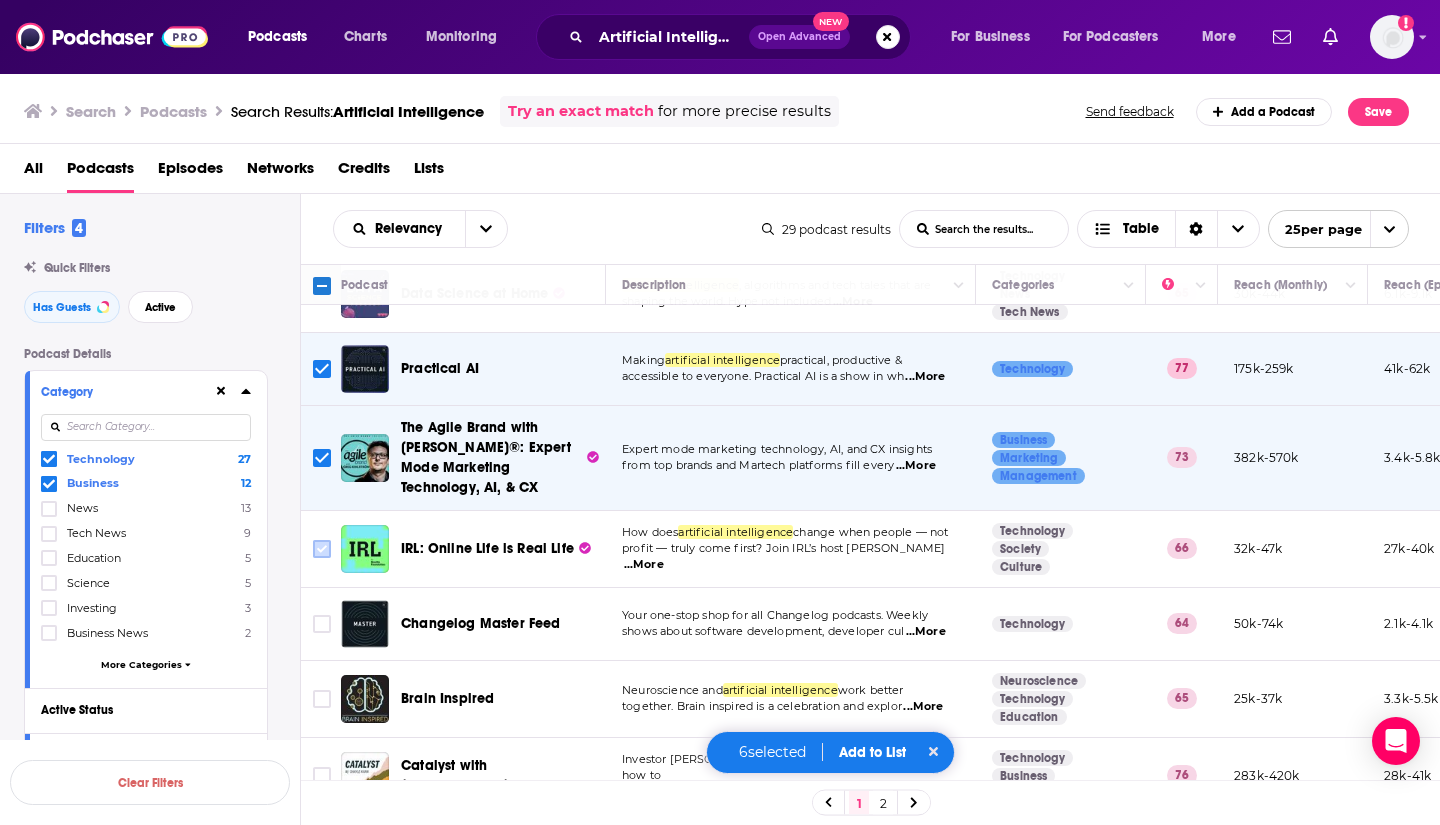 click at bounding box center (322, 549) 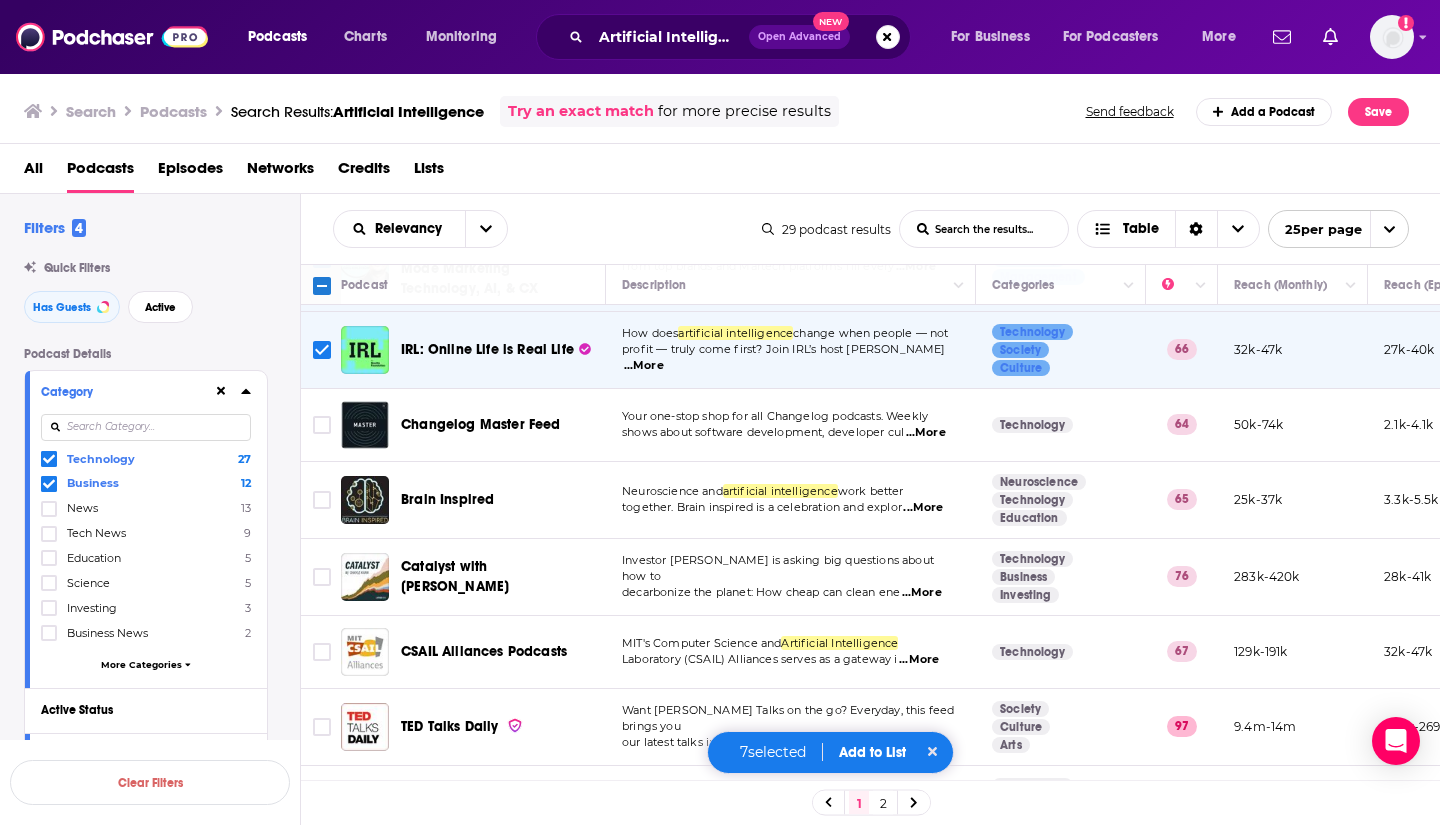 scroll, scrollTop: 612, scrollLeft: 0, axis: vertical 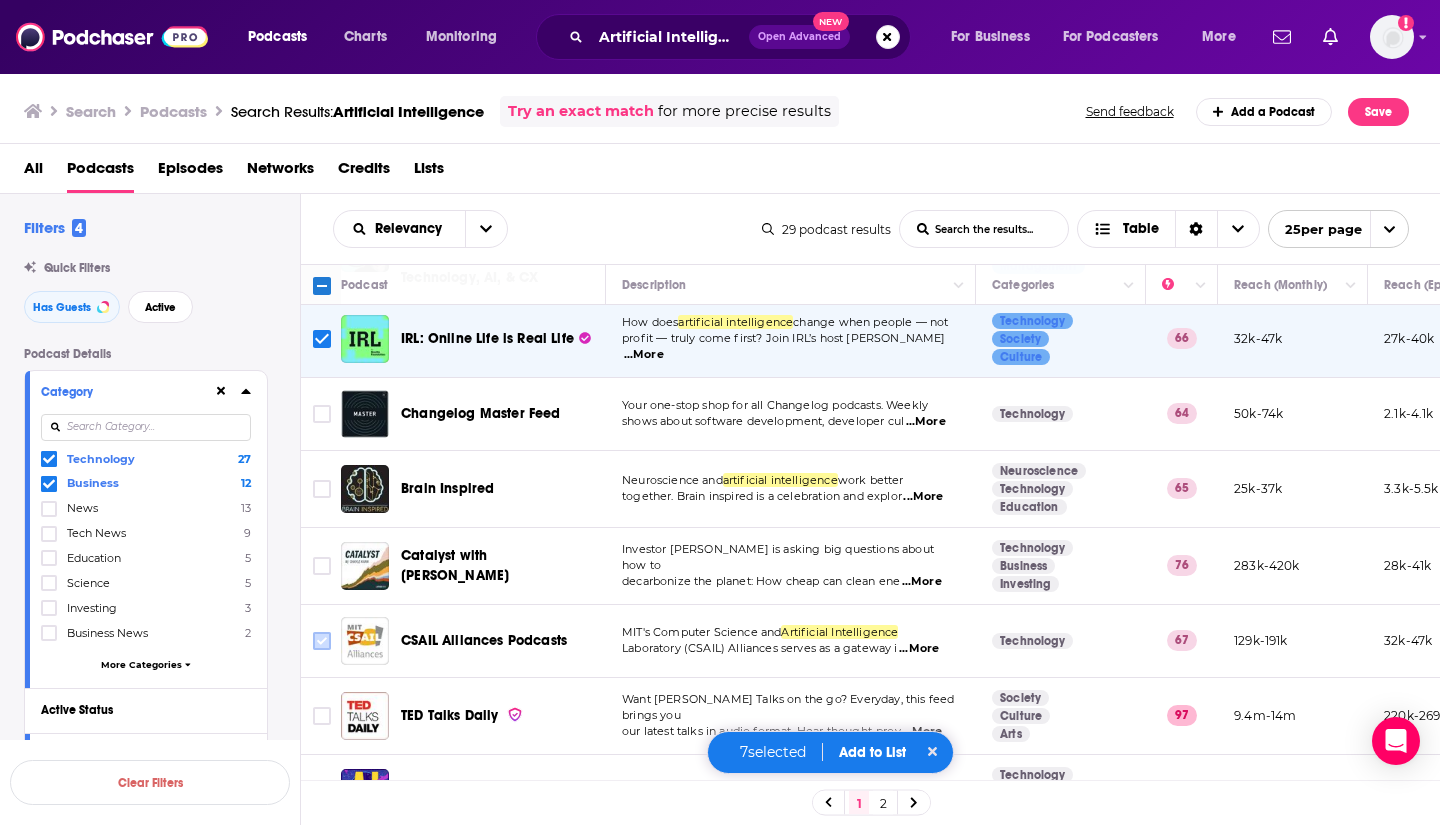 click at bounding box center (322, 641) 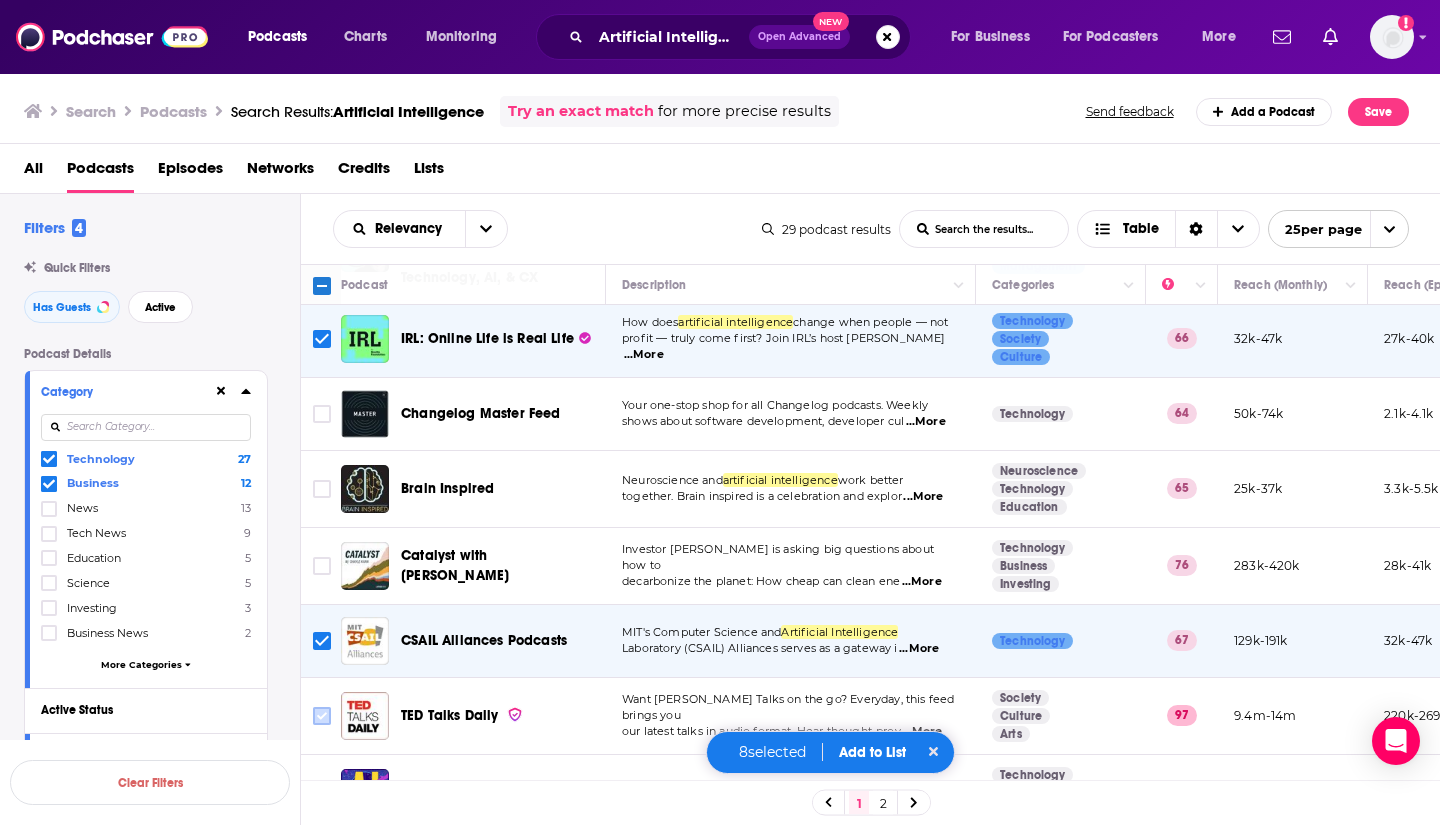 click at bounding box center [322, 716] 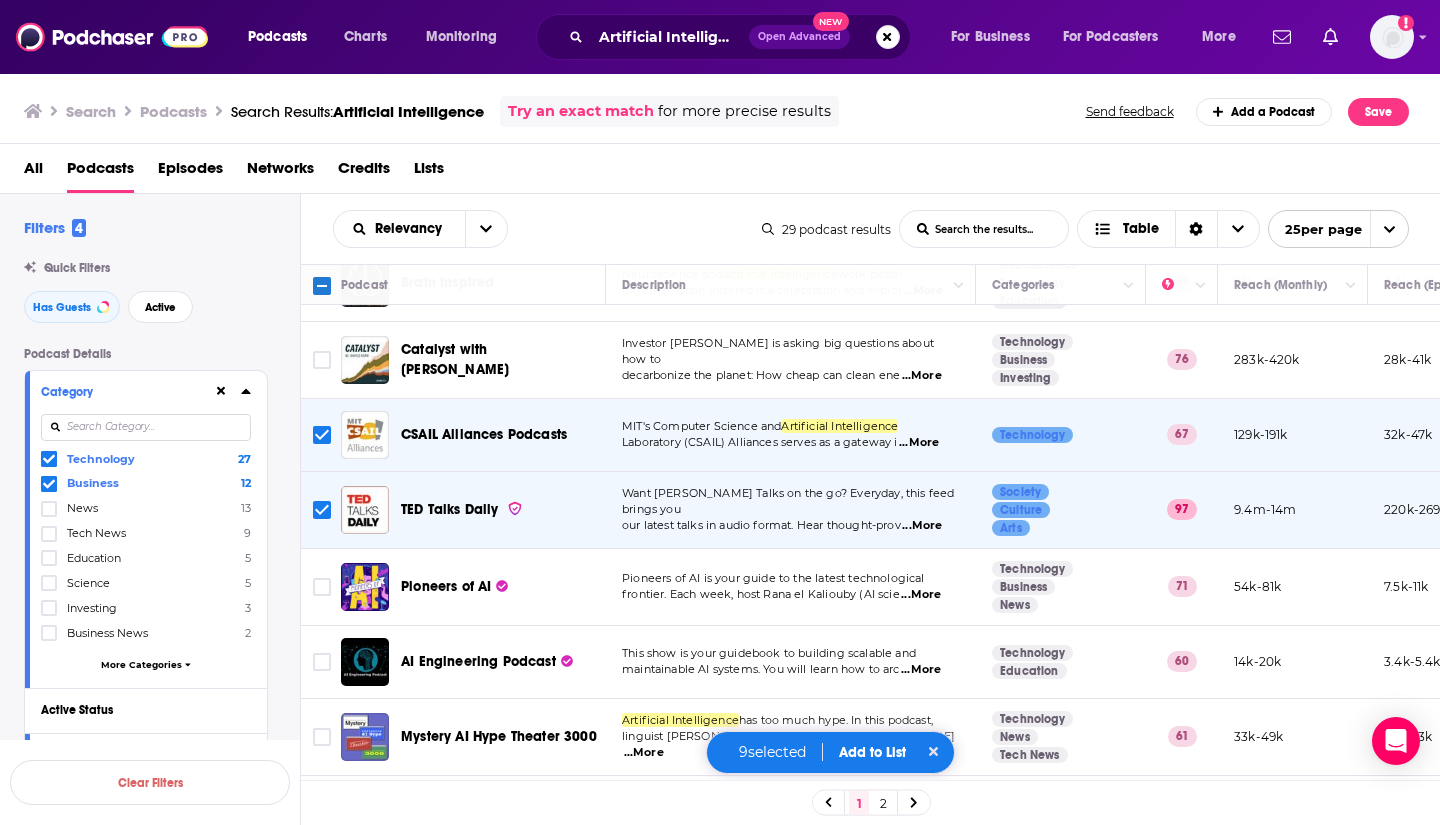 scroll, scrollTop: 818, scrollLeft: 0, axis: vertical 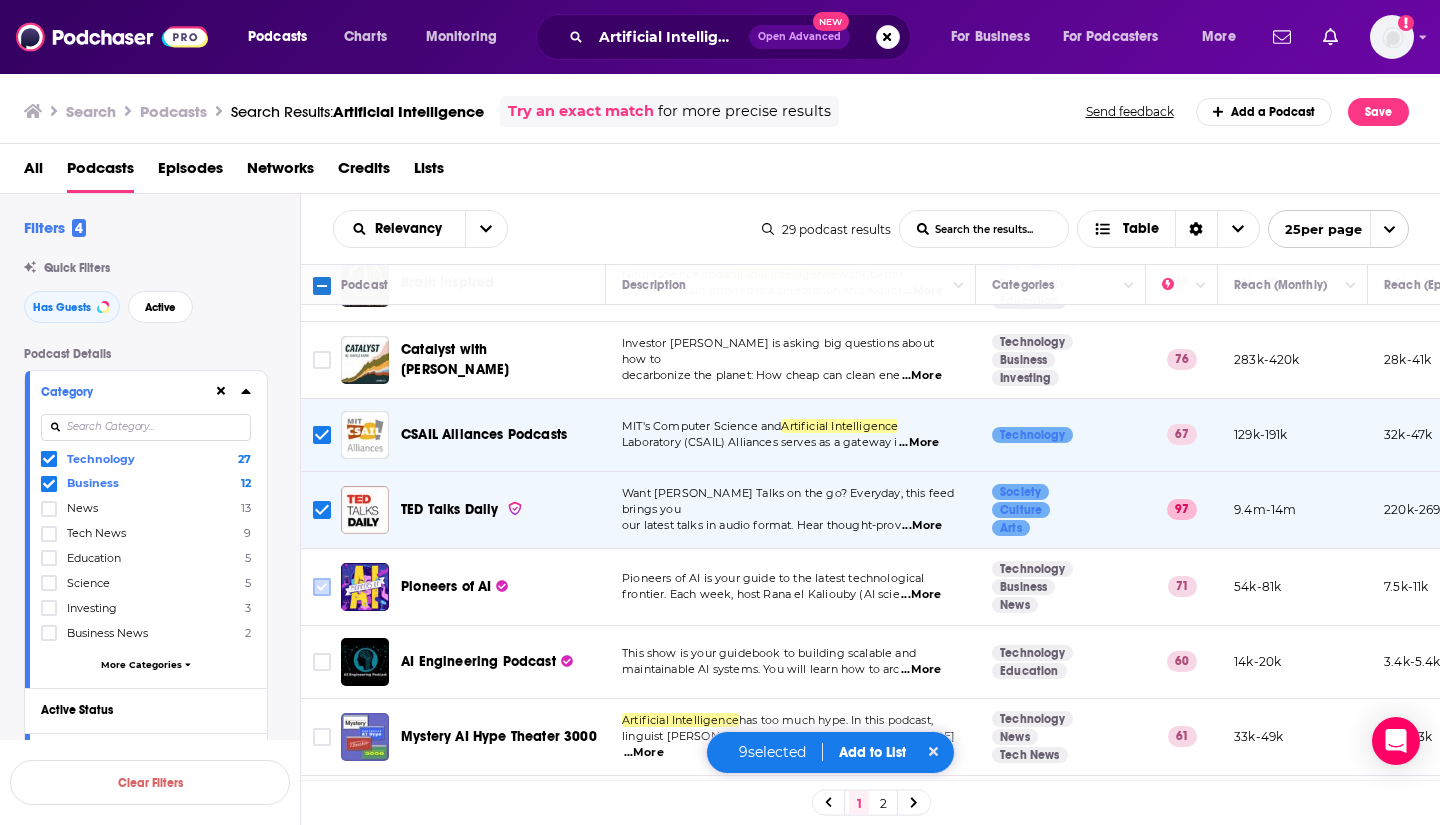 click at bounding box center (322, 587) 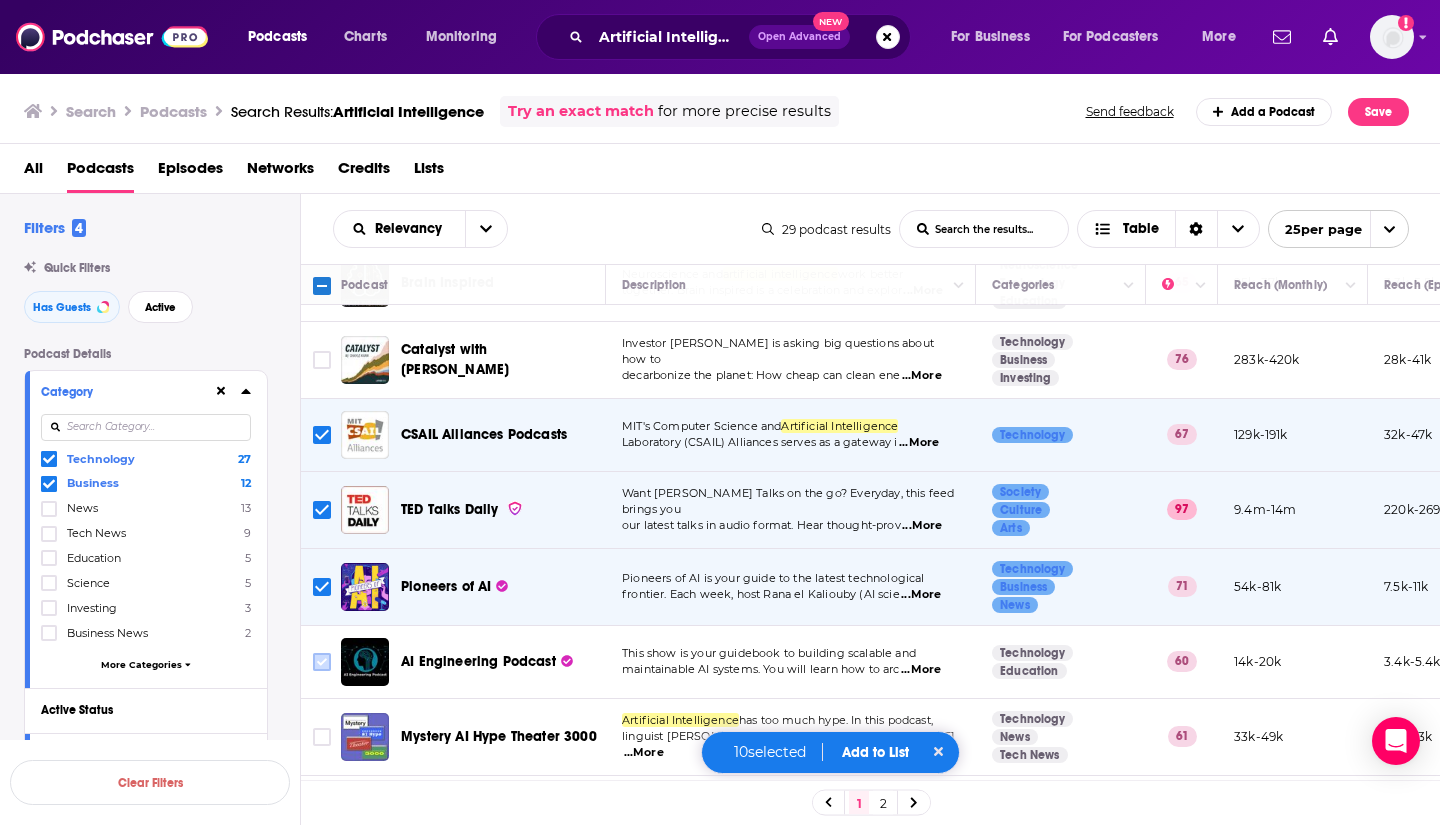 click at bounding box center [322, 662] 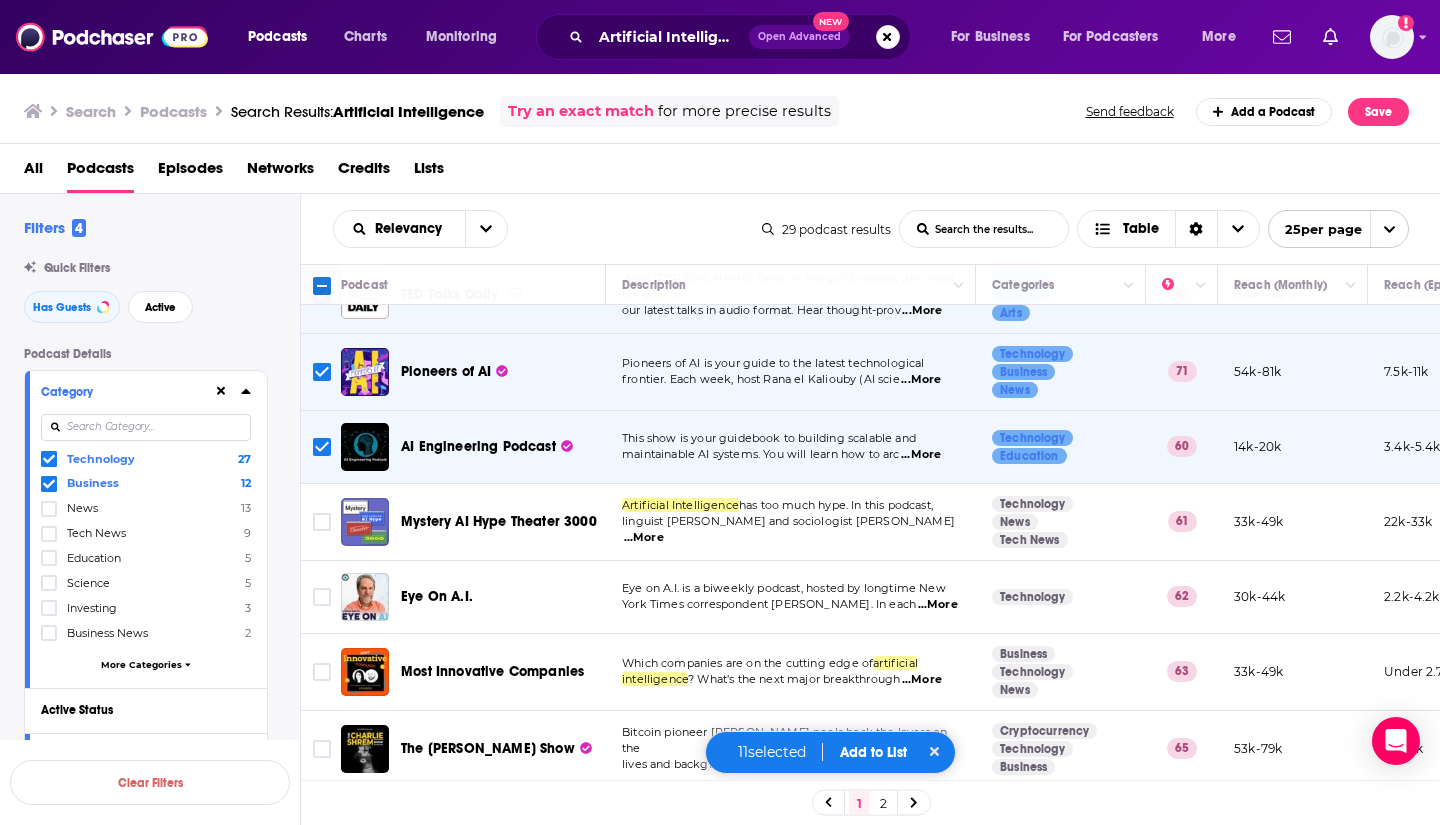 scroll, scrollTop: 1034, scrollLeft: 0, axis: vertical 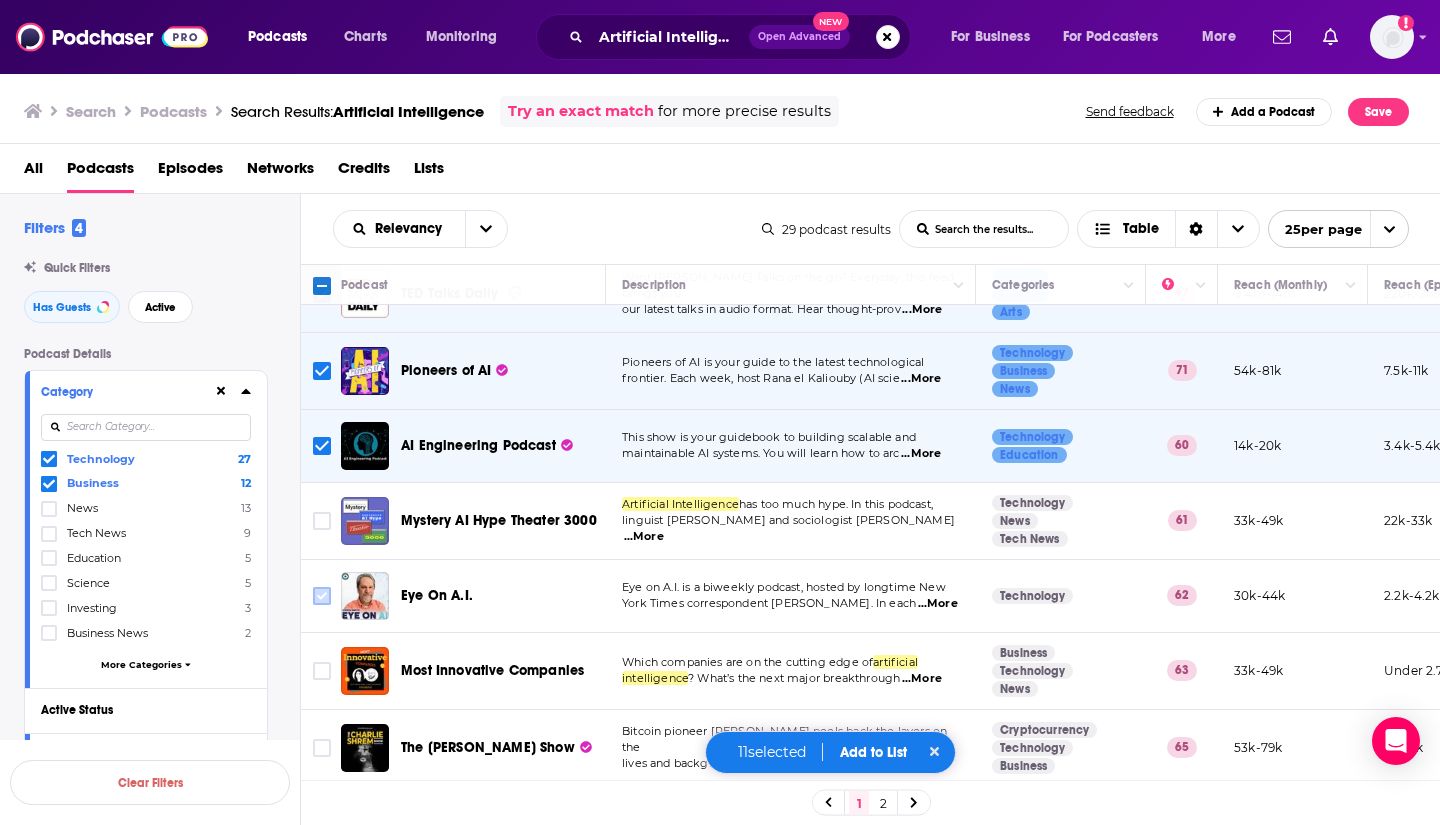 click at bounding box center (322, 596) 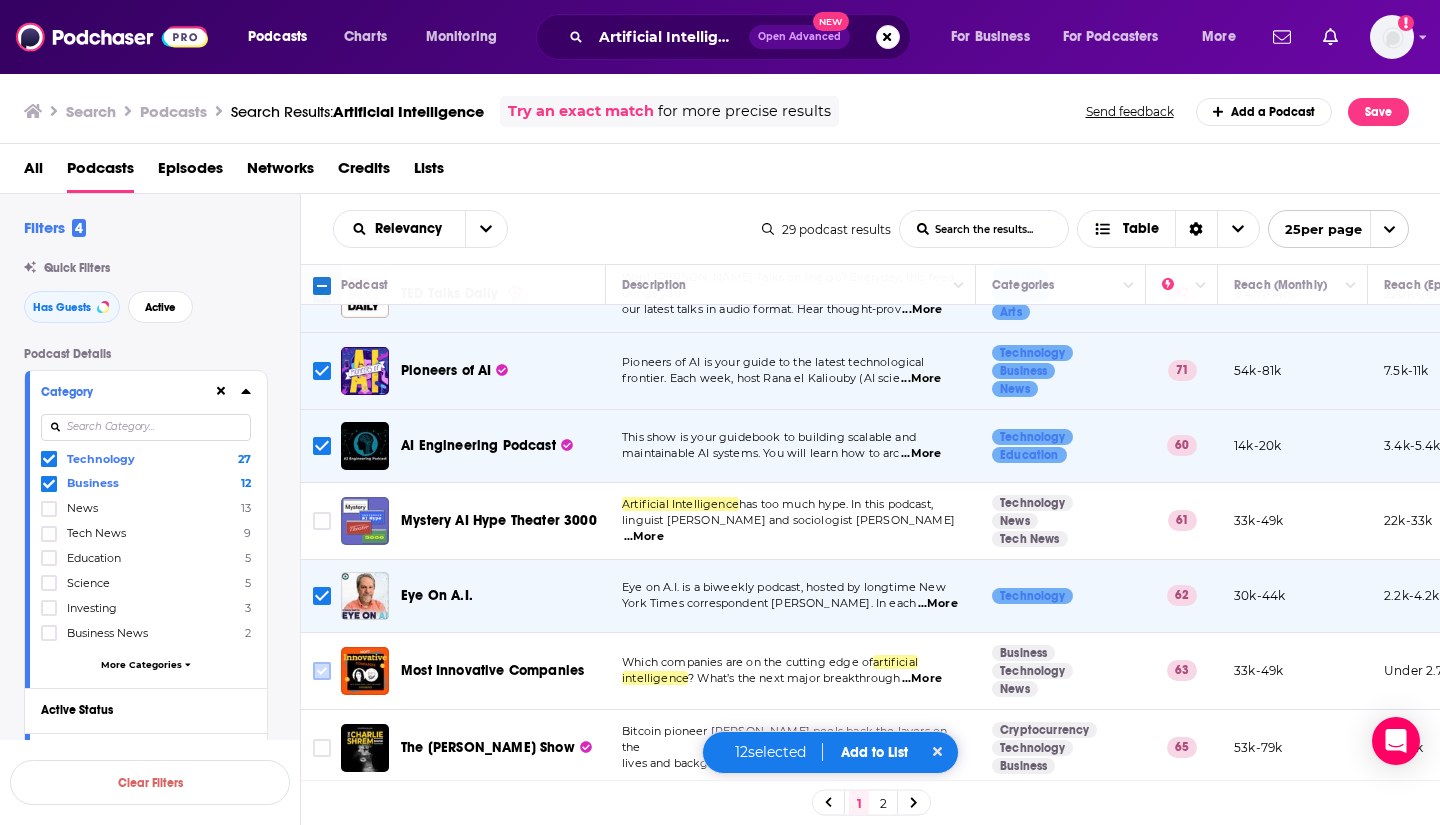 click at bounding box center [322, 671] 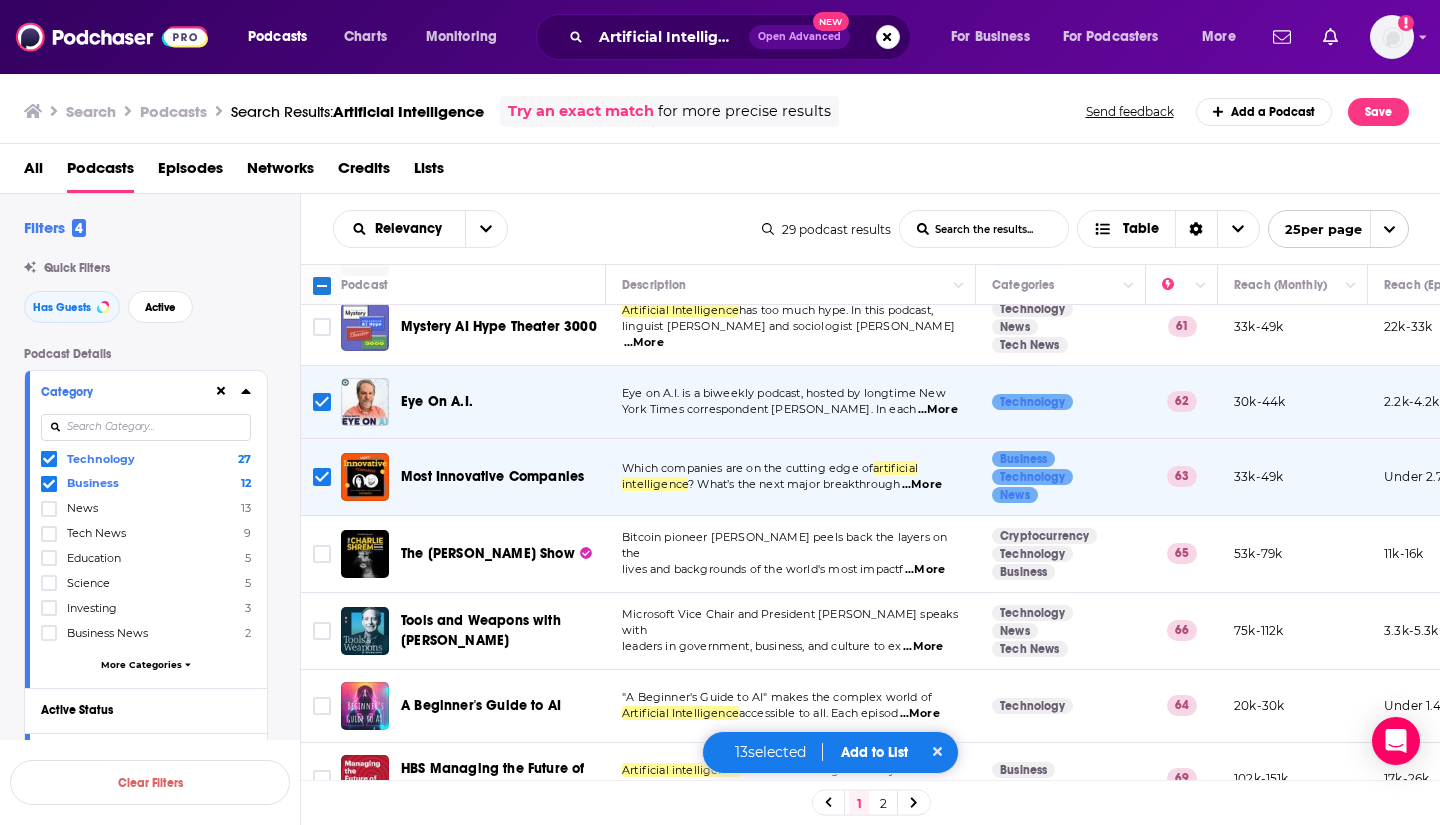 scroll, scrollTop: 1229, scrollLeft: 0, axis: vertical 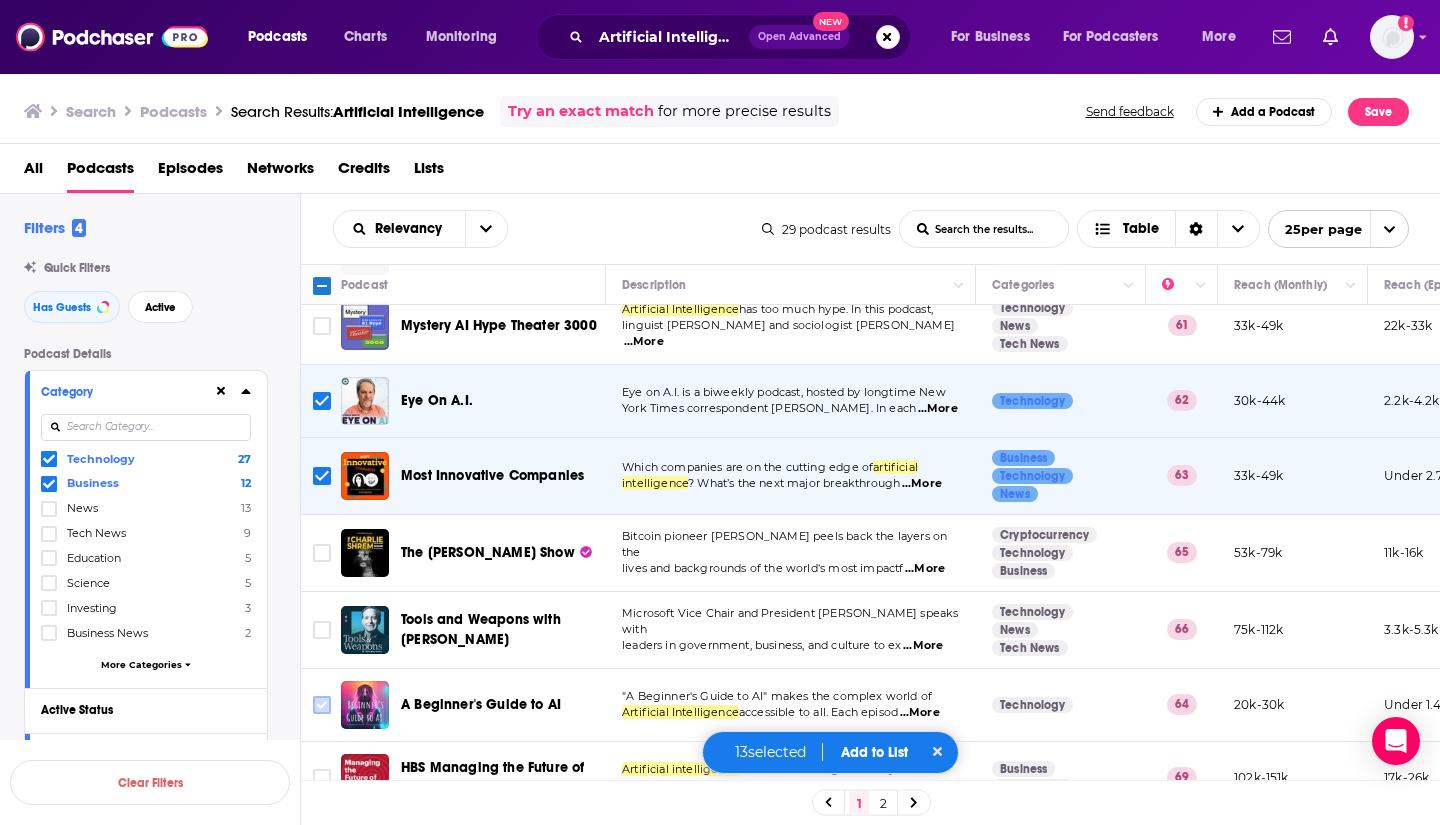 click at bounding box center (322, 705) 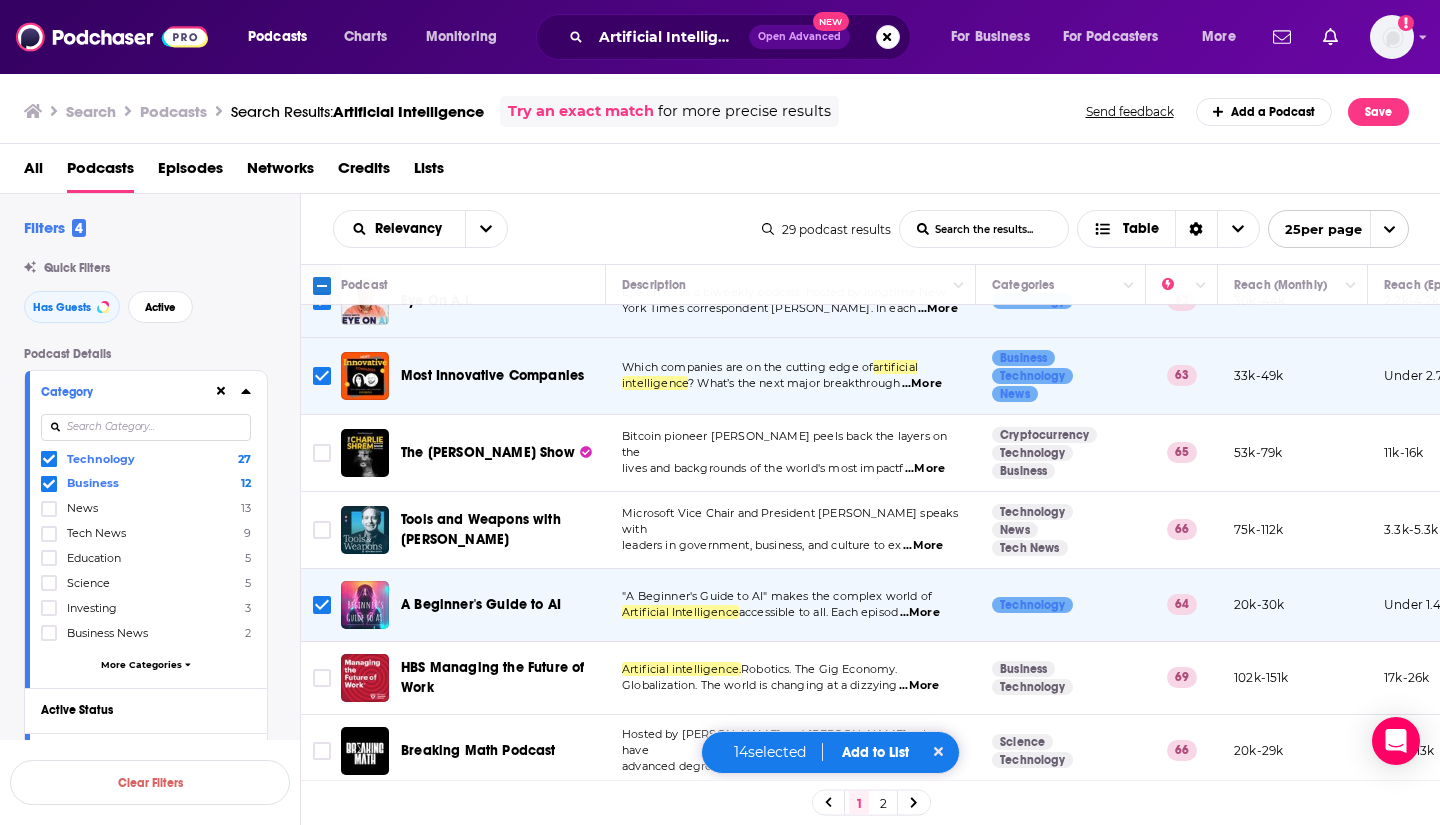 scroll, scrollTop: 1346, scrollLeft: 0, axis: vertical 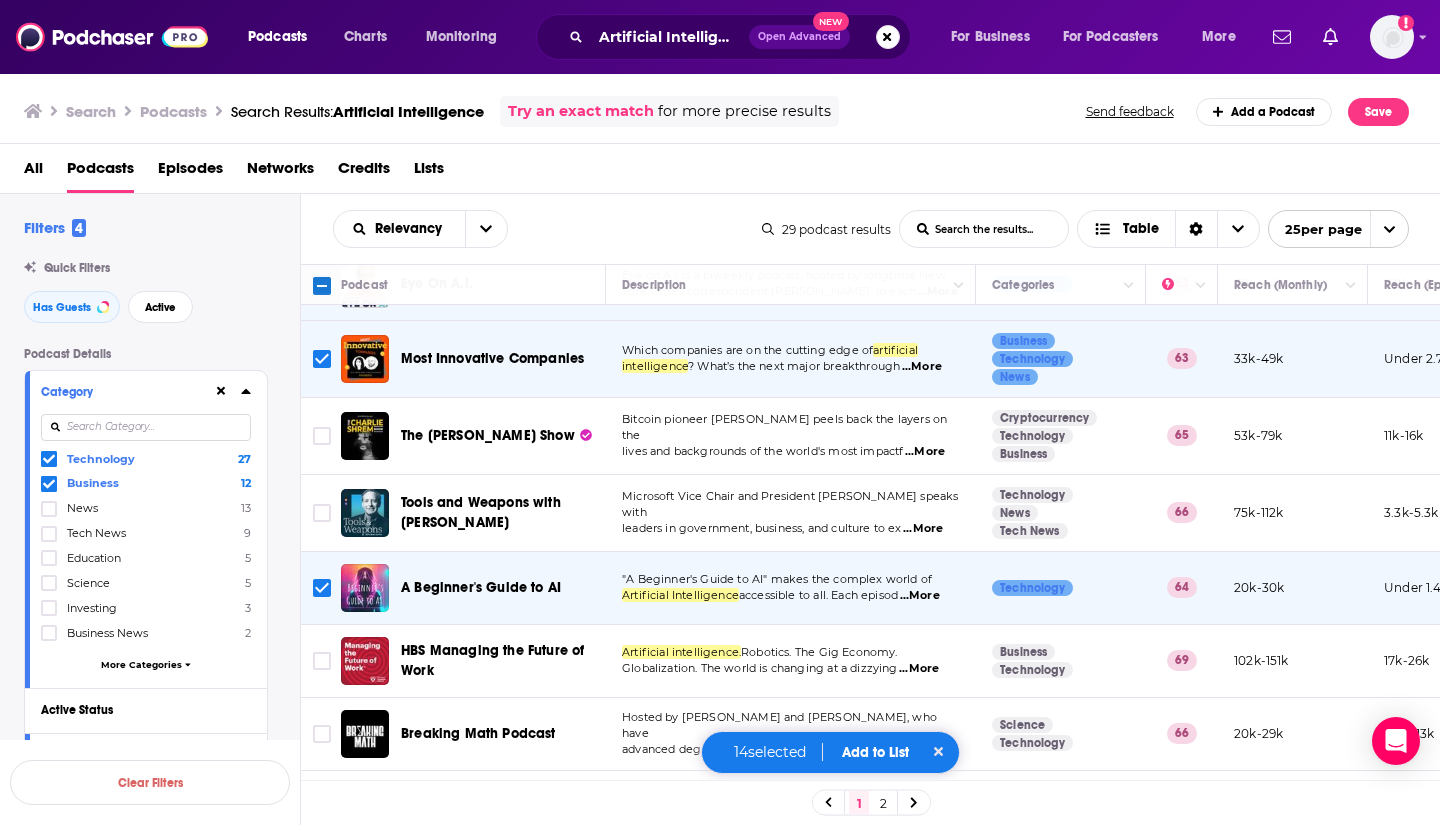 click on "...More" at bounding box center [925, 452] 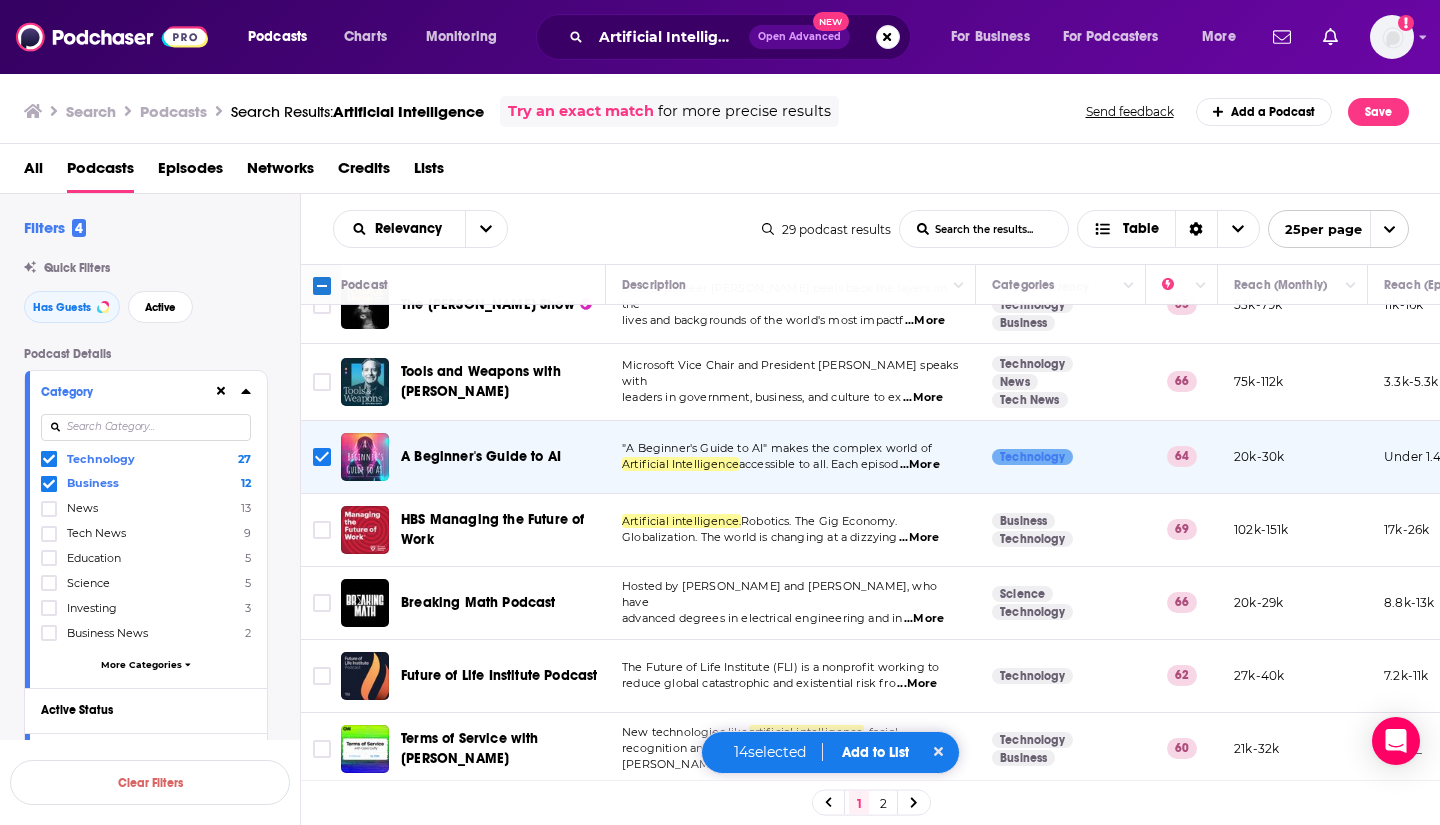 scroll, scrollTop: 1492, scrollLeft: 0, axis: vertical 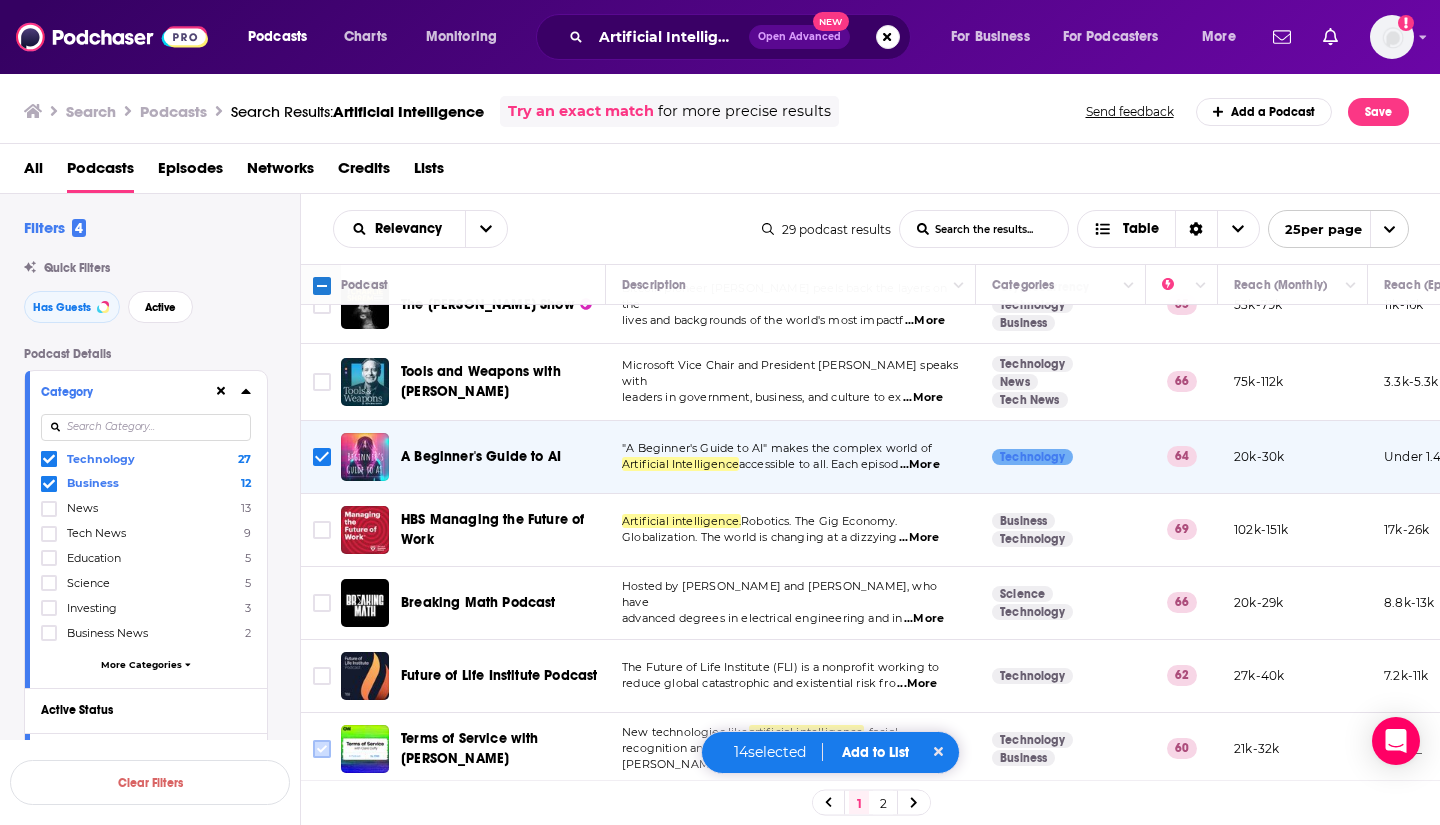 click at bounding box center [322, 749] 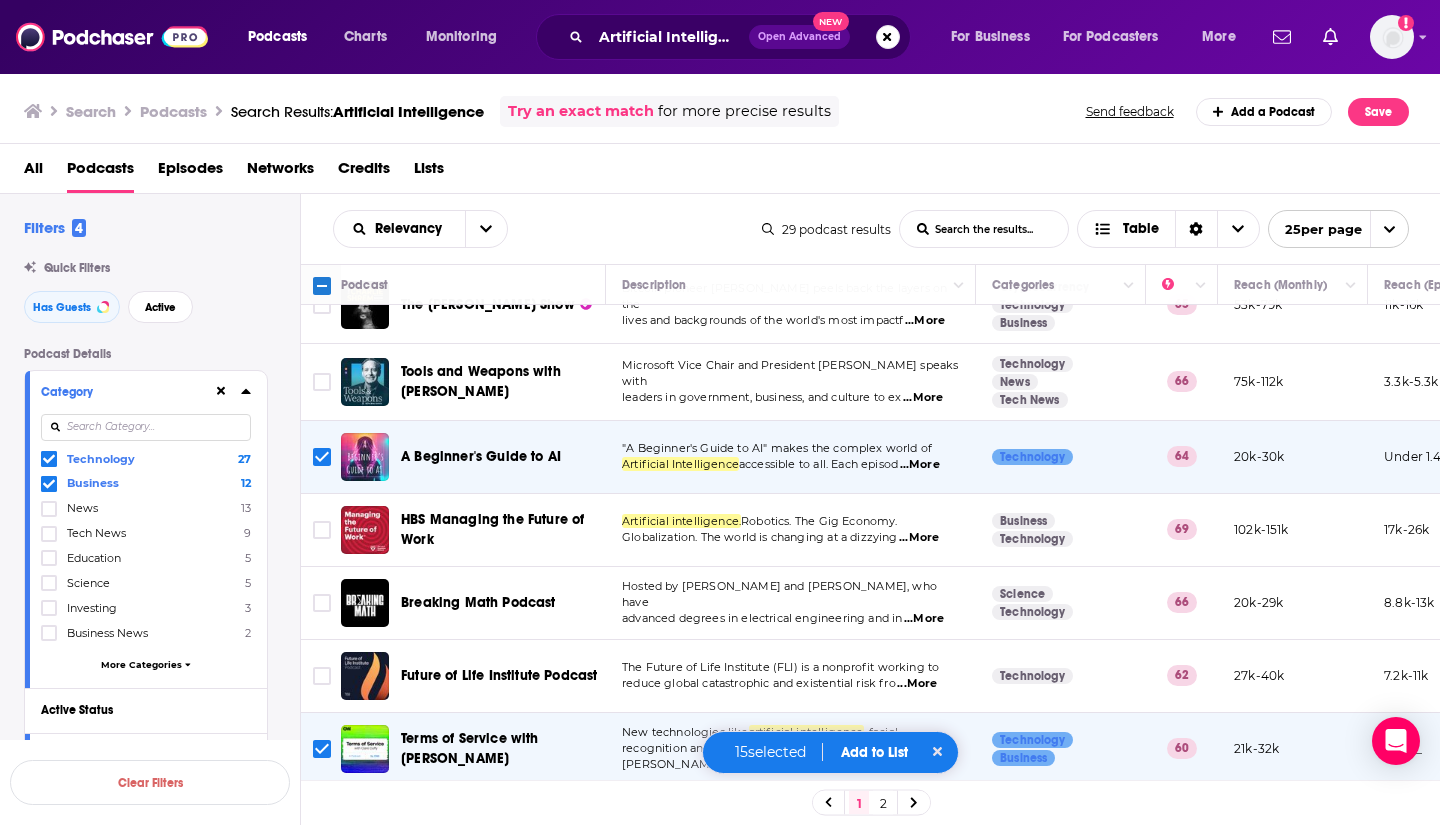 click on "Add to List" at bounding box center [874, 752] 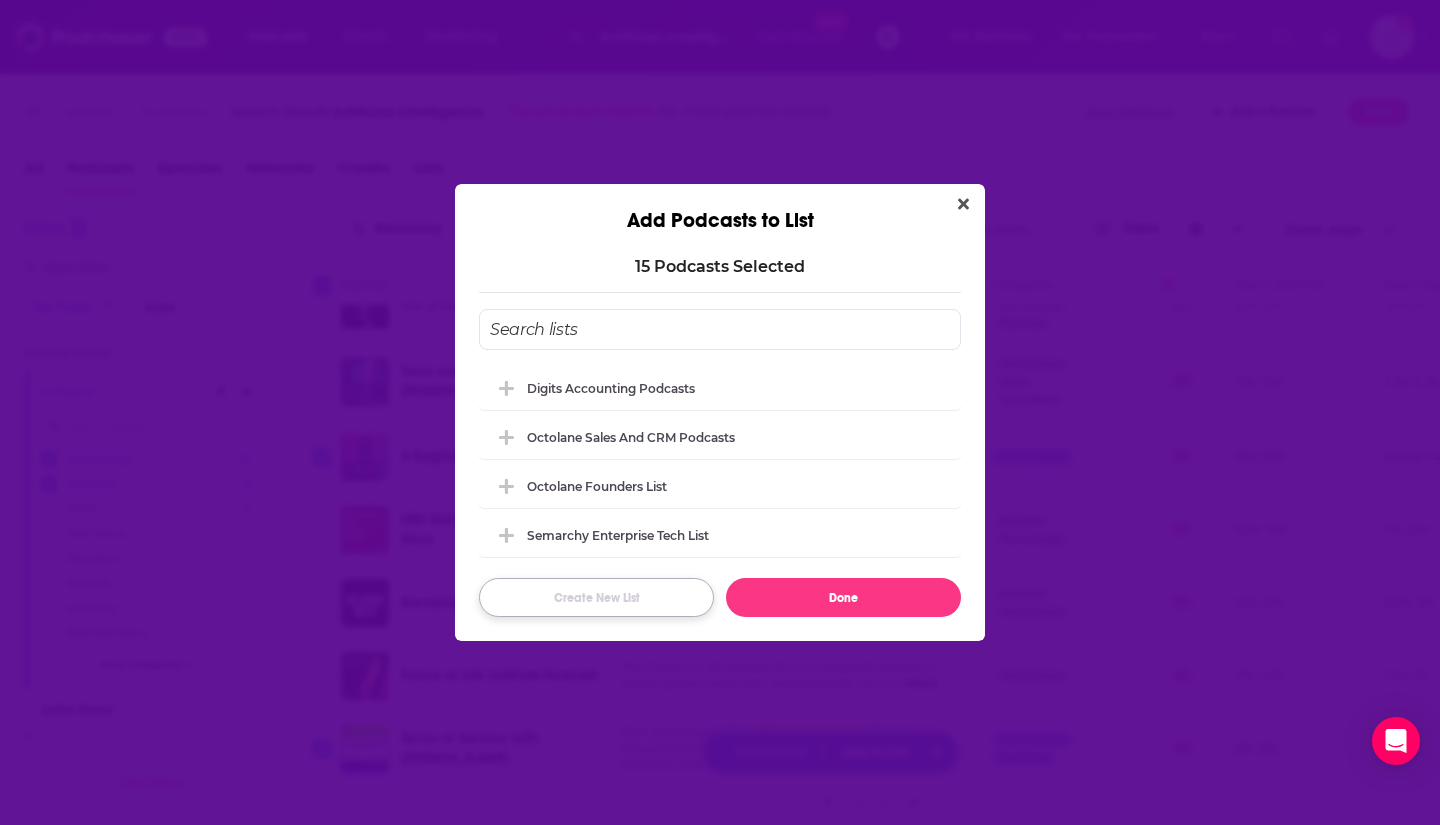 click on "Create New List" at bounding box center (596, 597) 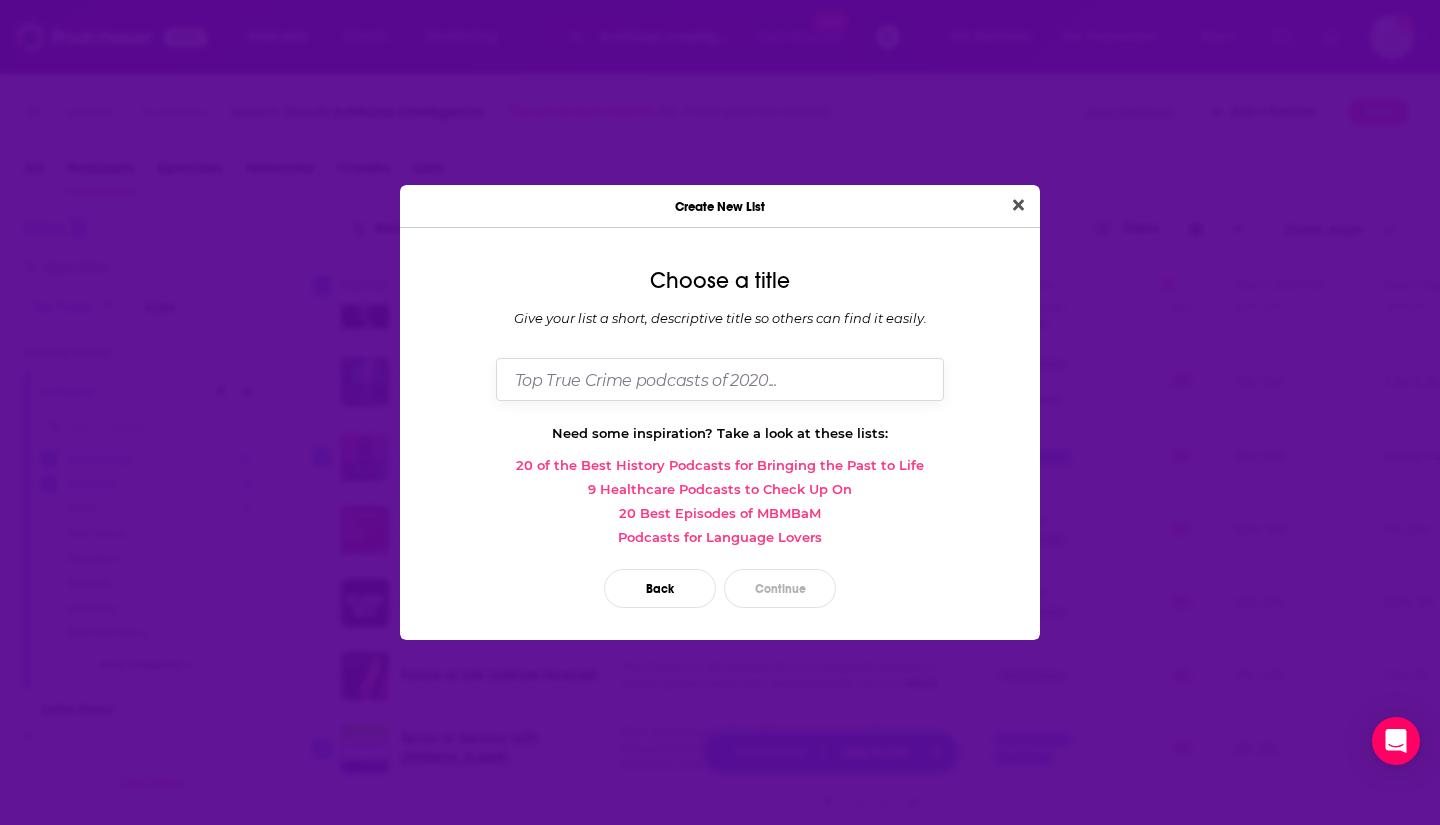 click at bounding box center (720, 379) 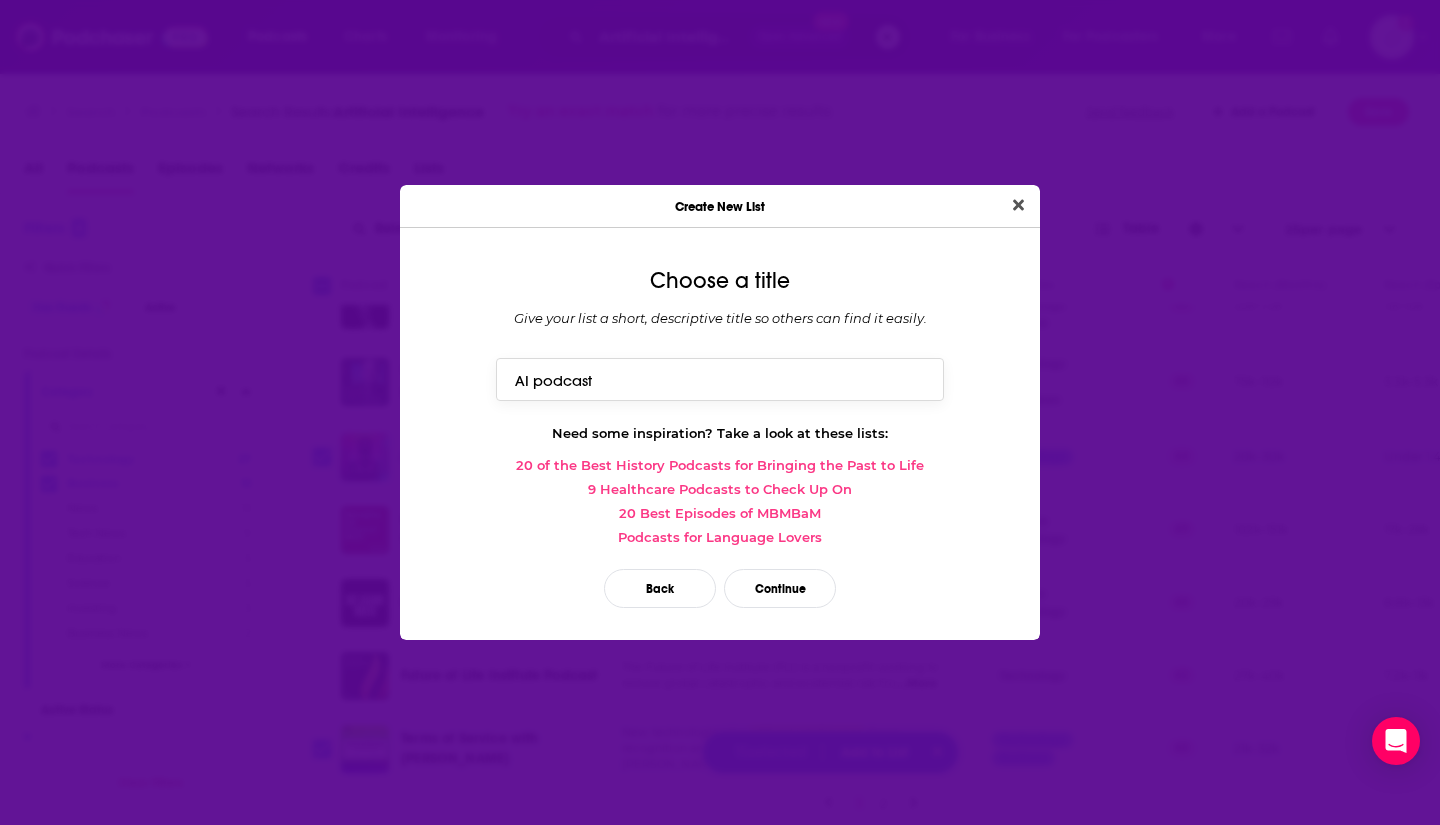 type on "AI podcasts" 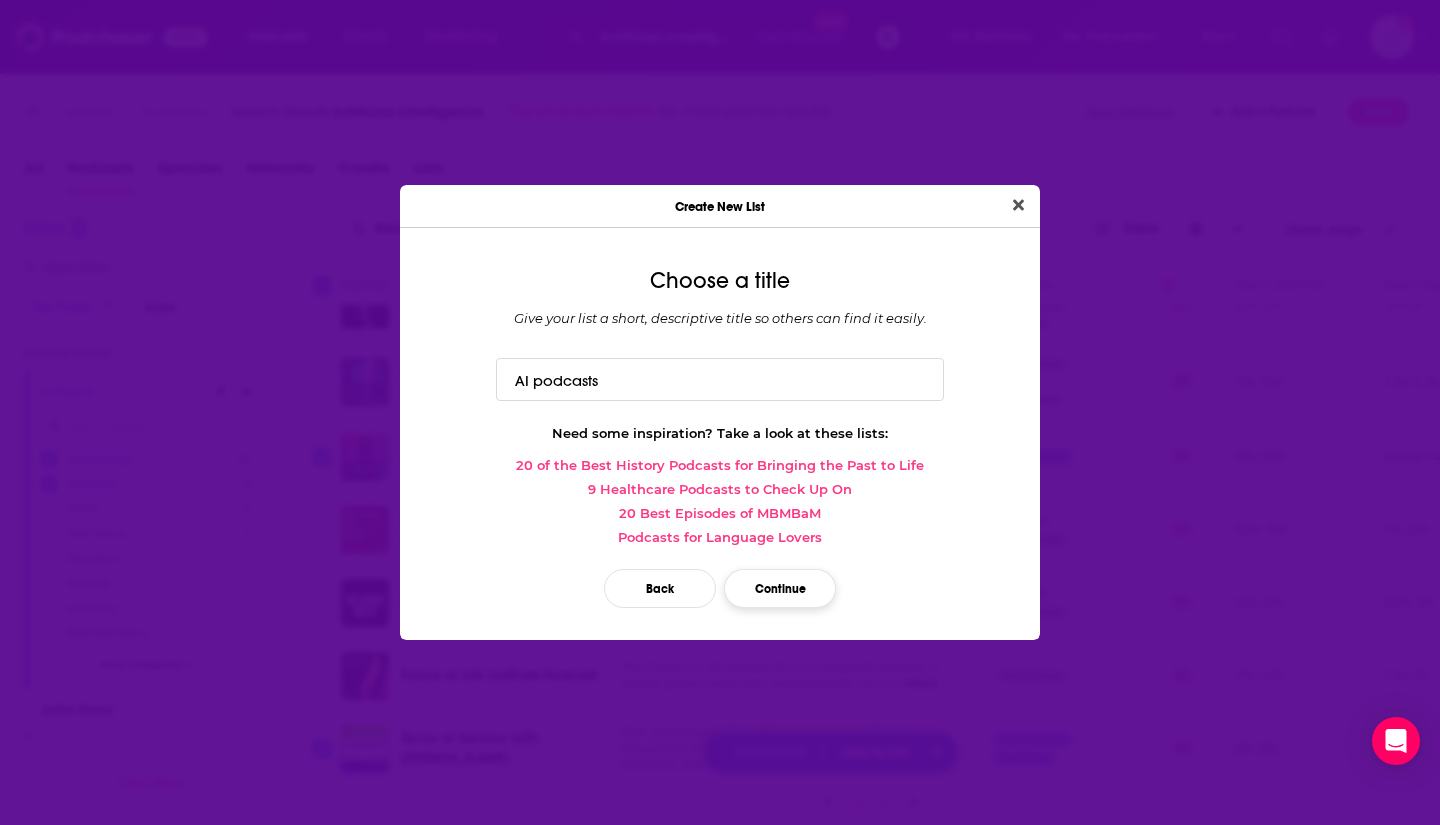 click on "Continue" at bounding box center (780, 588) 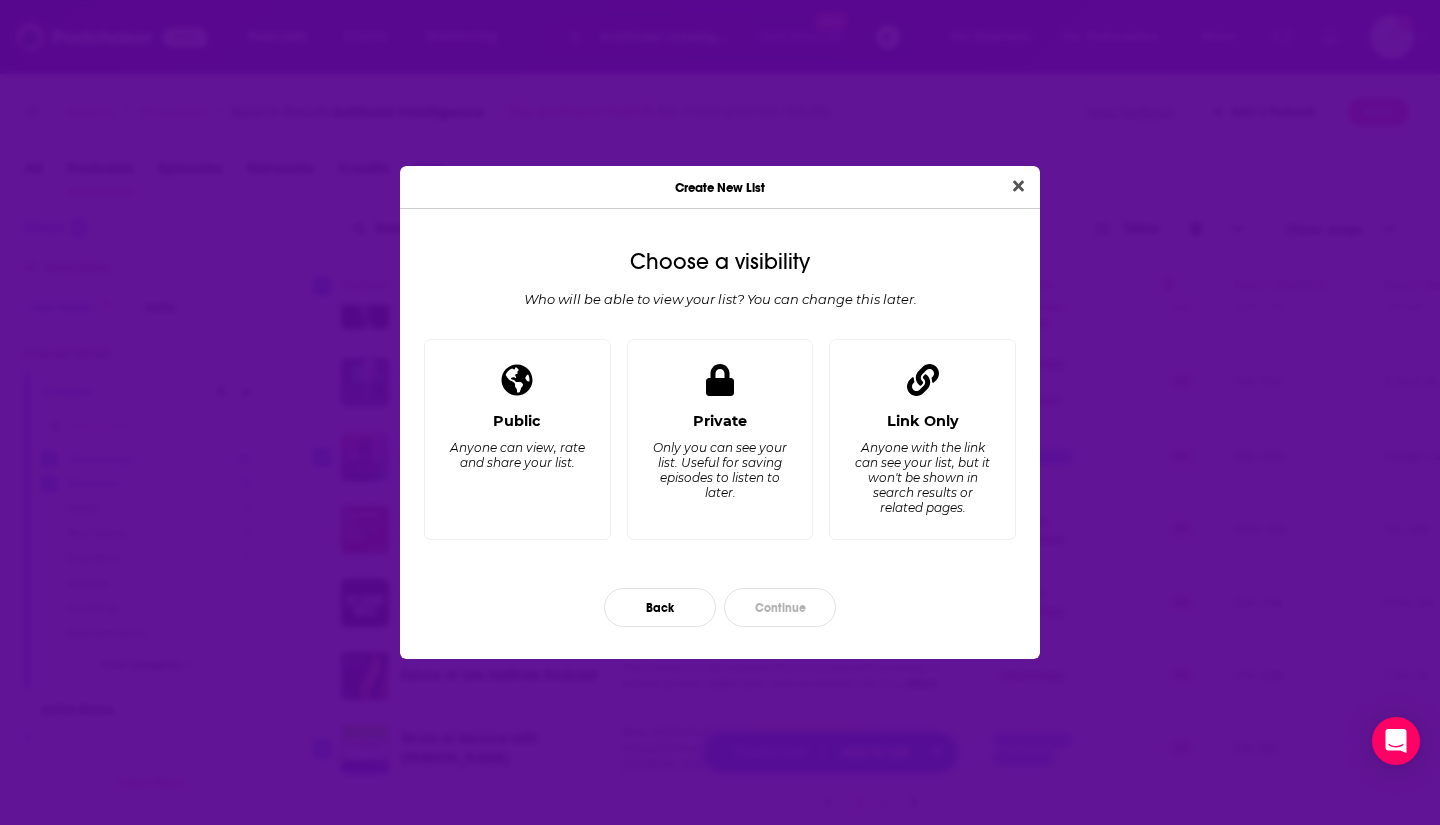 click on "Anyone with the link can see your list, but it won't be shown in search results or related pages." at bounding box center (922, 477) 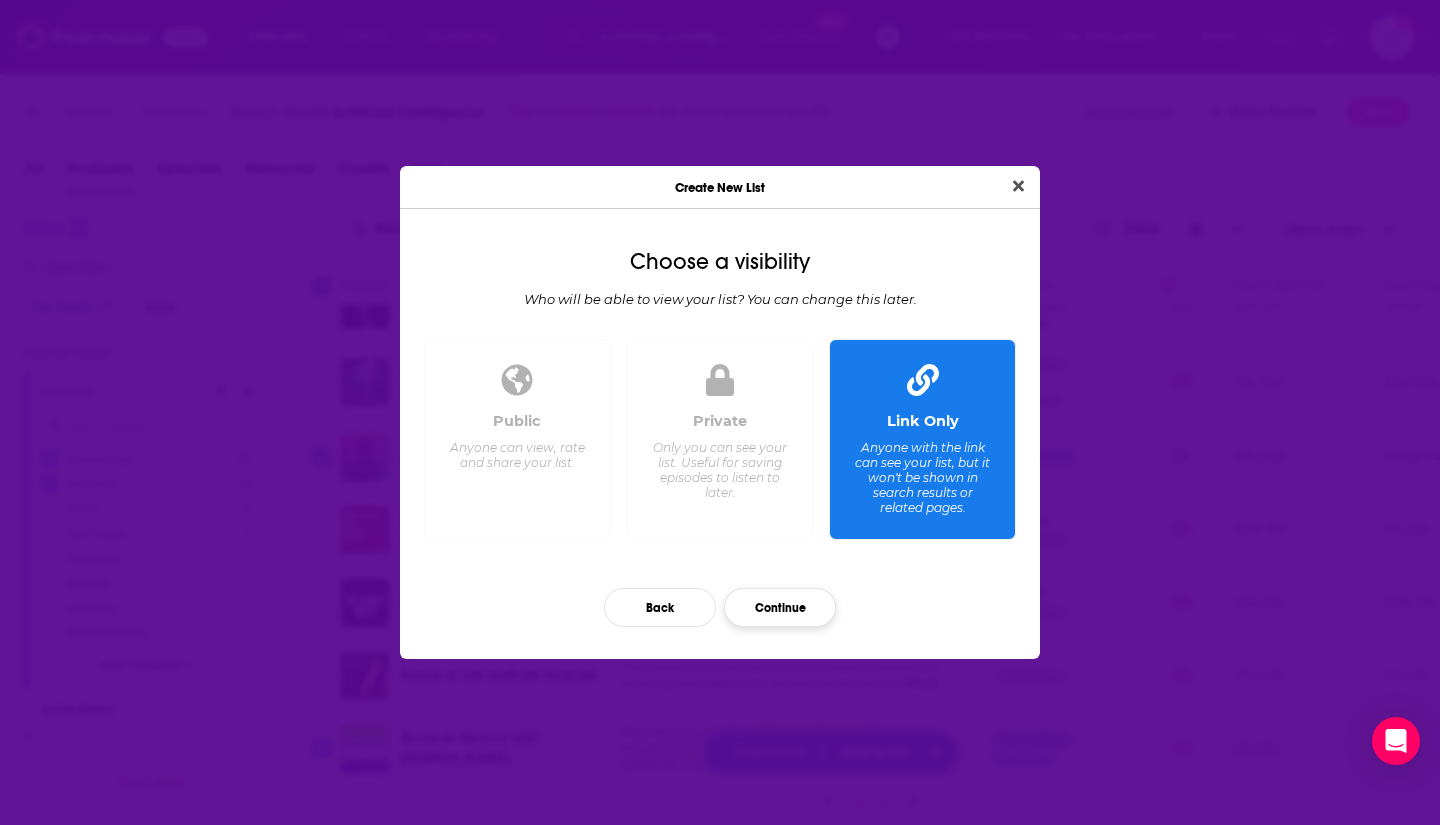 click on "Continue" at bounding box center [780, 607] 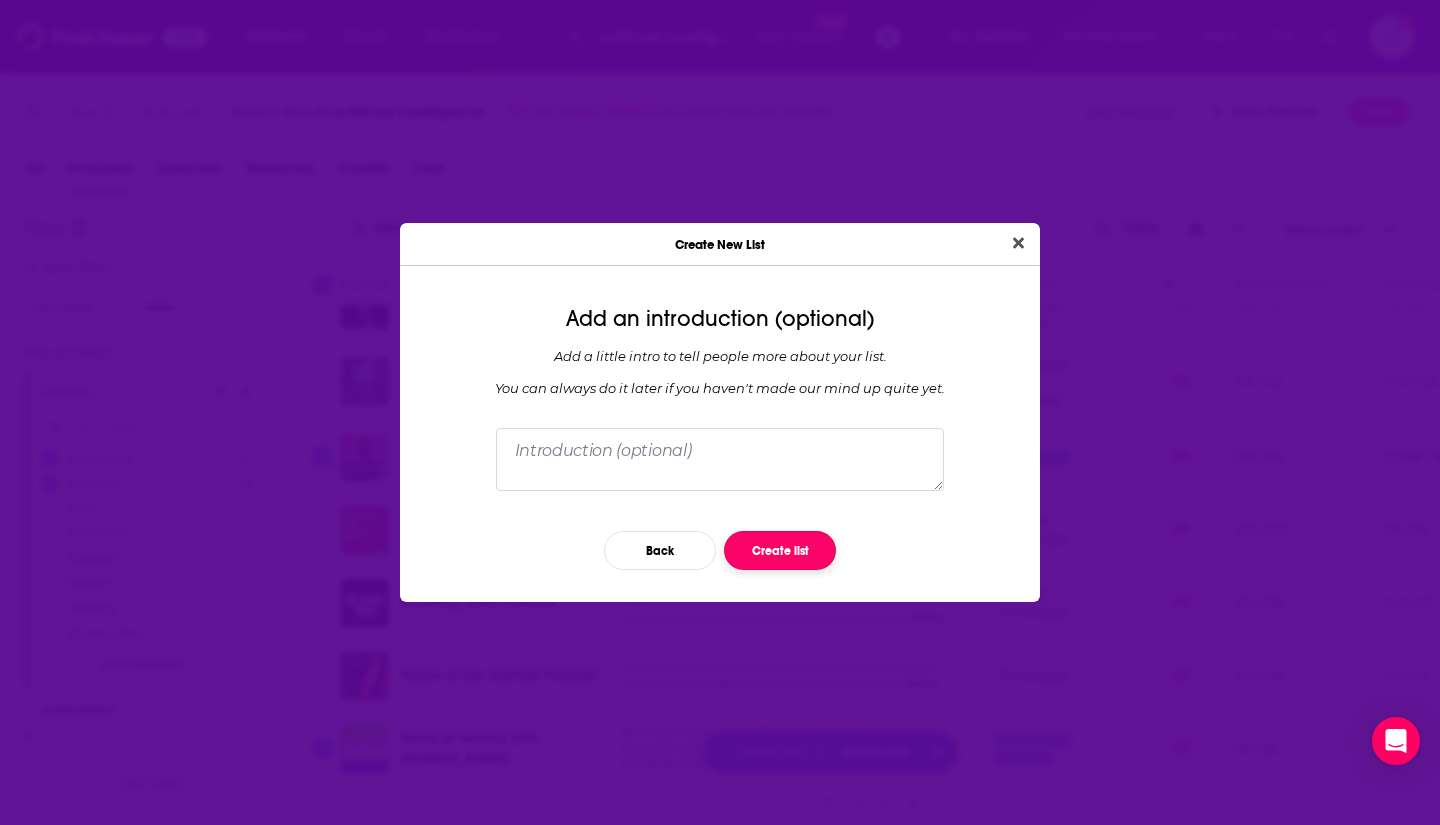 click on "Create list" at bounding box center [780, 550] 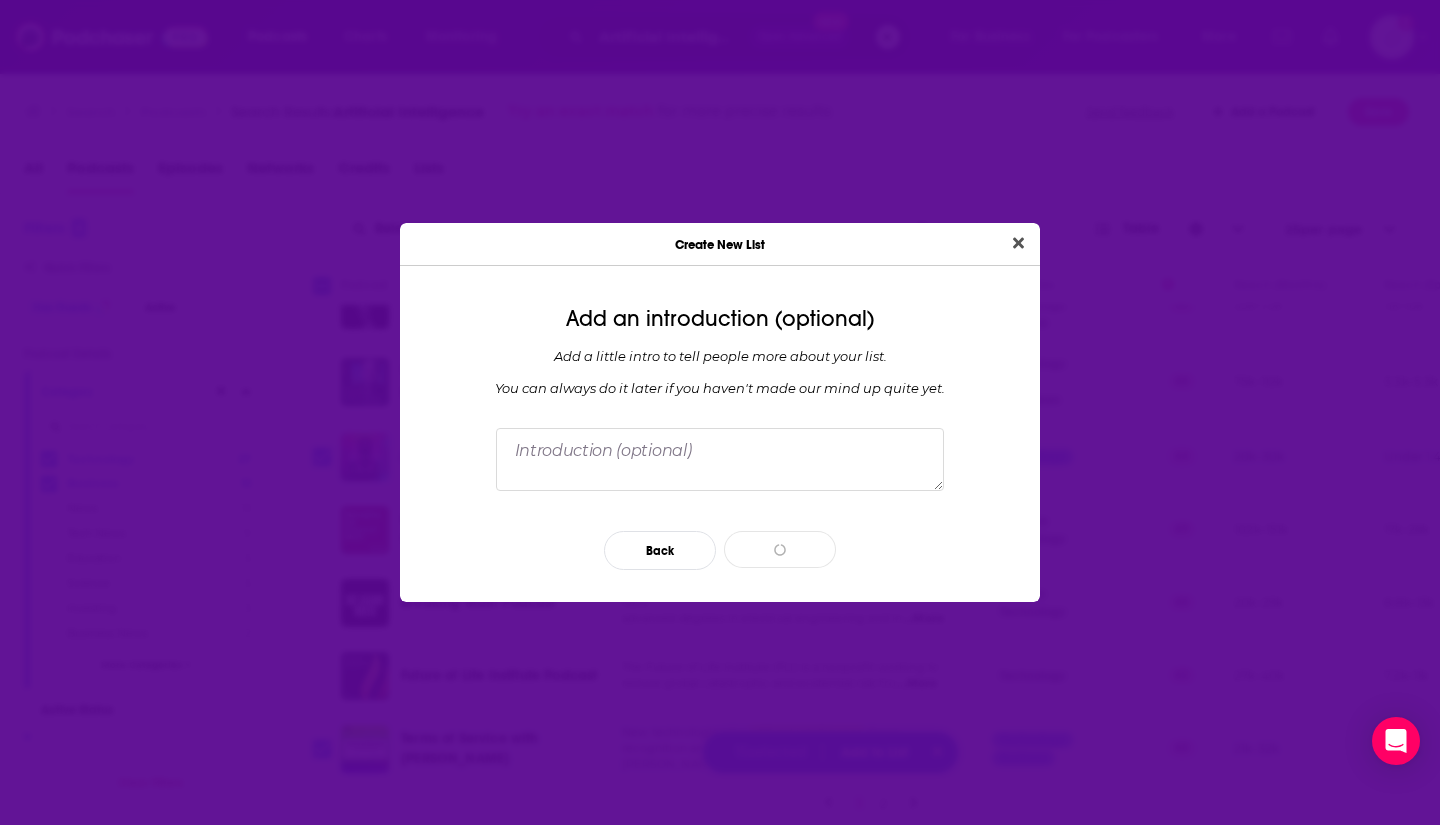 type 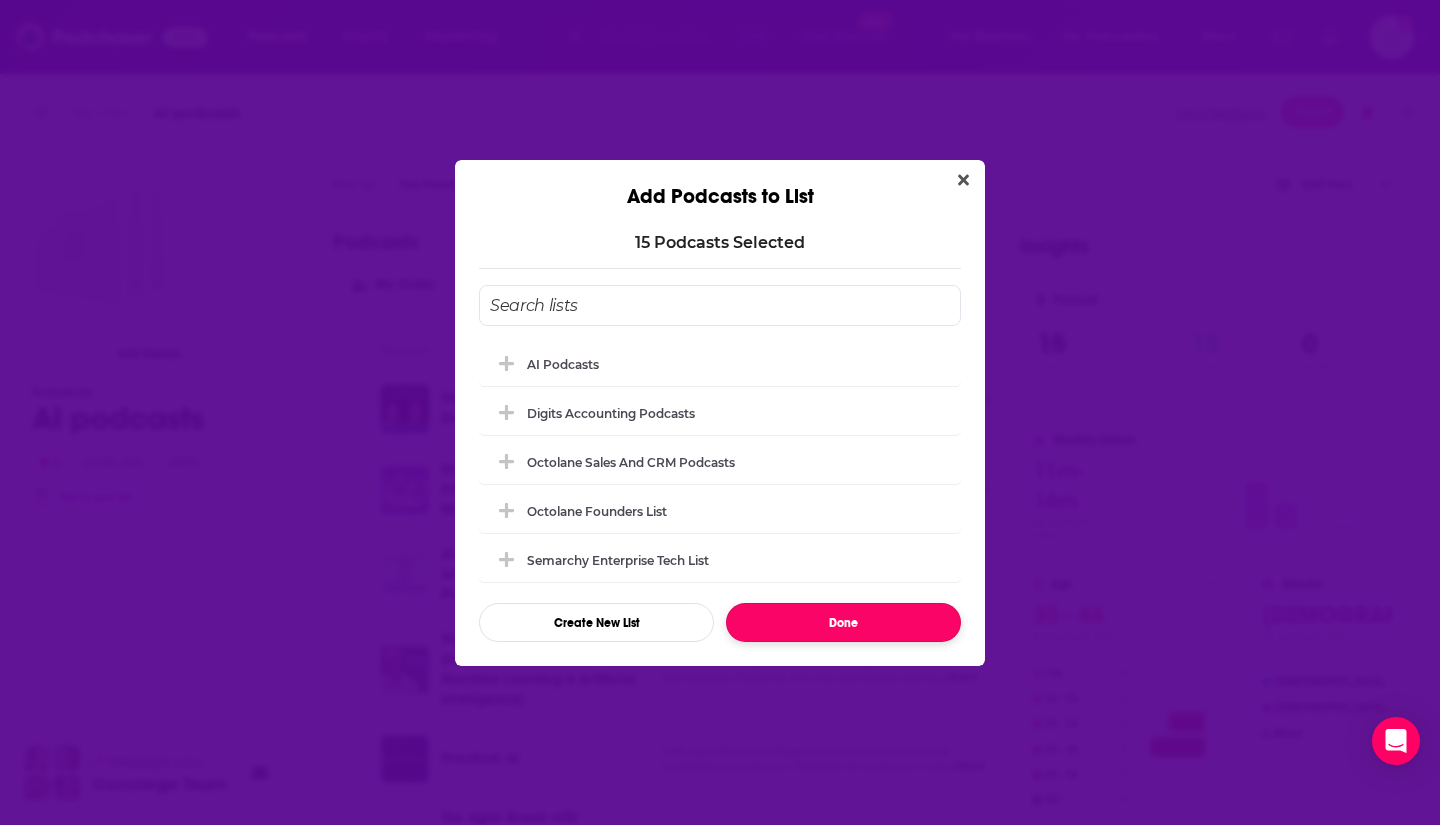 click on "Done" at bounding box center (843, 622) 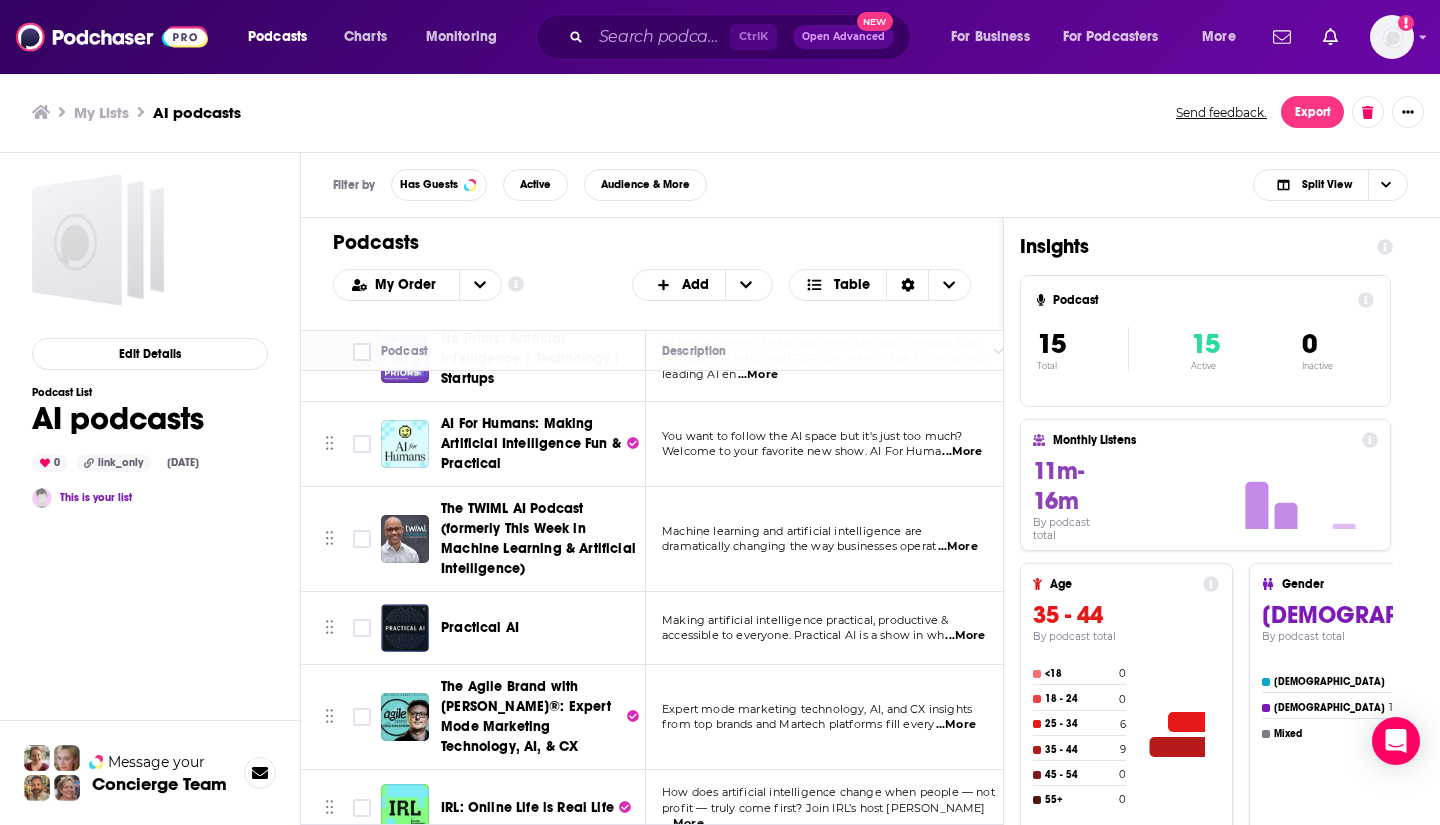 scroll, scrollTop: 260, scrollLeft: 0, axis: vertical 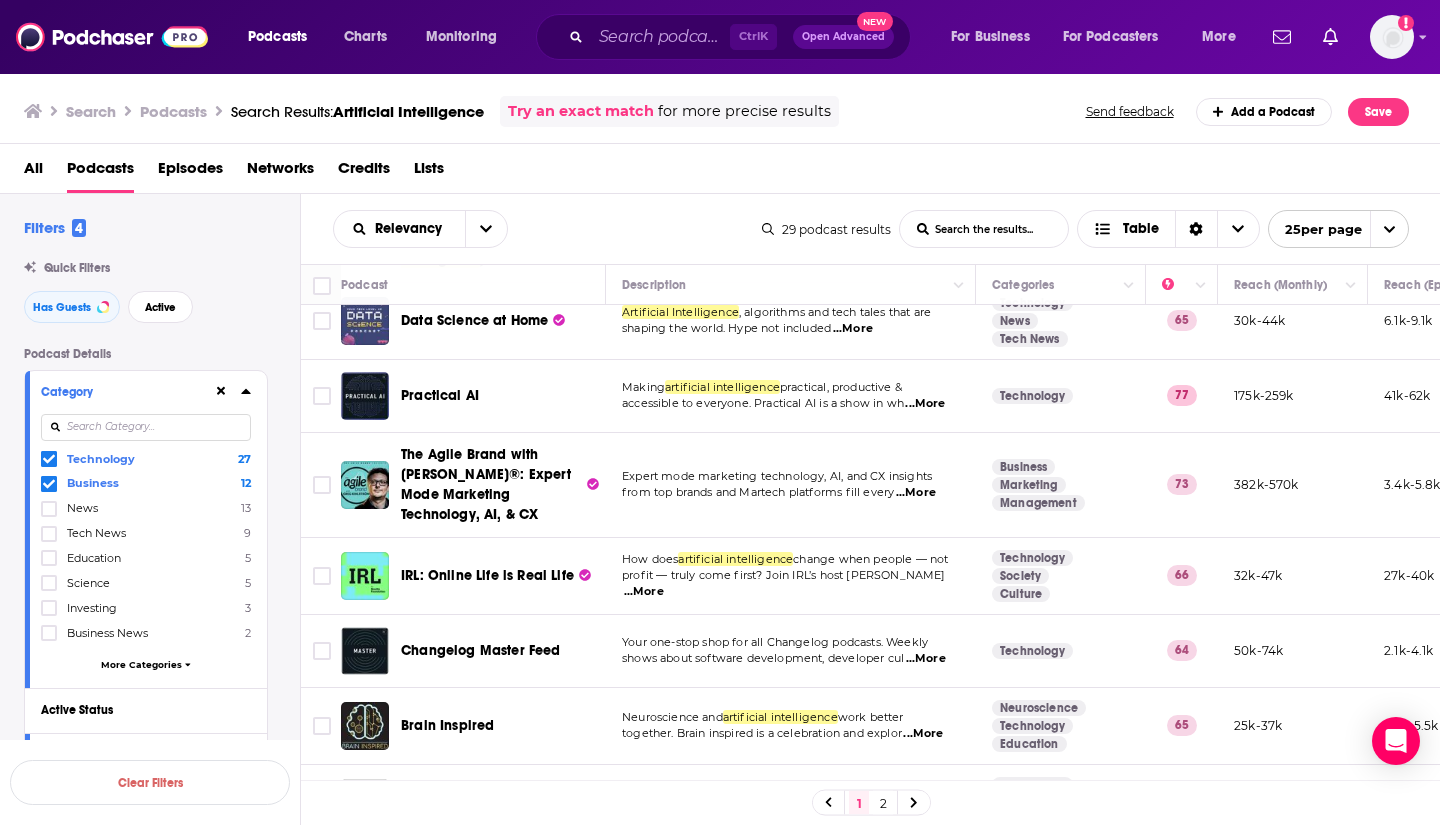 click on "2" at bounding box center (883, 803) 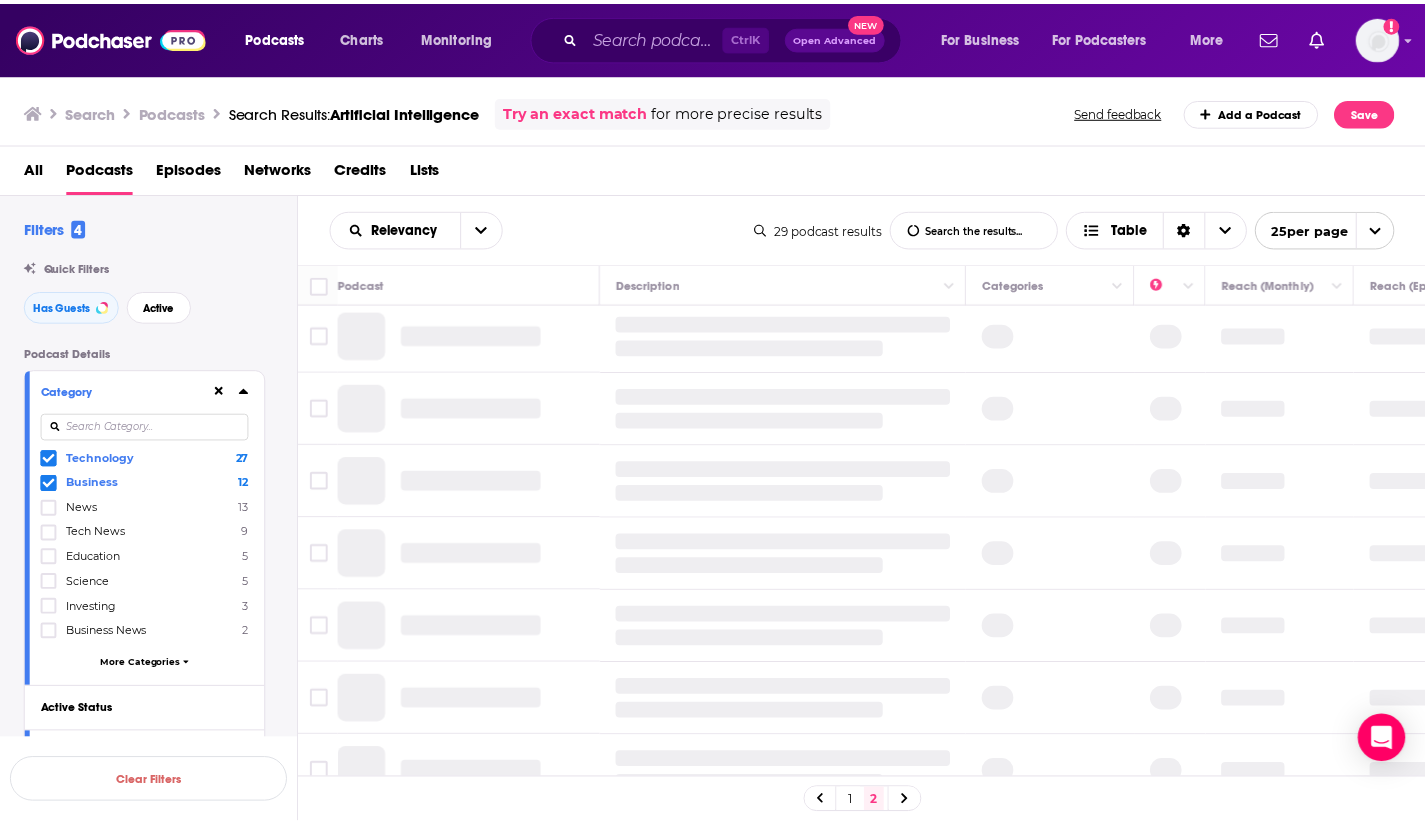 scroll, scrollTop: 0, scrollLeft: 0, axis: both 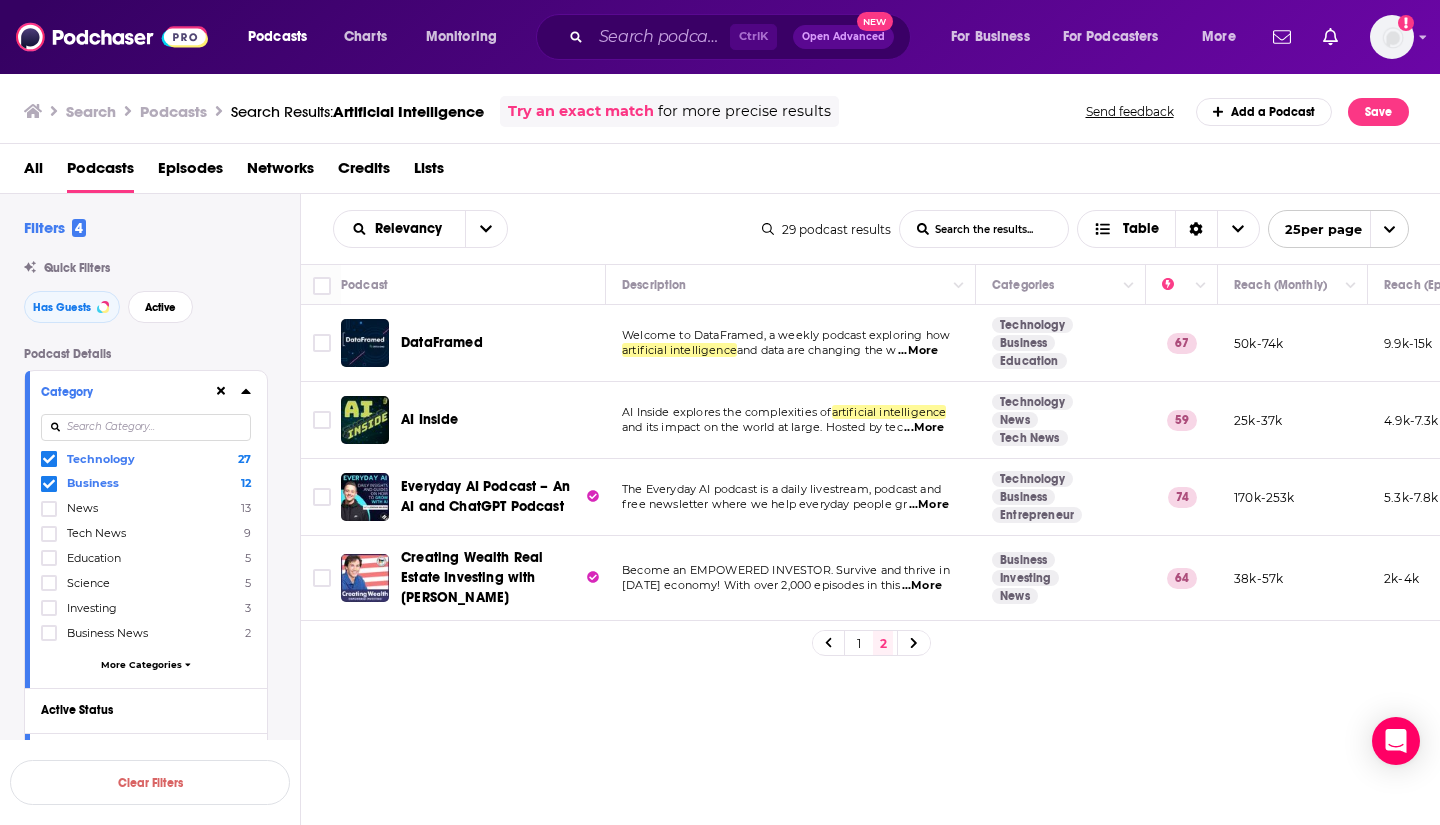 click on "...More" at bounding box center (918, 351) 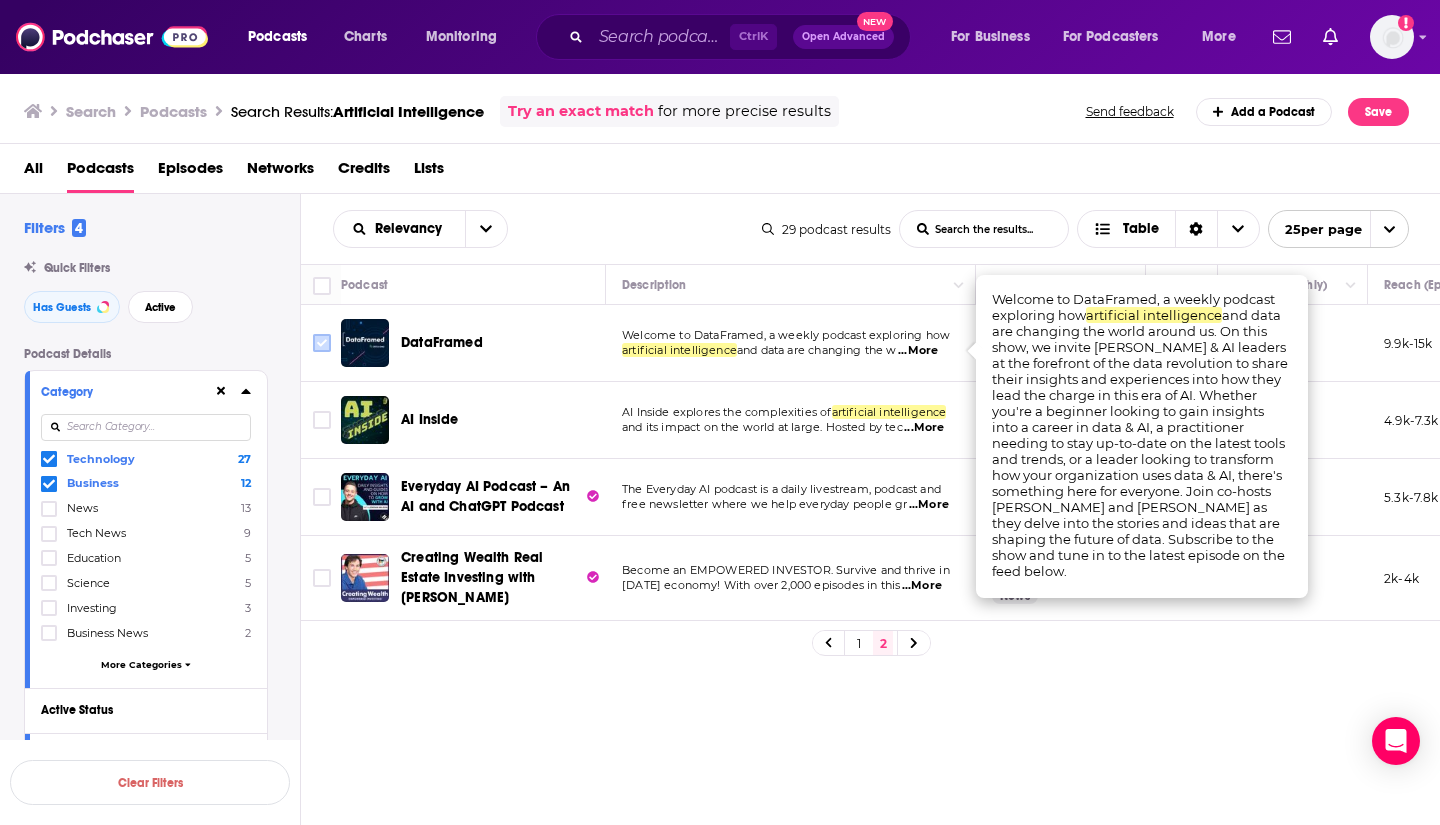 click at bounding box center [322, 343] 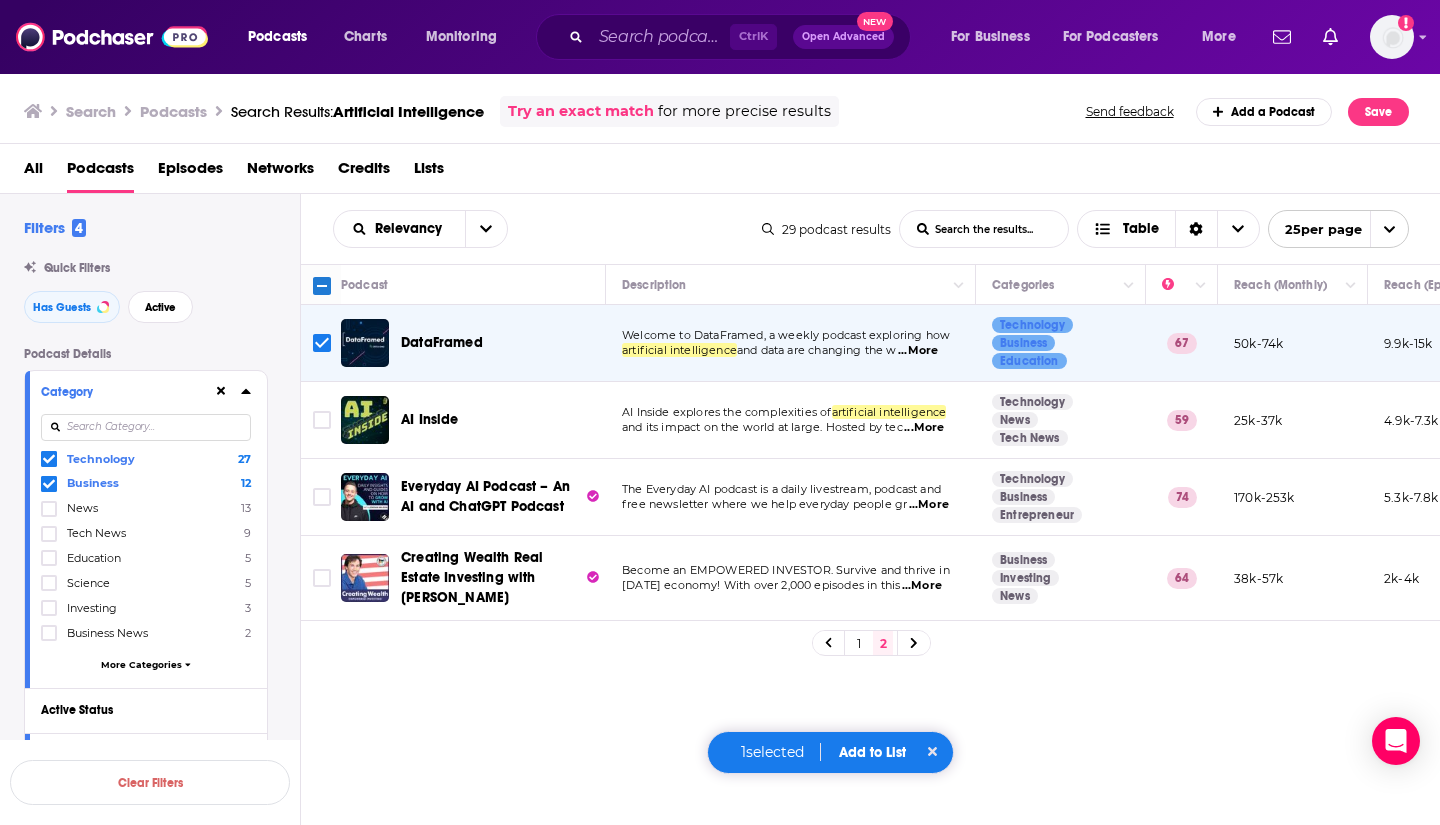click on "...More" at bounding box center [924, 428] 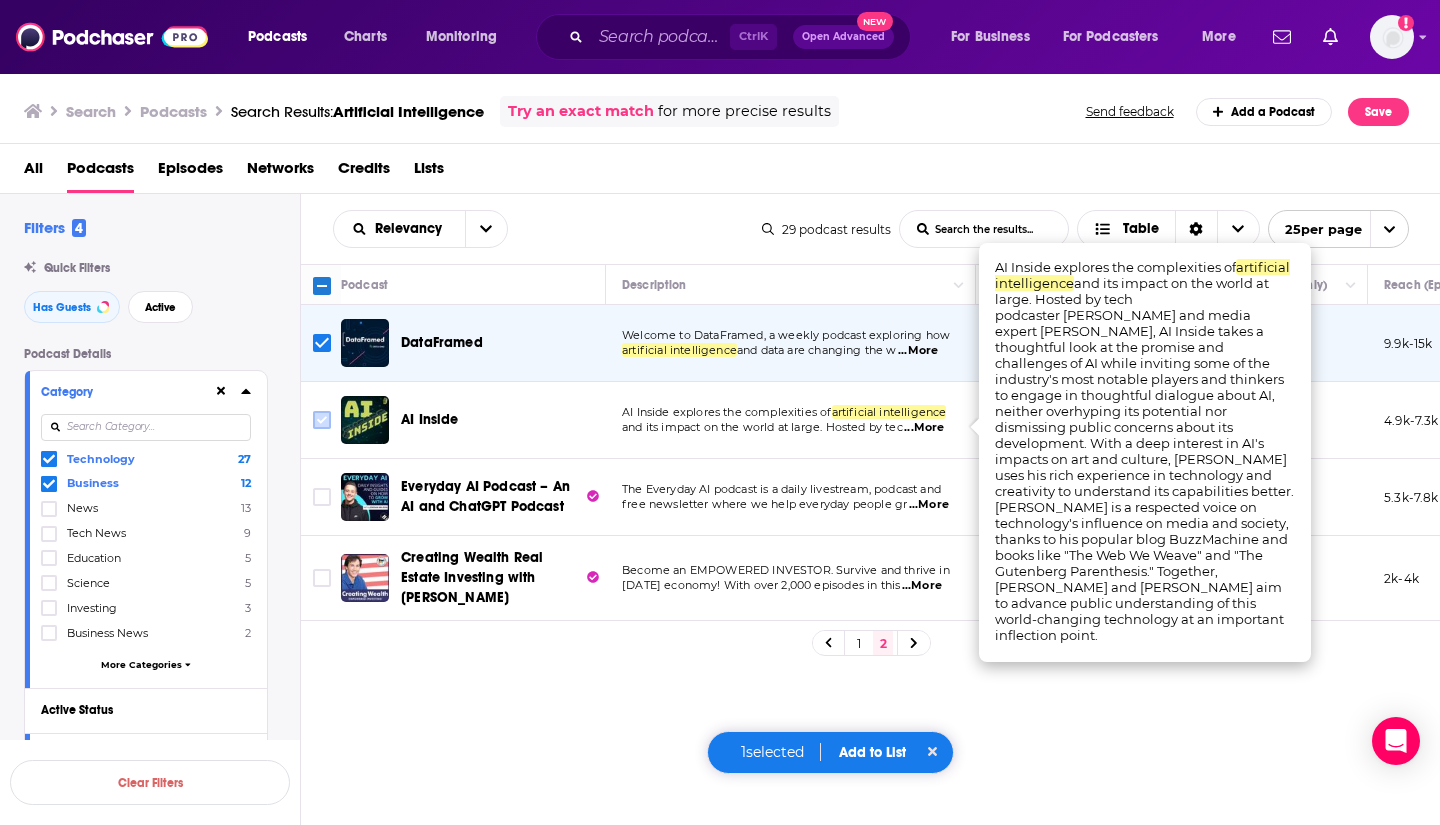 click at bounding box center (322, 420) 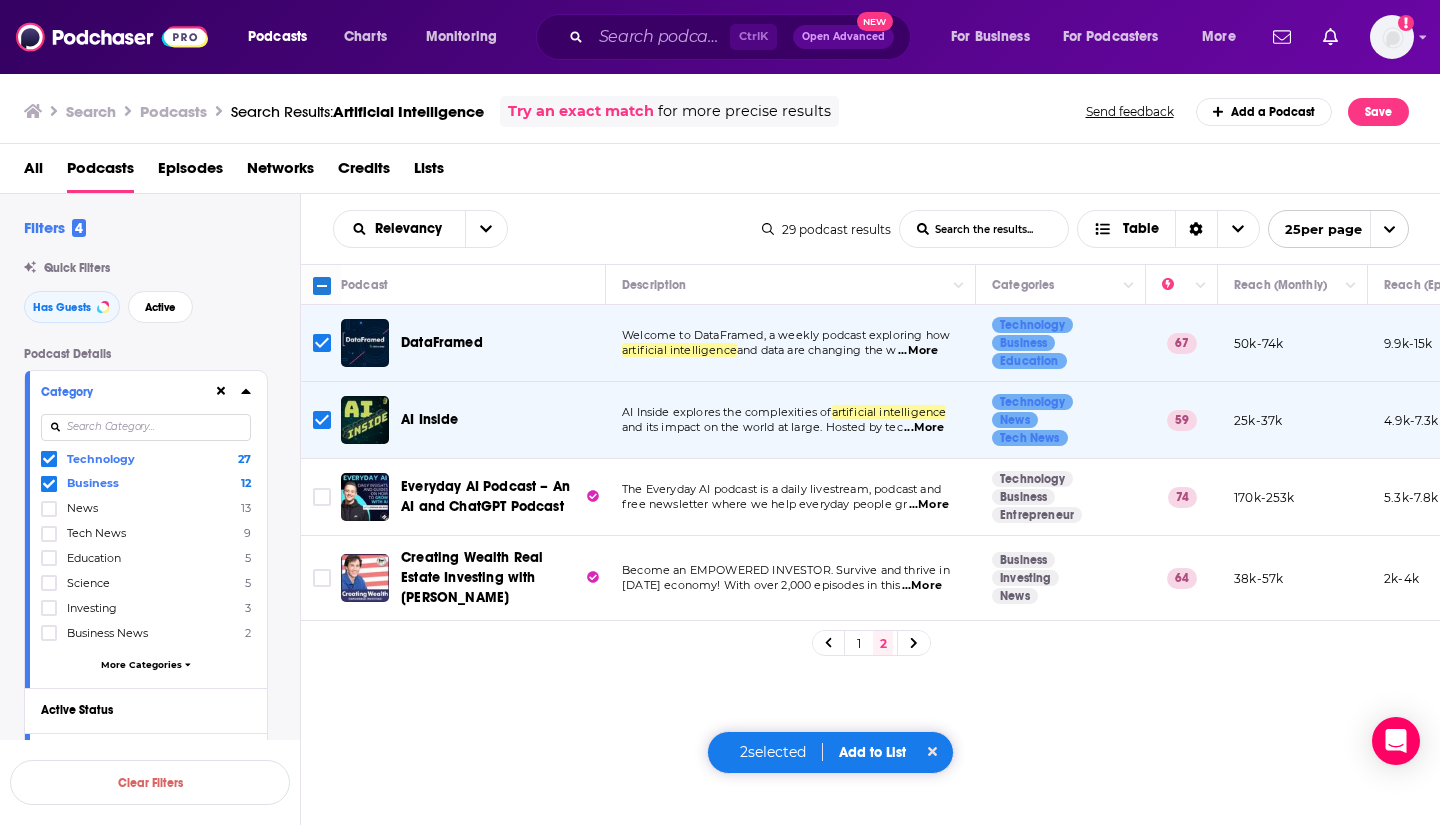 click on "...More" at bounding box center [929, 505] 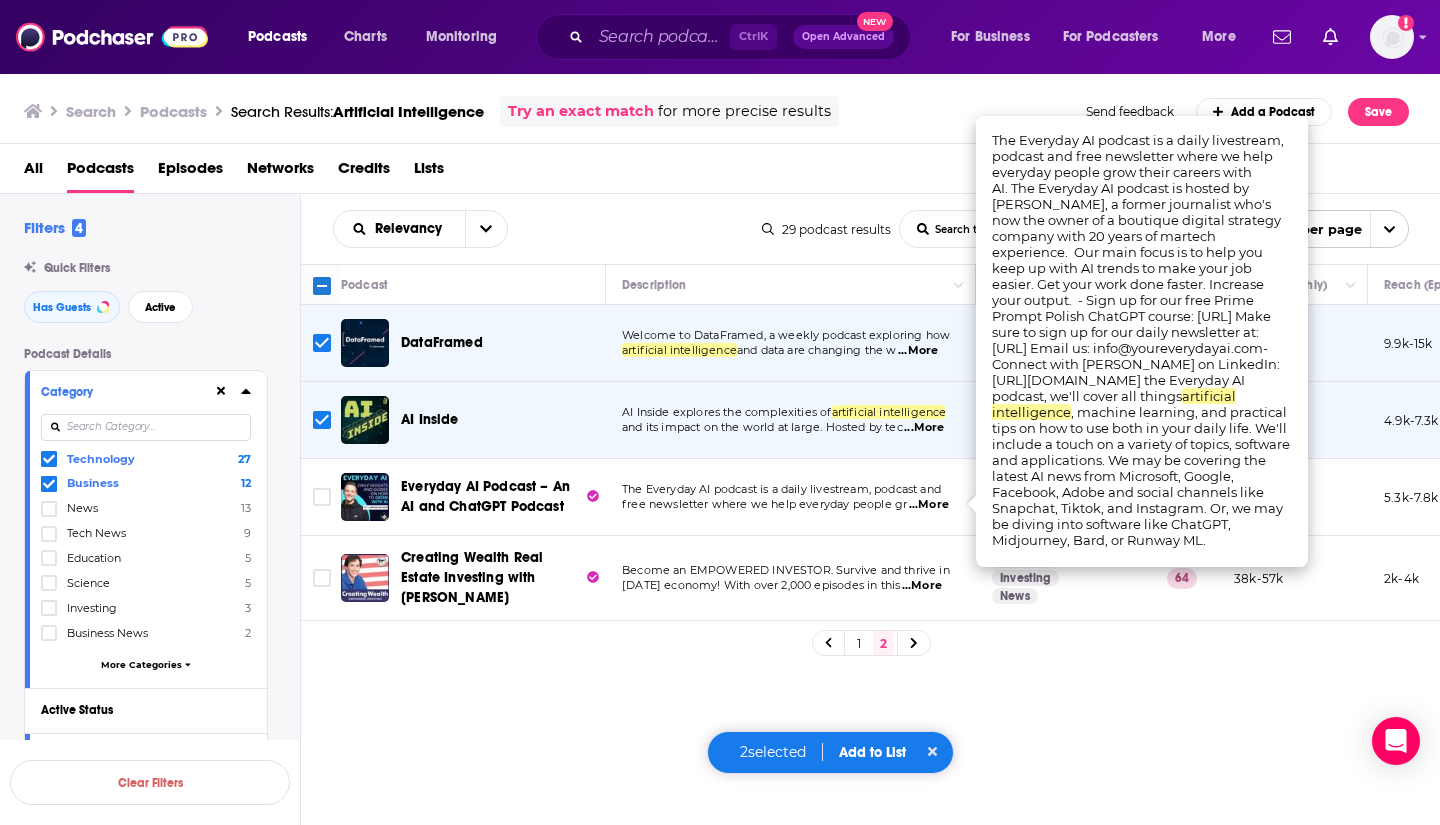 click on "Add to List" at bounding box center [872, 752] 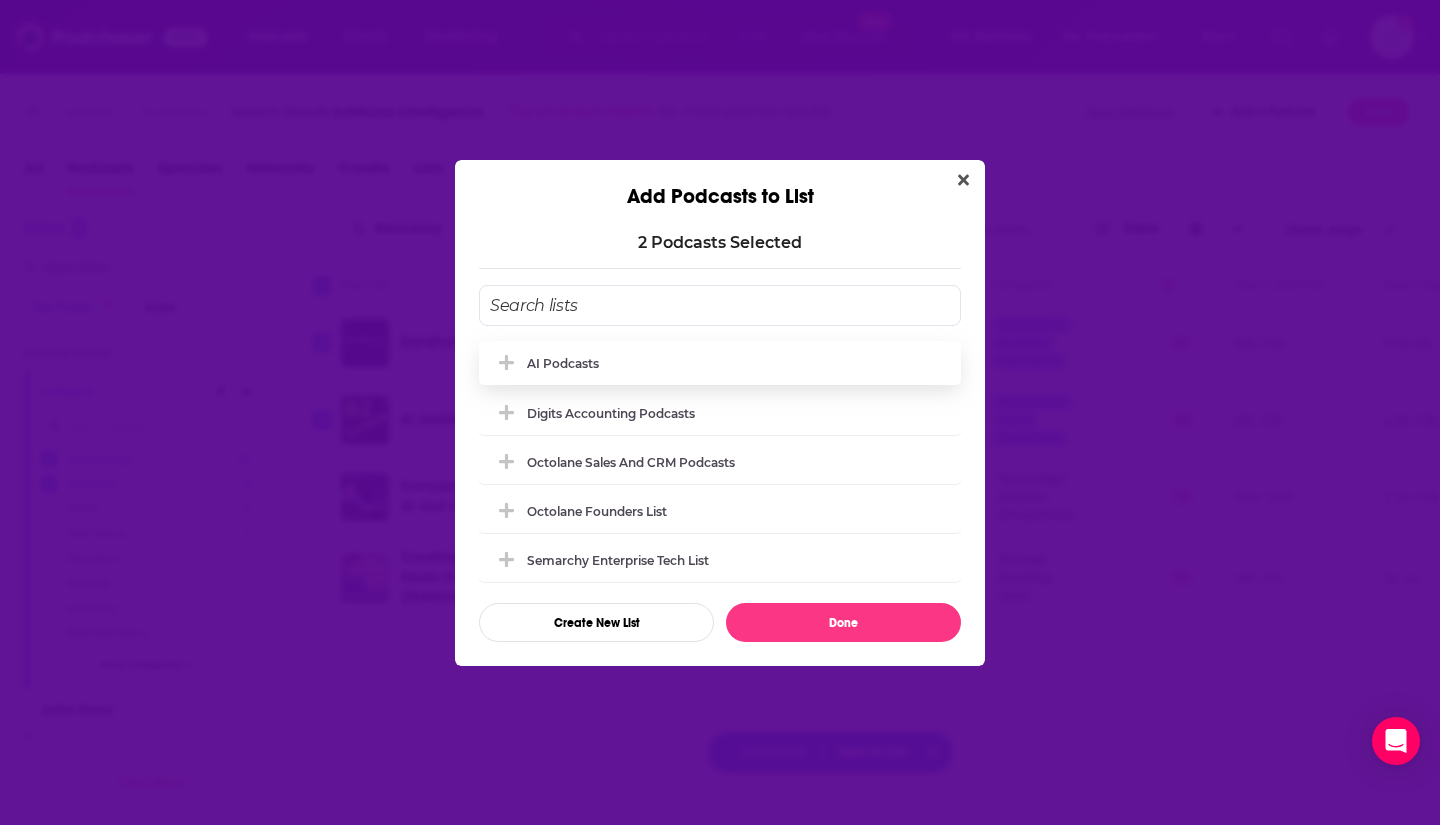 click on "AI podcasts" at bounding box center (563, 363) 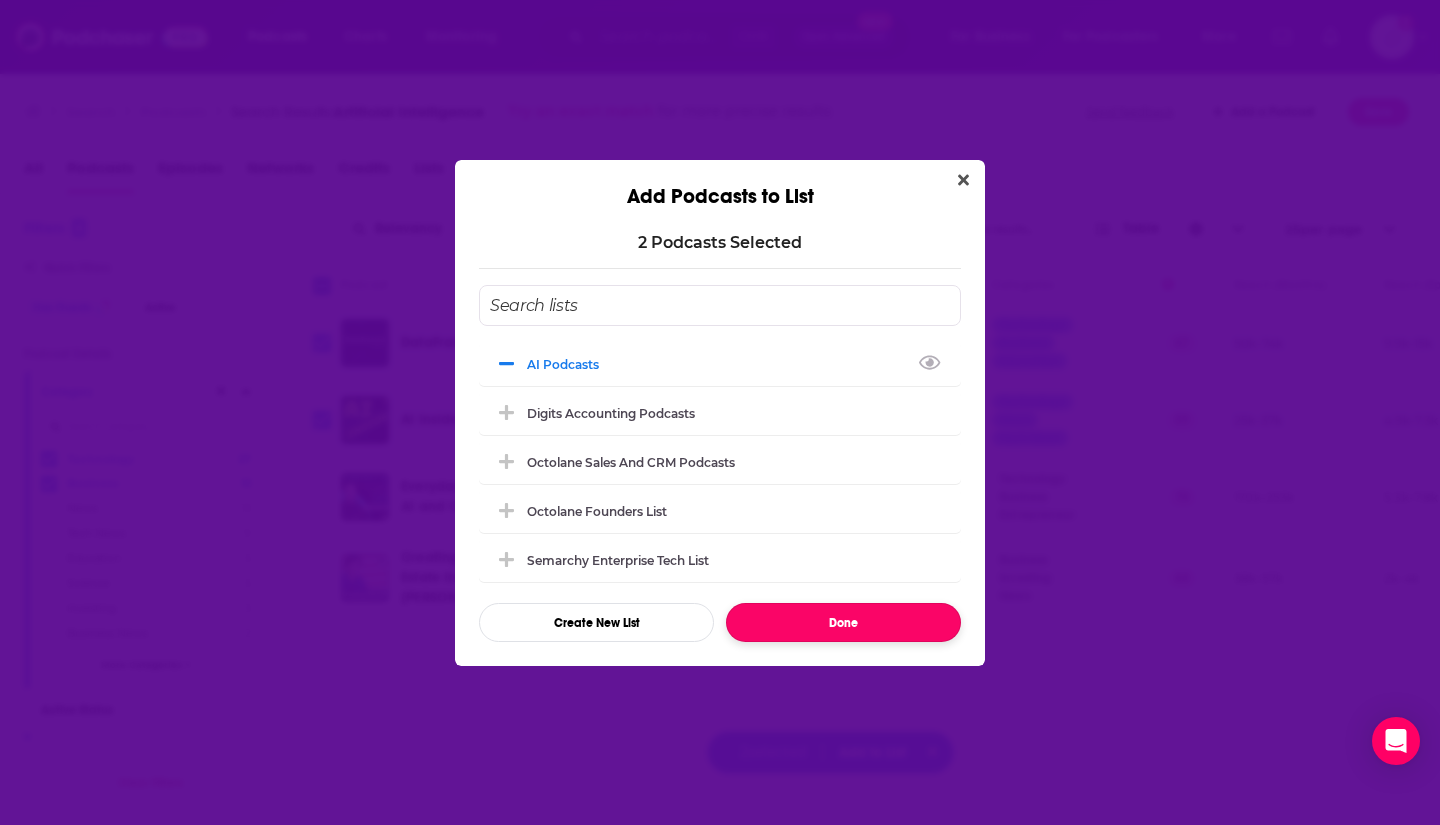 click on "Done" at bounding box center [843, 622] 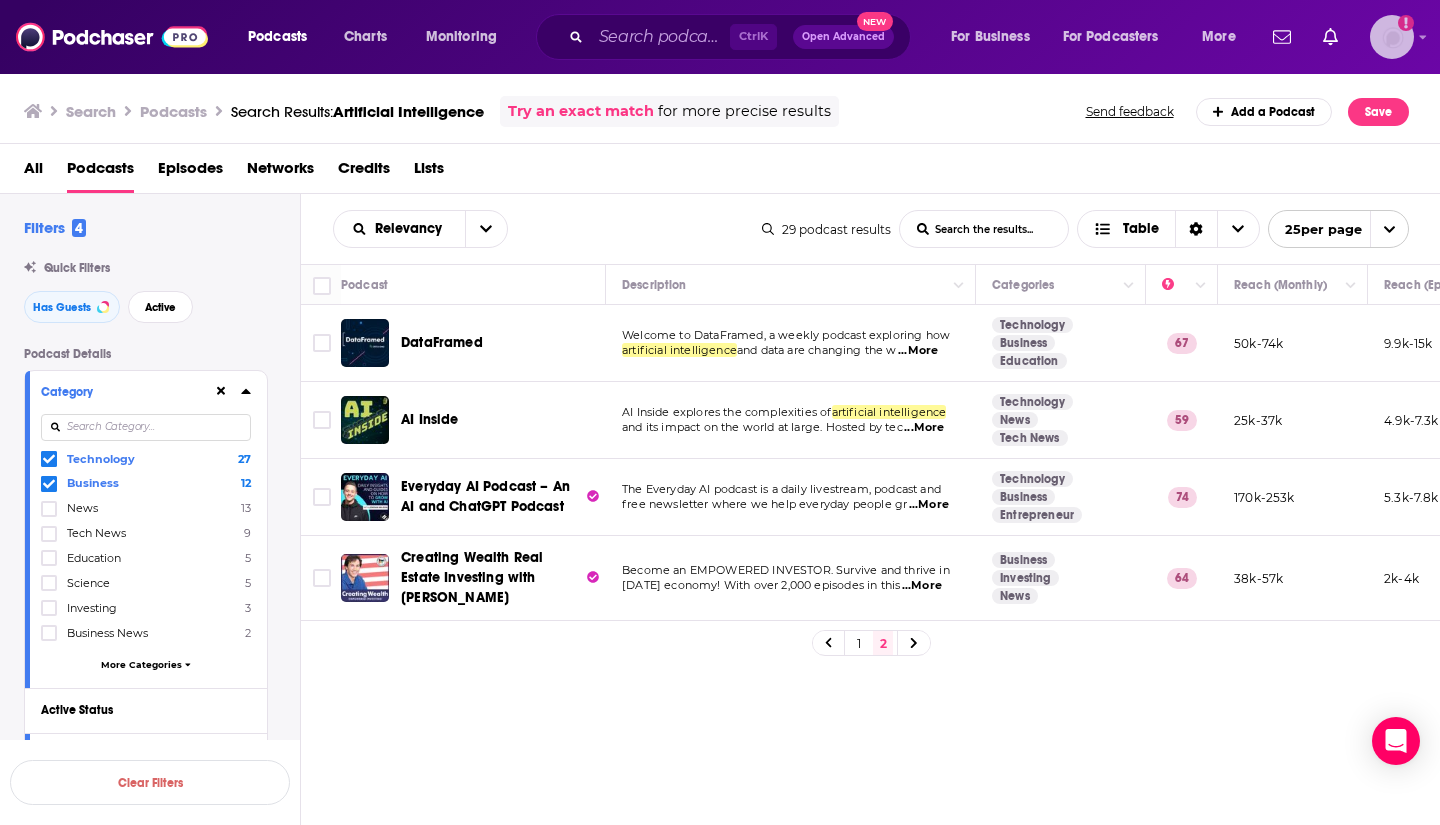 click at bounding box center [1392, 37] 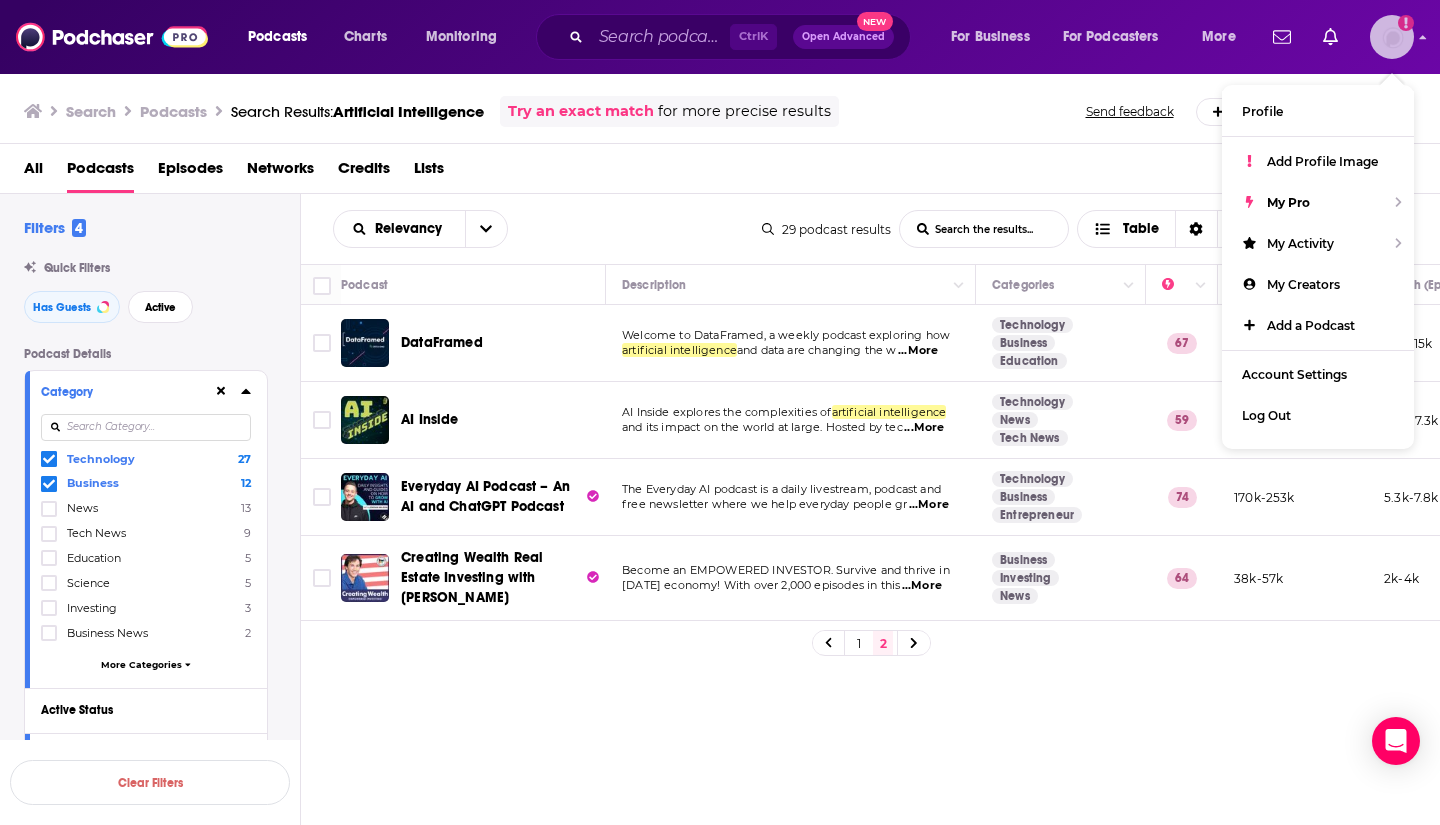 click 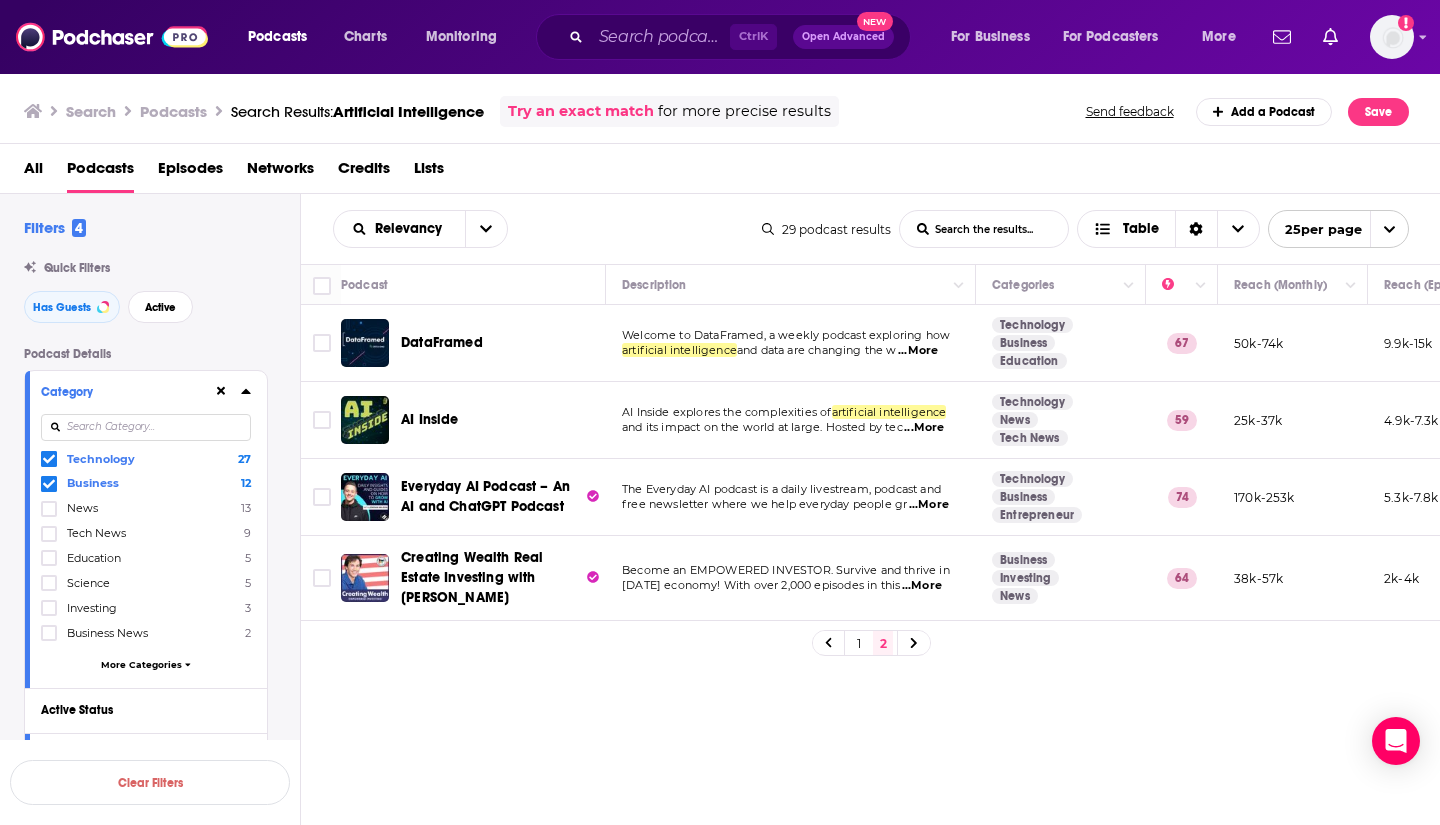 click on "Podcasts Charts Monitoring Ctrl  K Open Advanced New For Business For Podcasters More Add a profile image" at bounding box center (720, 37) 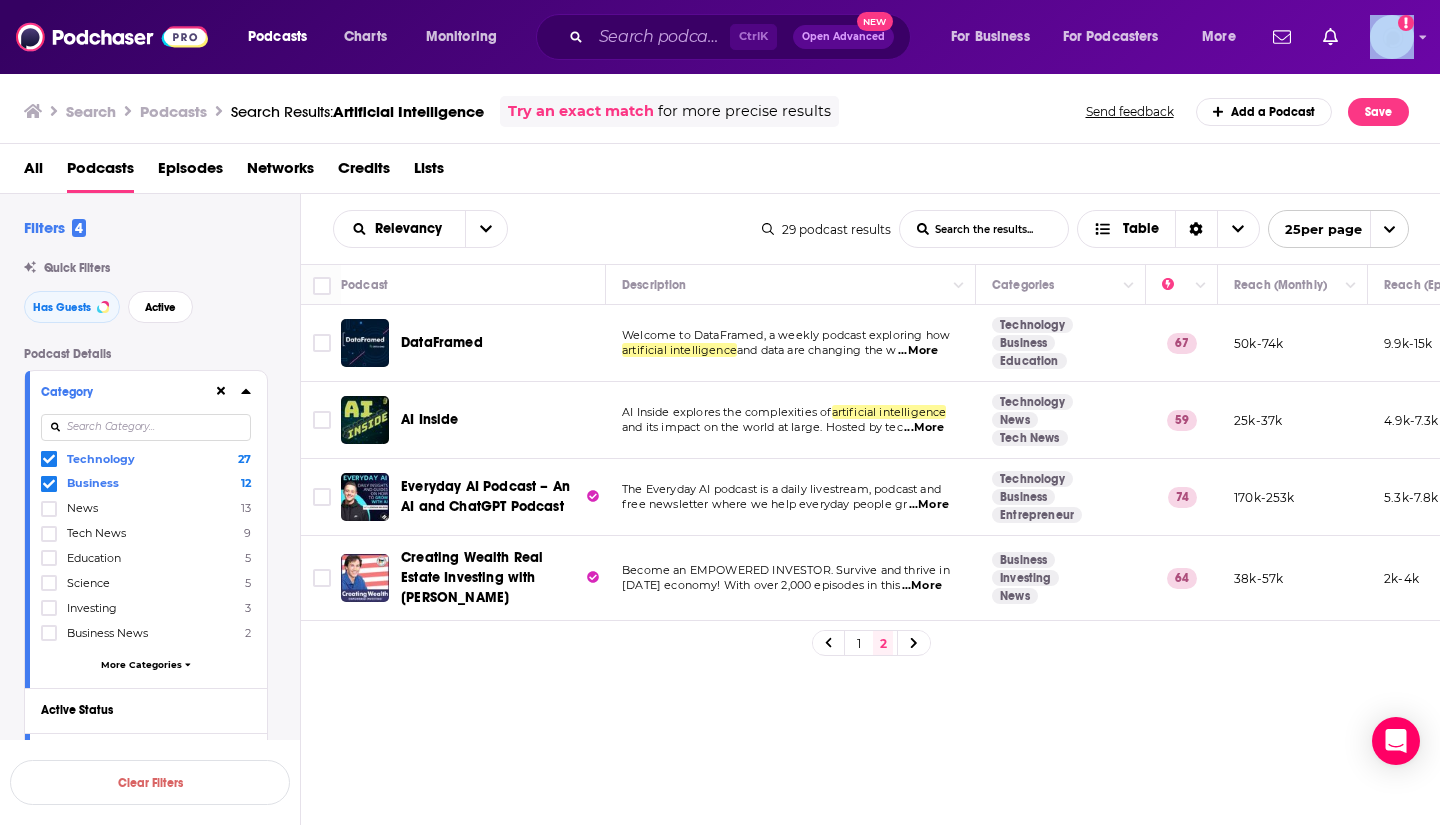 click on "Podcasts Charts Monitoring Ctrl  K Open Advanced New For Business For Podcasters More Add a profile image" at bounding box center [720, 37] 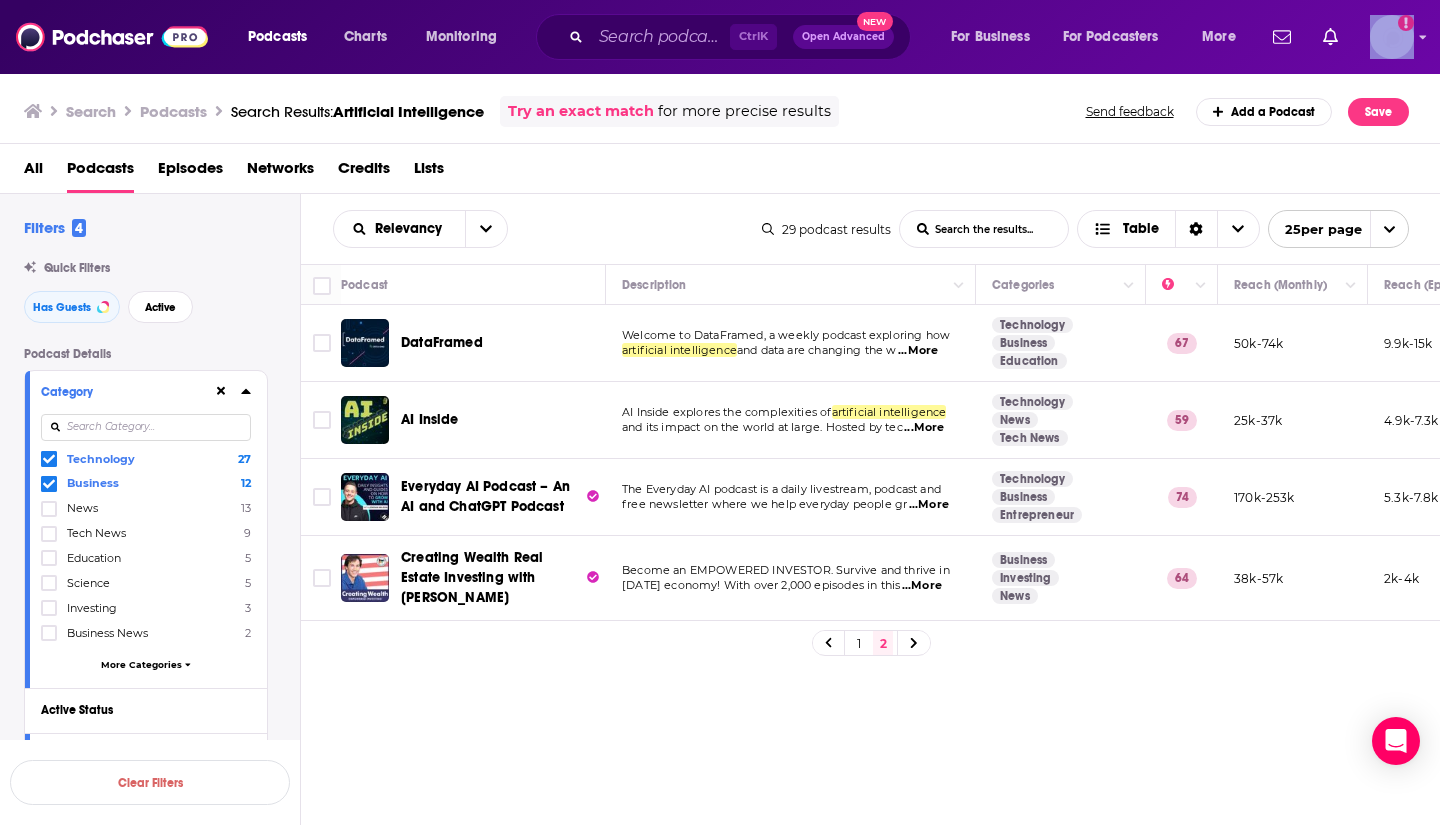 click at bounding box center (1392, 37) 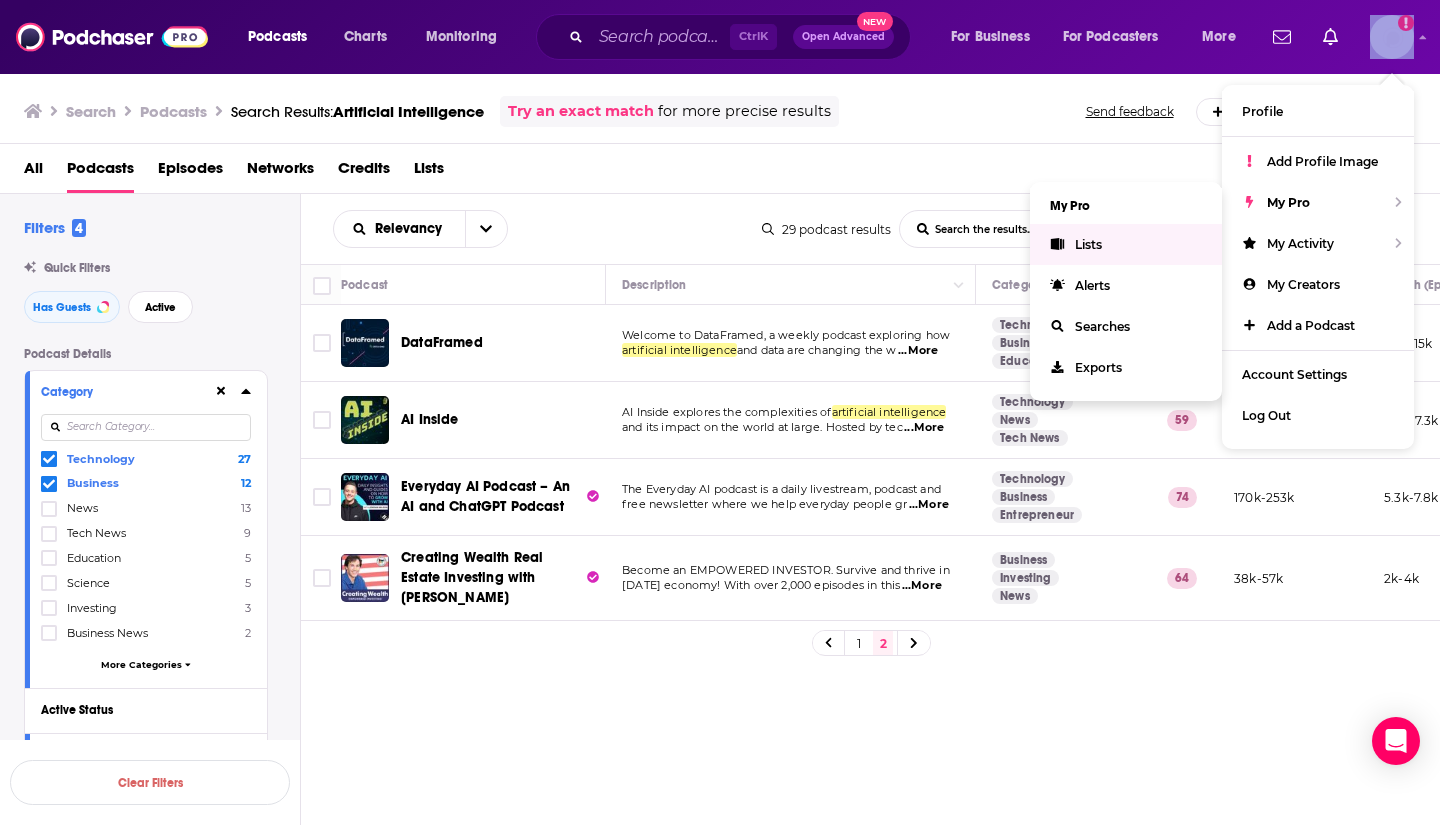 click on "Lists" at bounding box center (1126, 244) 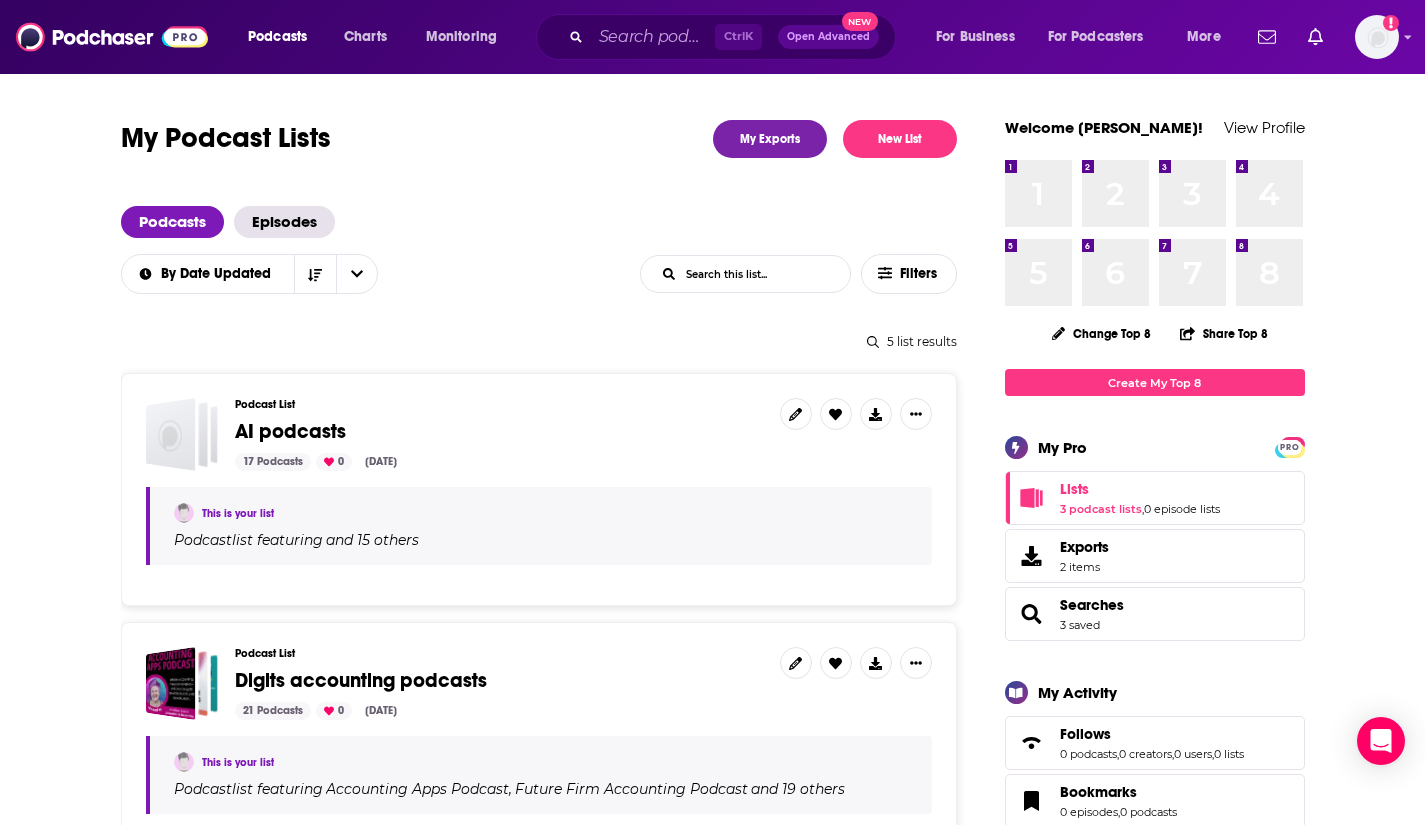 click on "AI podcasts" at bounding box center [290, 431] 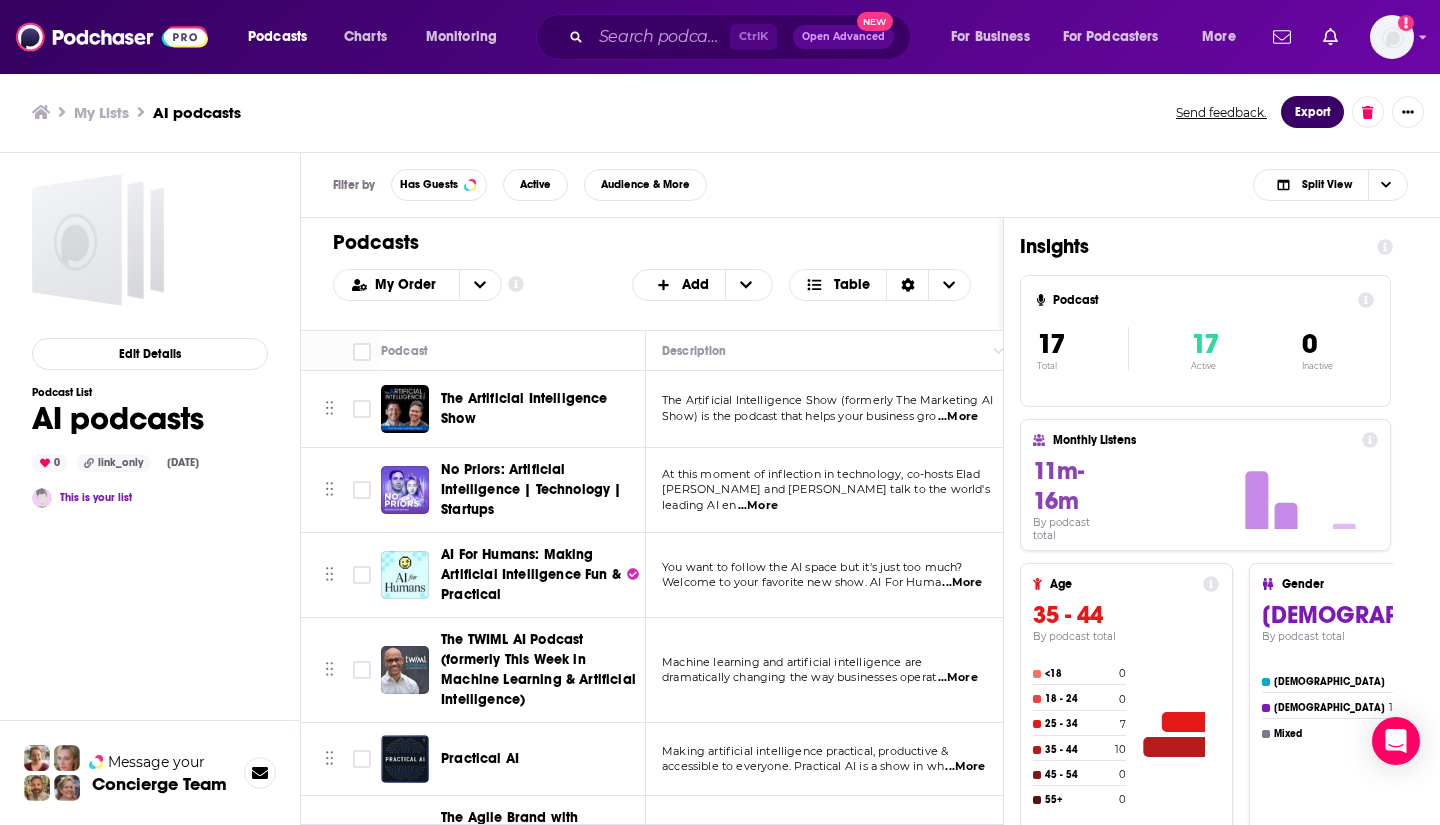 click on "Export" at bounding box center [1312, 112] 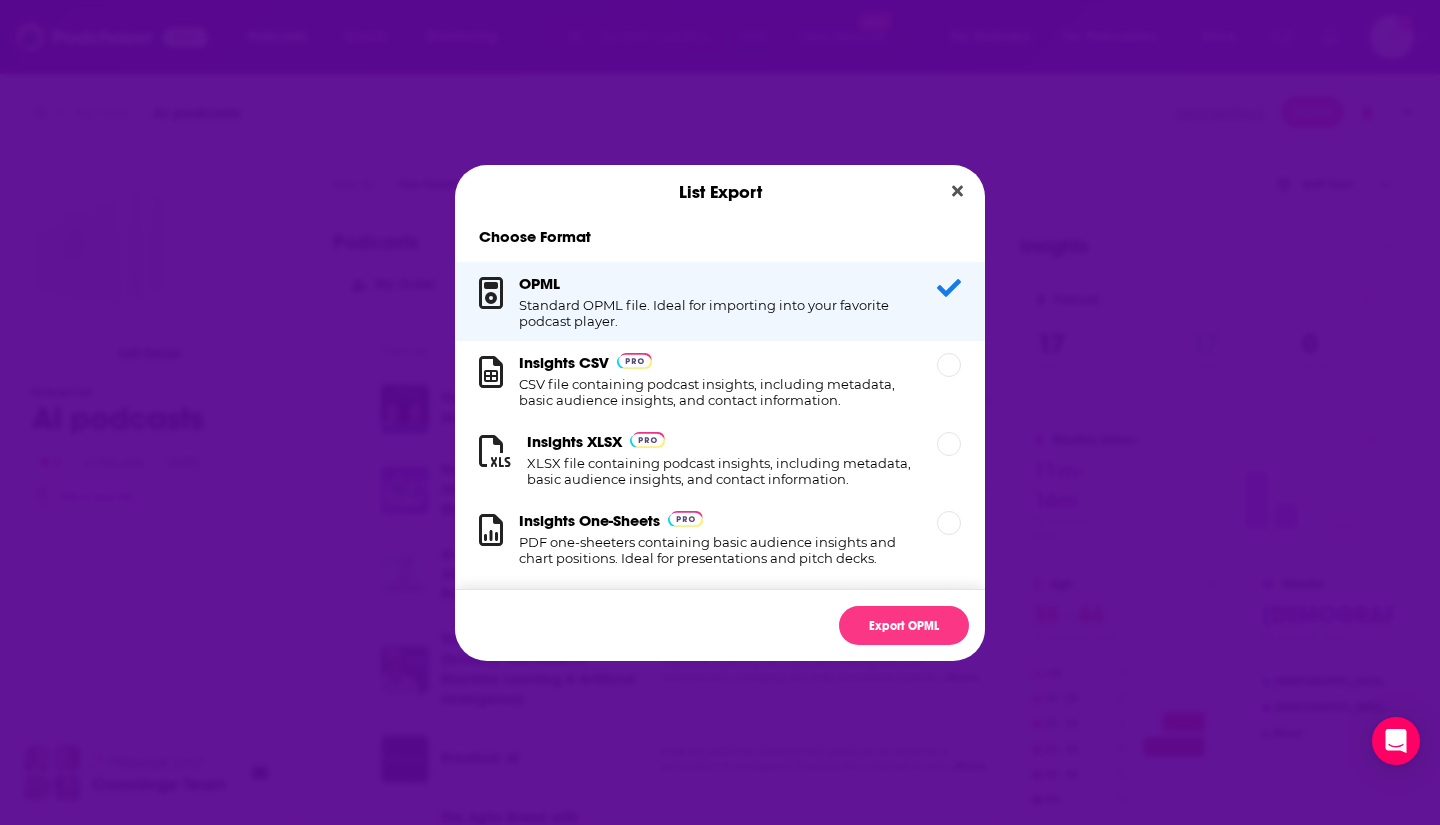 click on "CSV file containing podcast insights, including metadata, basic audience insights, and contact information." at bounding box center [716, 392] 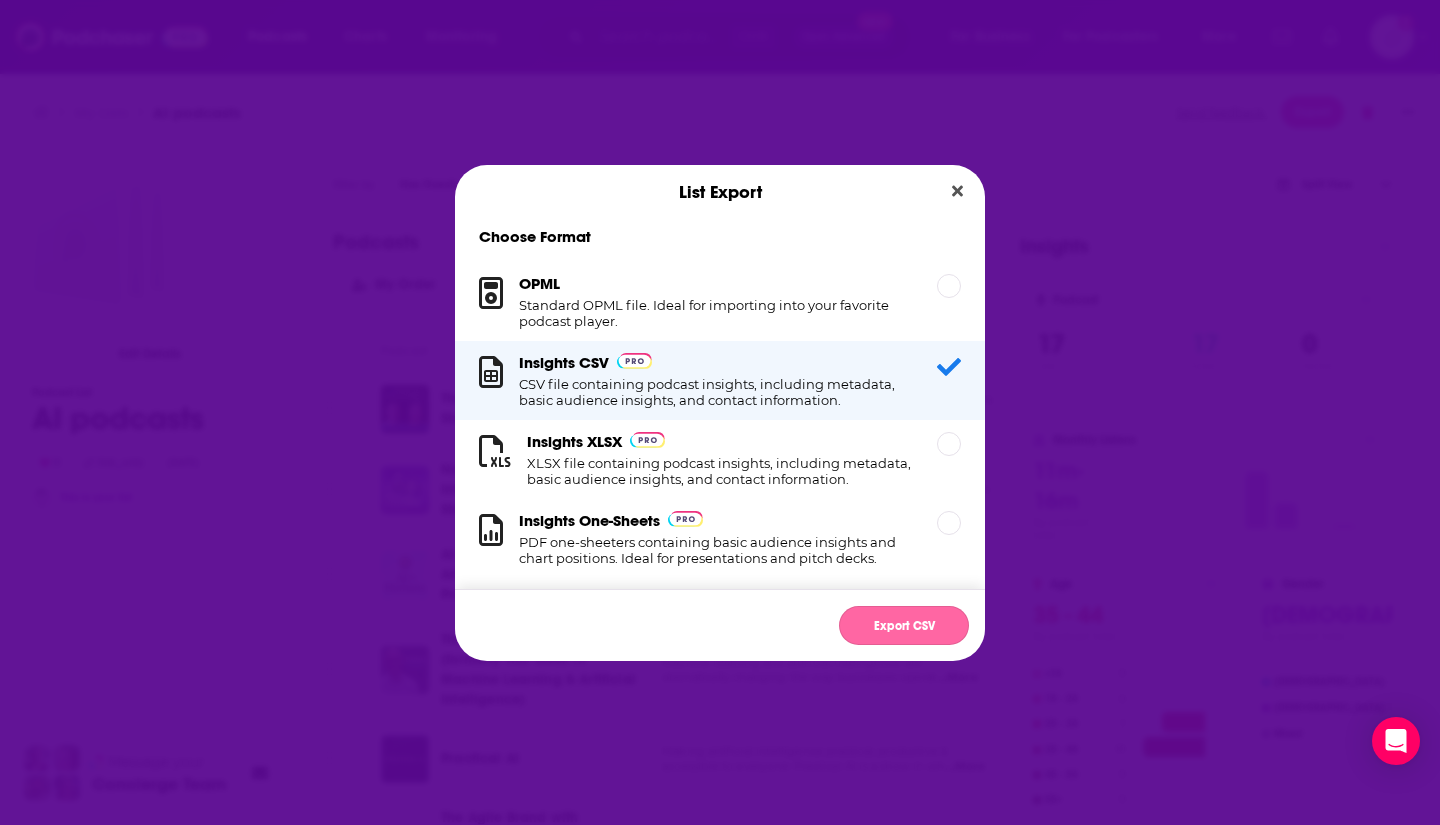 click on "Export CSV" at bounding box center (904, 625) 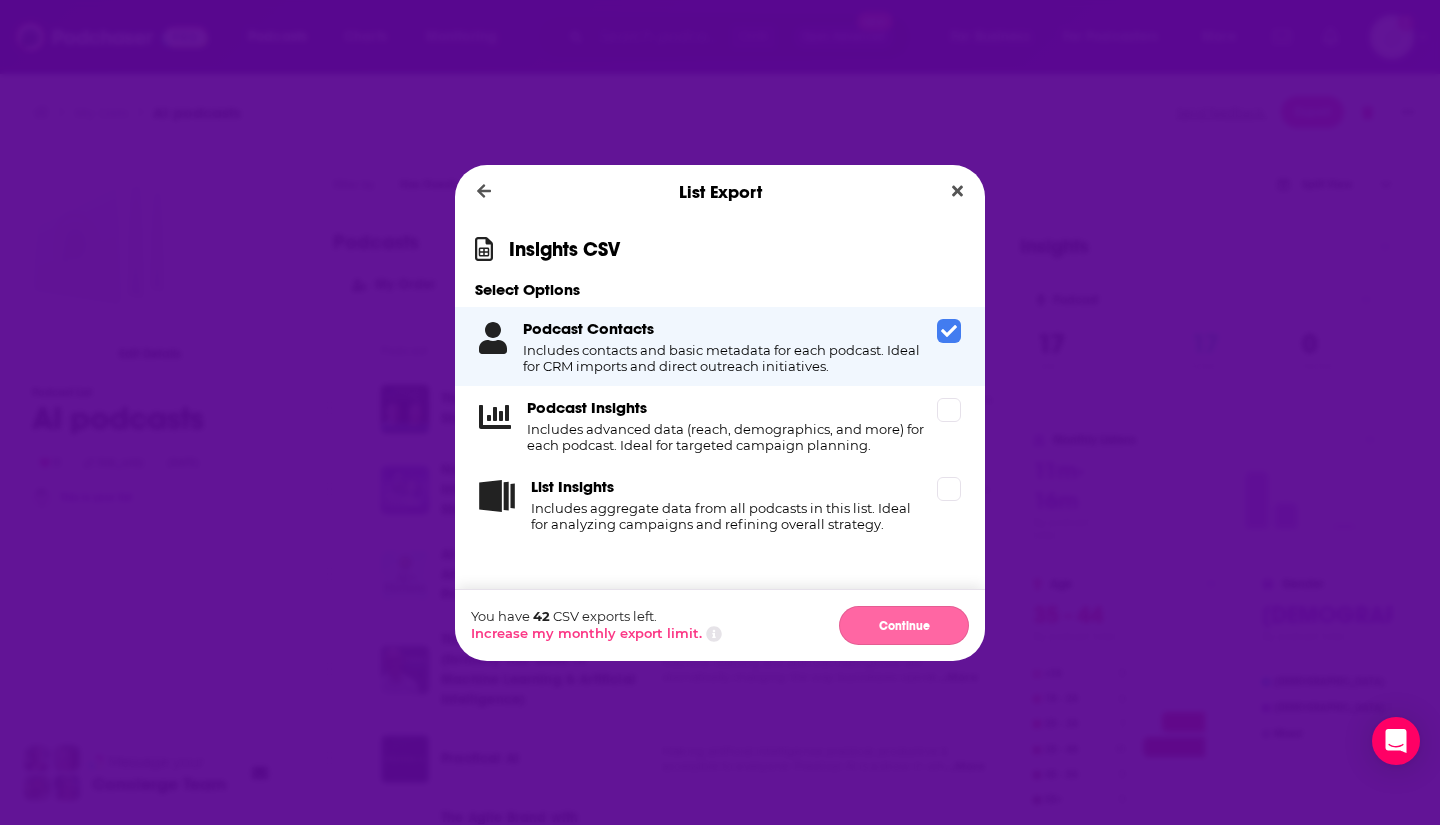 click on "Continue" at bounding box center (904, 625) 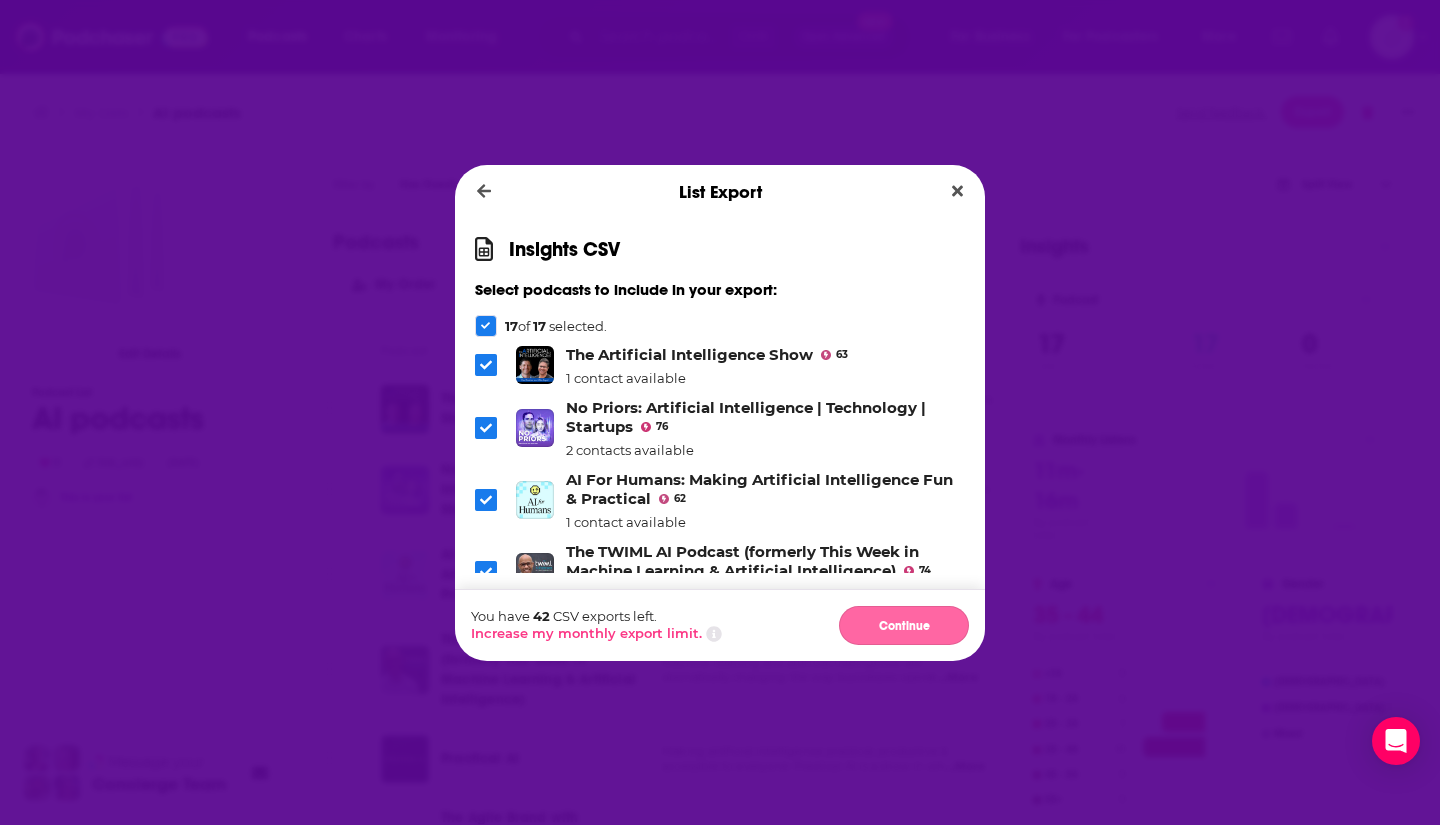click on "Continue" at bounding box center [904, 625] 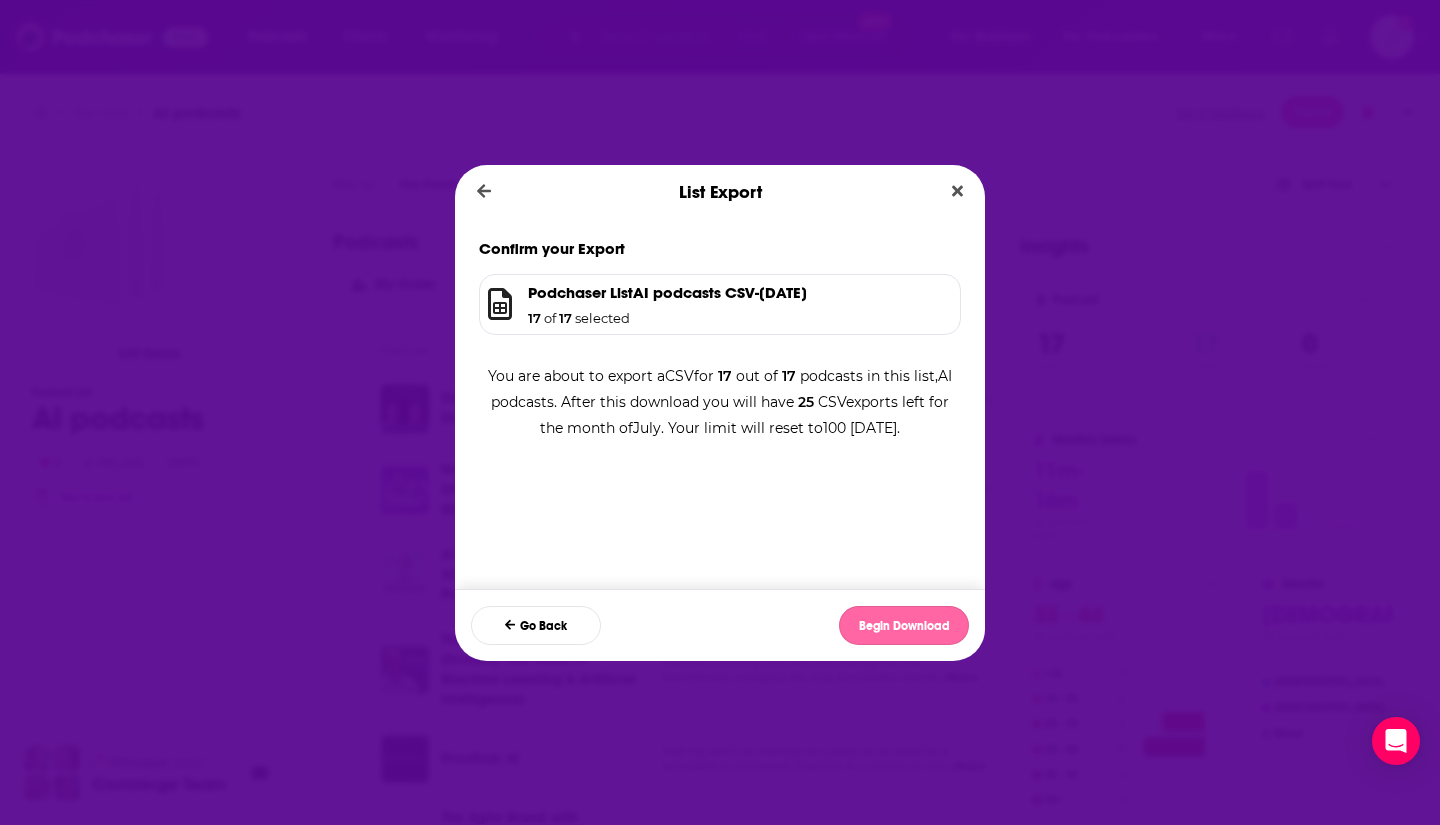 click on "Begin Download" at bounding box center (904, 625) 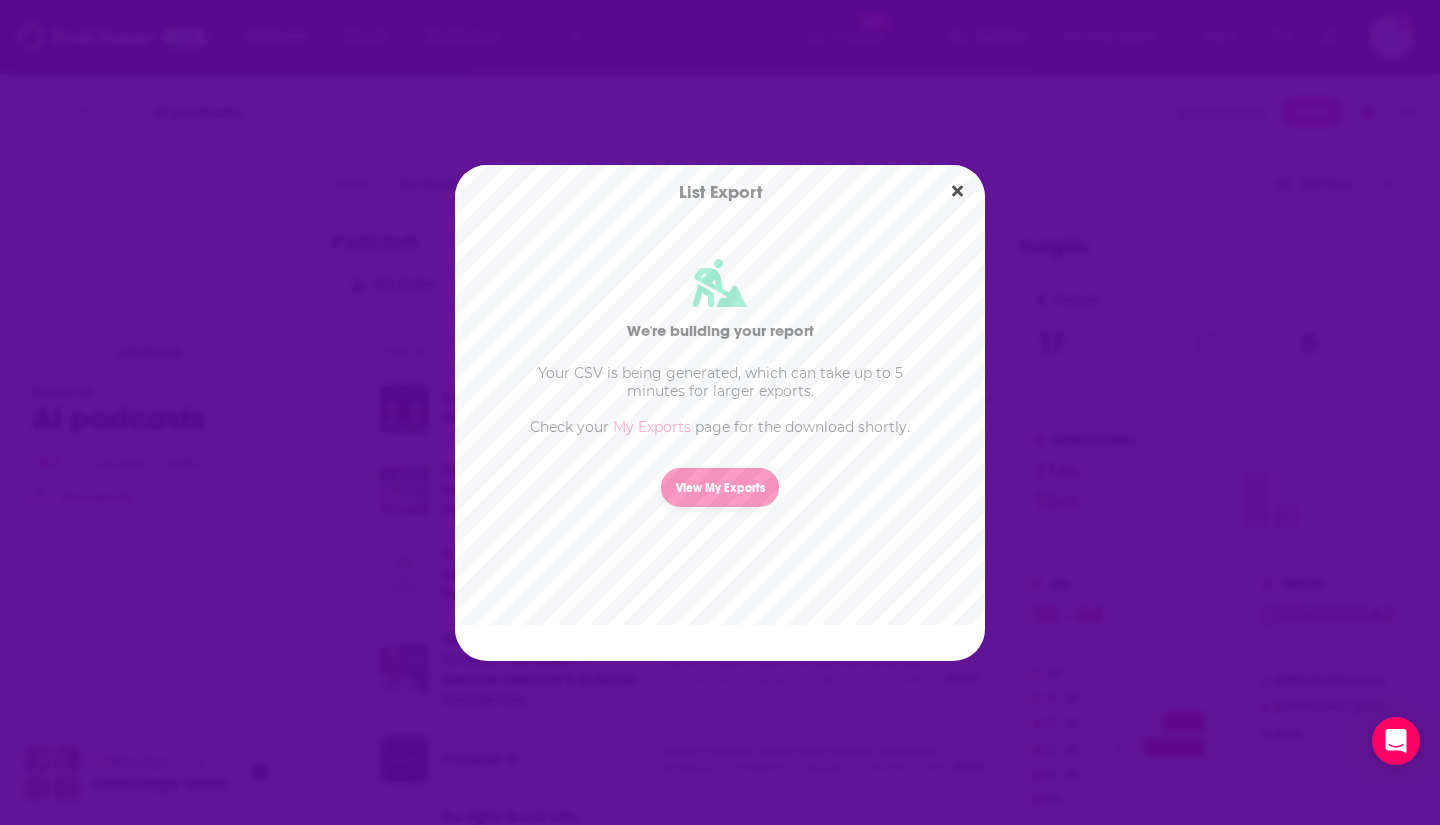 click on "View My Exports" at bounding box center (720, 487) 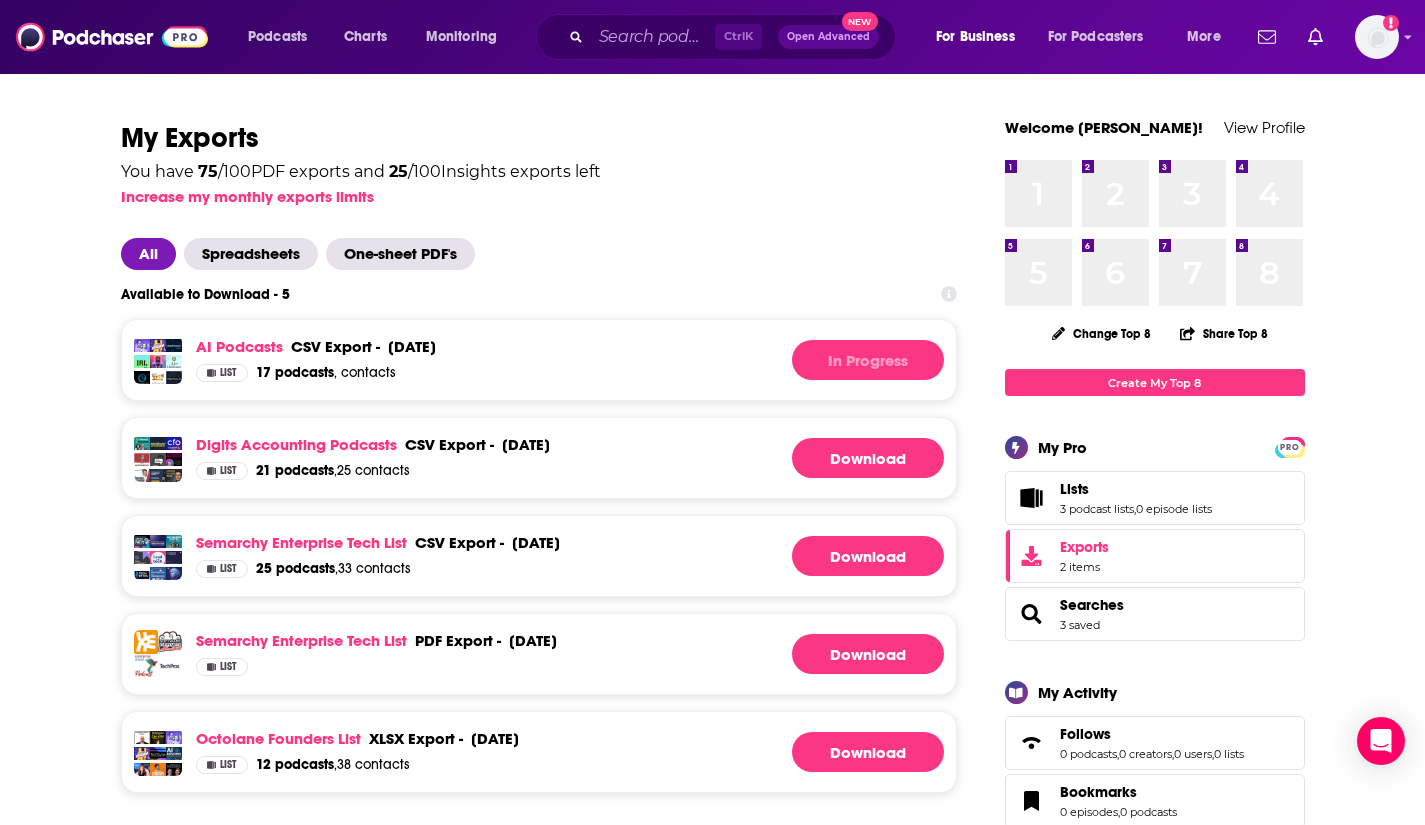 scroll, scrollTop: 7, scrollLeft: 0, axis: vertical 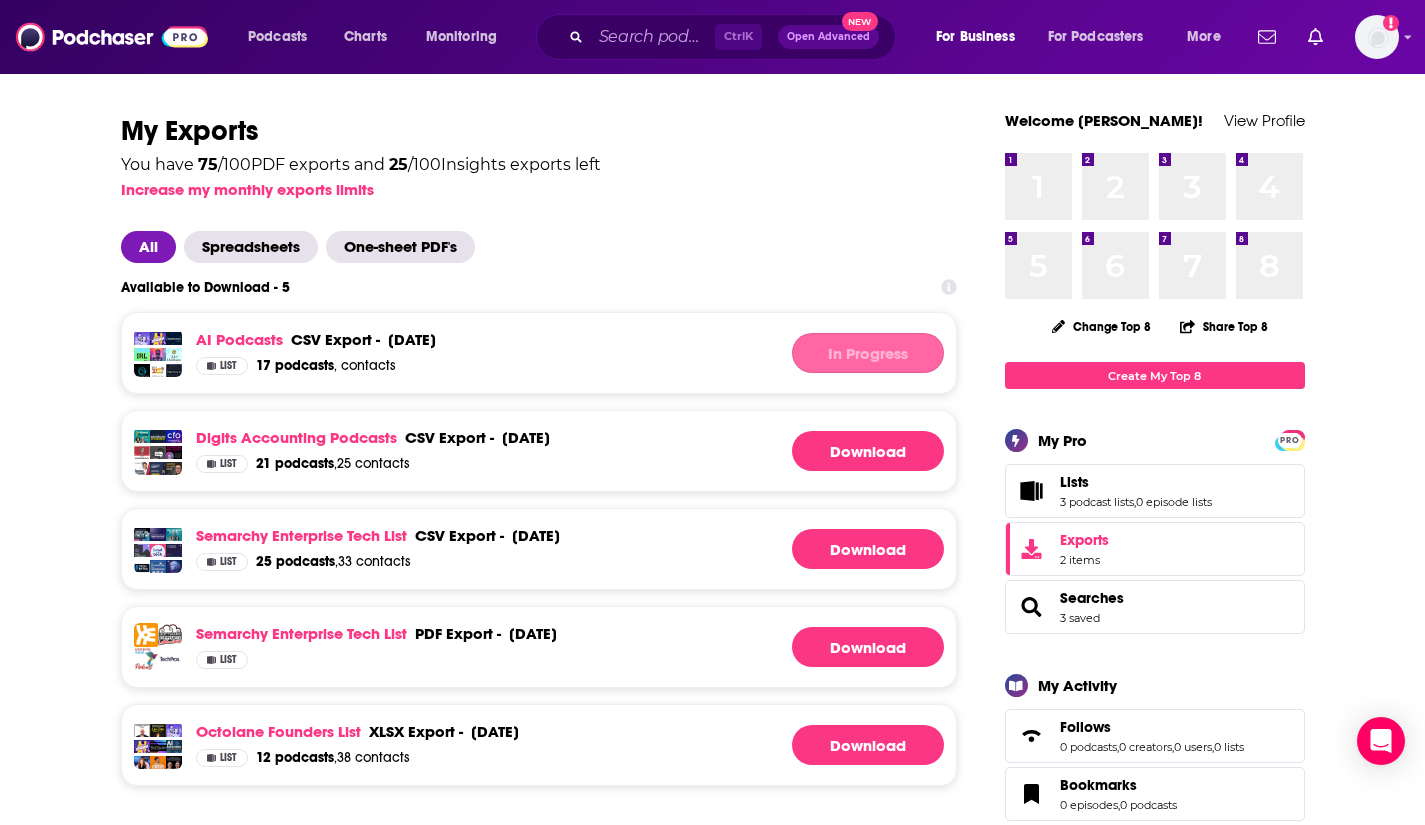 click on "In Progress" at bounding box center (868, 353) 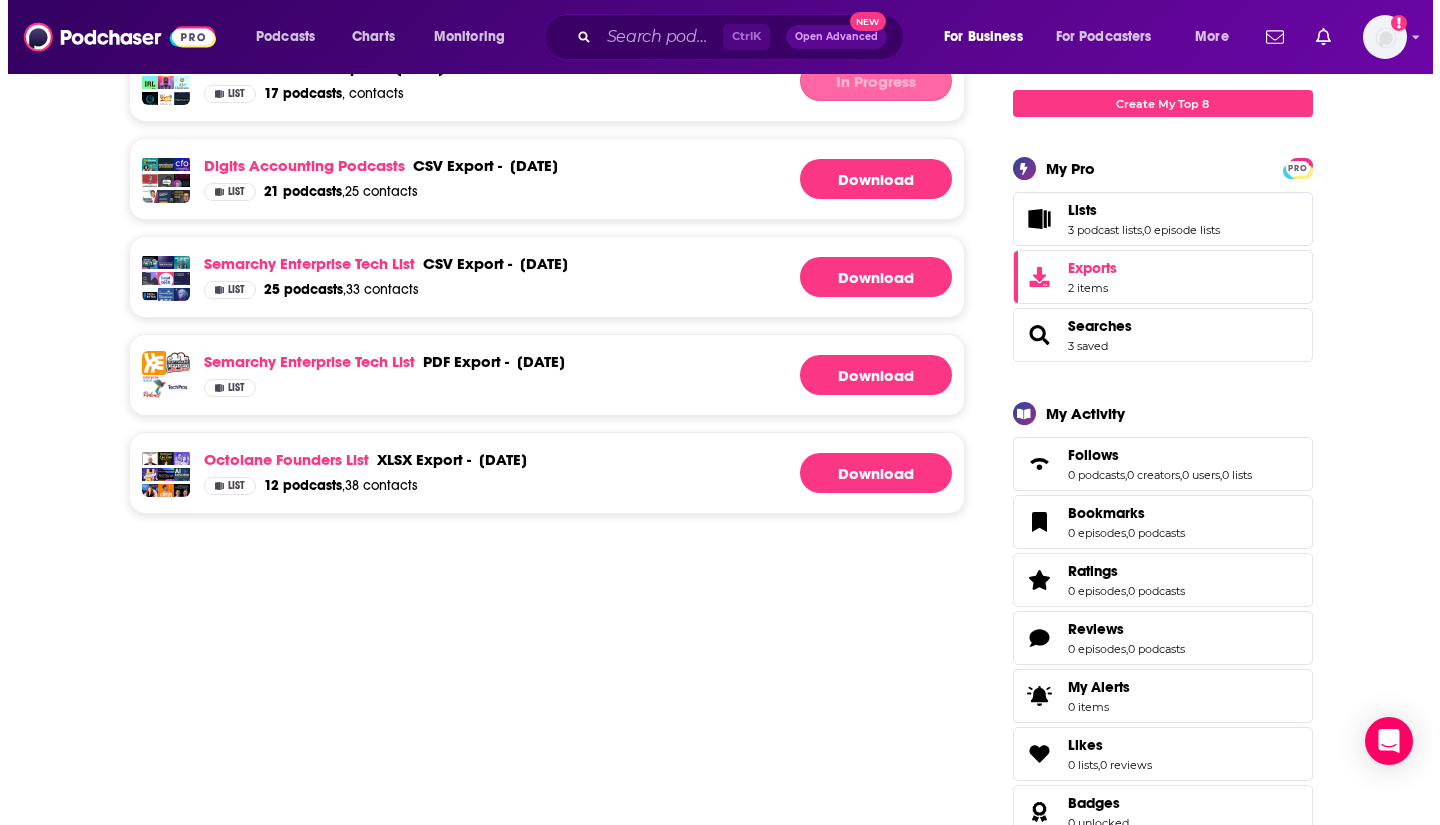 scroll, scrollTop: 0, scrollLeft: 0, axis: both 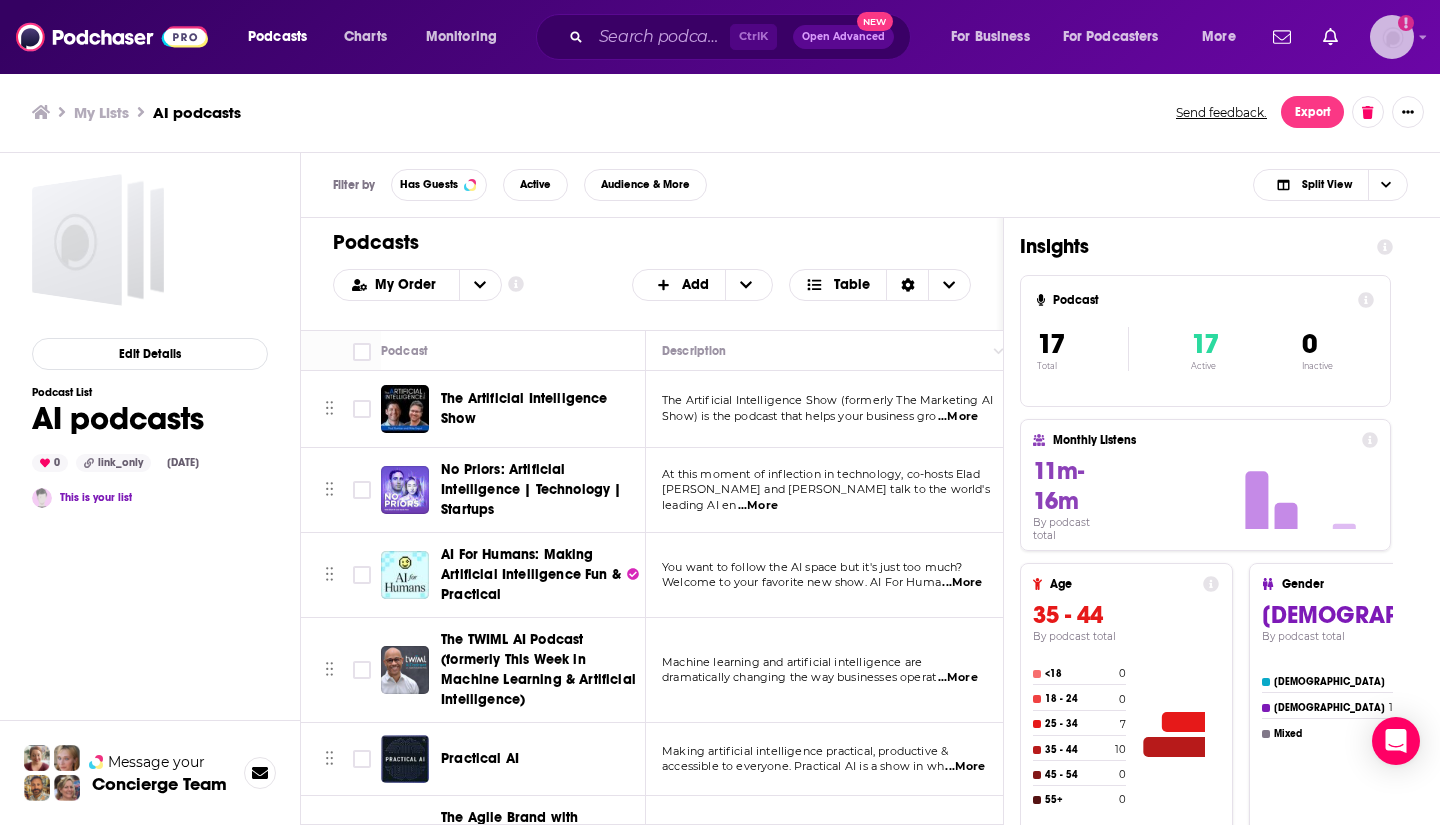 click 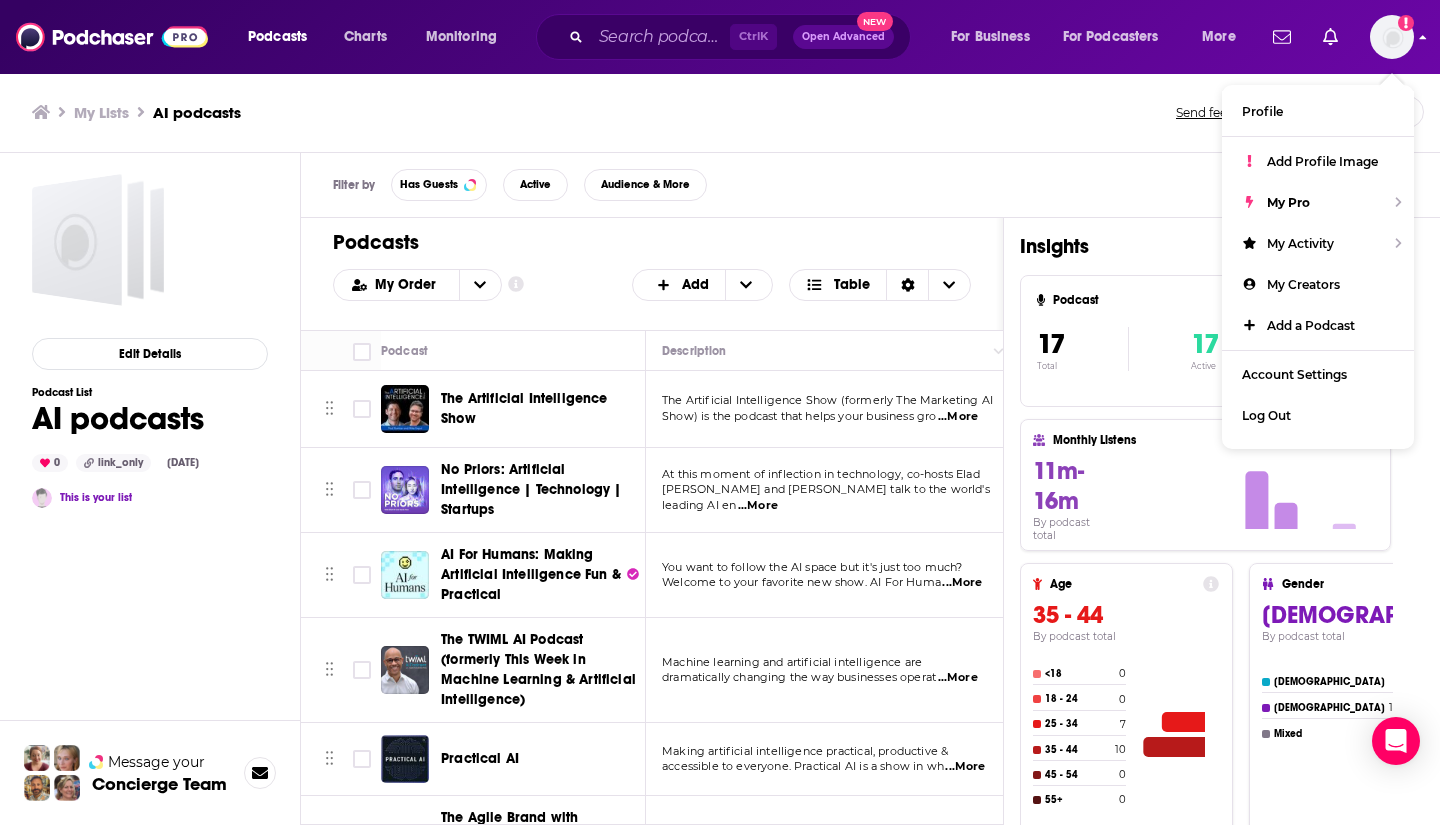 click on "Filter by Has Guests Active Audience & More Split View" at bounding box center [870, 185] 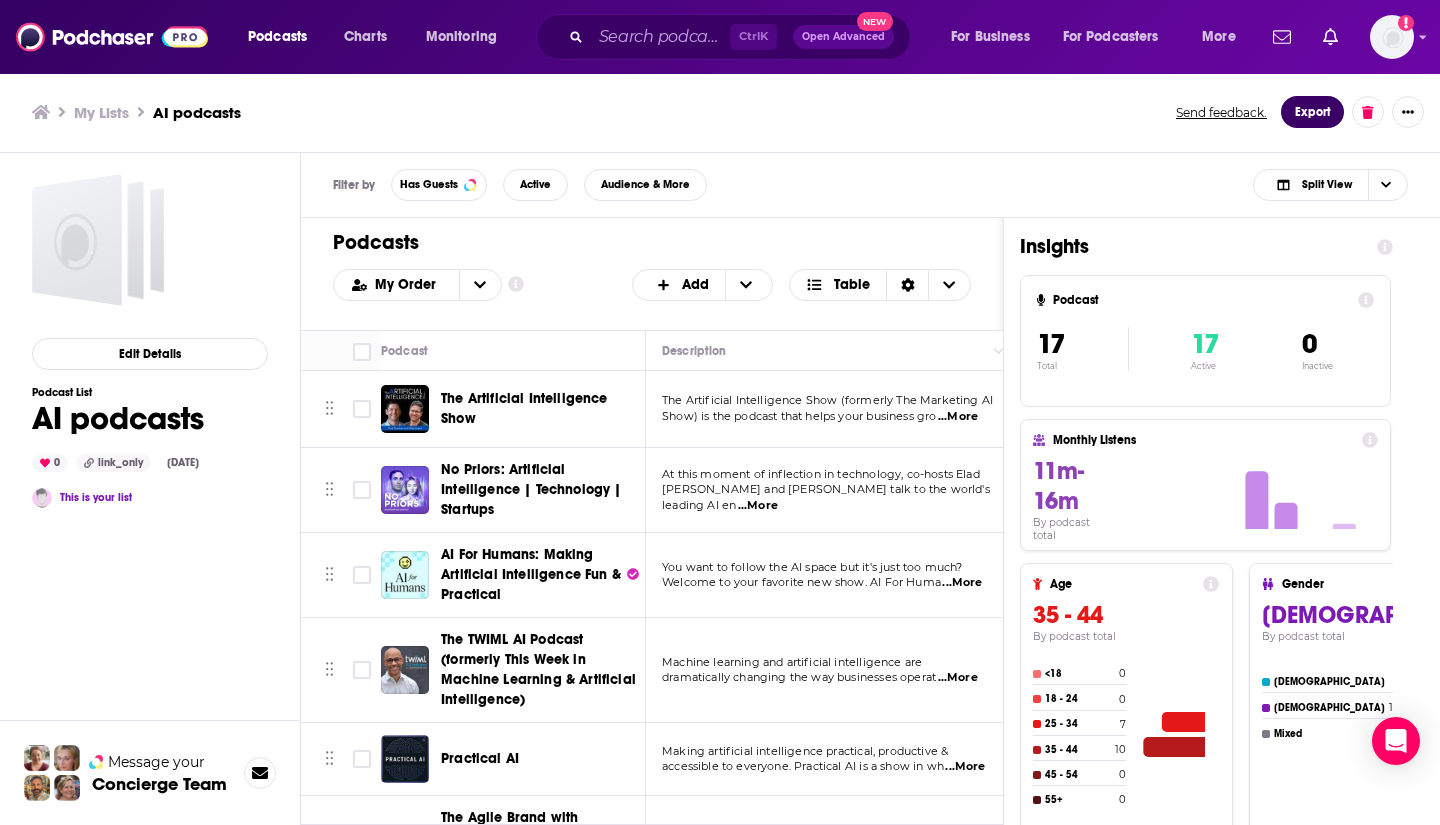 click on "Export" at bounding box center (1312, 112) 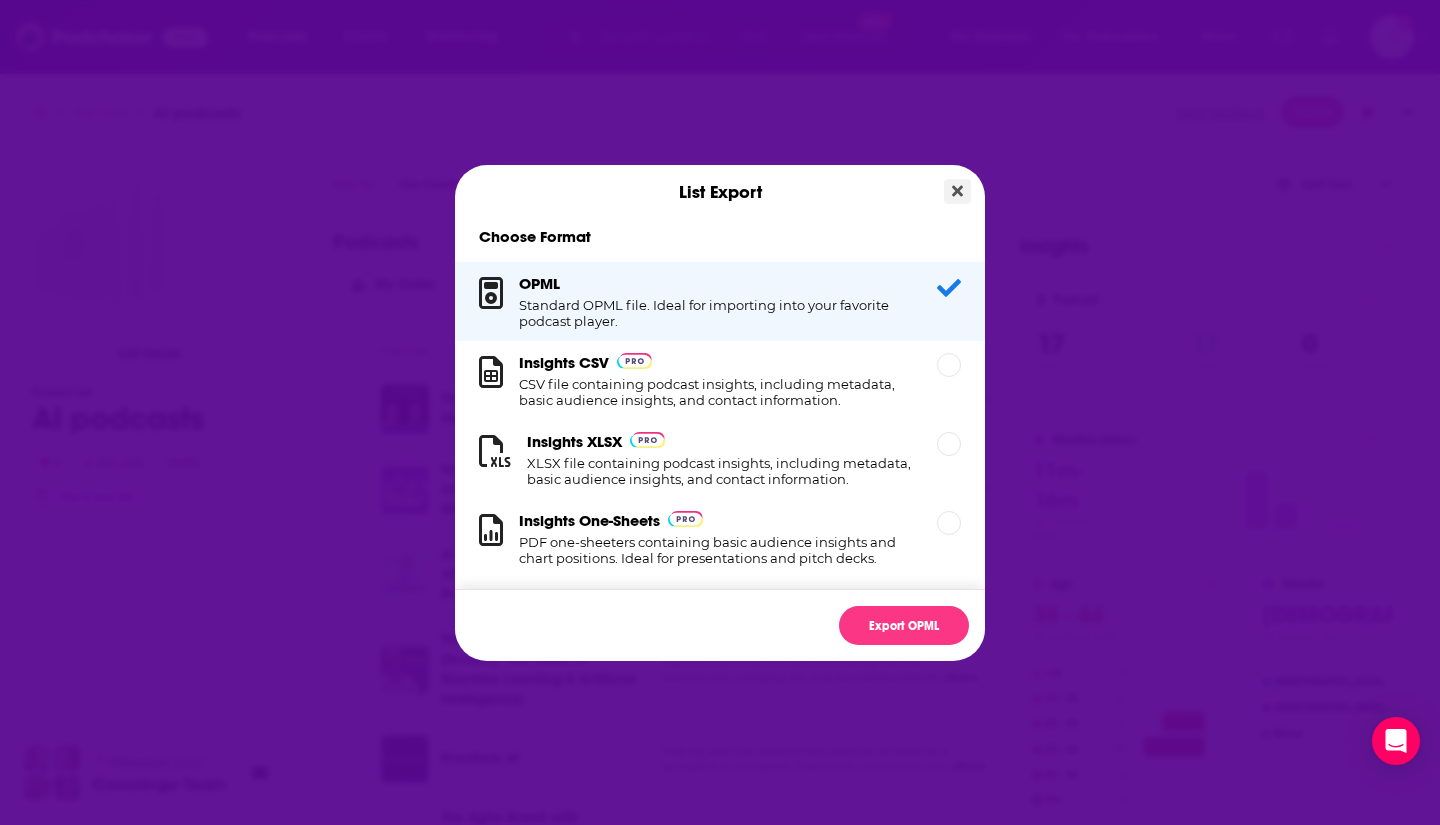 click 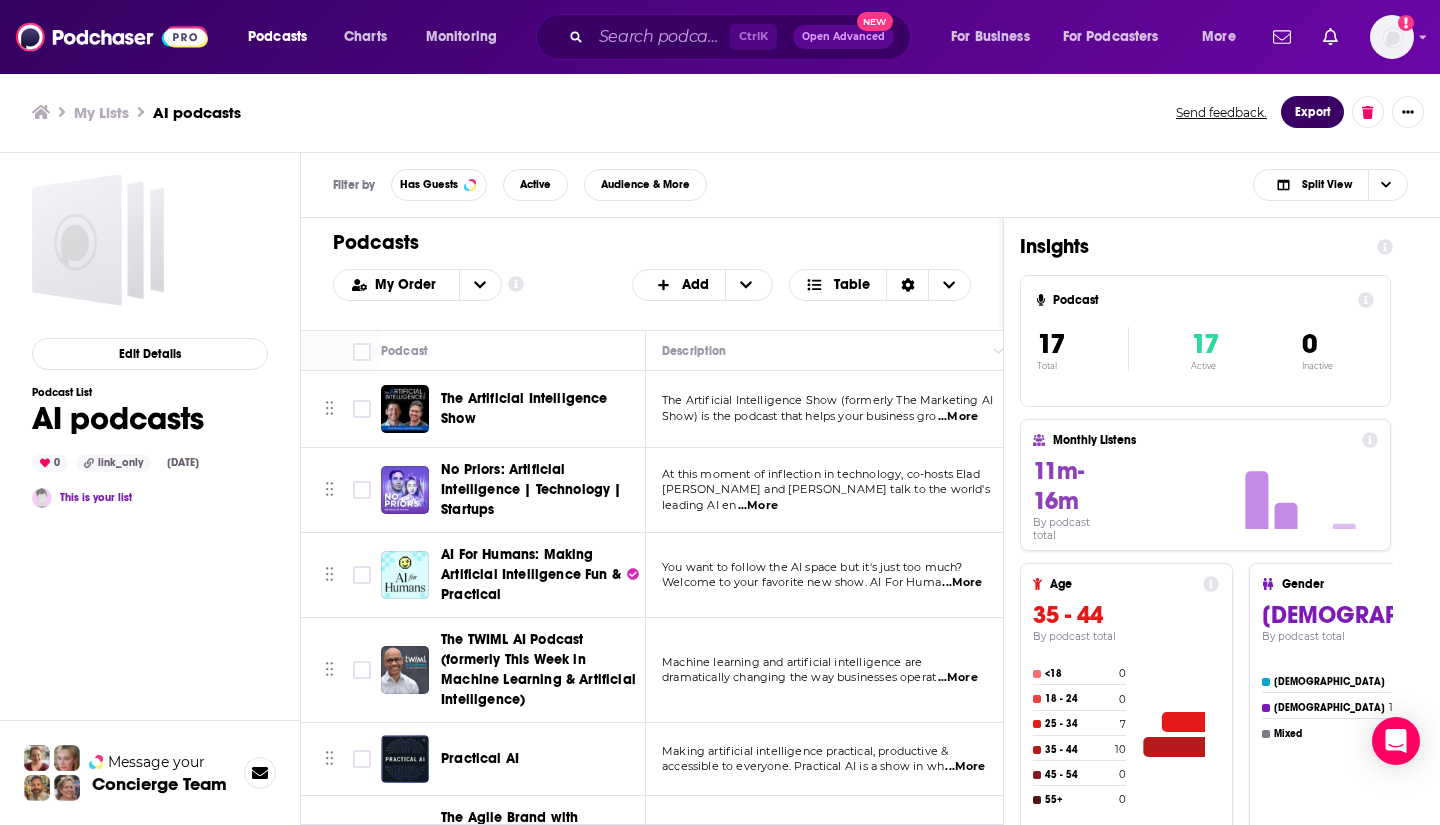 click on "More" at bounding box center [1219, 37] 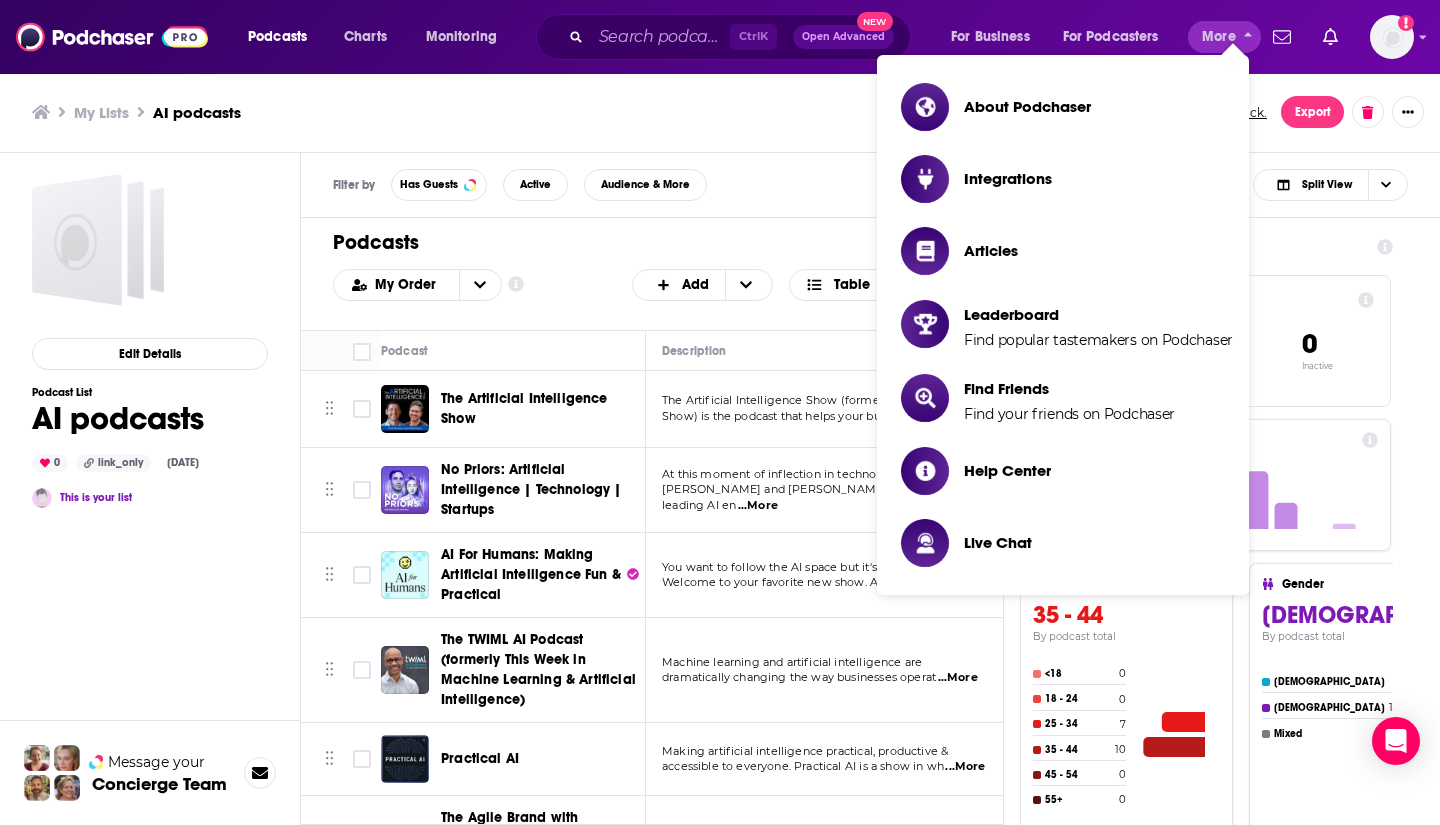 click on "Edit Details Podcast List AI podcasts 0 link_only [DATE] This is your list" at bounding box center [150, 582] 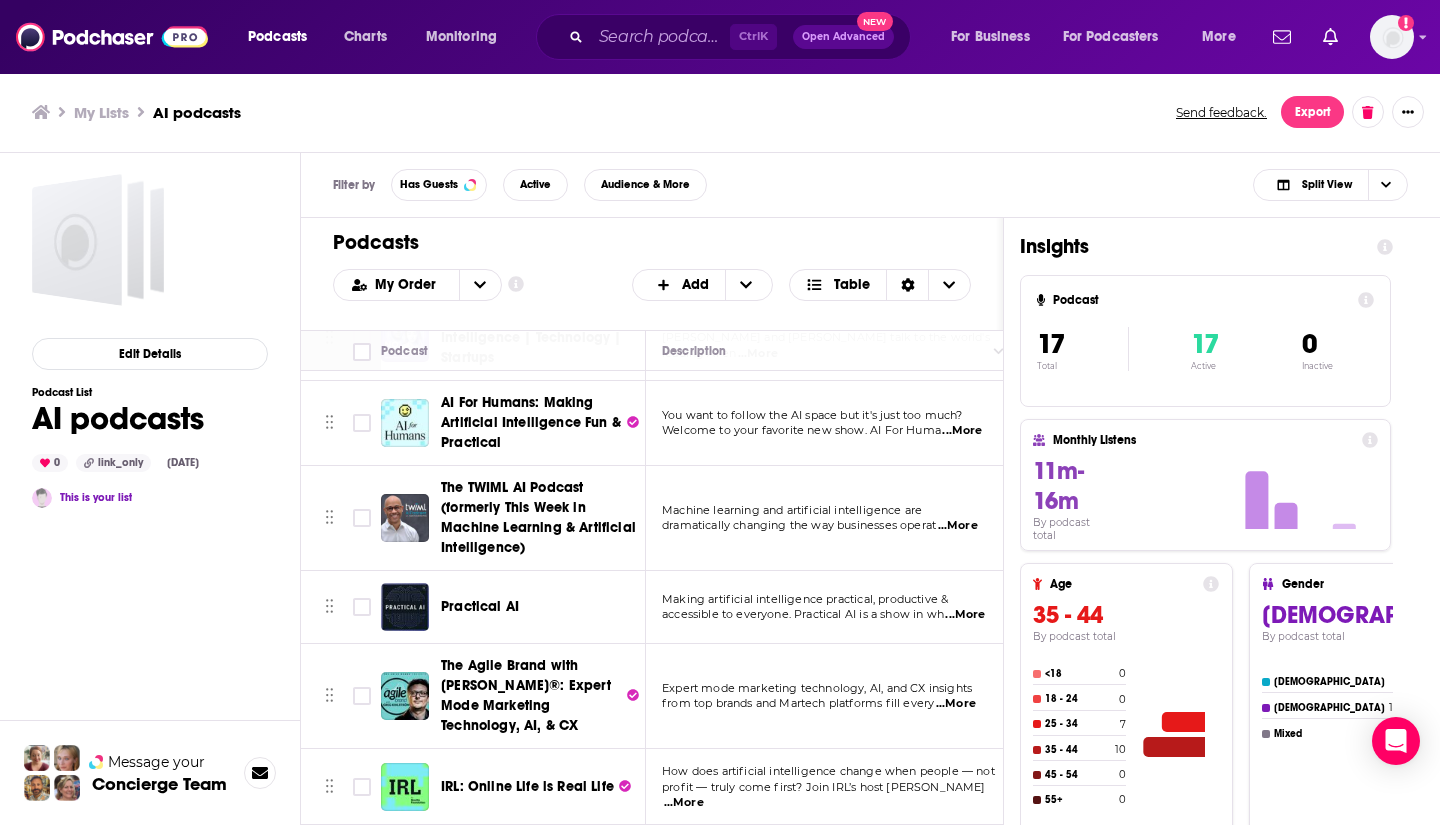 scroll, scrollTop: 173, scrollLeft: 0, axis: vertical 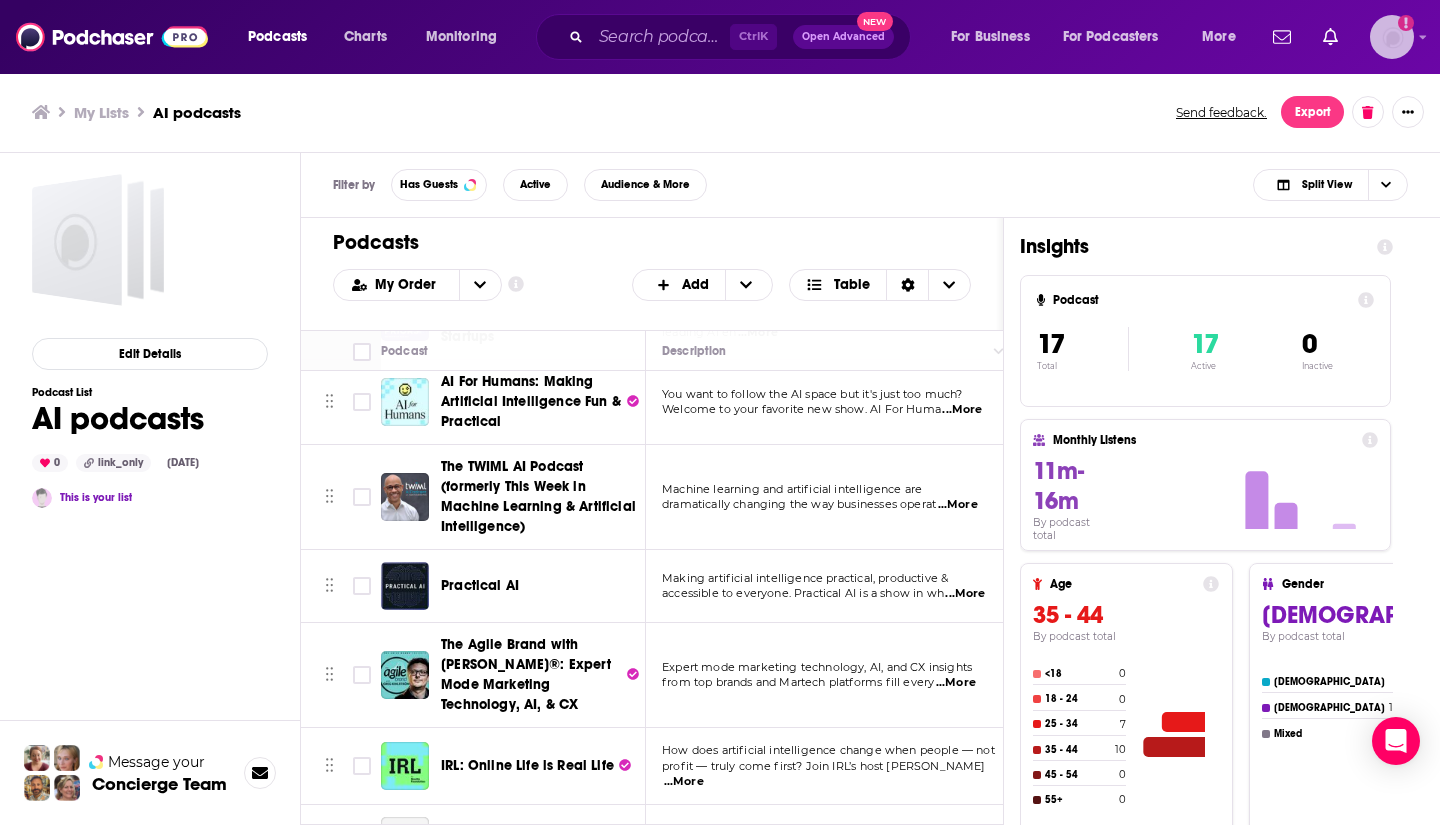 click 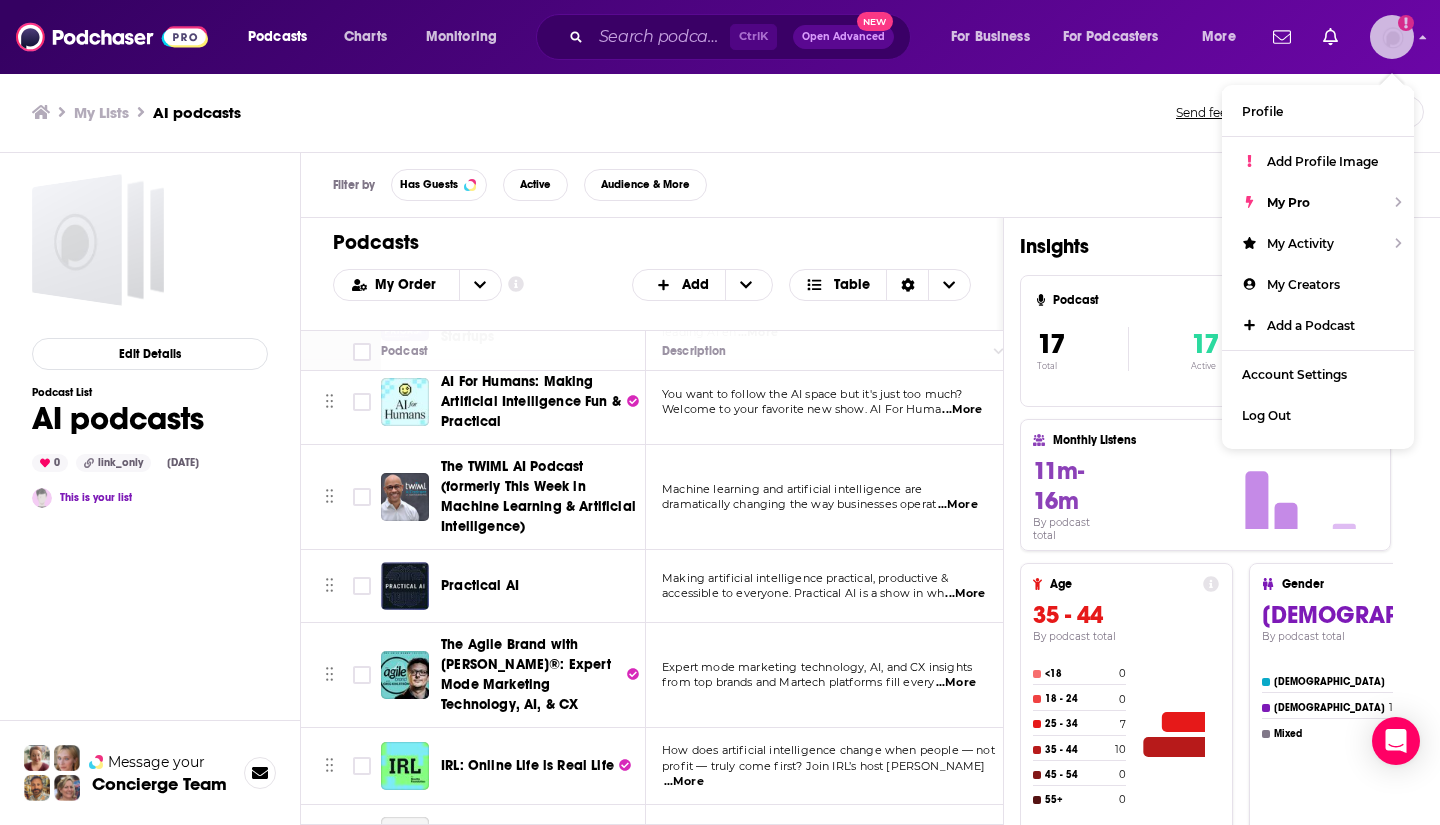 click 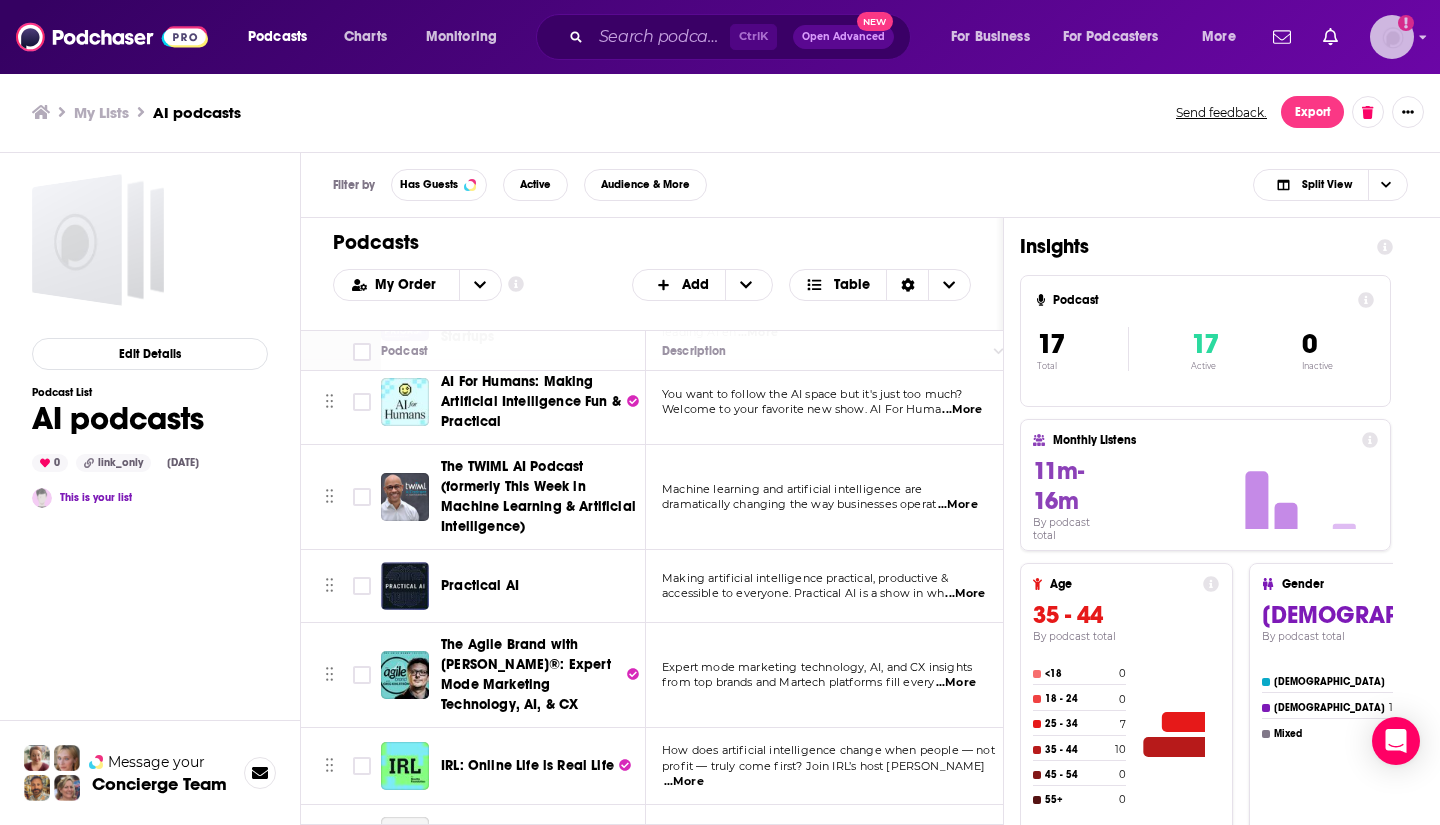 click on "Add a profile image" 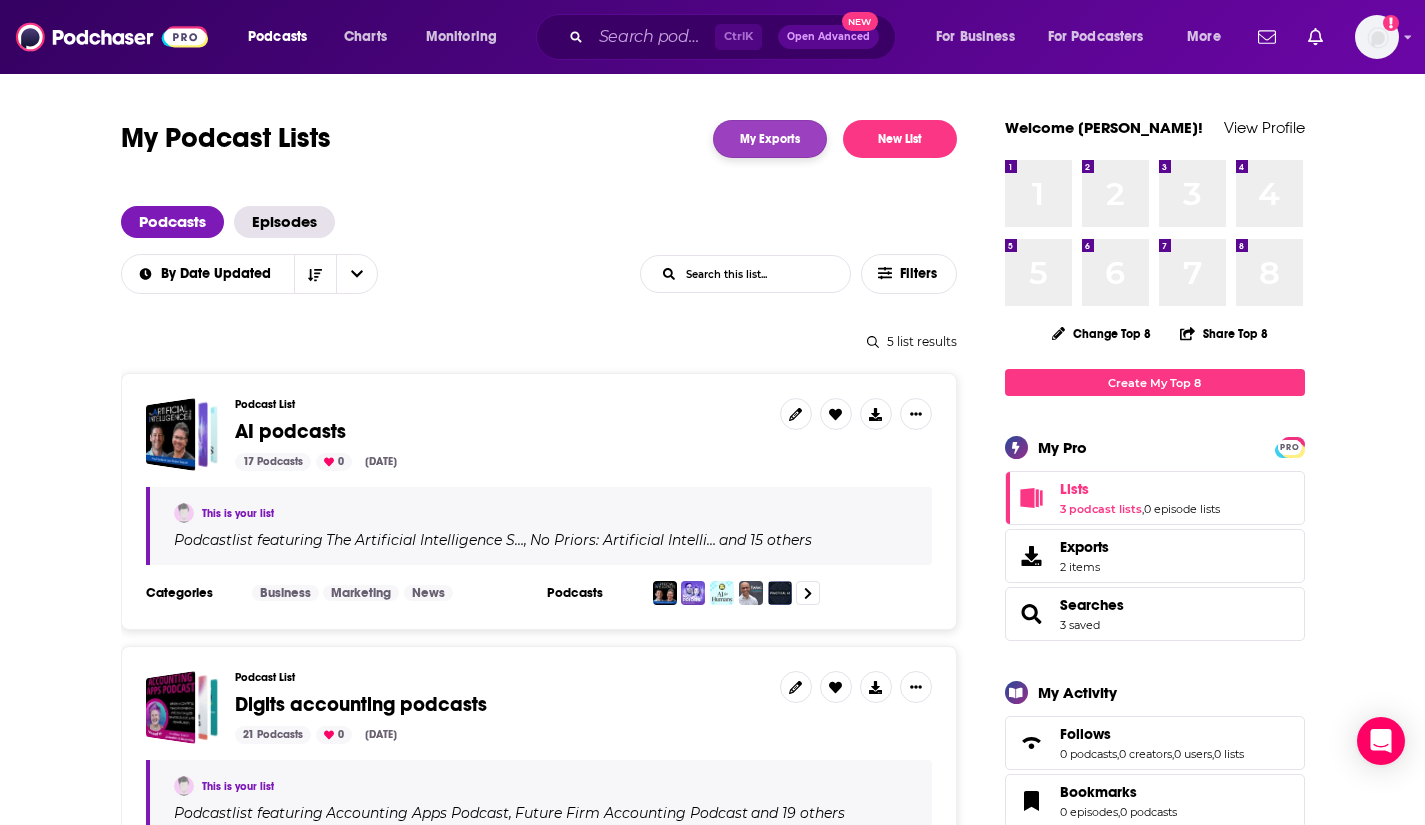 click on "My Exports" at bounding box center (770, 139) 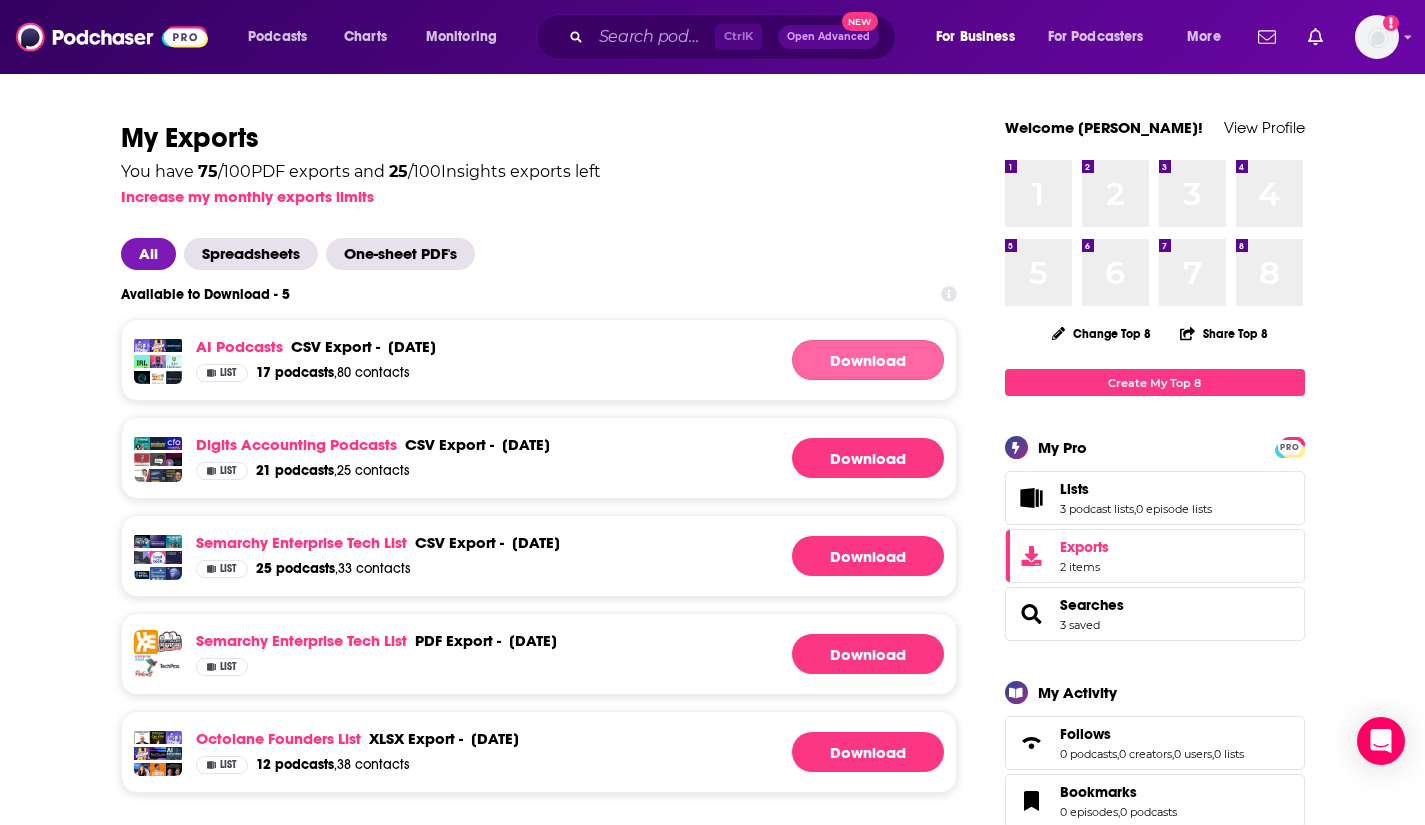 click on "Download" at bounding box center (868, 360) 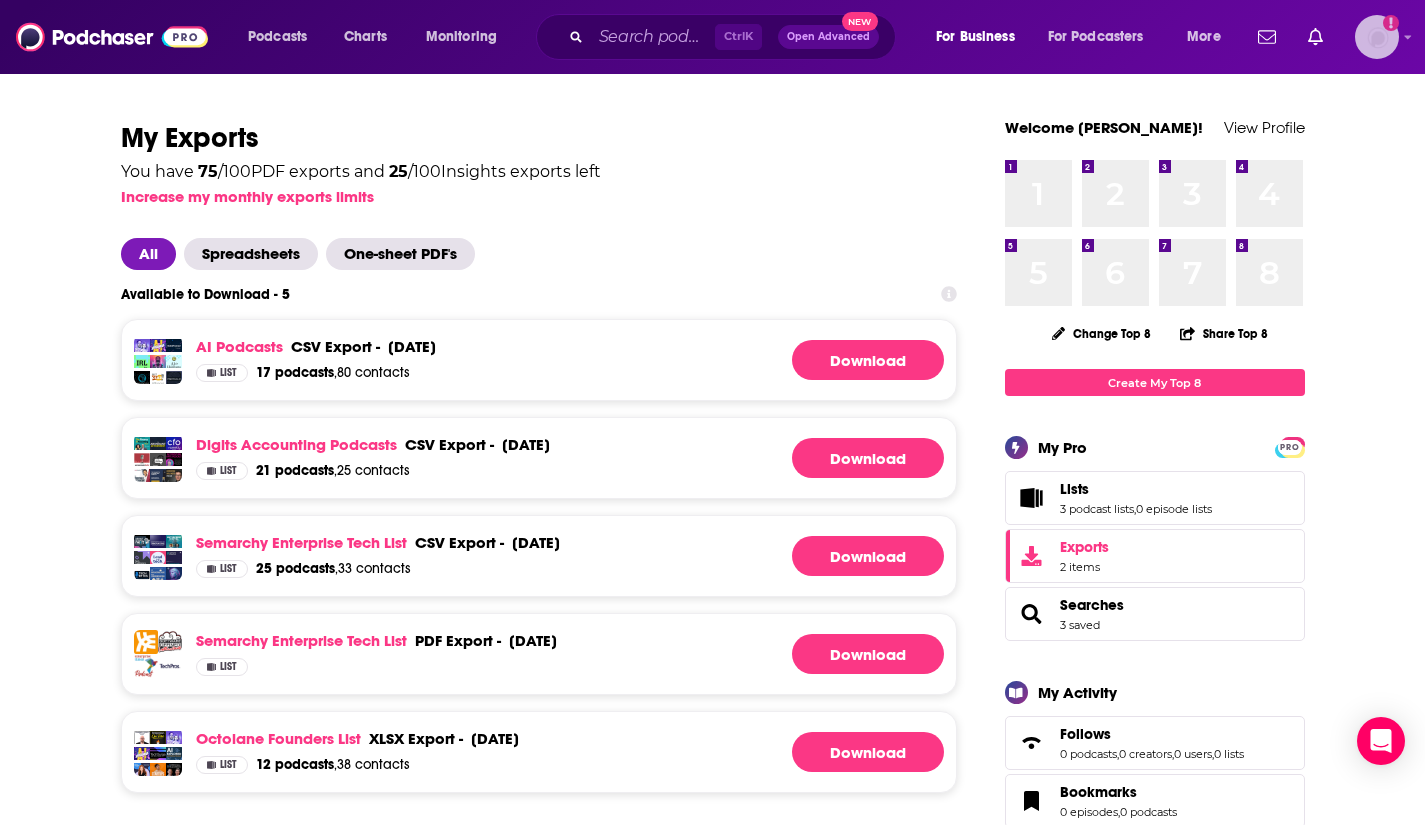 click at bounding box center [1377, 37] 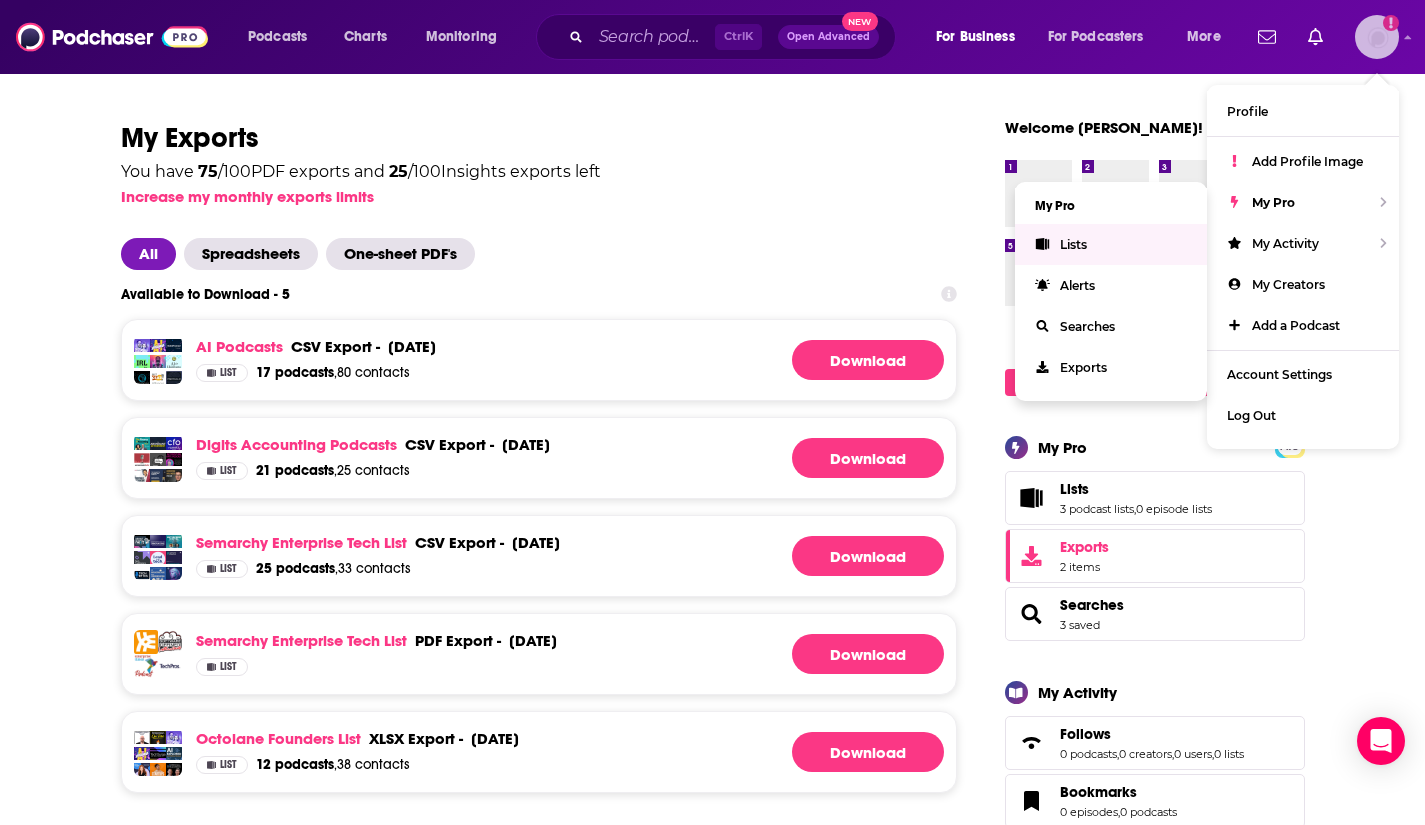 click on "Lists" at bounding box center (1111, 244) 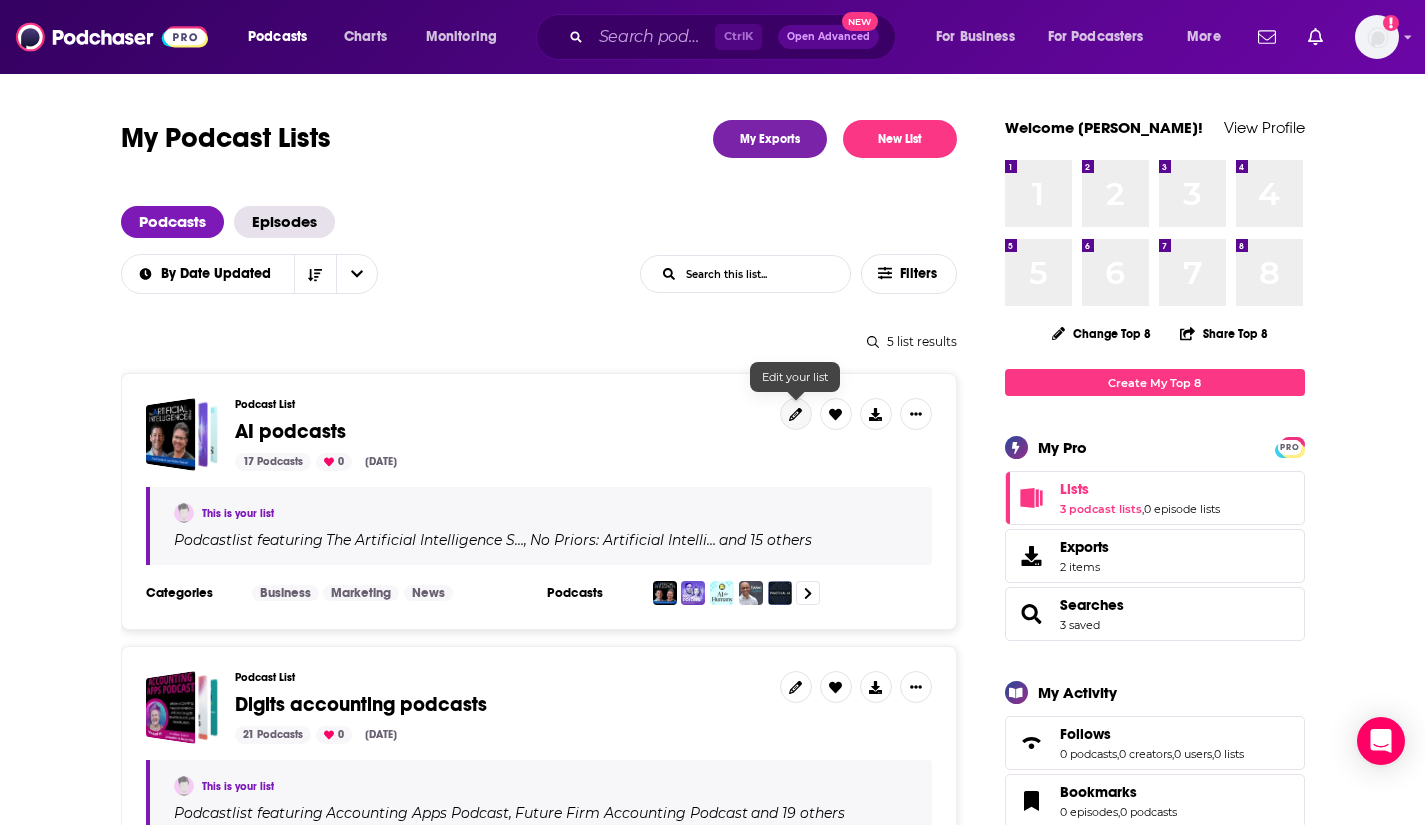 click at bounding box center (796, 414) 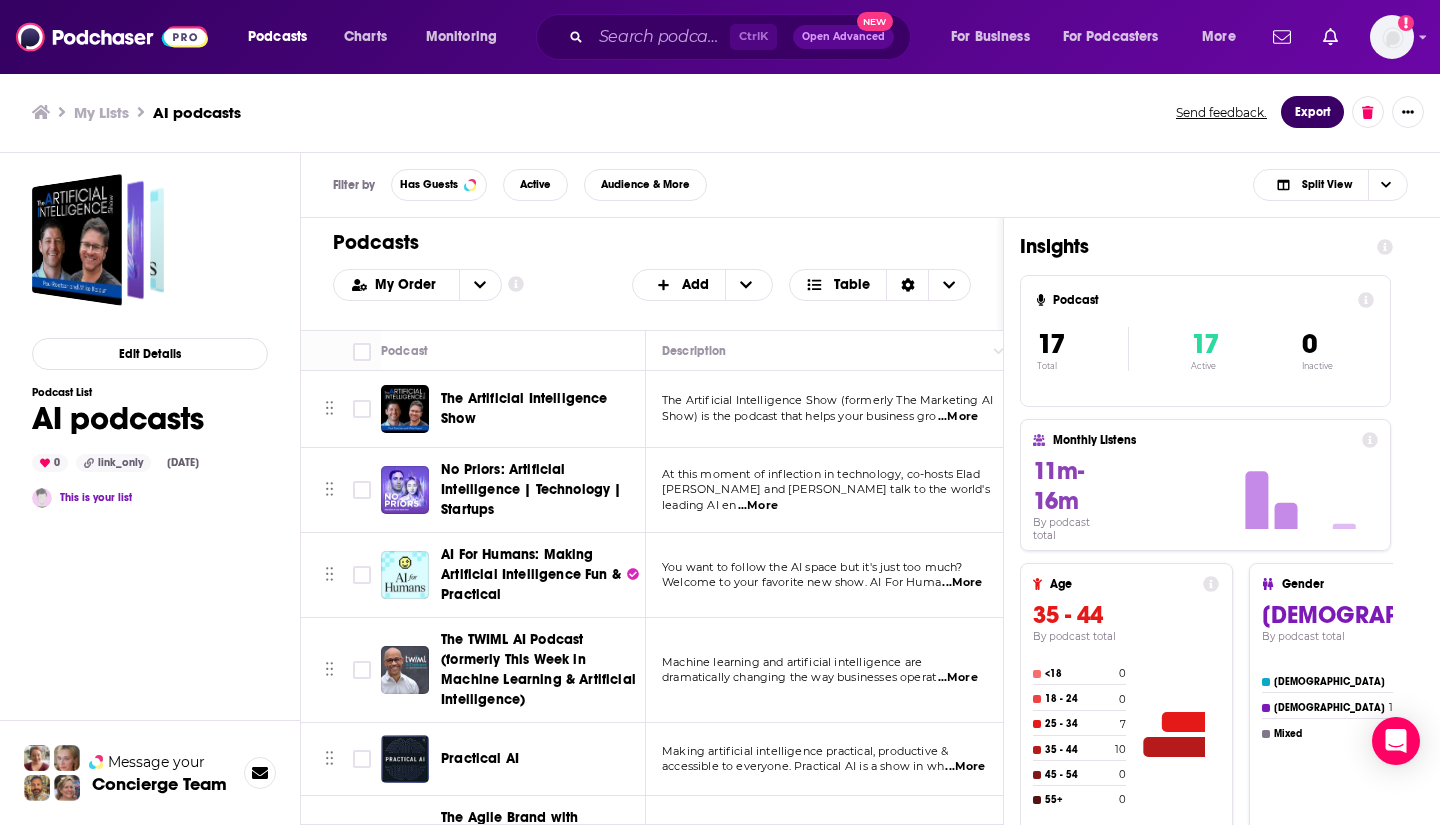 click on "Export" at bounding box center (1312, 112) 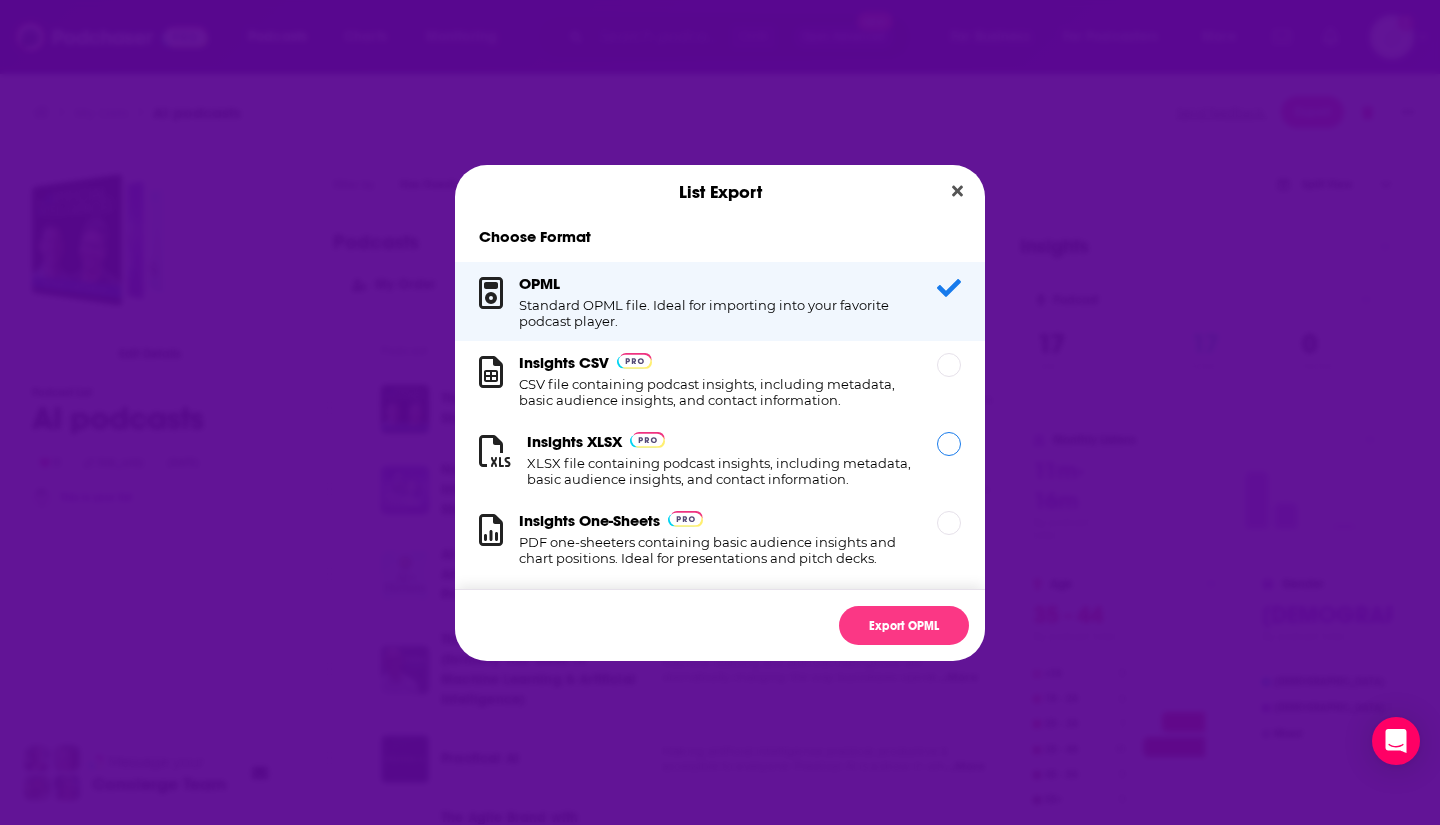 scroll, scrollTop: 5, scrollLeft: 0, axis: vertical 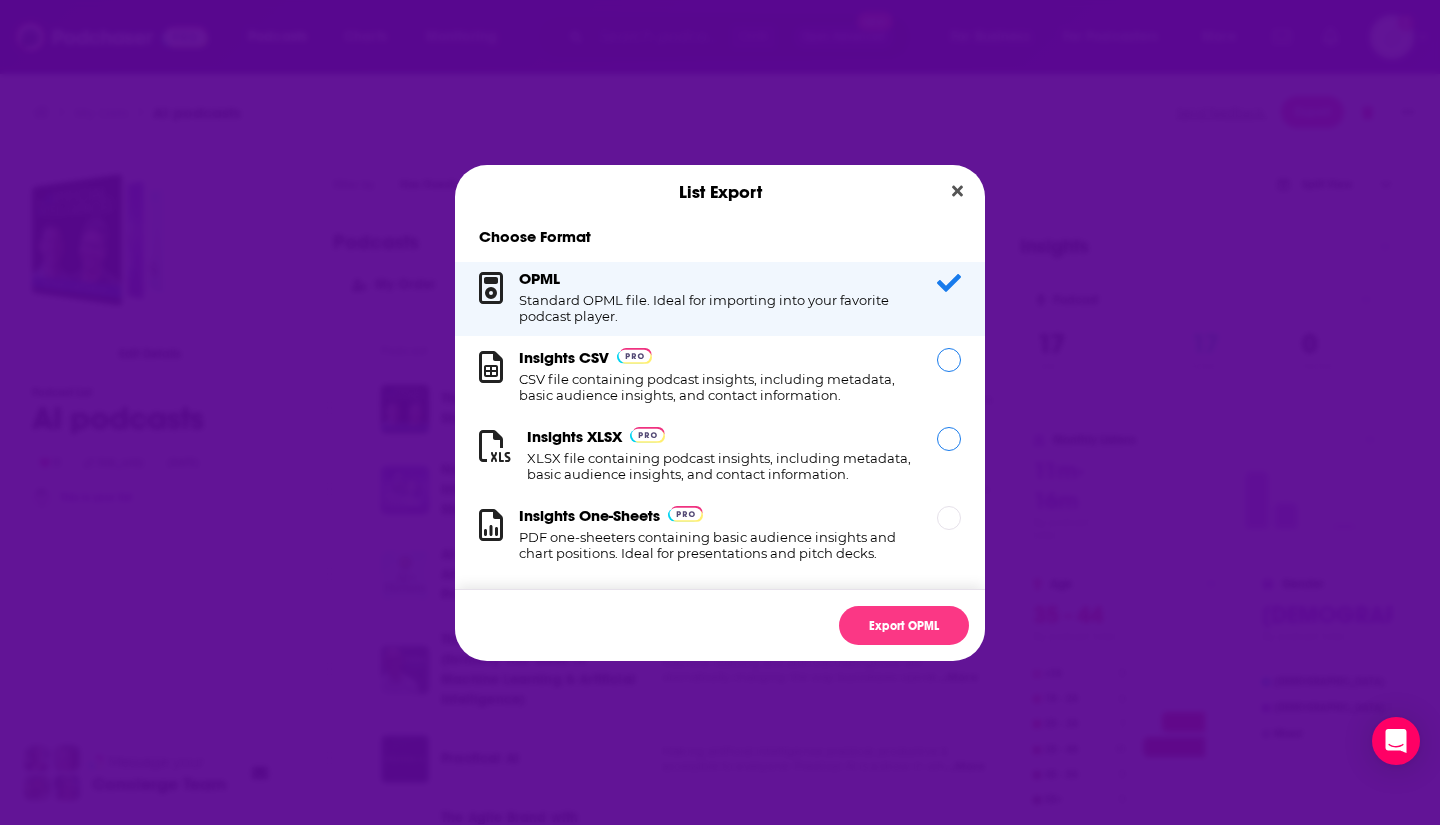 click at bounding box center (949, 360) 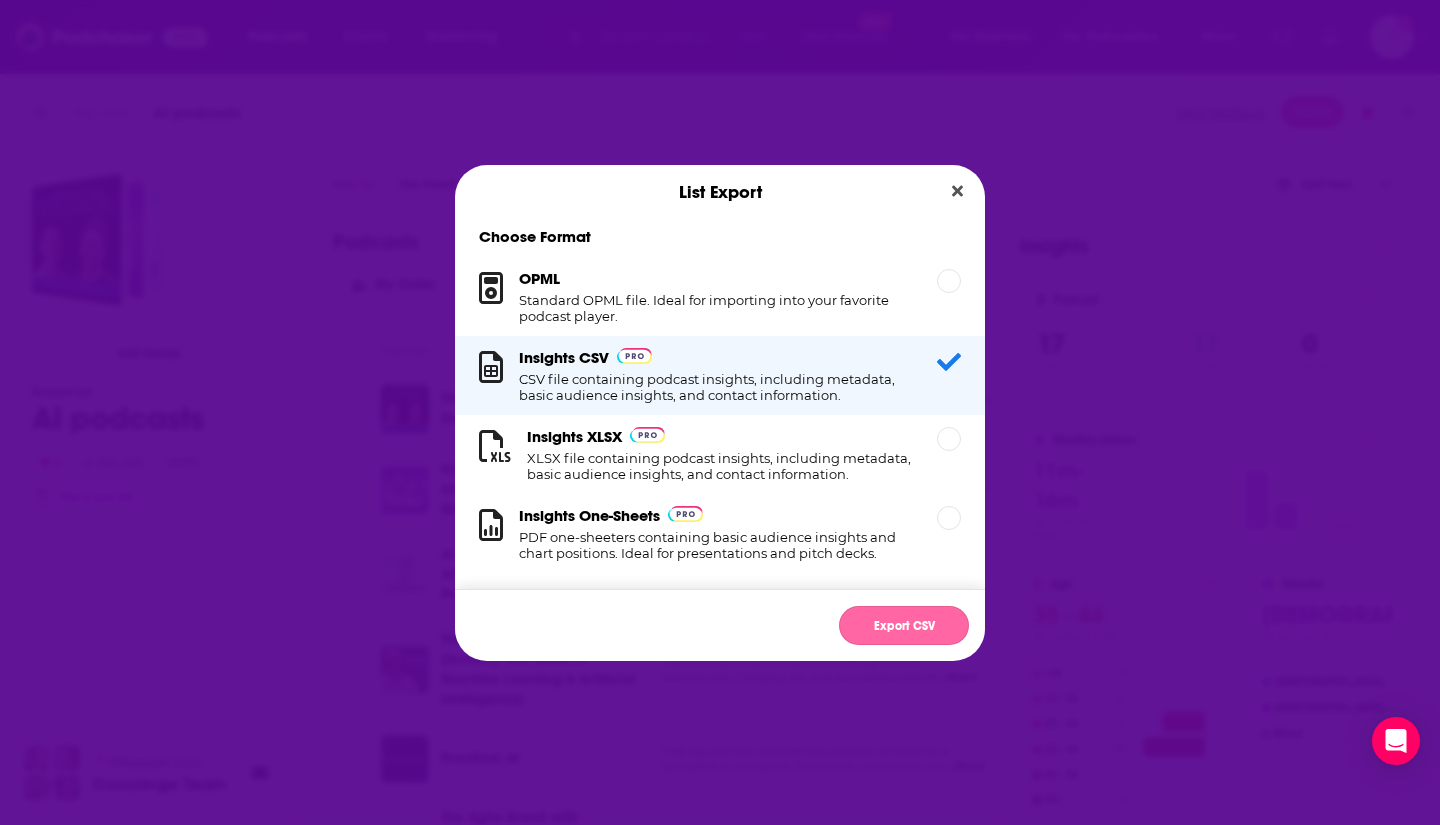 click on "Export CSV" at bounding box center [904, 625] 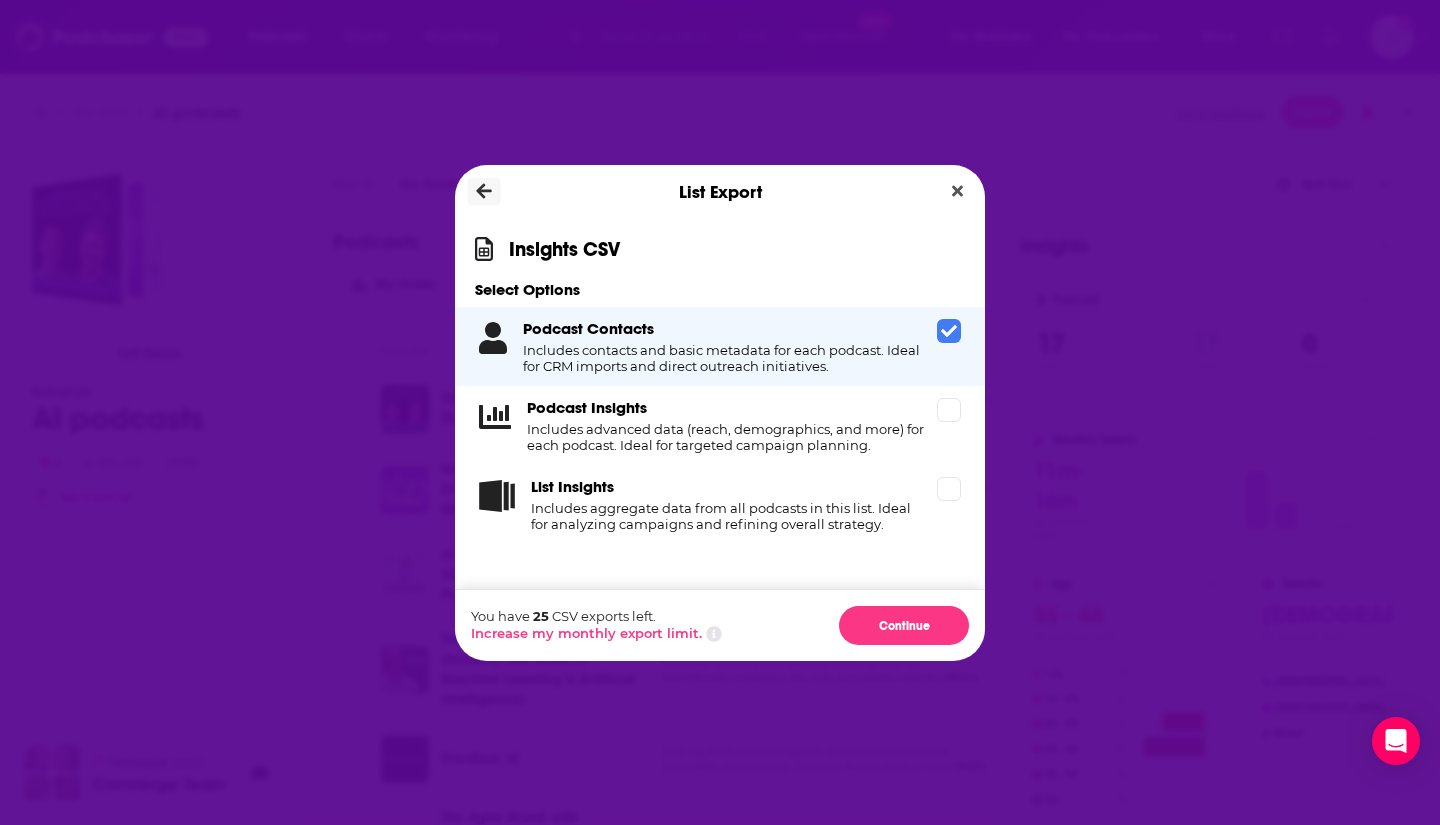 click at bounding box center [484, 192] 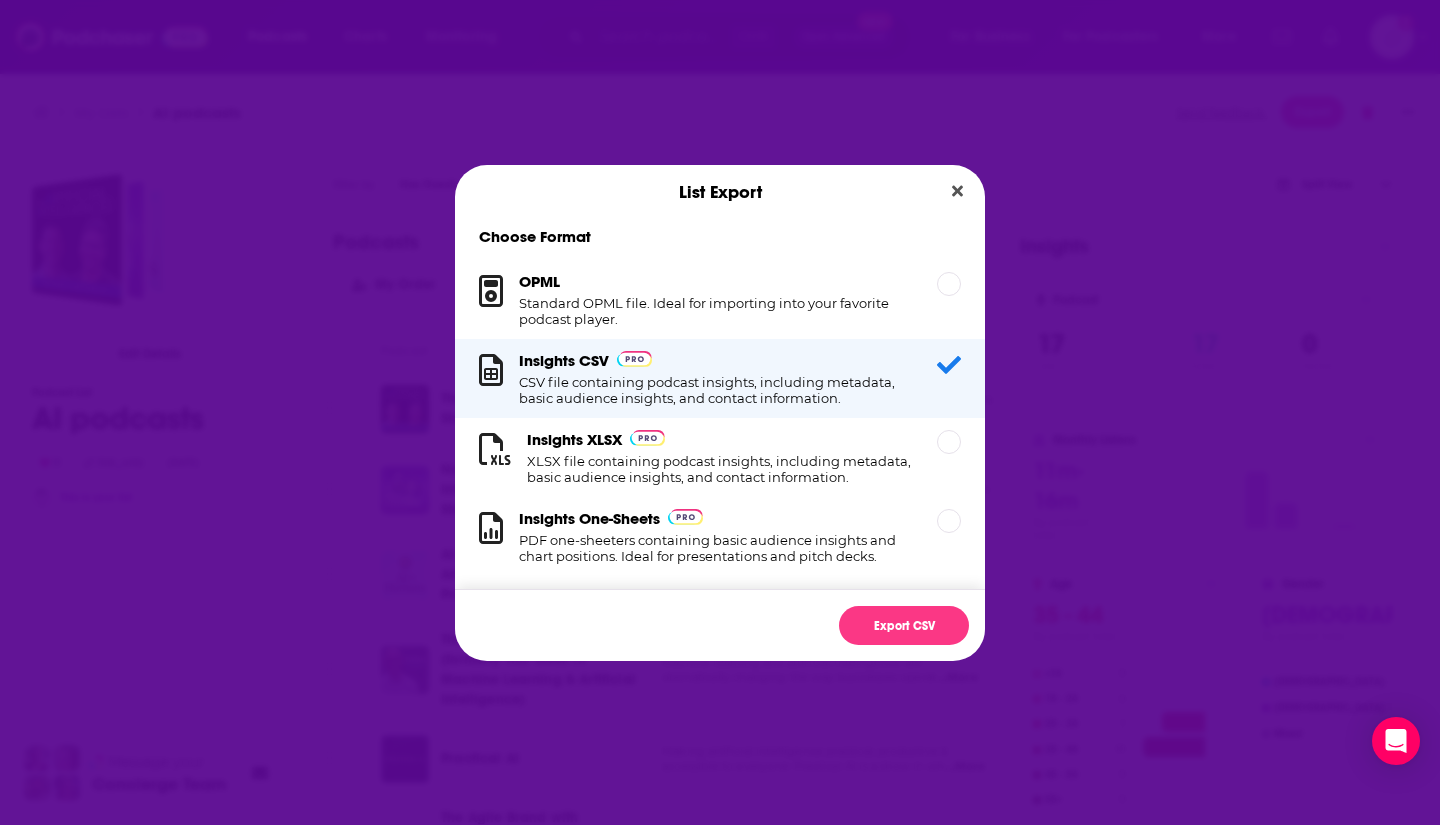 scroll, scrollTop: 0, scrollLeft: 0, axis: both 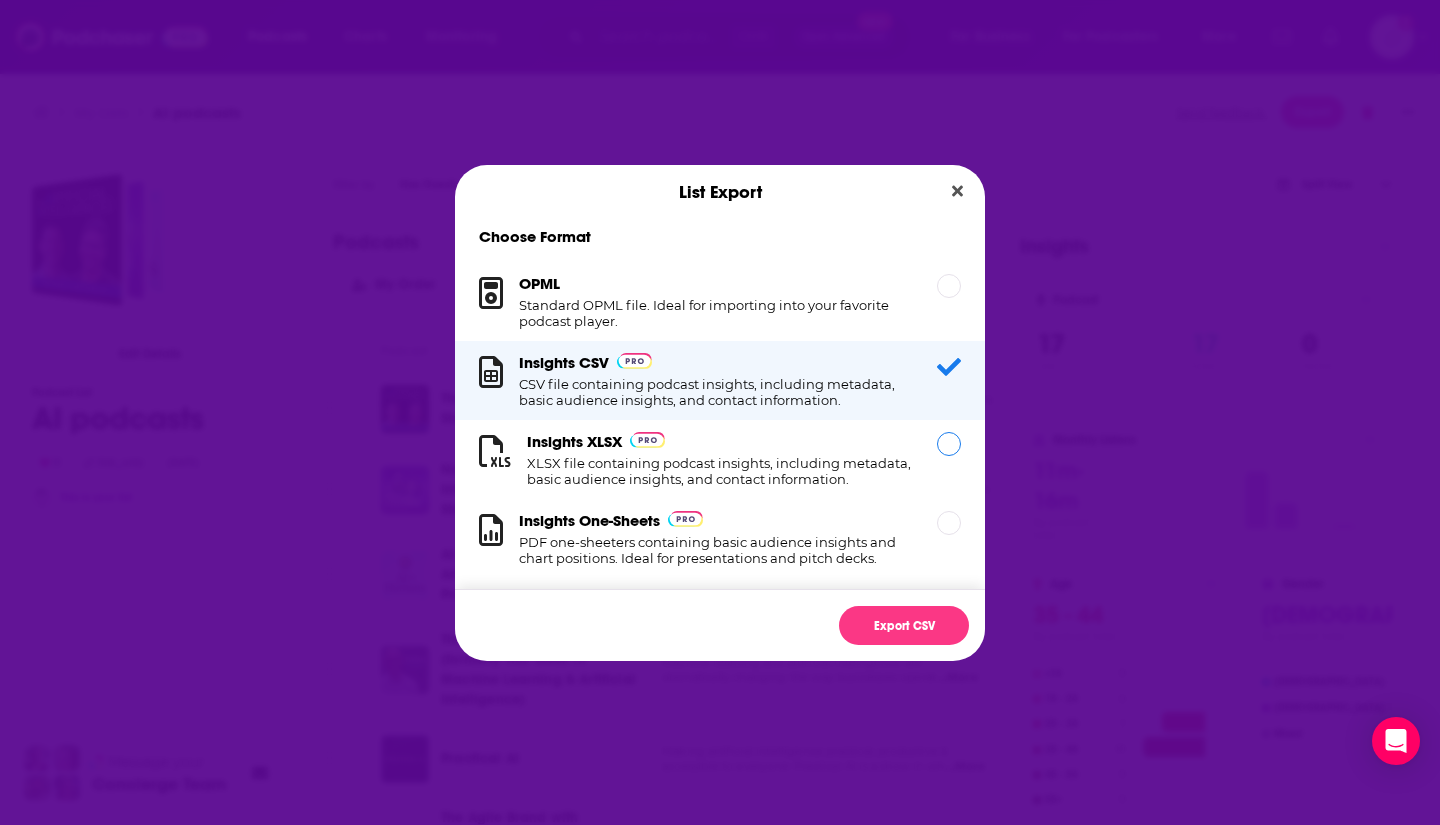 click at bounding box center (949, 444) 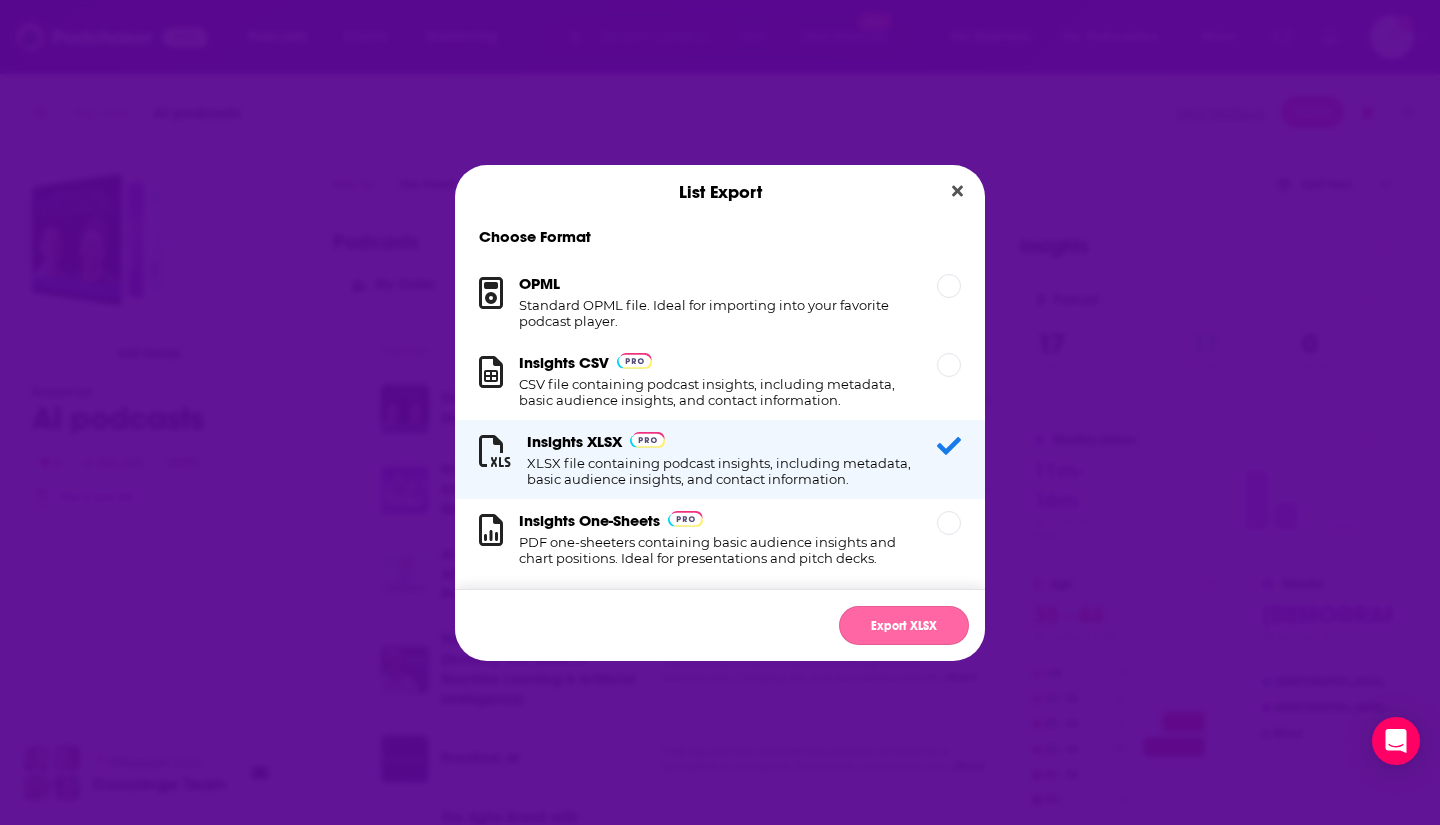 click on "Export XLSX" at bounding box center (904, 625) 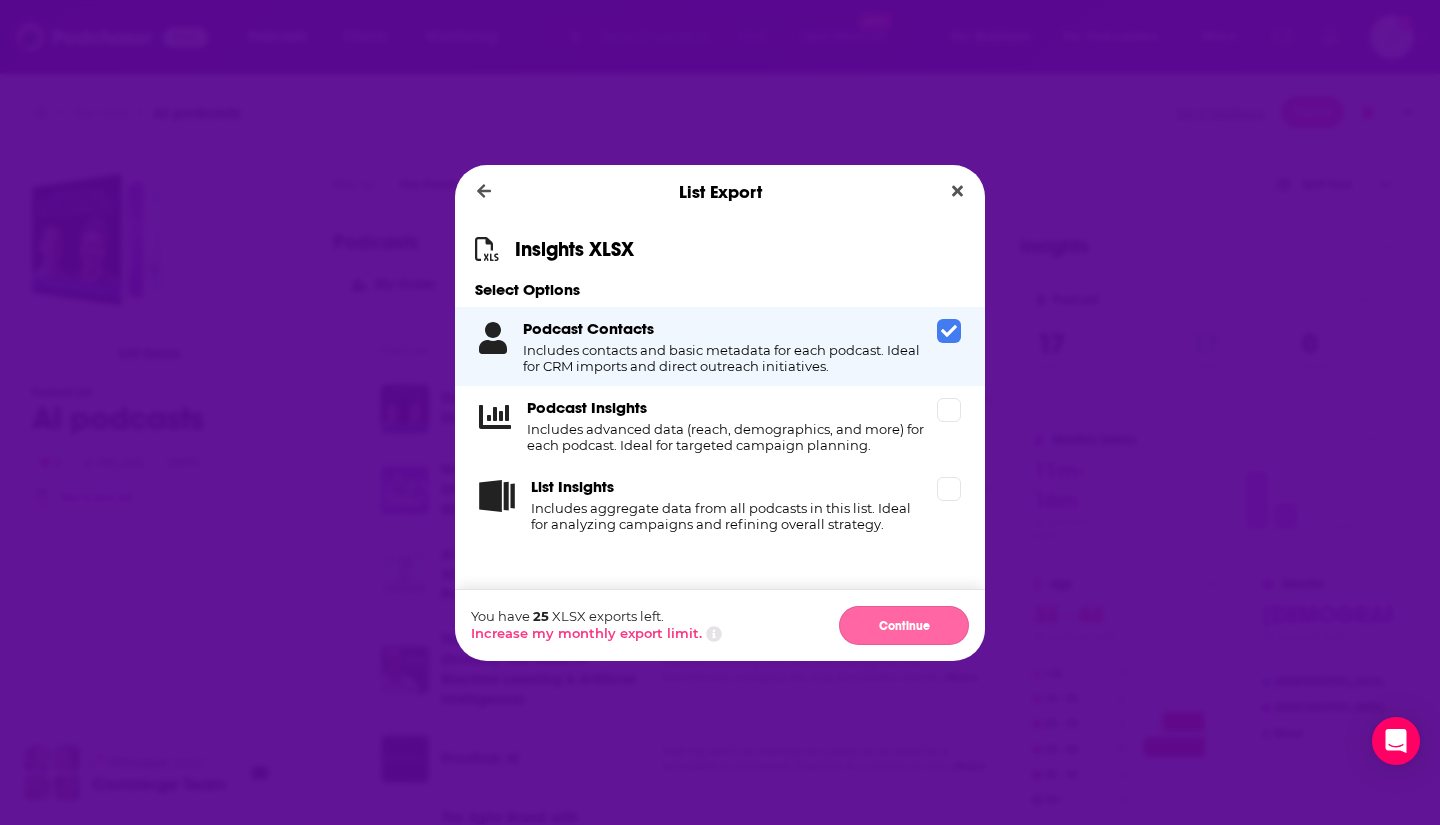 click on "Continue" at bounding box center [904, 625] 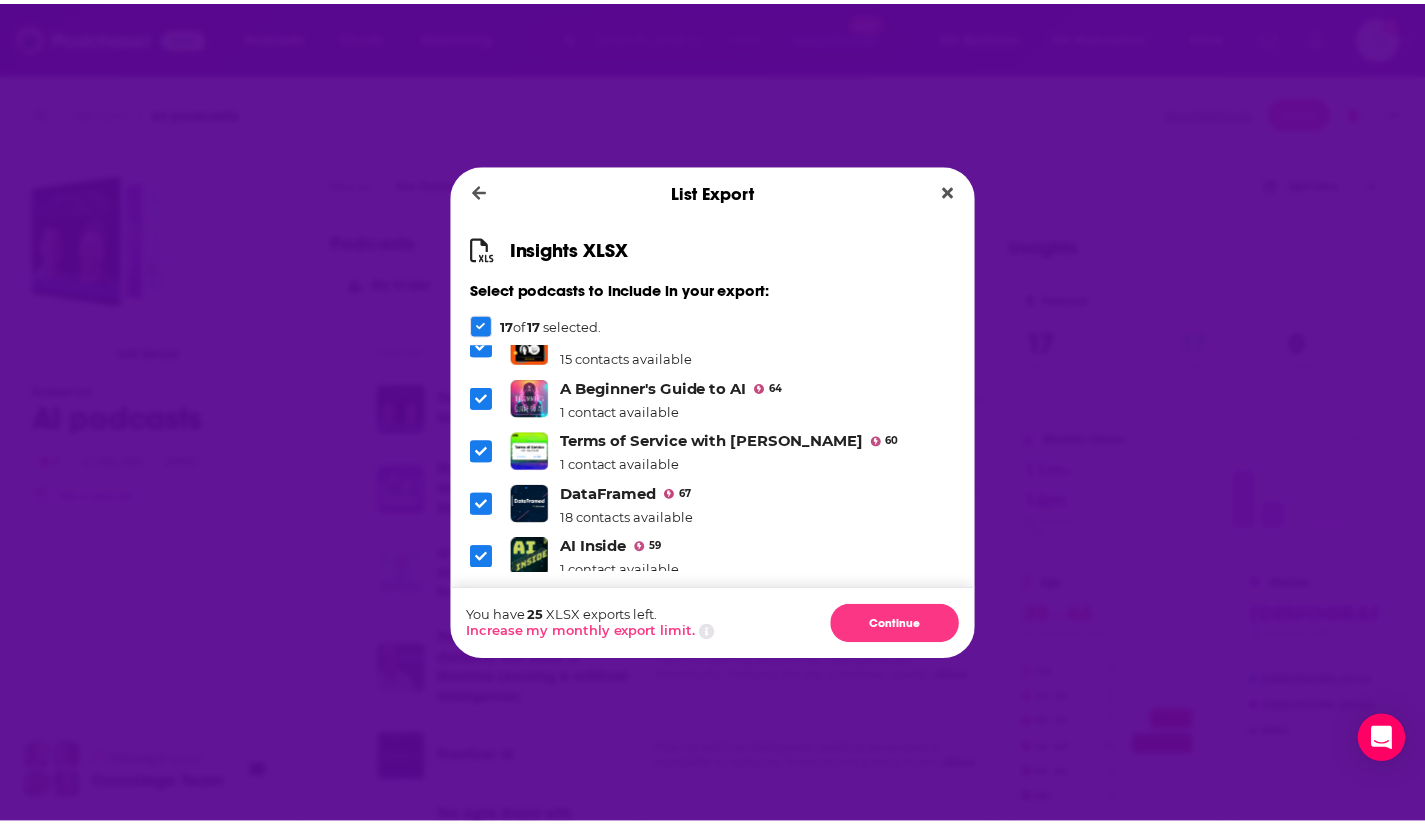 scroll, scrollTop: 748, scrollLeft: 0, axis: vertical 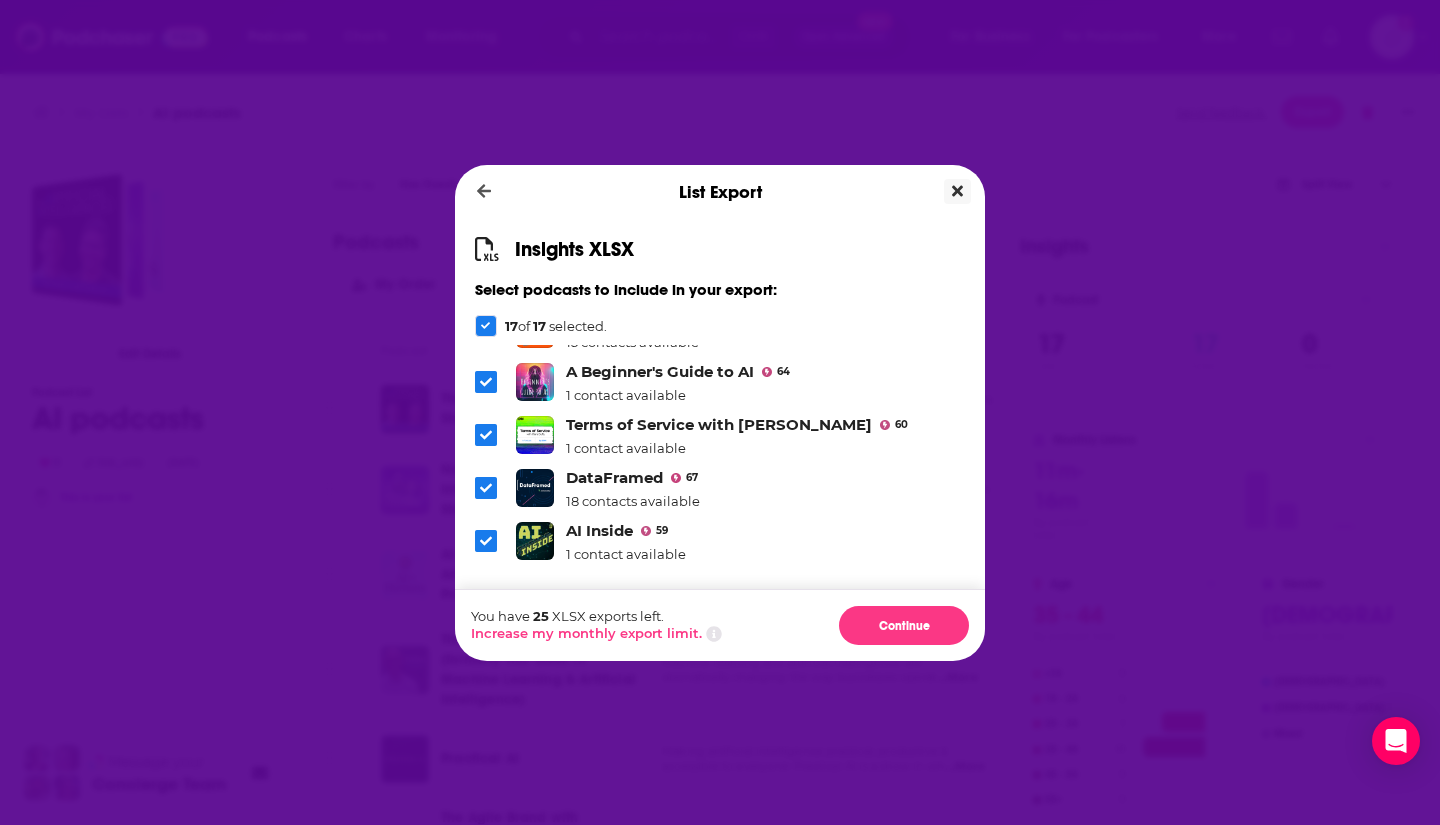 click 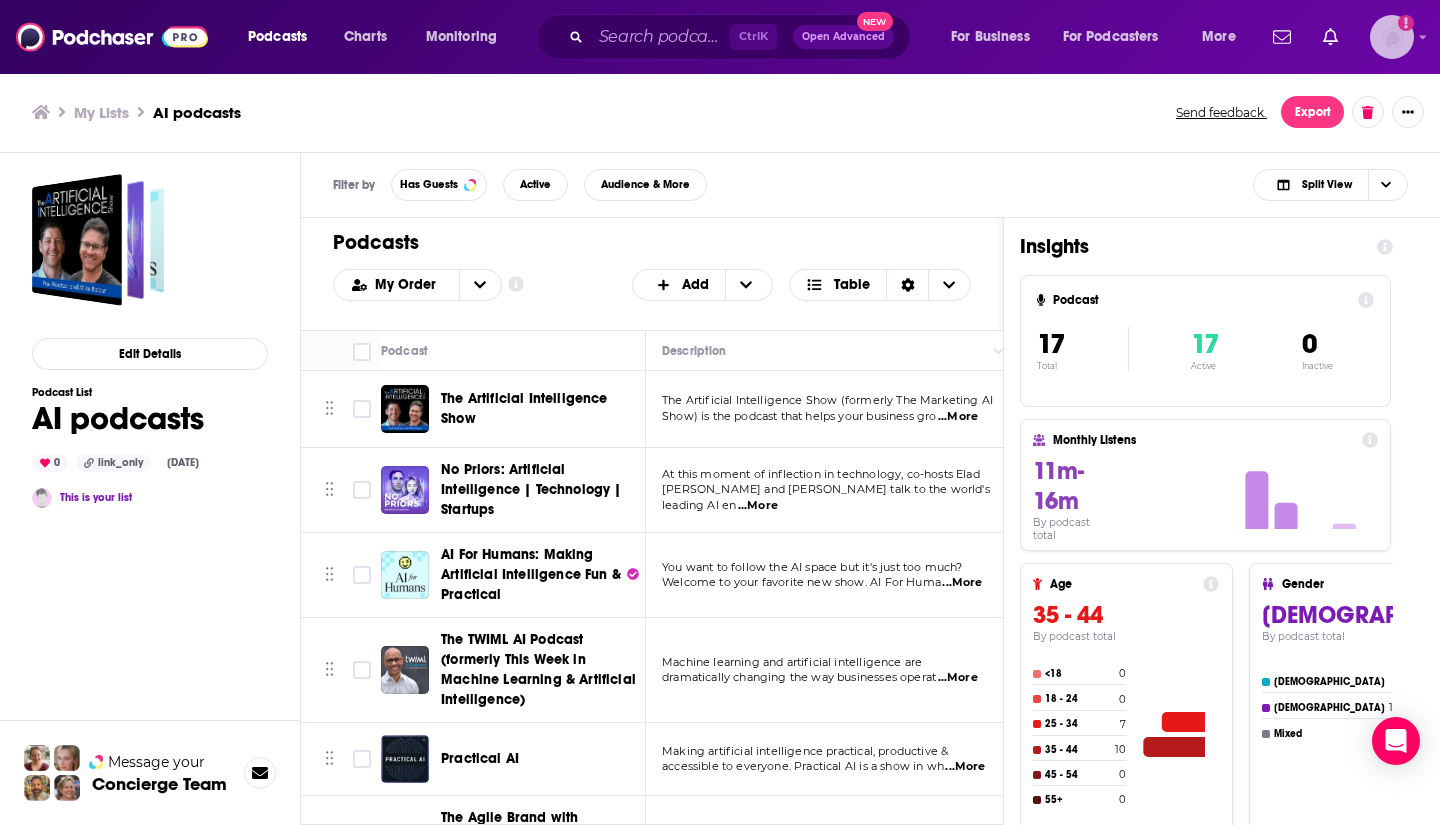 click 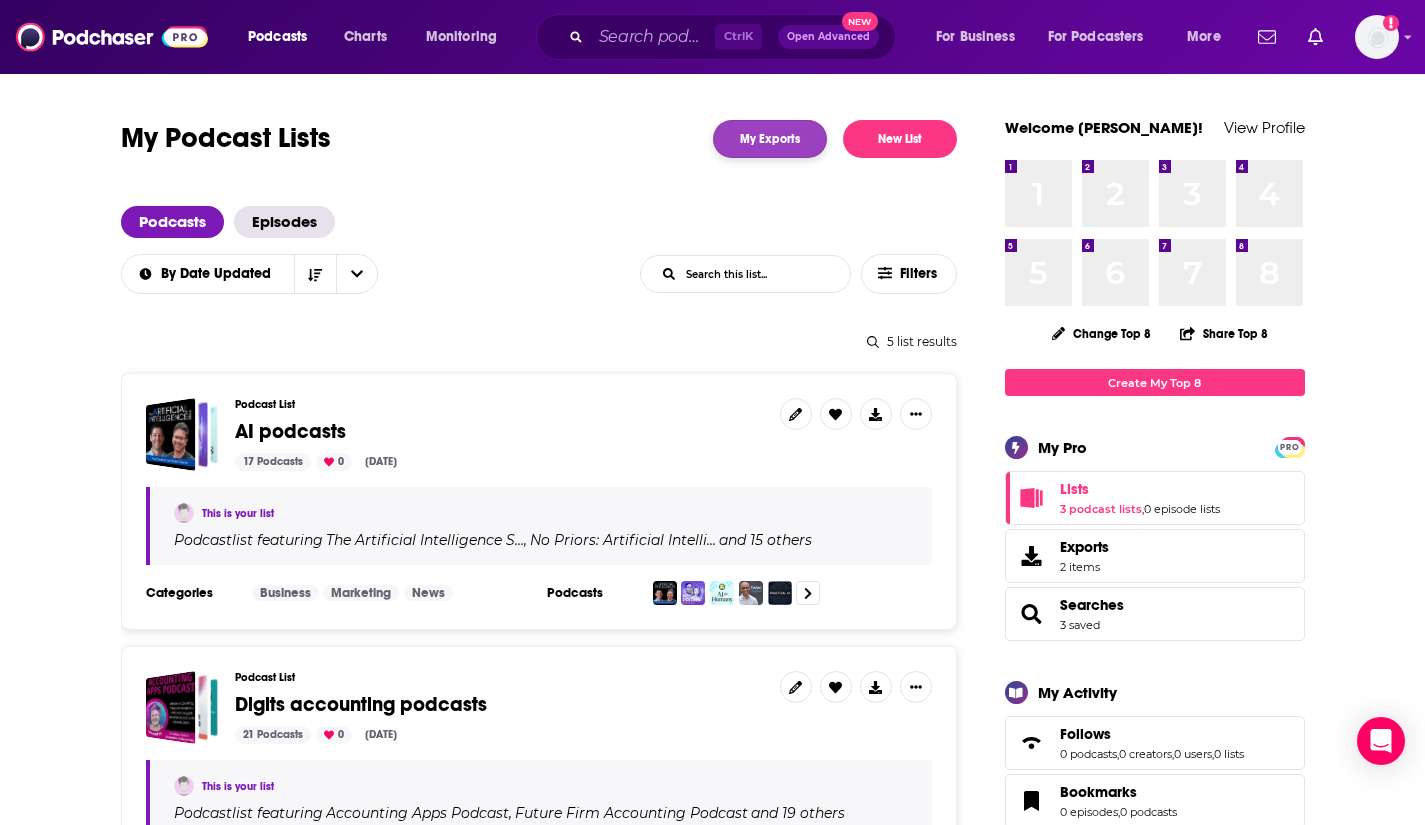click on "My Exports" at bounding box center (770, 139) 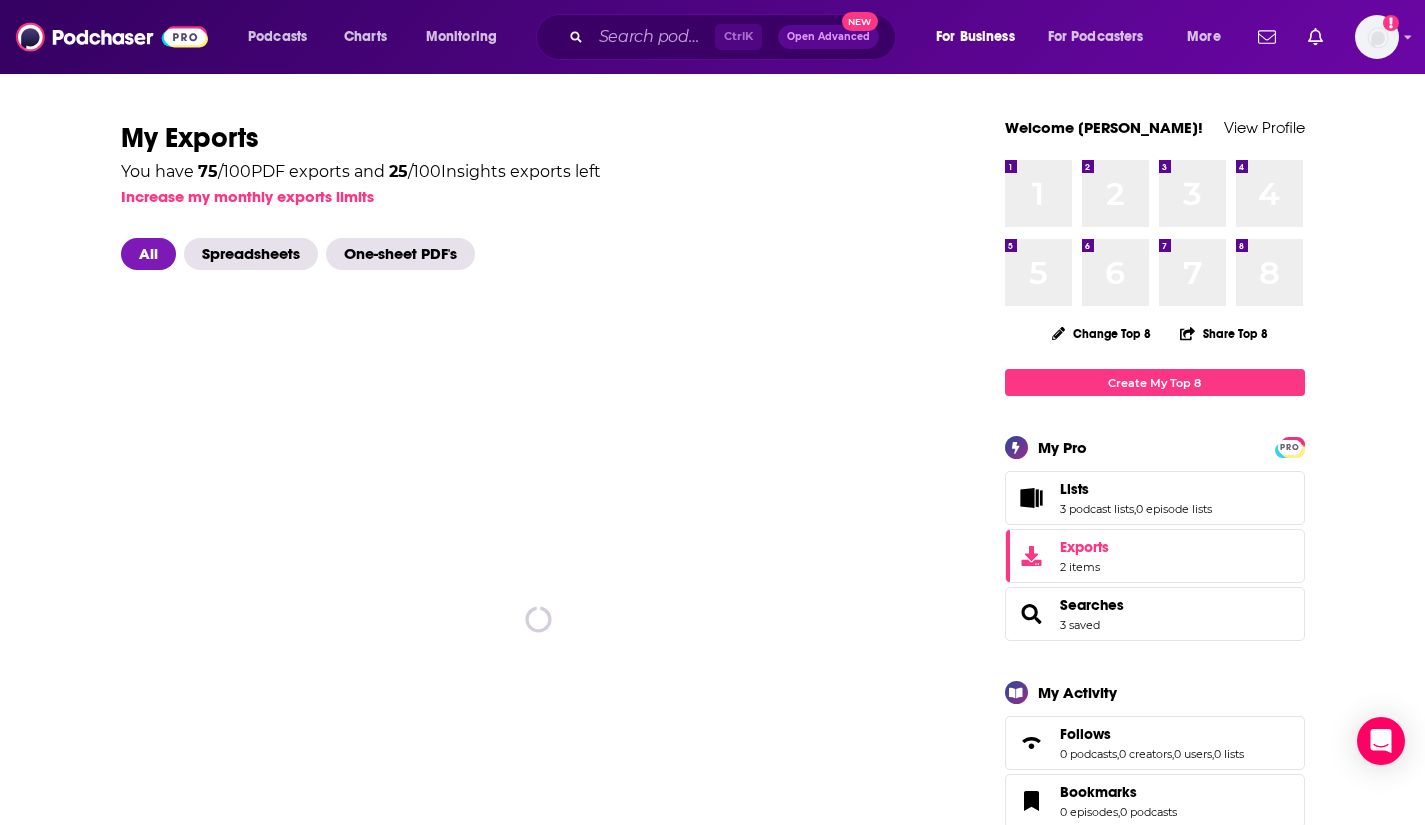 scroll, scrollTop: 0, scrollLeft: 0, axis: both 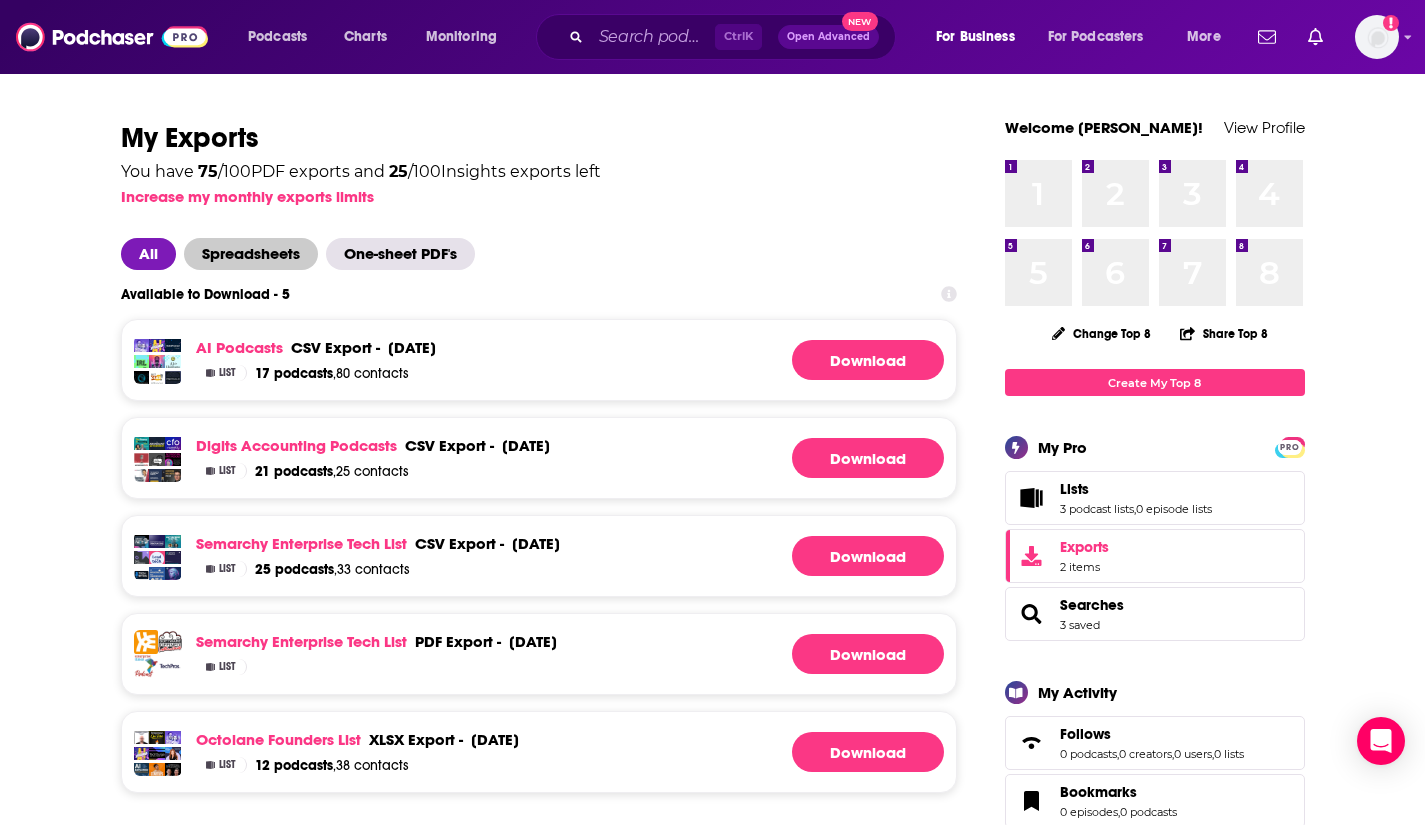 click on "Spreadsheets" at bounding box center (251, 254) 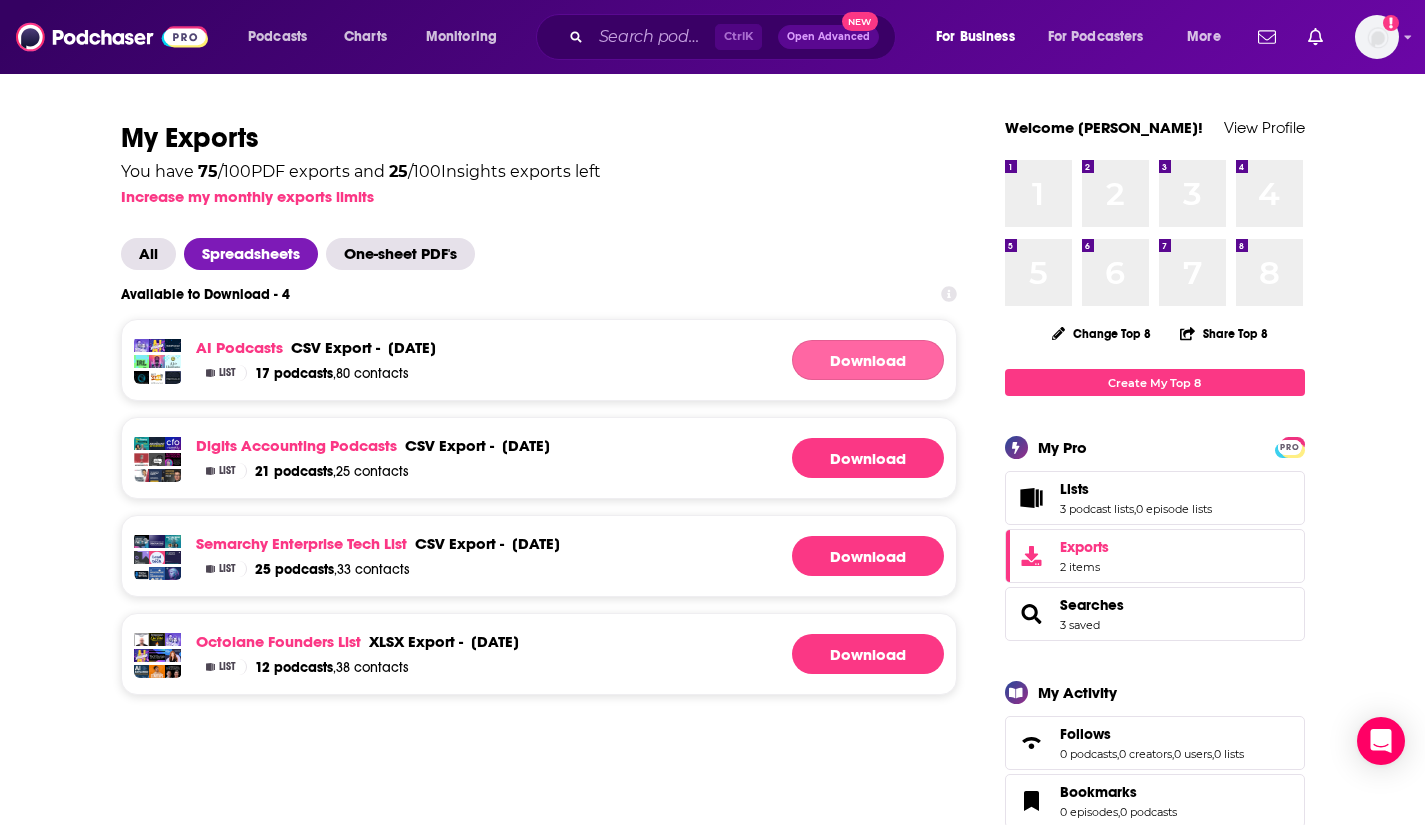 click on "Download" at bounding box center (868, 360) 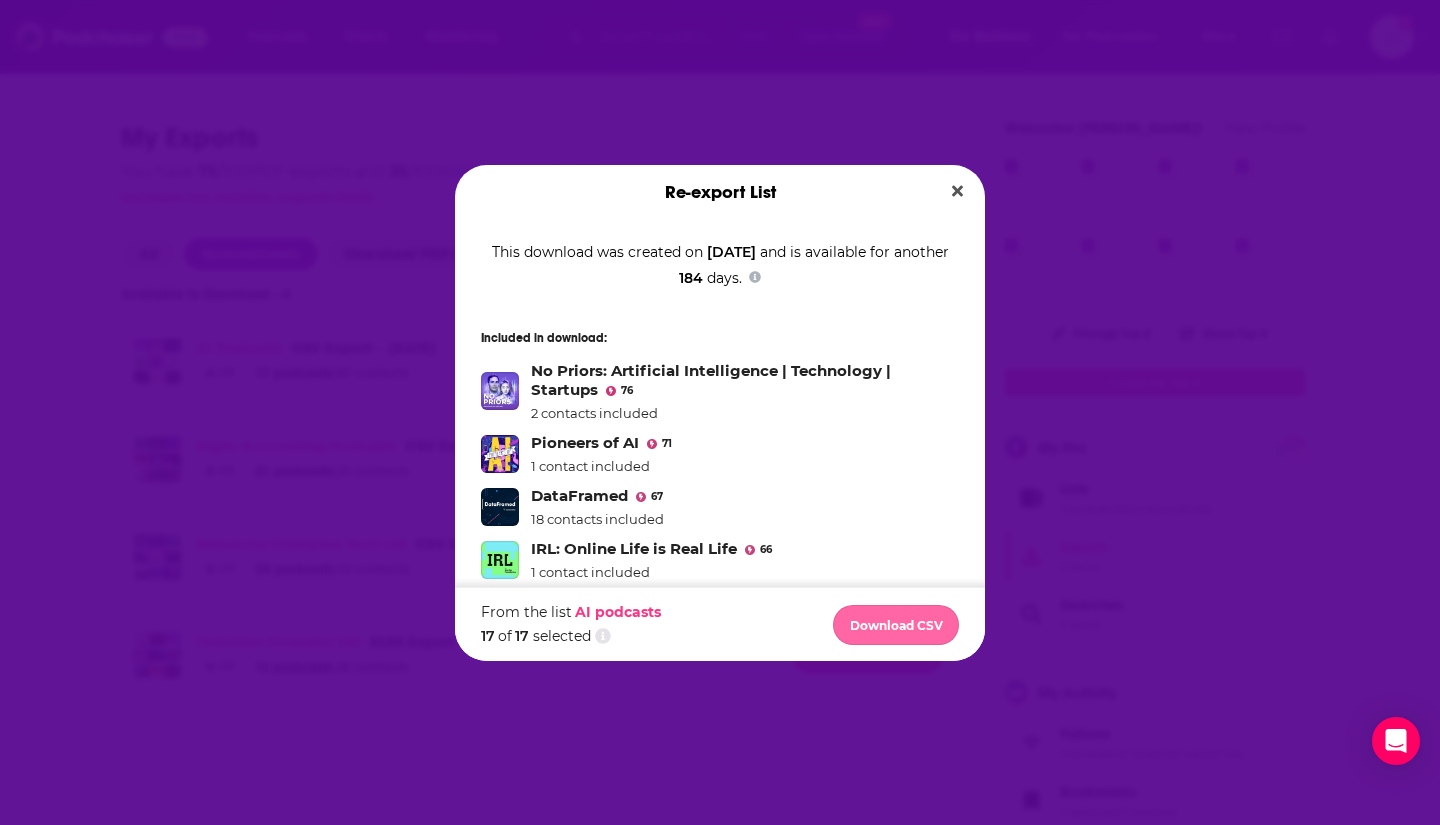 click on "Download CSV" at bounding box center [896, 625] 